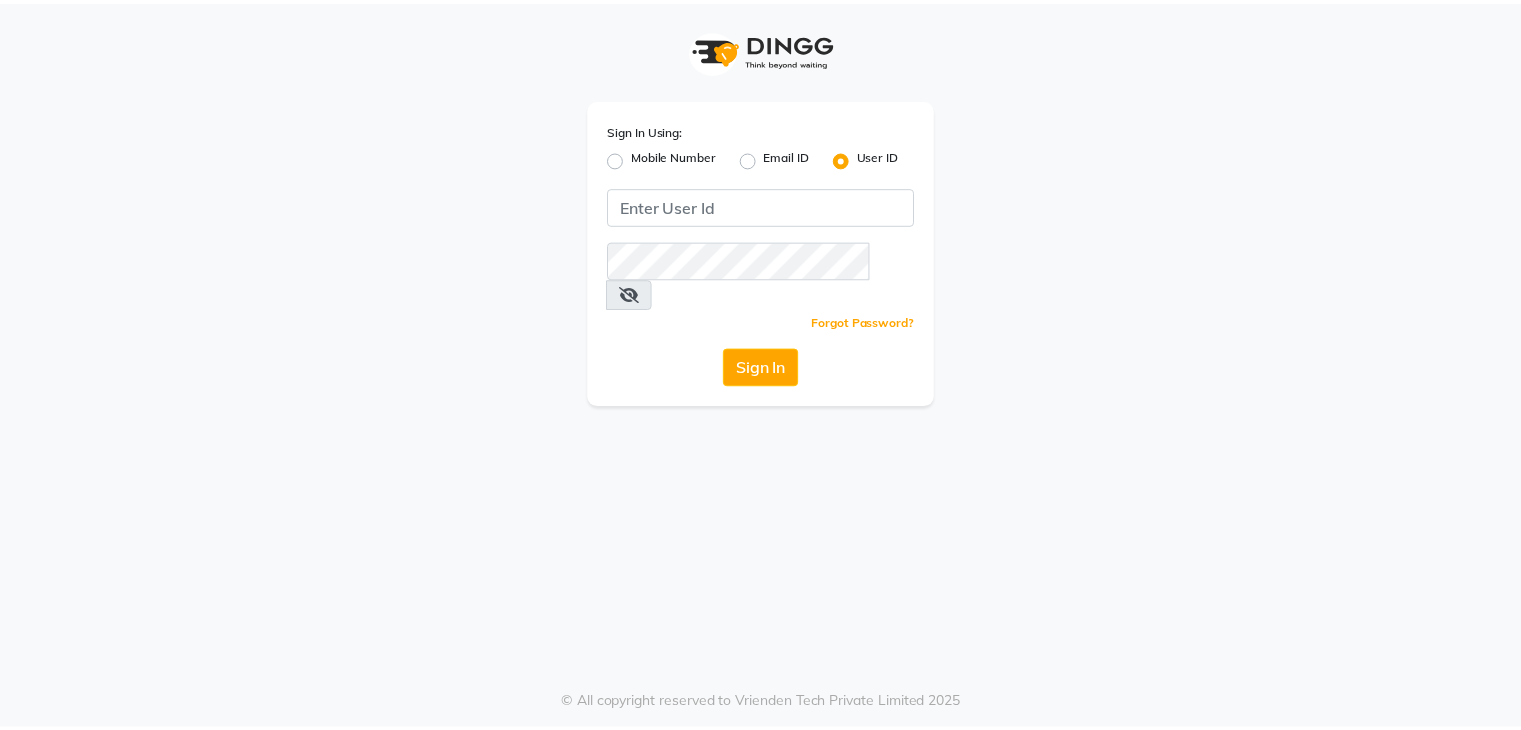 scroll, scrollTop: 0, scrollLeft: 0, axis: both 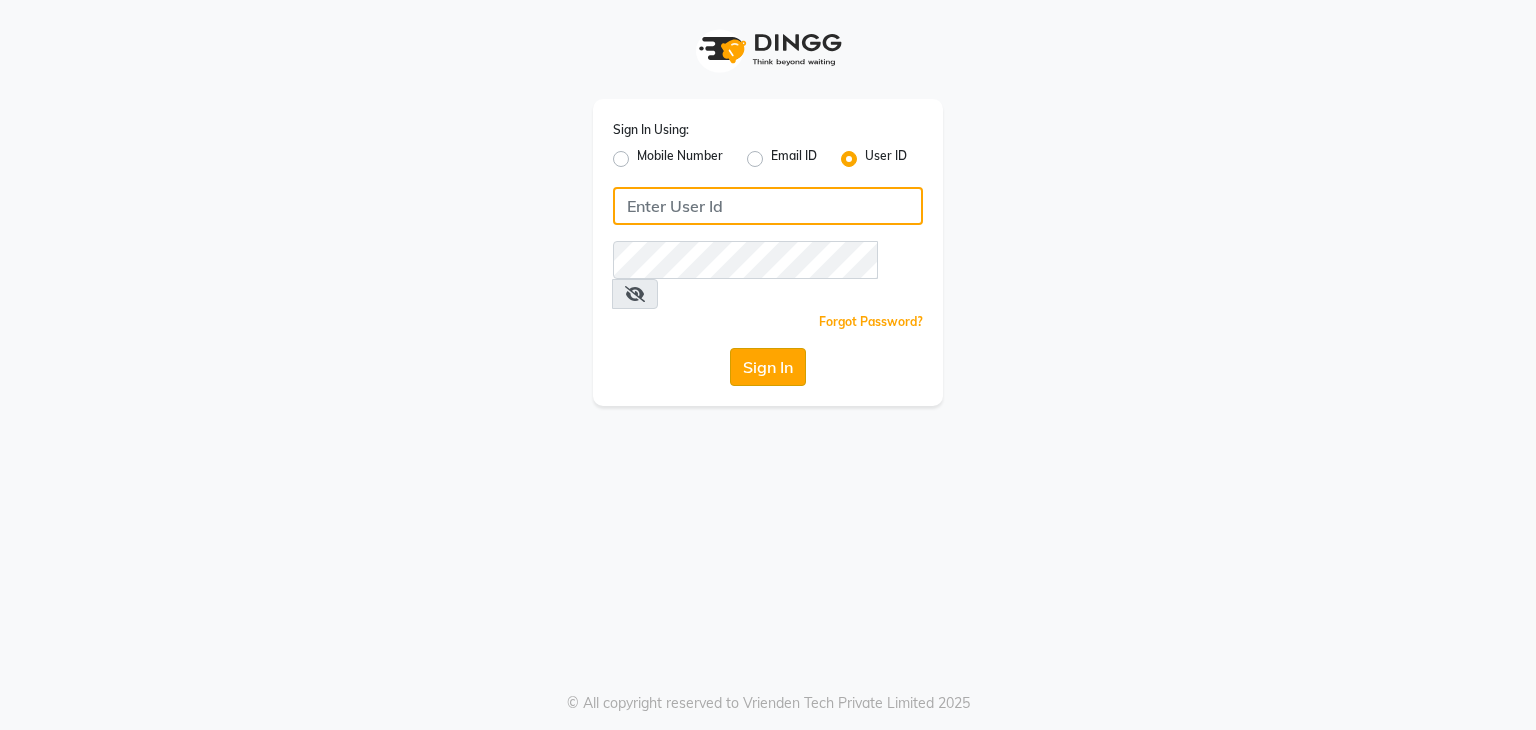 type on "[EMAIL]" 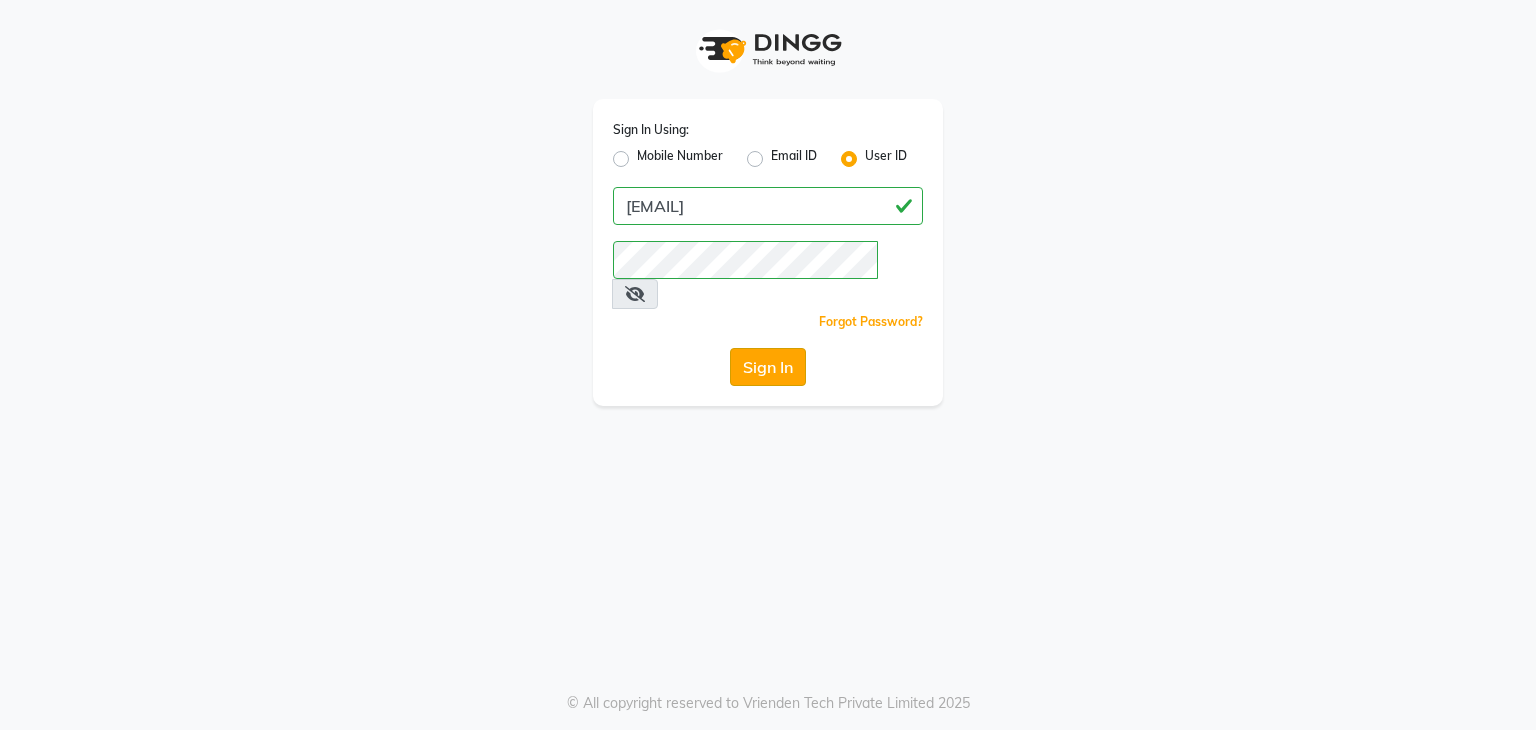 click on "Sign In" 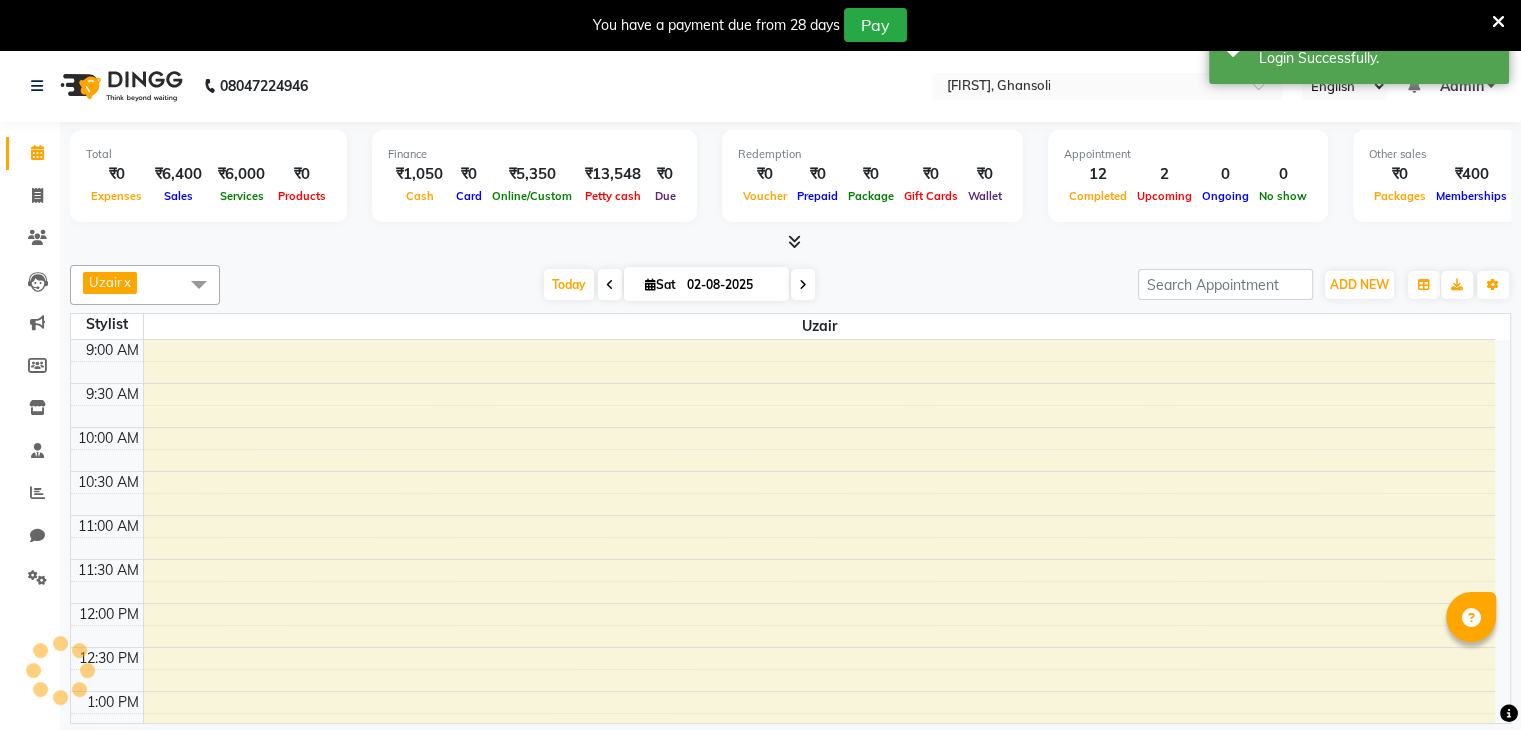 scroll, scrollTop: 0, scrollLeft: 0, axis: both 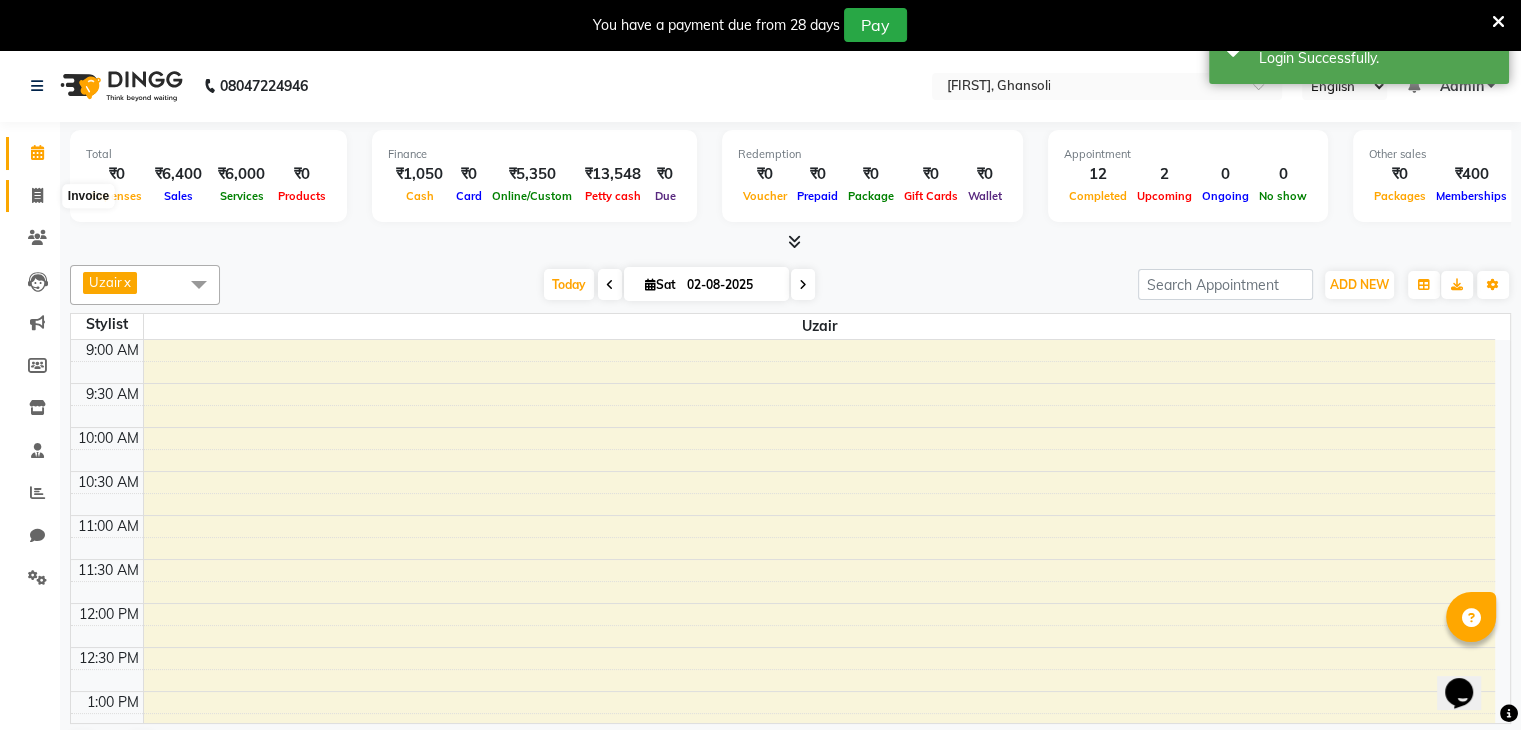 click 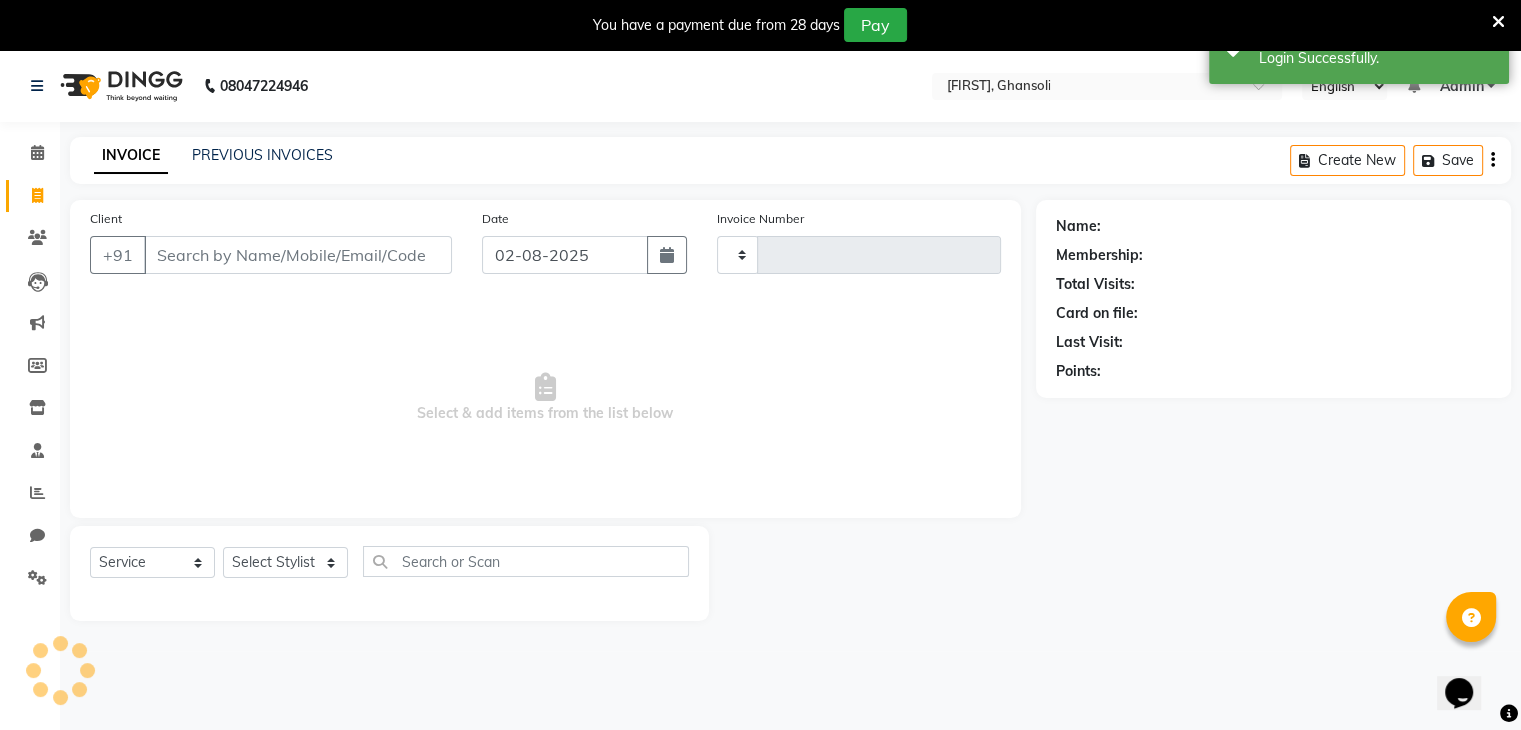 type on "0107" 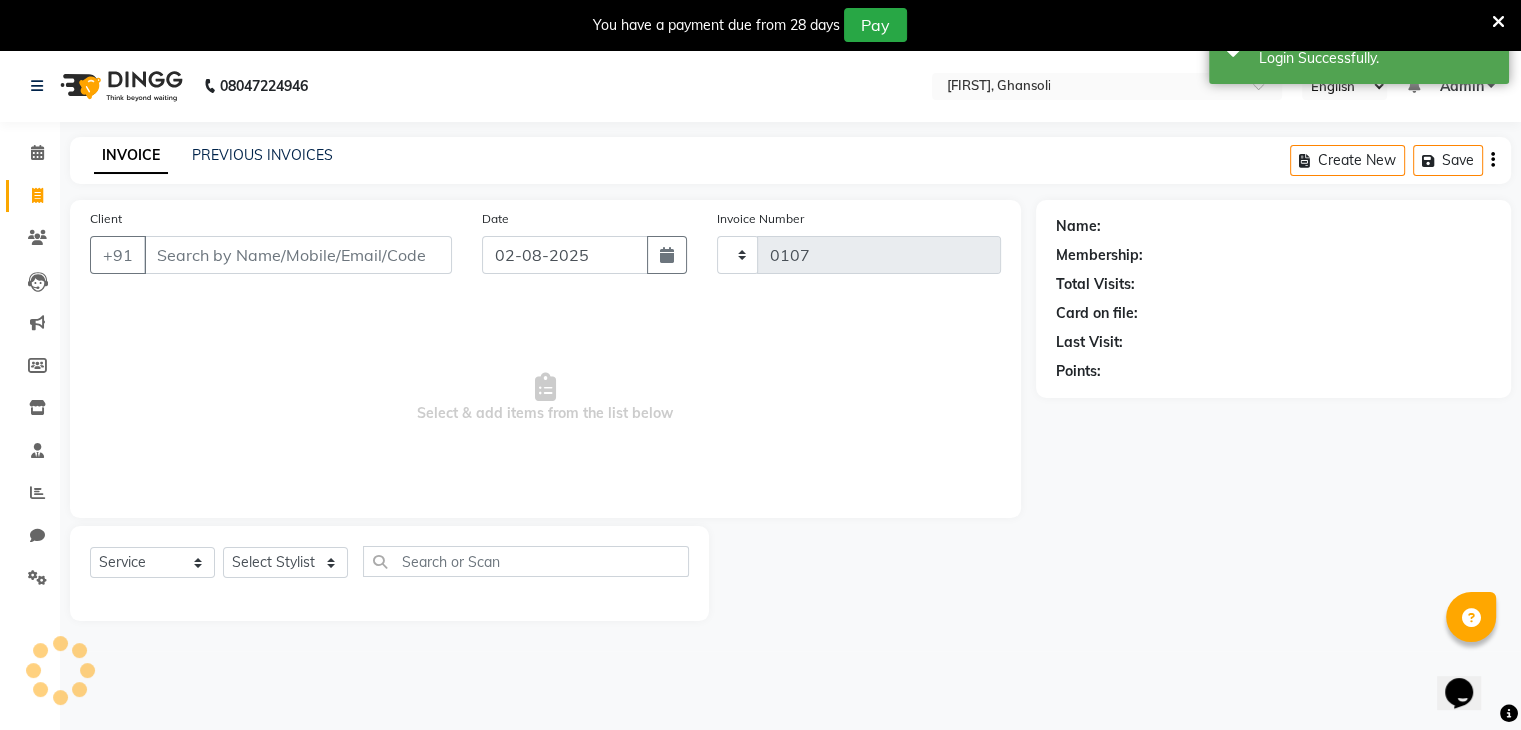 select on "8446" 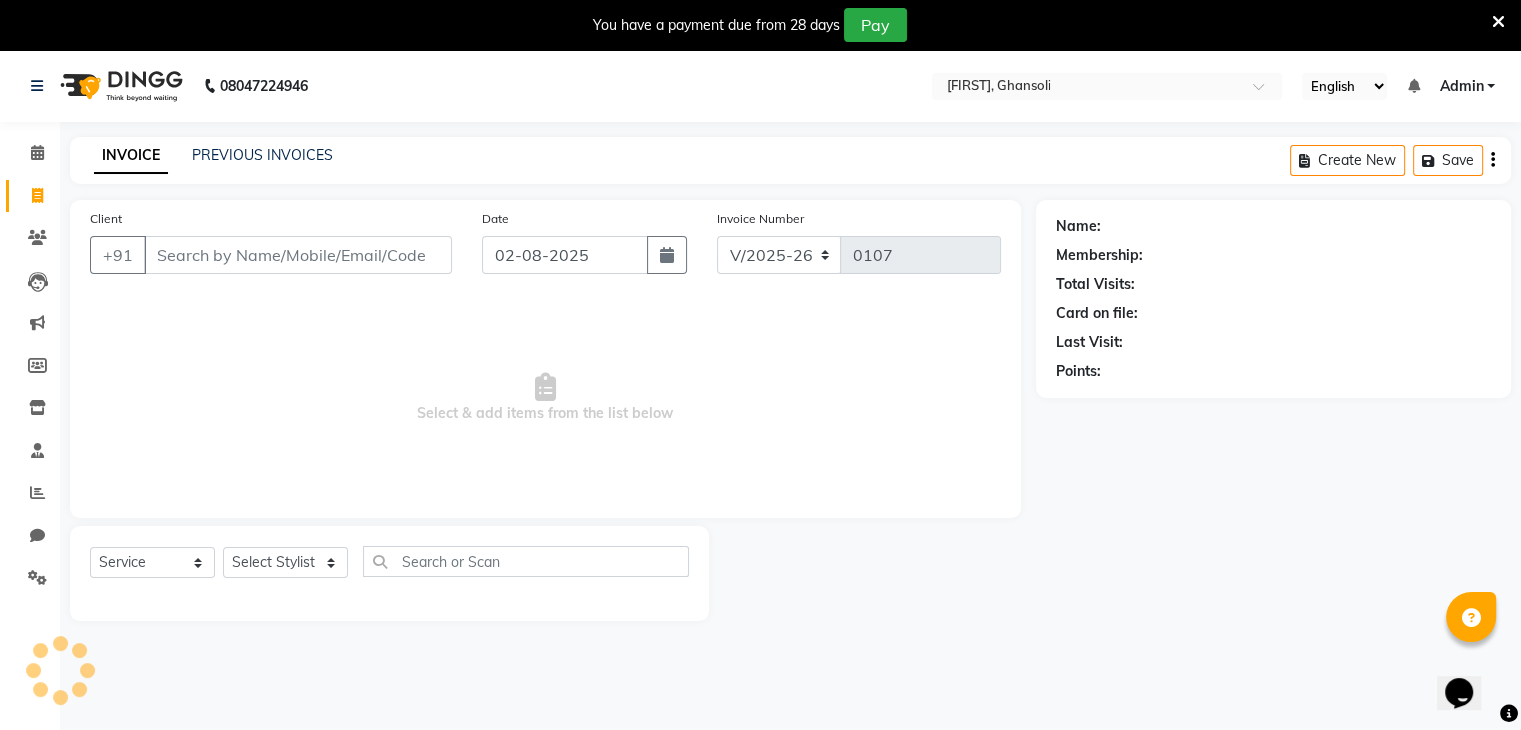 click on "Client" at bounding box center (298, 255) 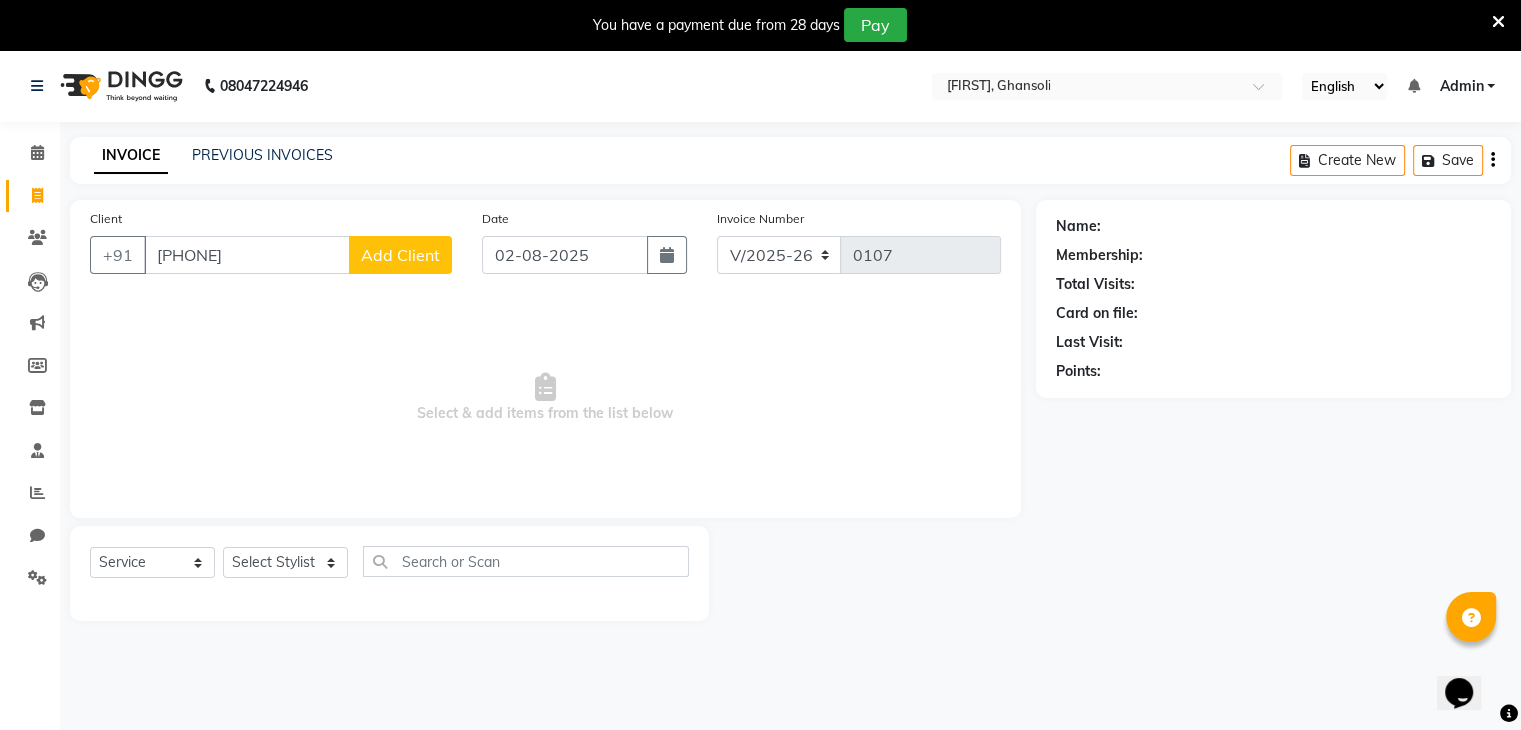 type on "[PHONE]" 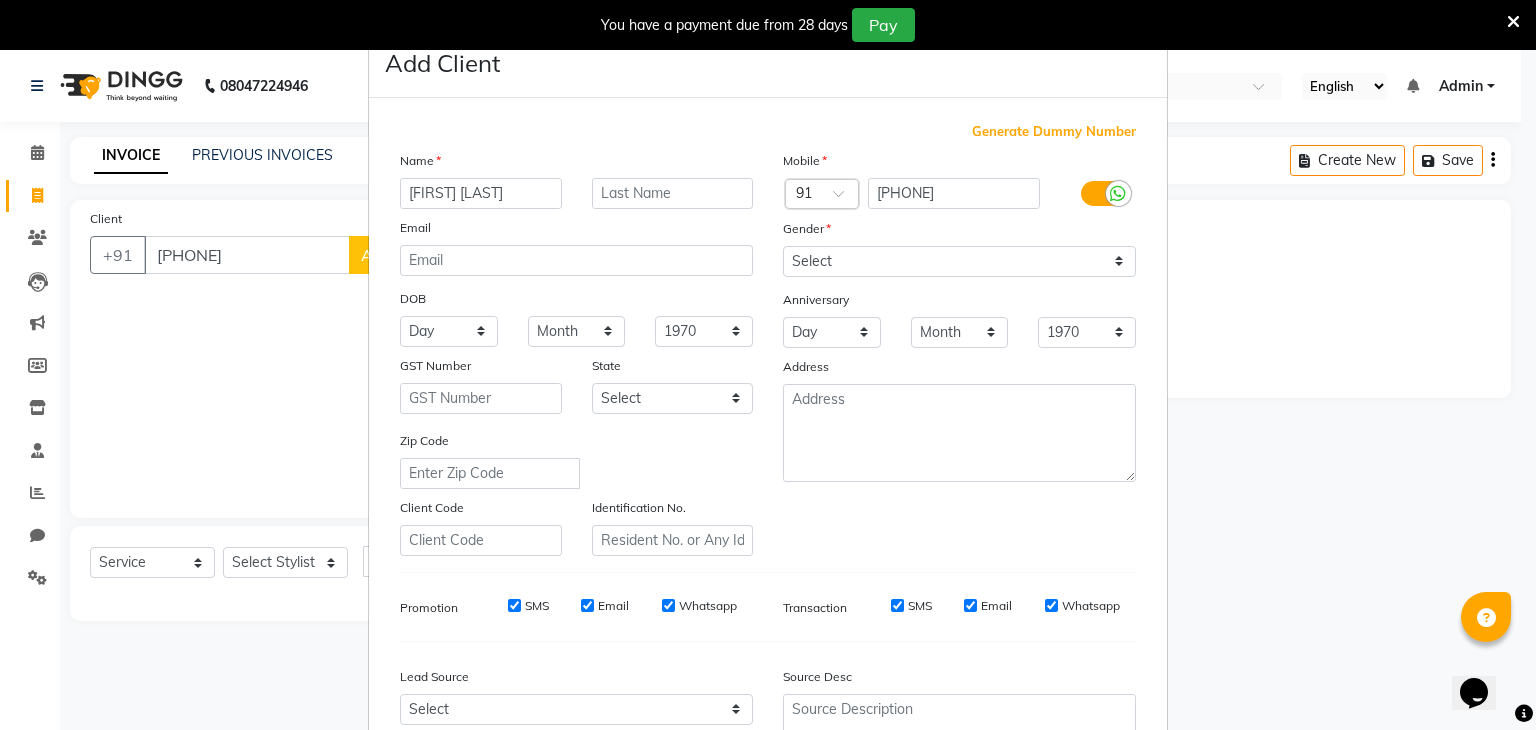 type on "[FIRST] [LAST]" 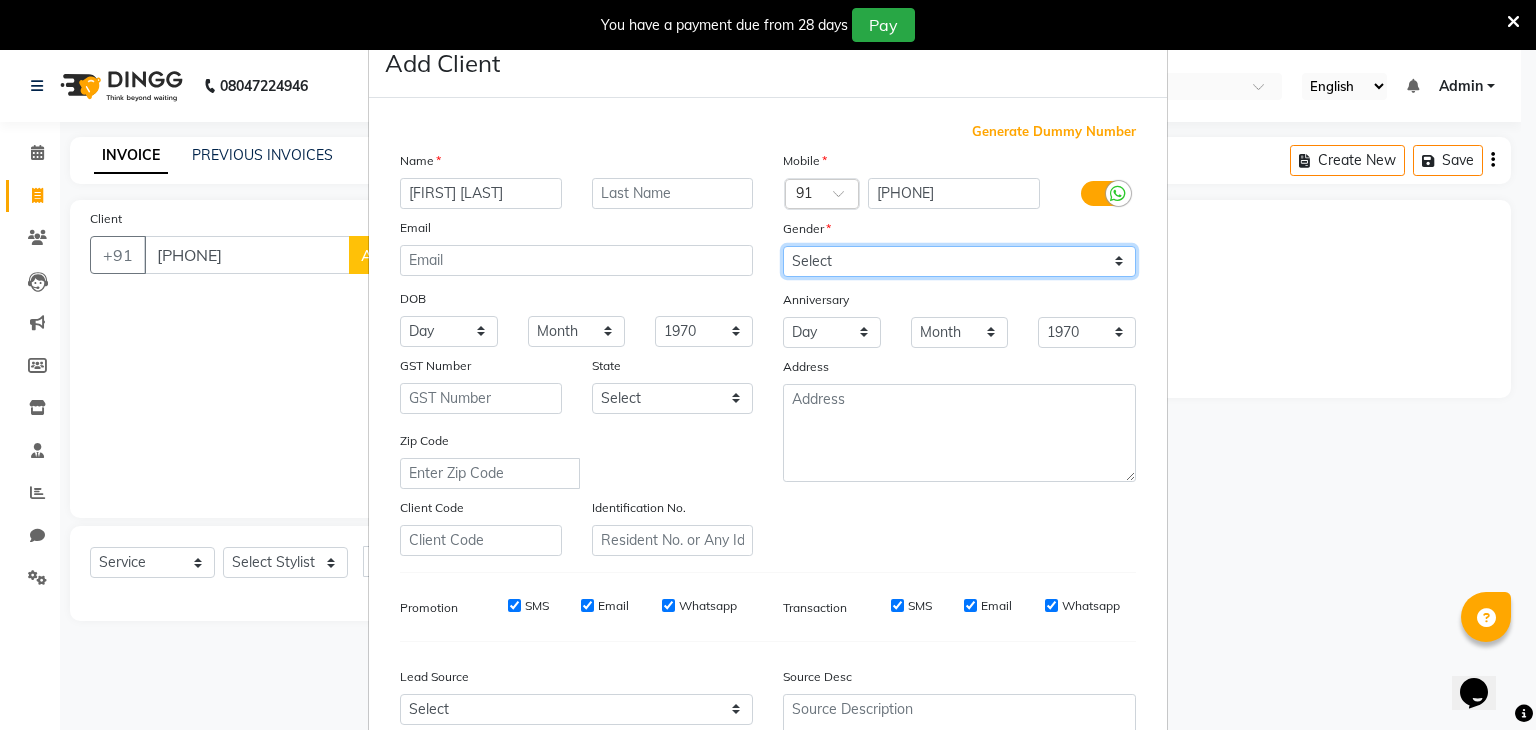click on "Select Male Female Other Prefer Not To Say" at bounding box center [959, 261] 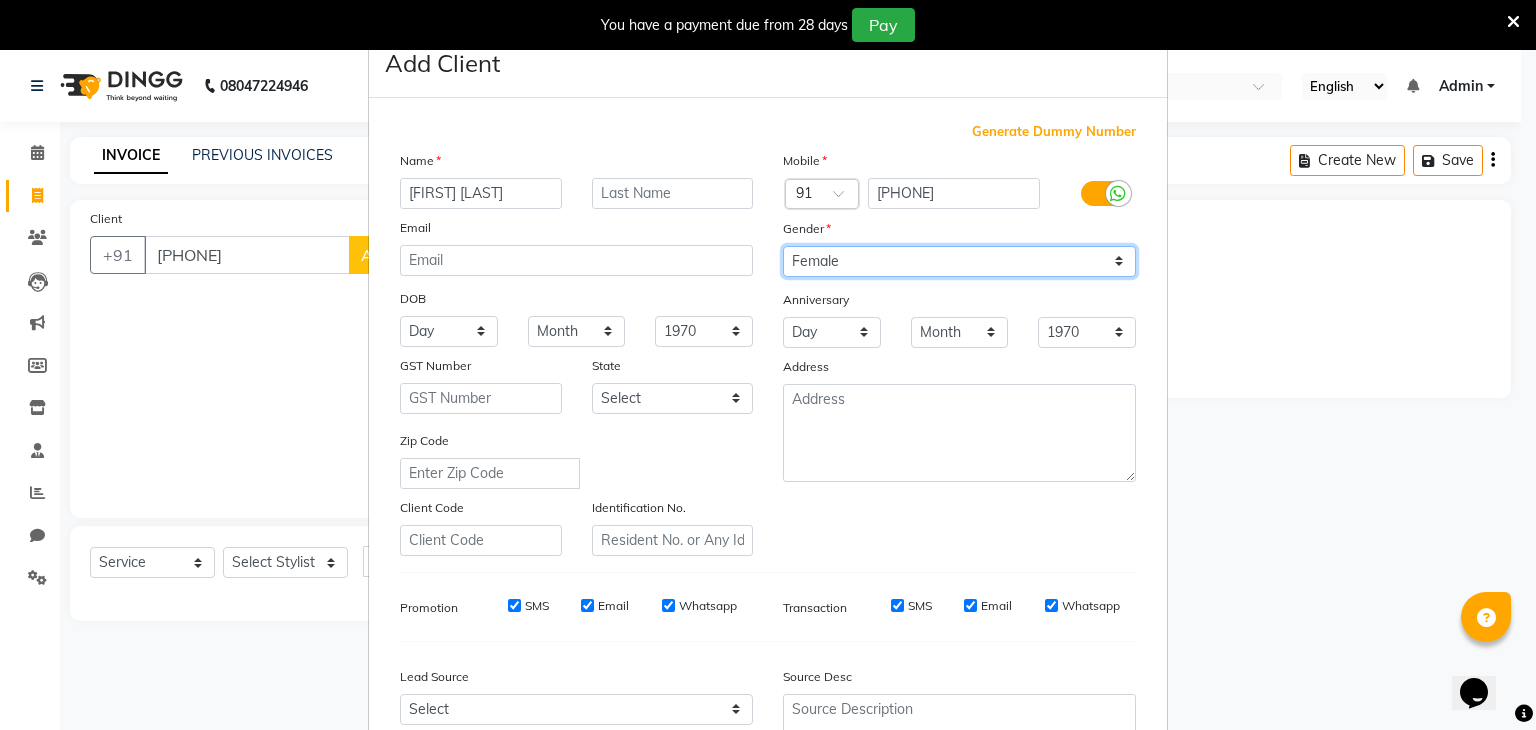 click on "Select Male Female Other Prefer Not To Say" at bounding box center (959, 261) 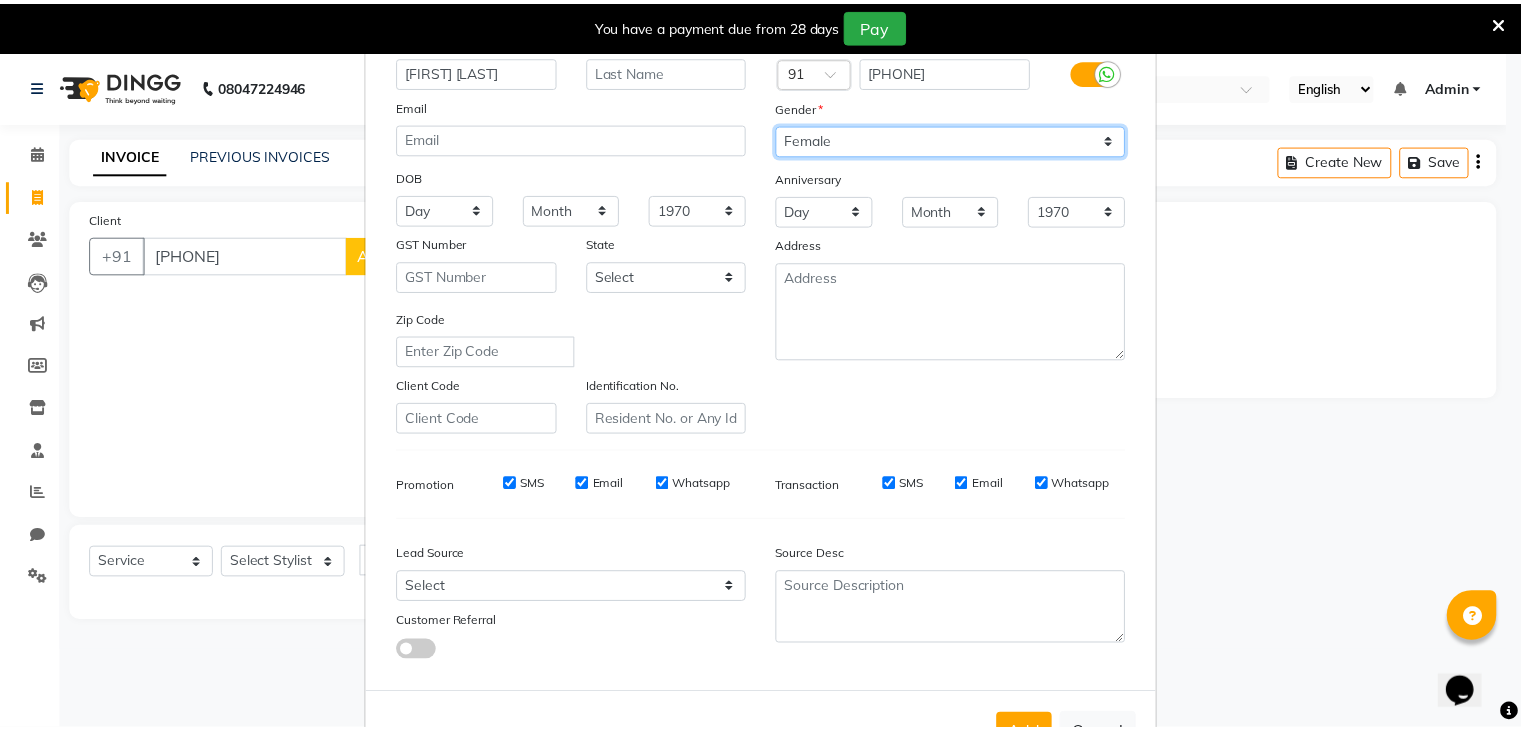 scroll, scrollTop: 203, scrollLeft: 0, axis: vertical 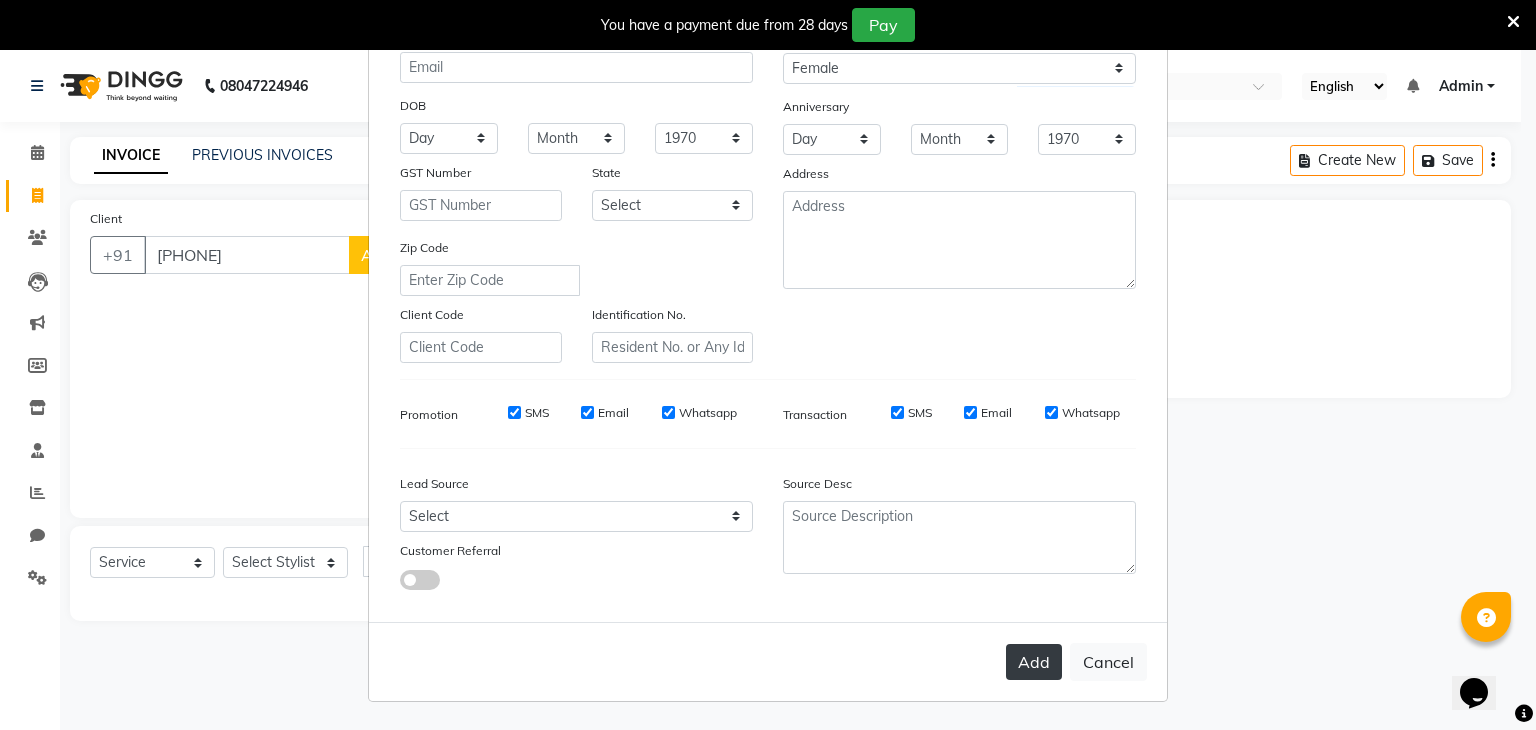 click on "Add" at bounding box center (1034, 662) 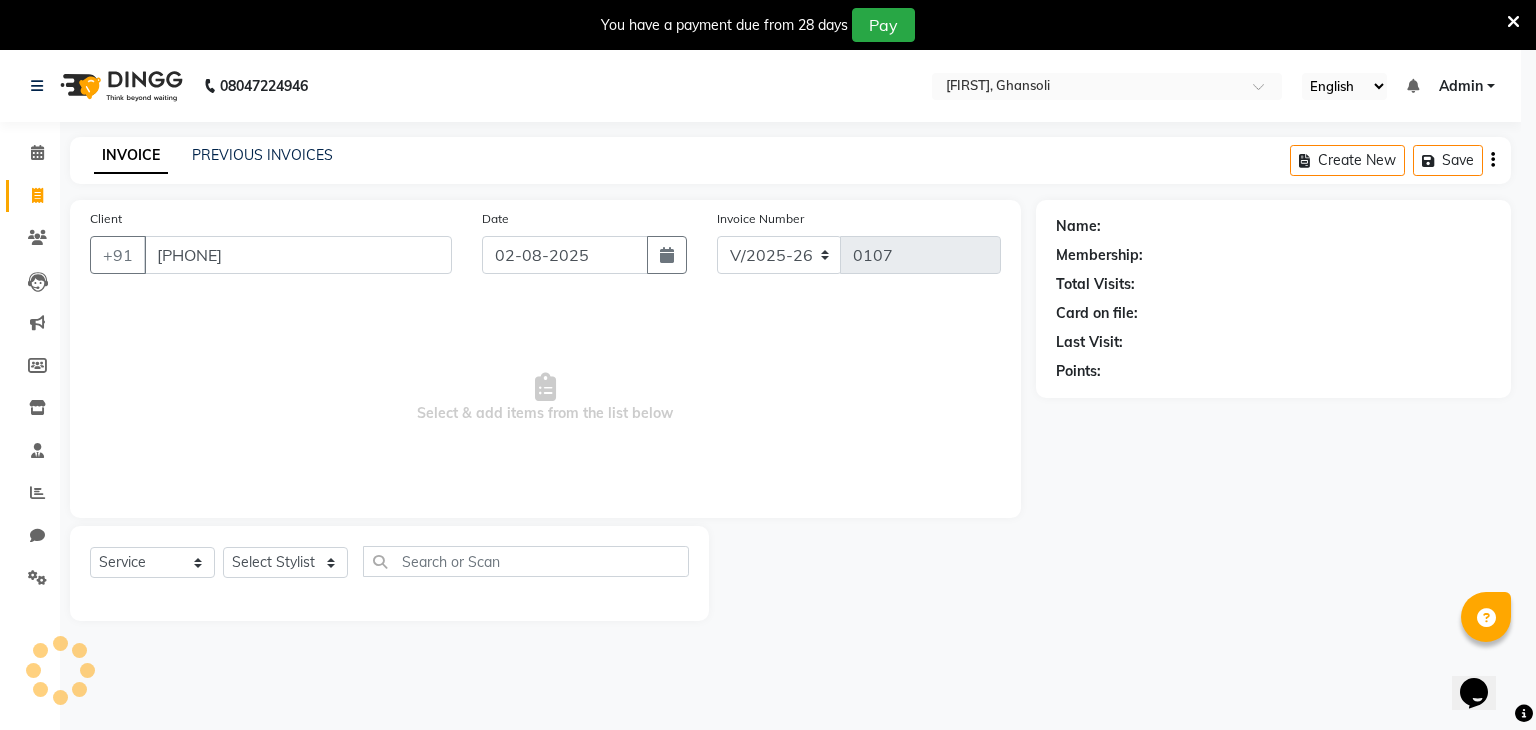 type 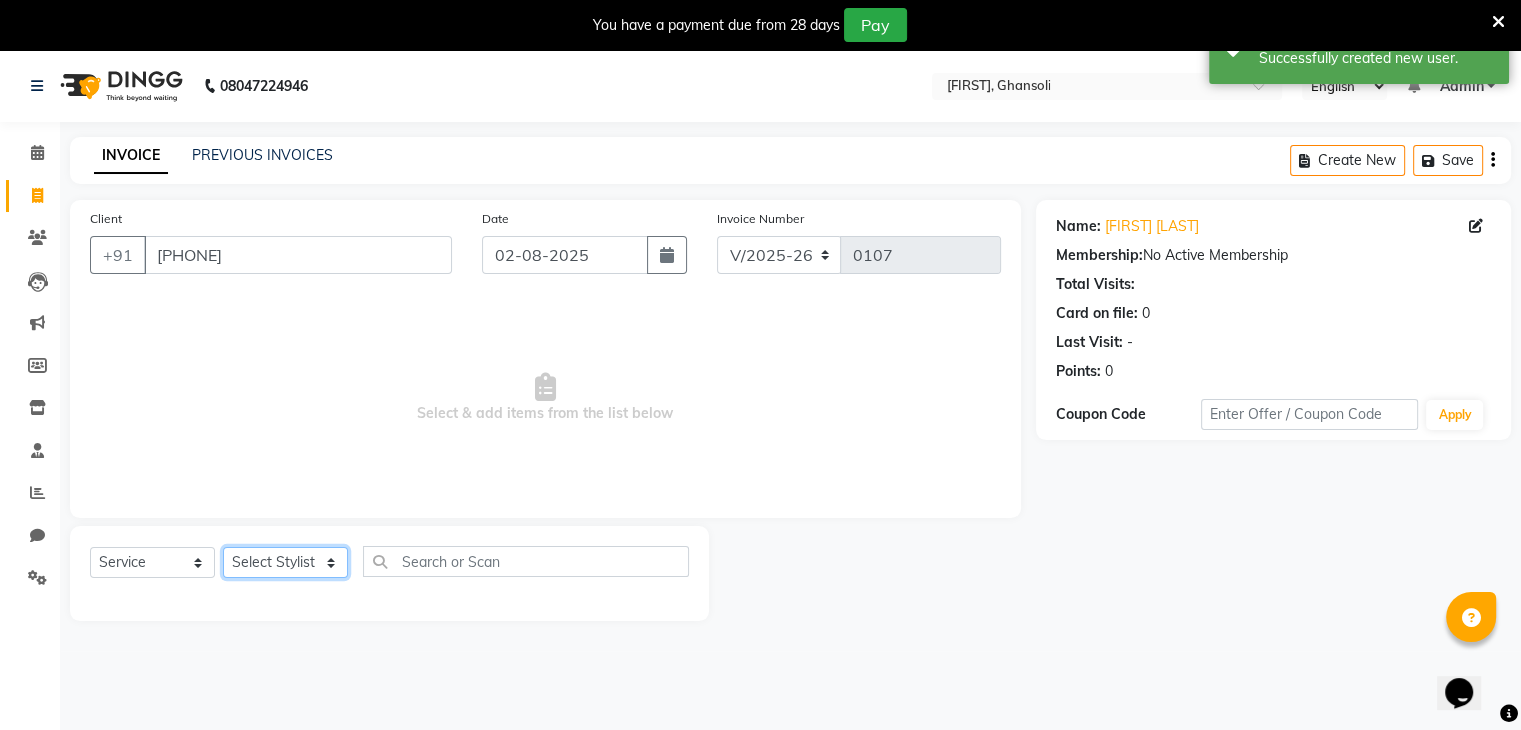 click on "Select Stylist deepa Lucky nadeem Riya Sameer Shivam Tas bina Uzair Vinita" 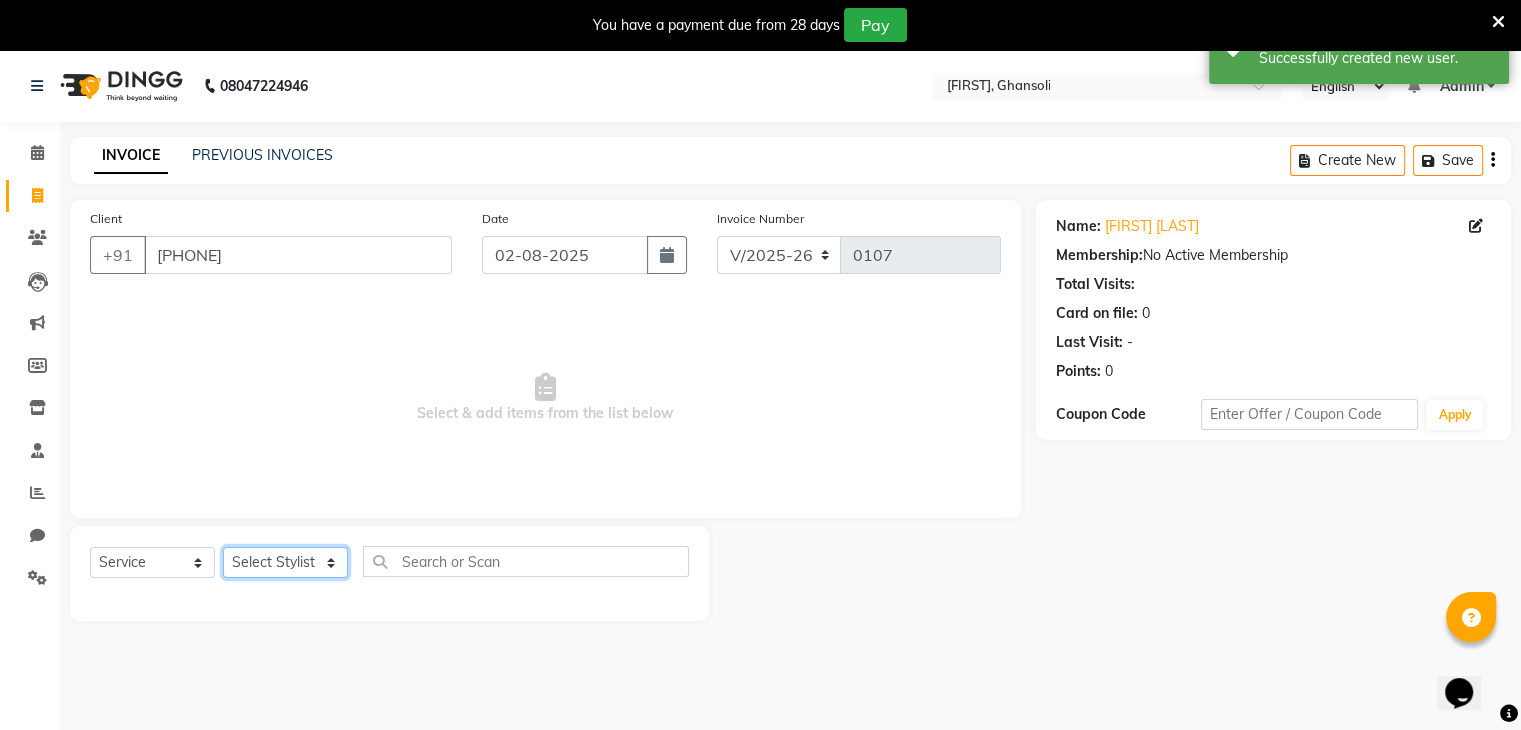 select on "86335" 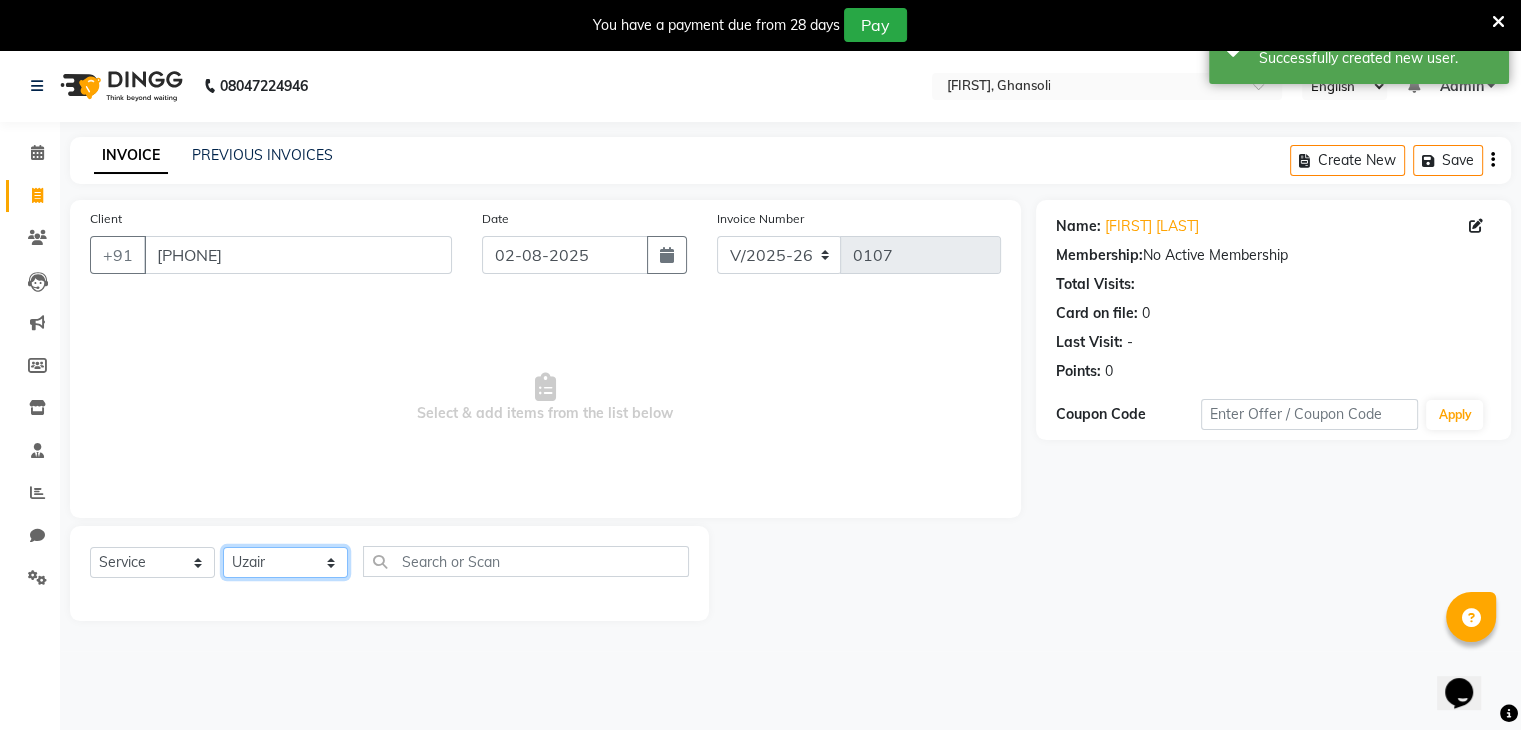 click on "Select Stylist deepa Lucky nadeem Riya Sameer Shivam Tas bina Uzair Vinita" 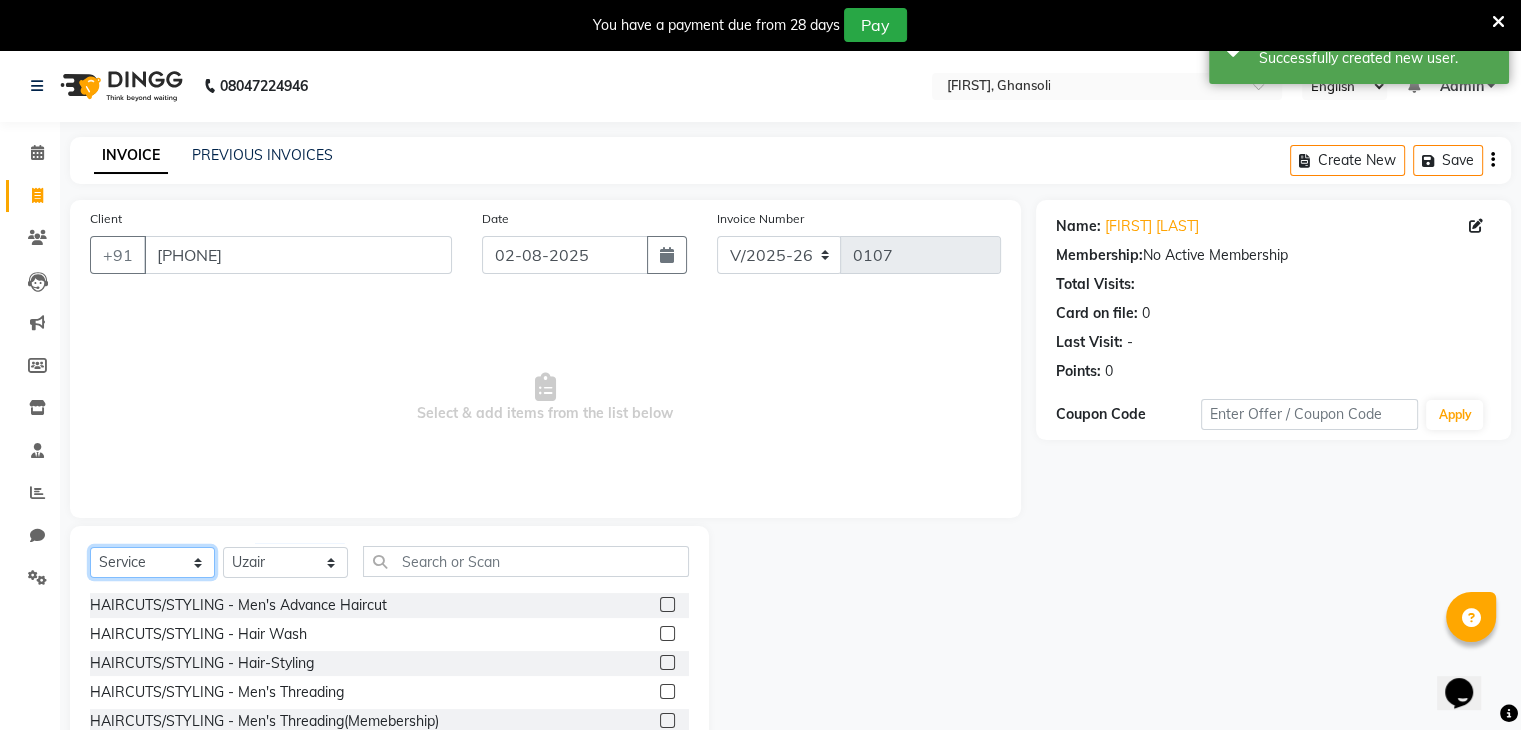 click on "Select  Service  Product  Membership  Package Voucher Prepaid Gift Card" 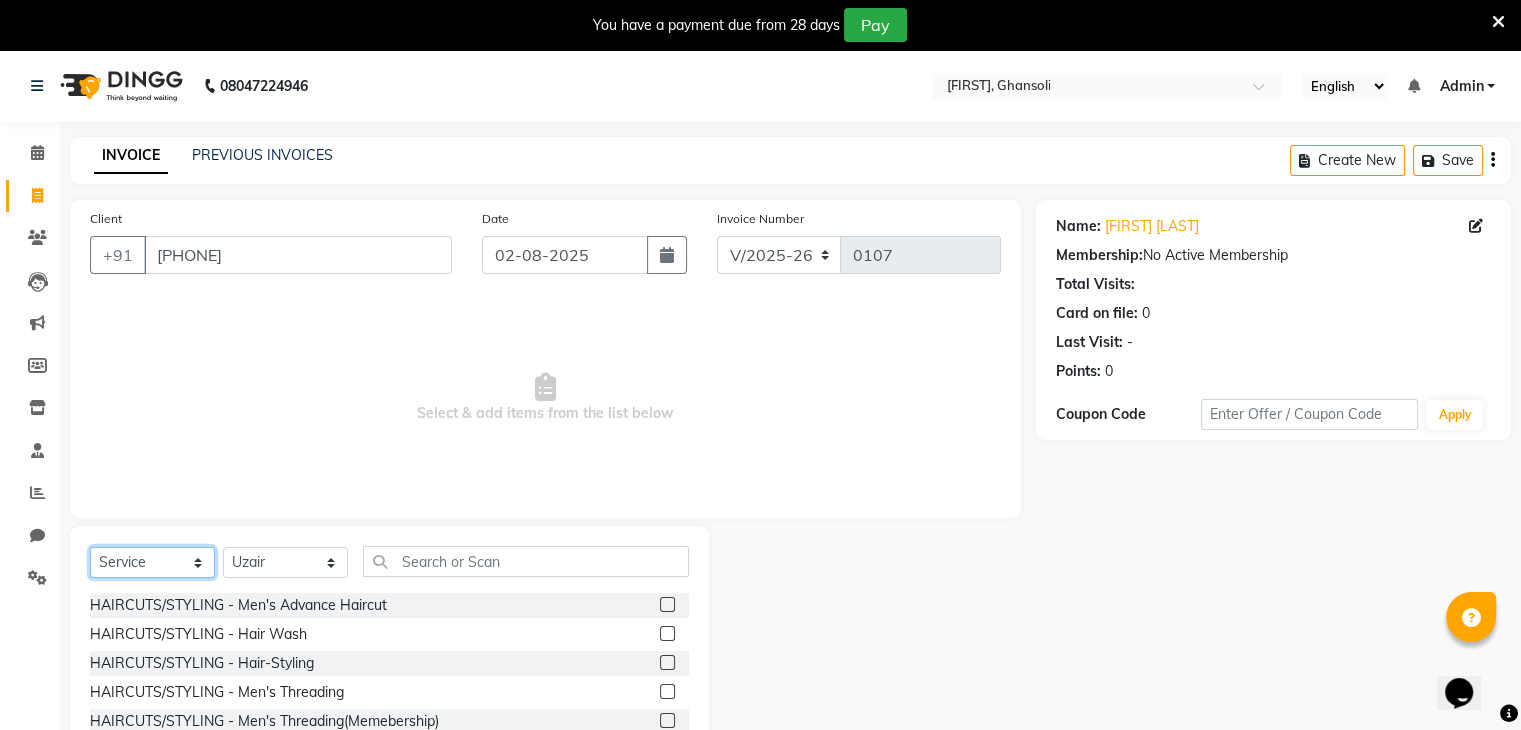 click on "Select  Service  Product  Membership  Package Voucher Prepaid Gift Card" 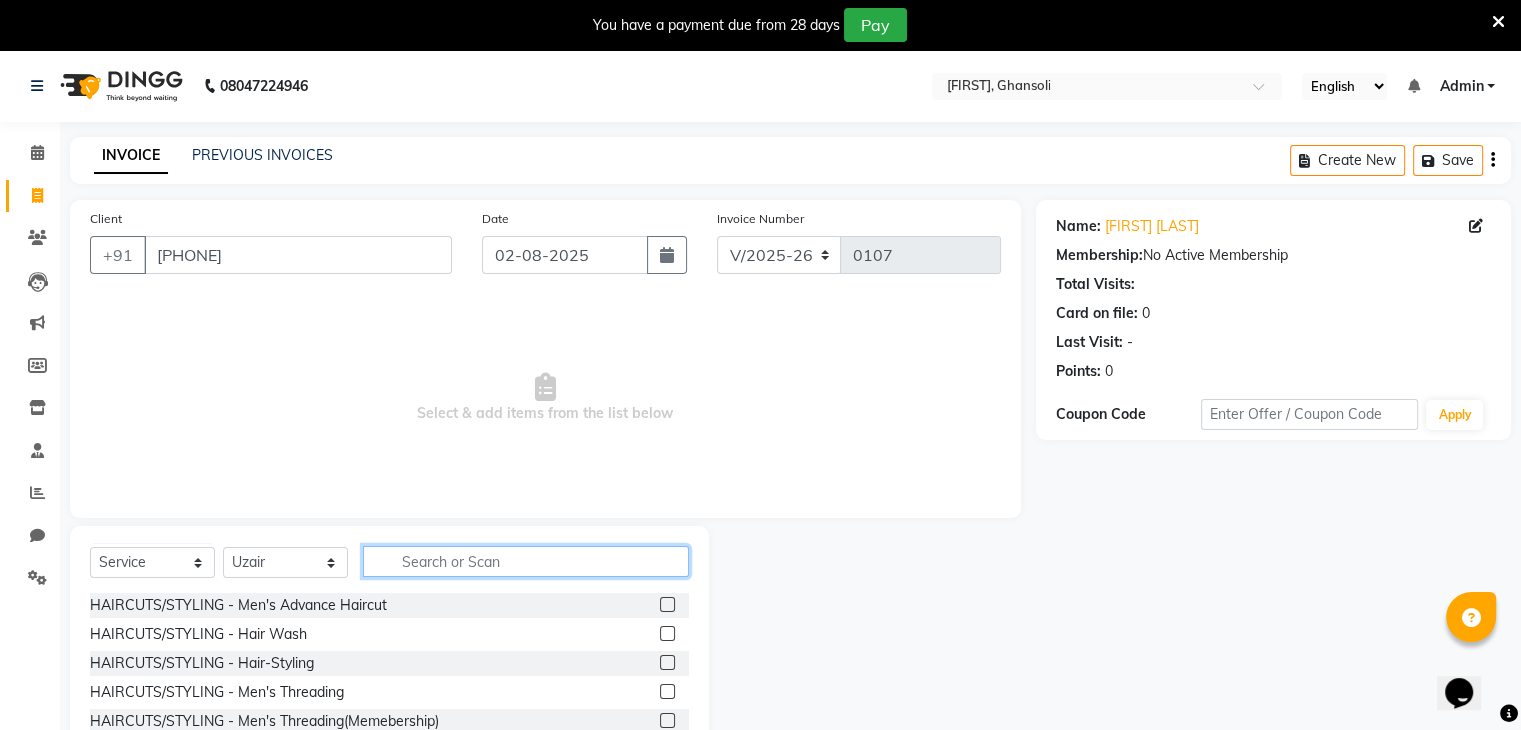 click 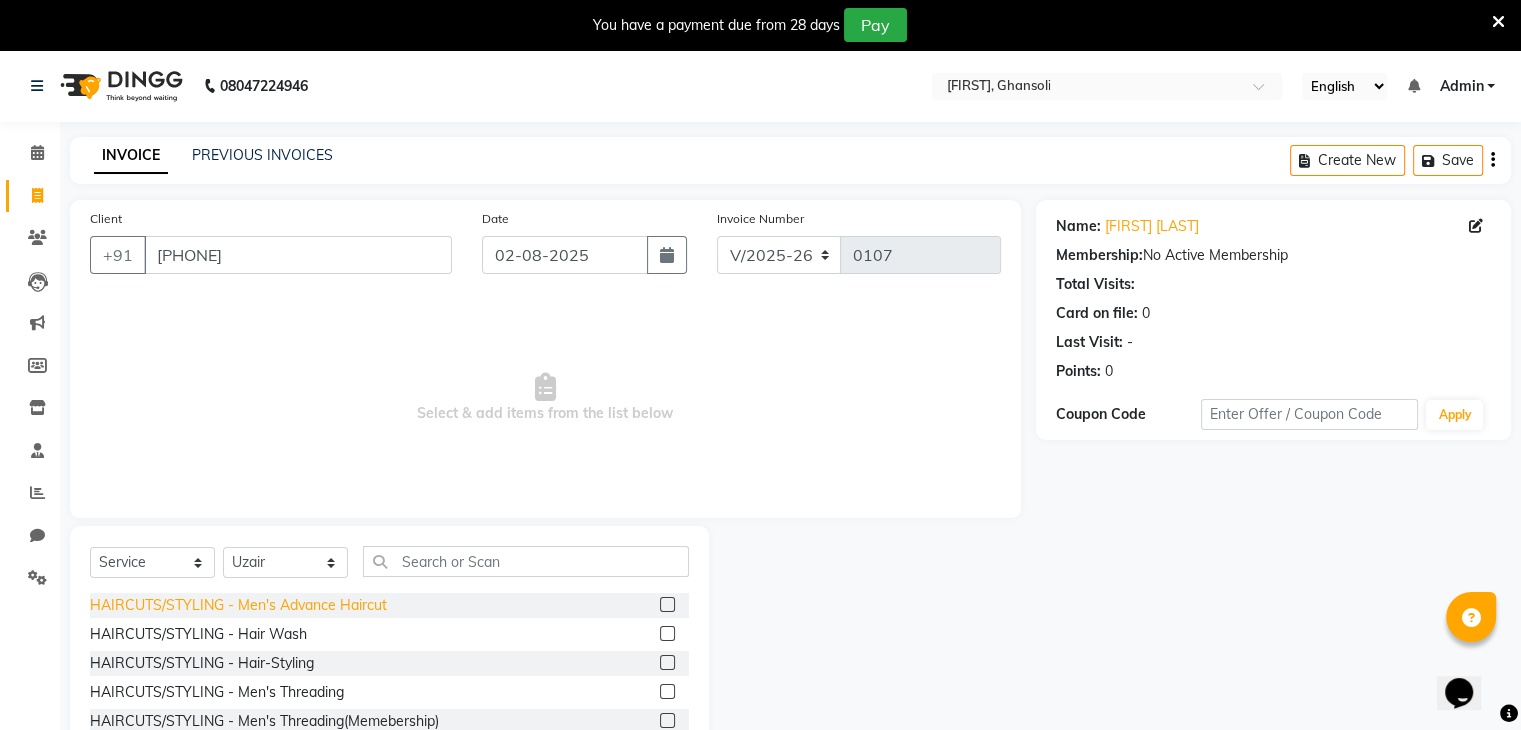 click on "HAIRCUTS/STYLING - Men's Advance Haircut" 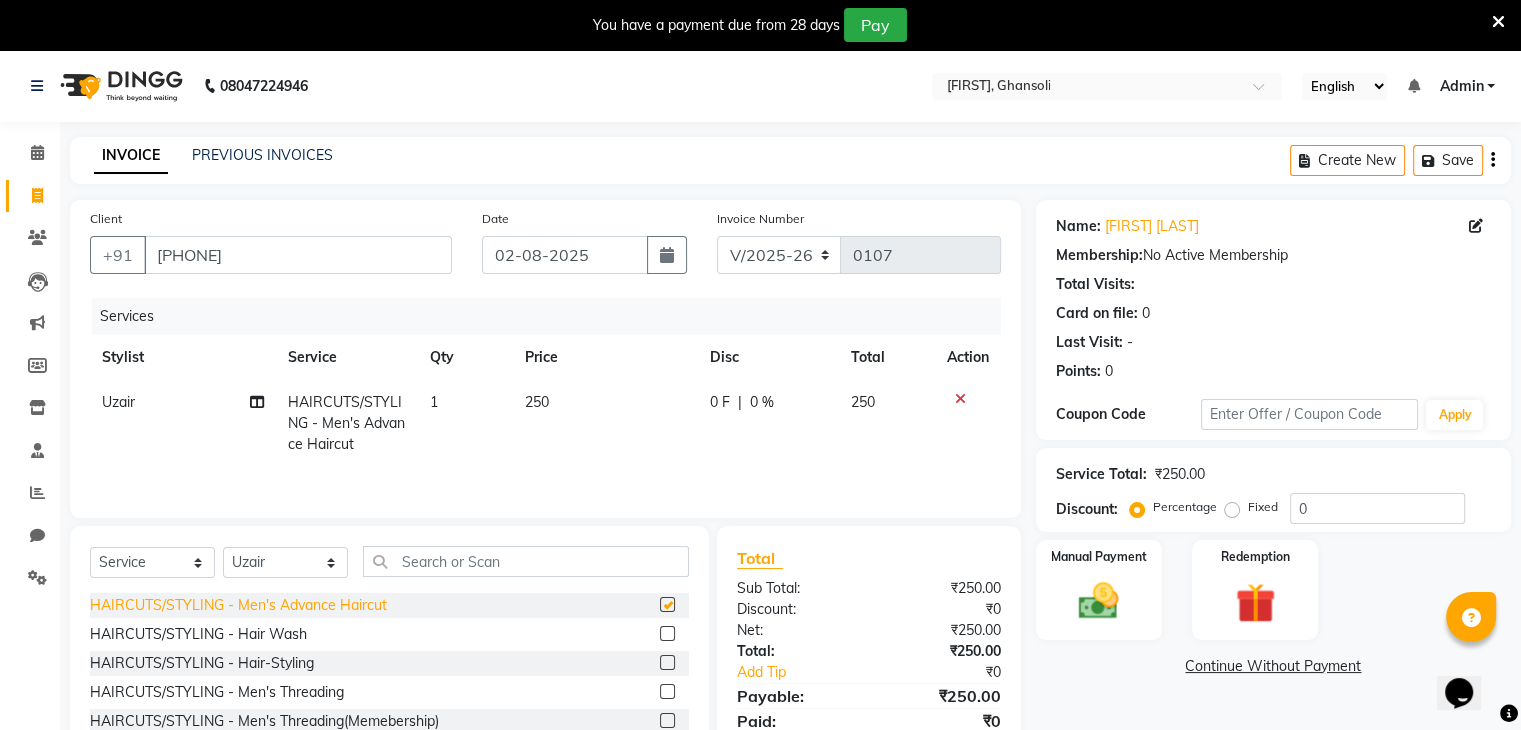 checkbox on "false" 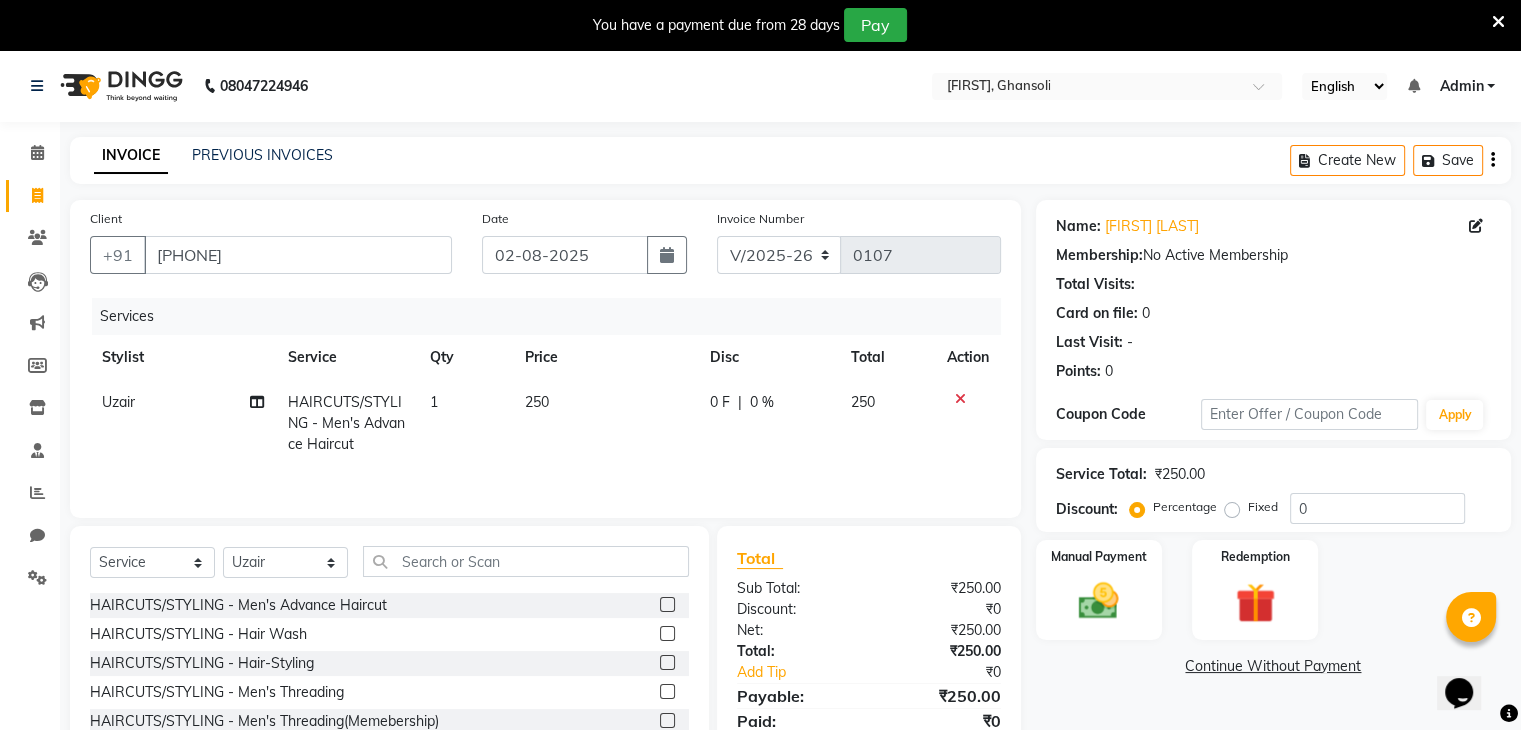 click on "0 F | 0 %" 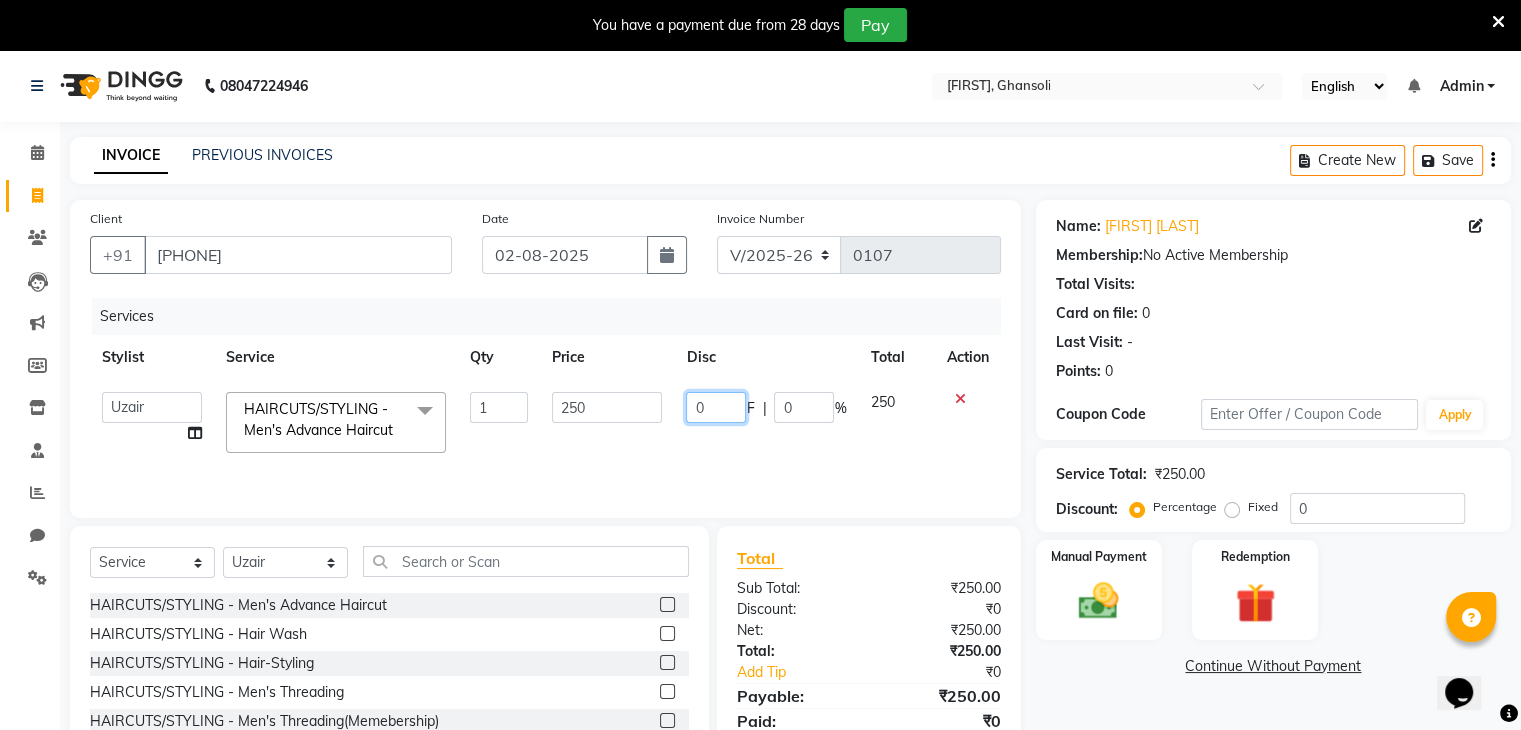 click on "0" 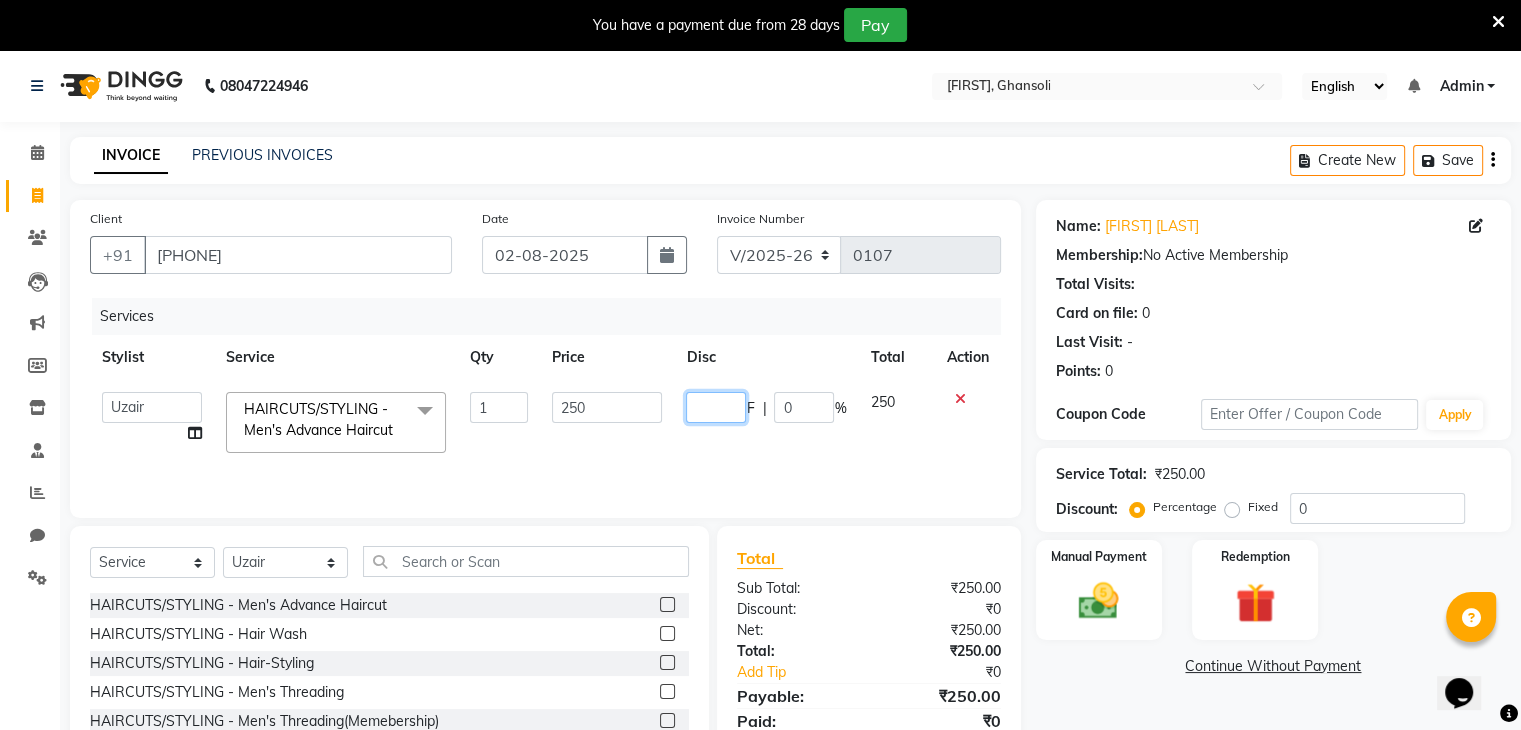 click 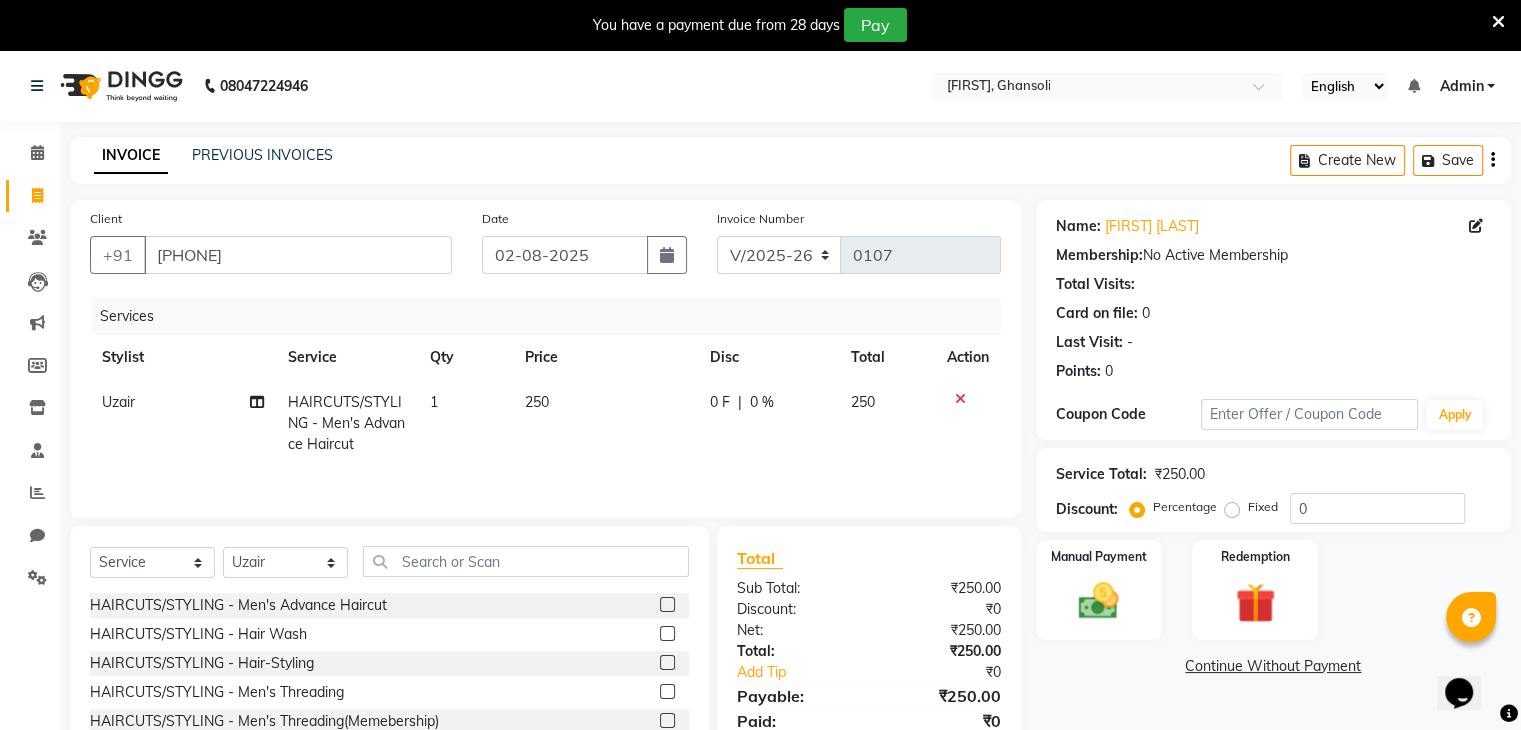 click 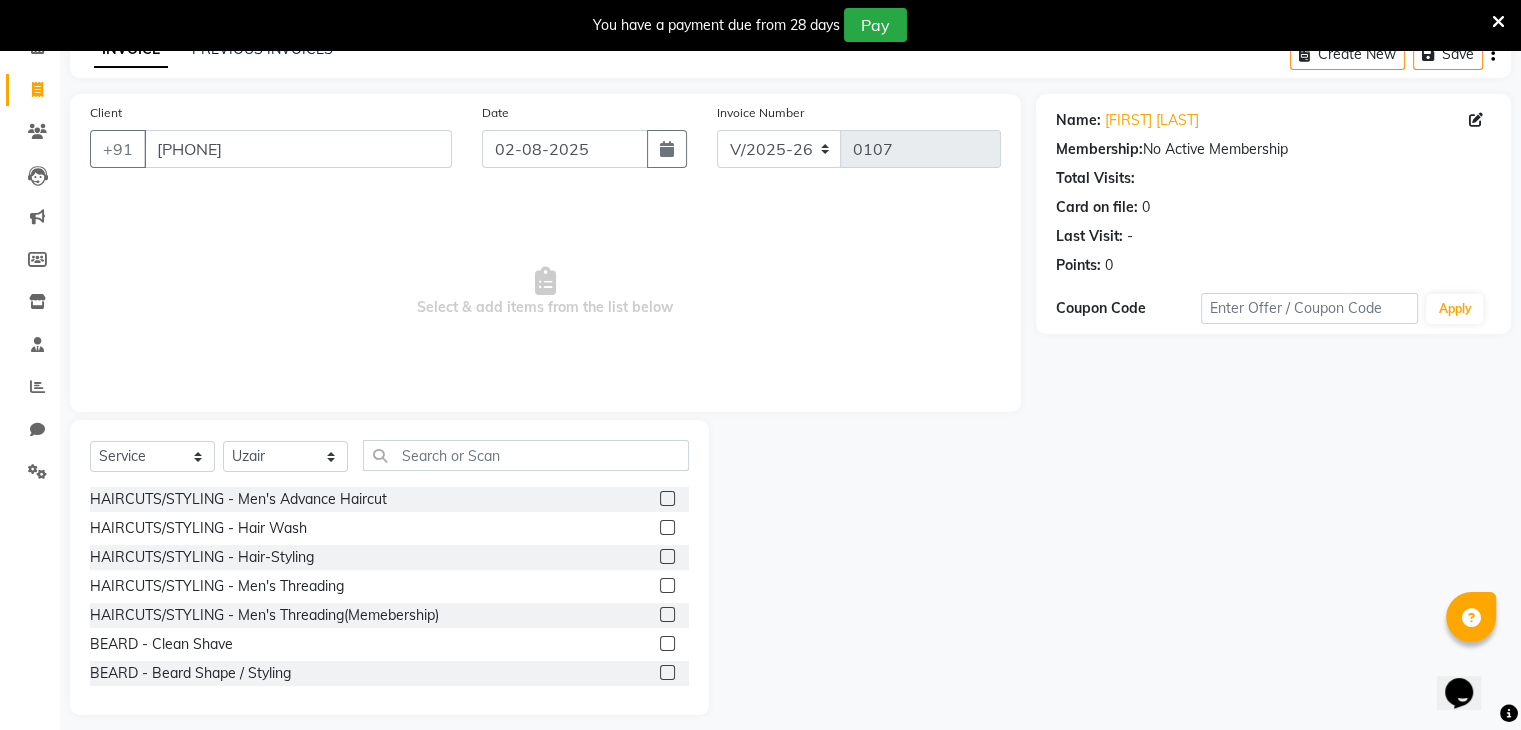 scroll, scrollTop: 107, scrollLeft: 0, axis: vertical 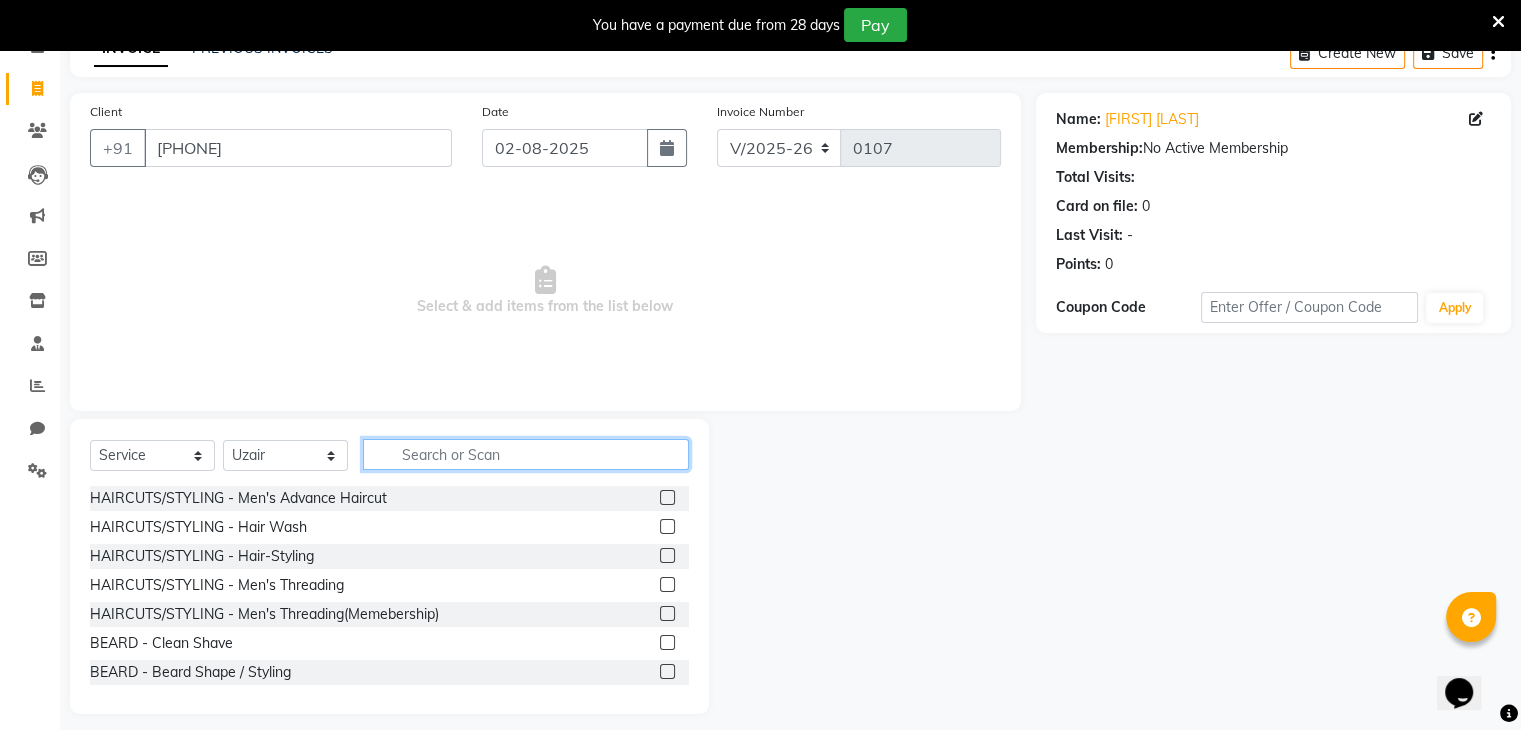 click 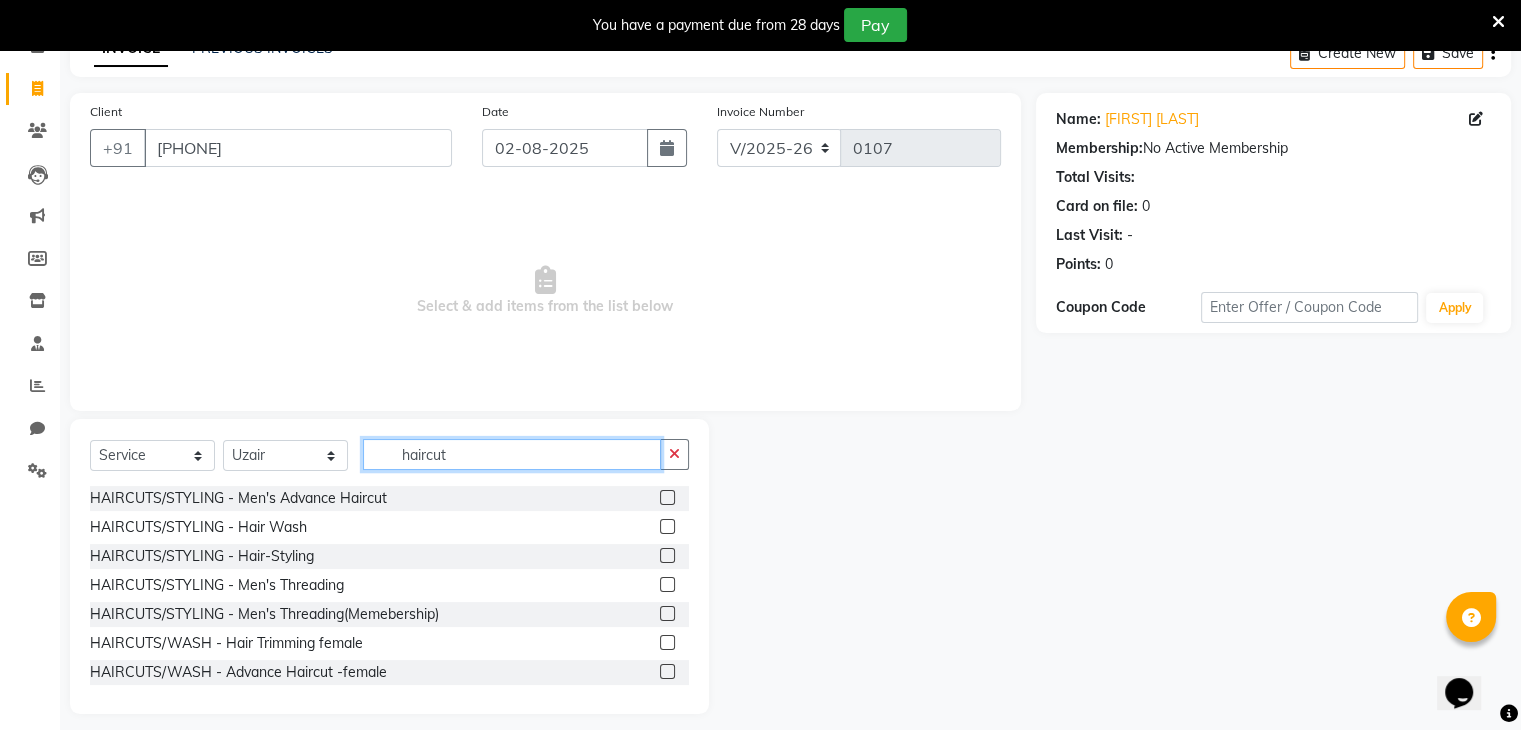 type on "haircut" 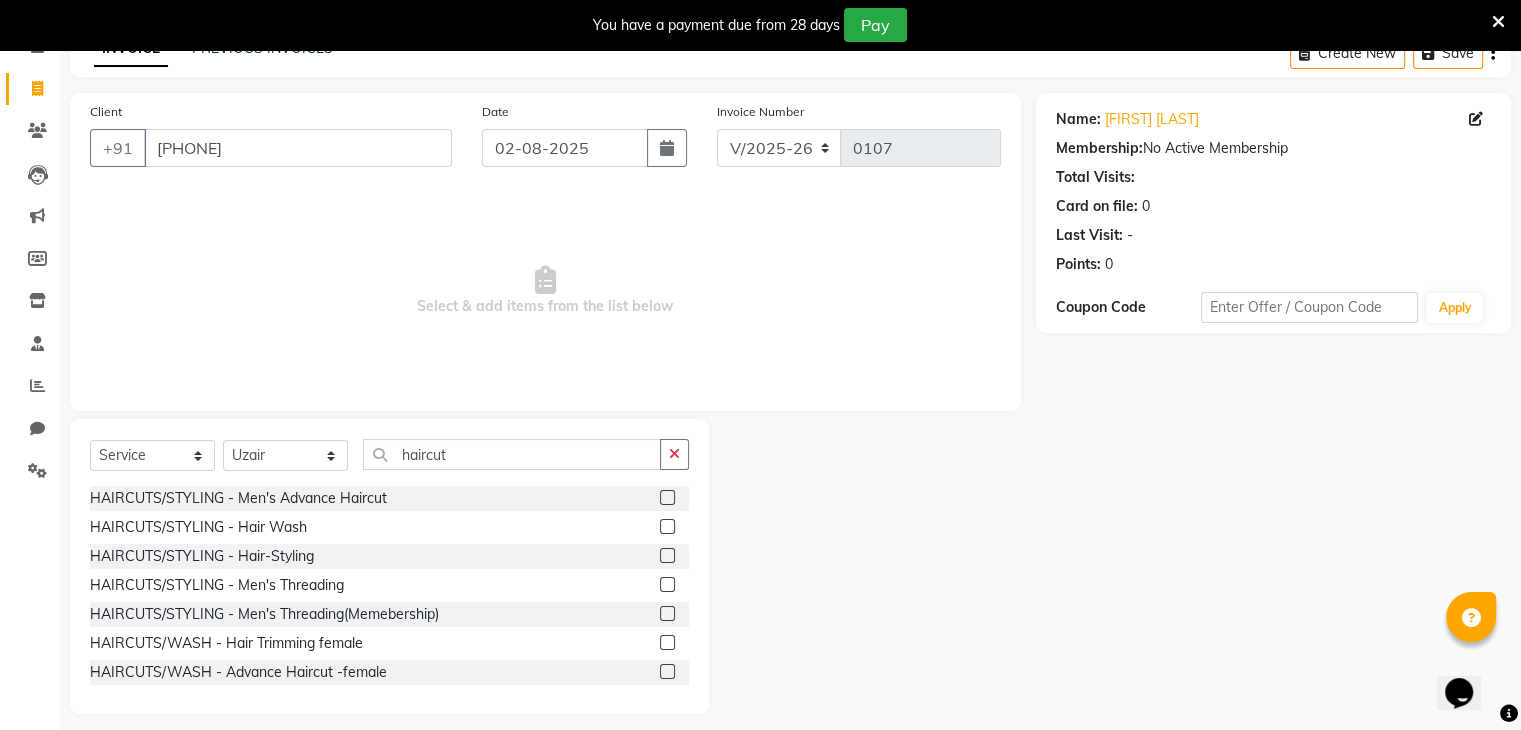 click 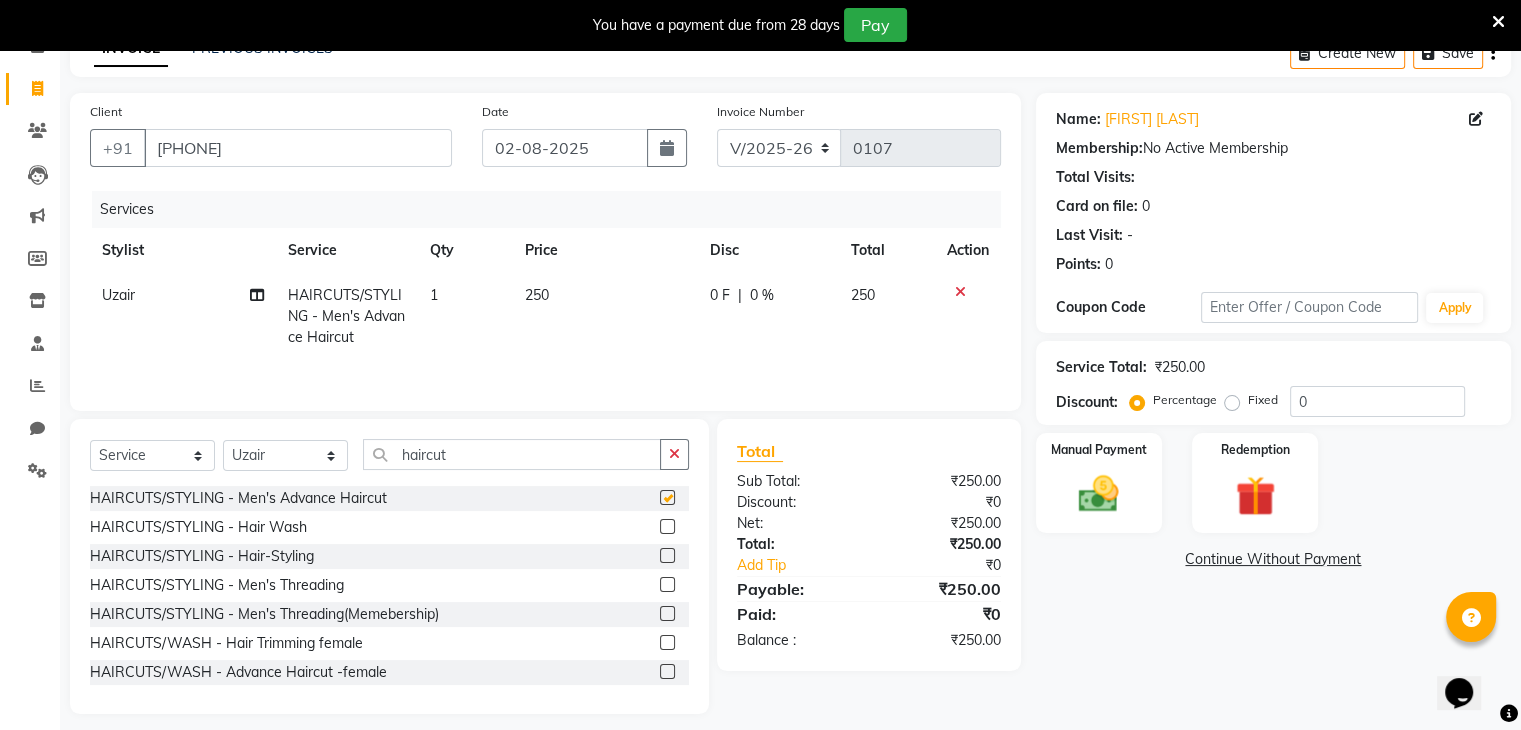 checkbox on "false" 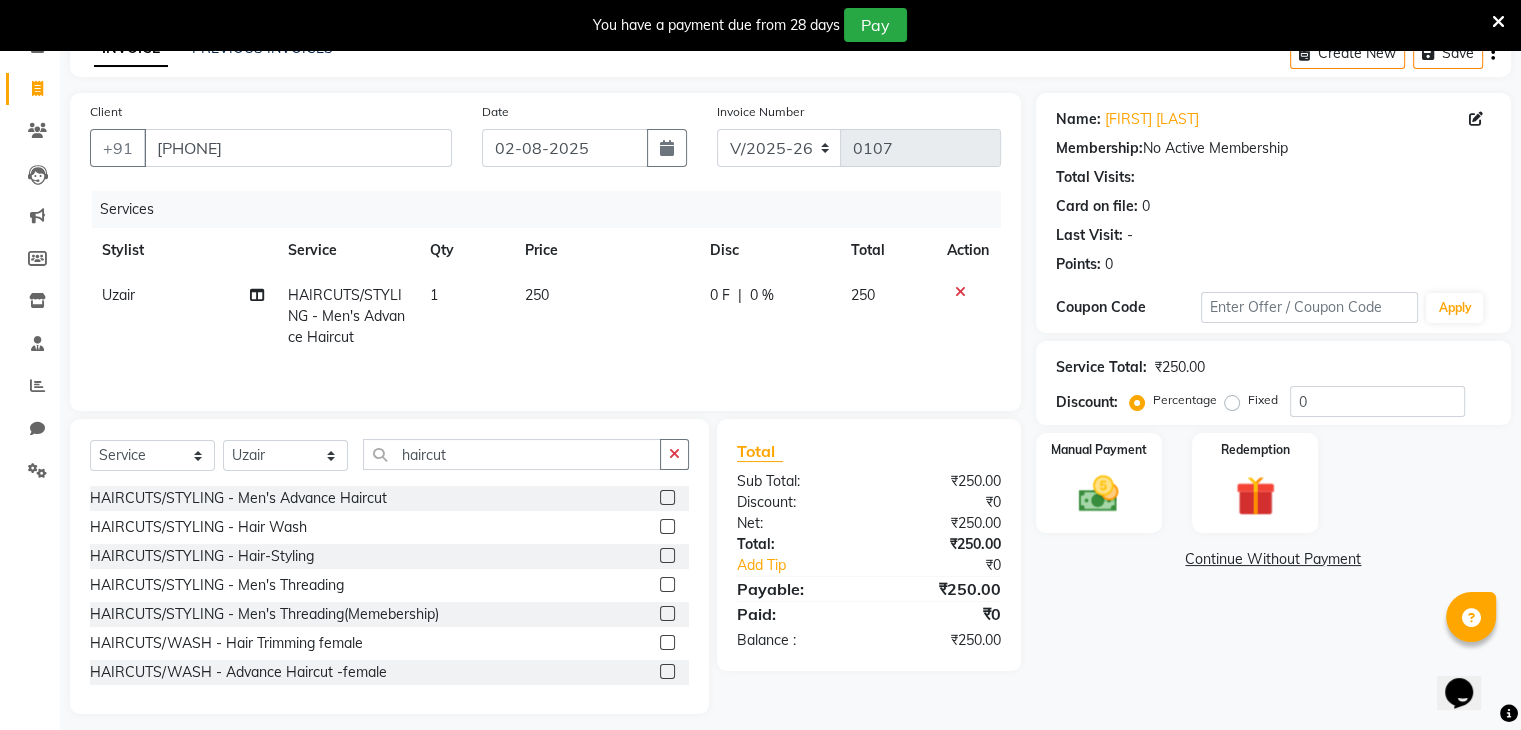 click 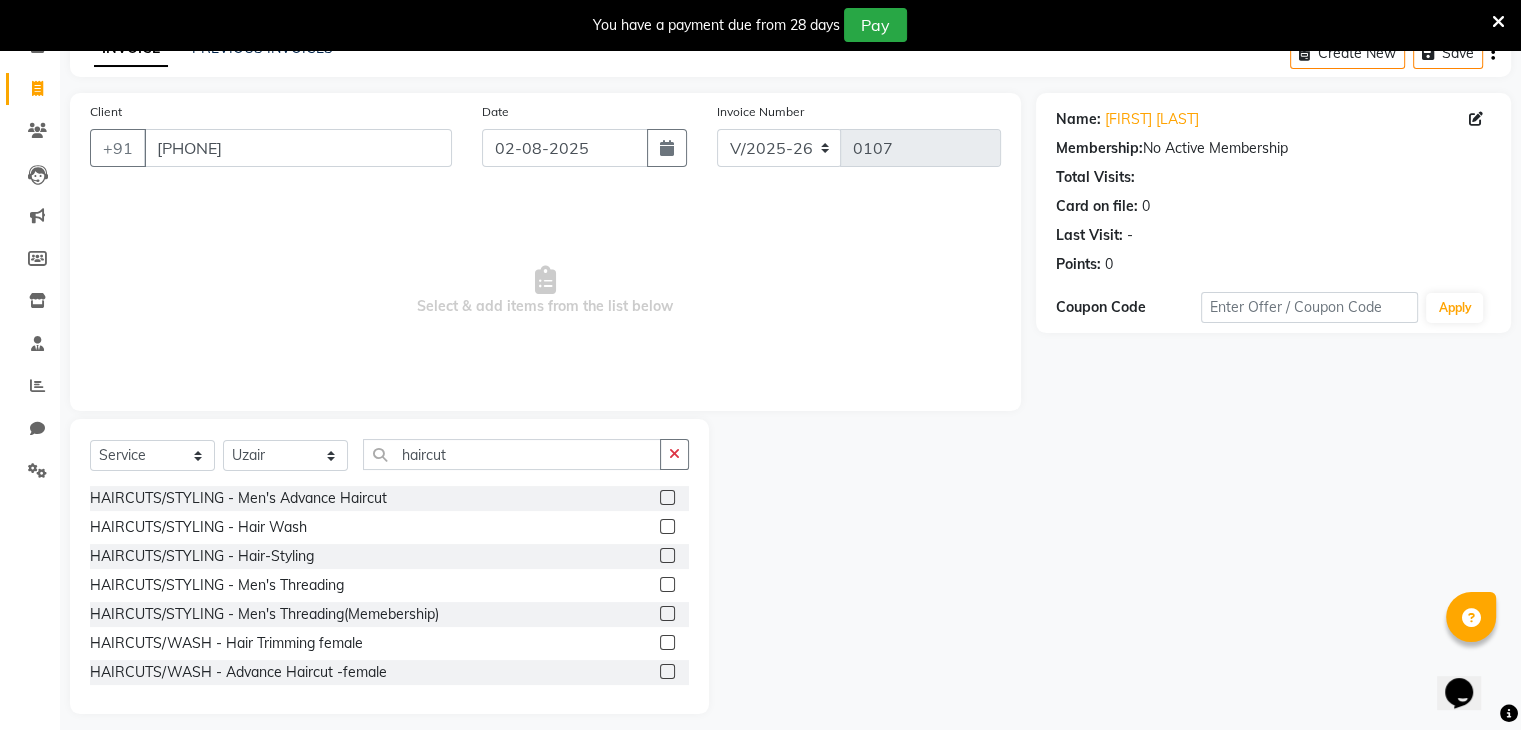 scroll, scrollTop: 122, scrollLeft: 0, axis: vertical 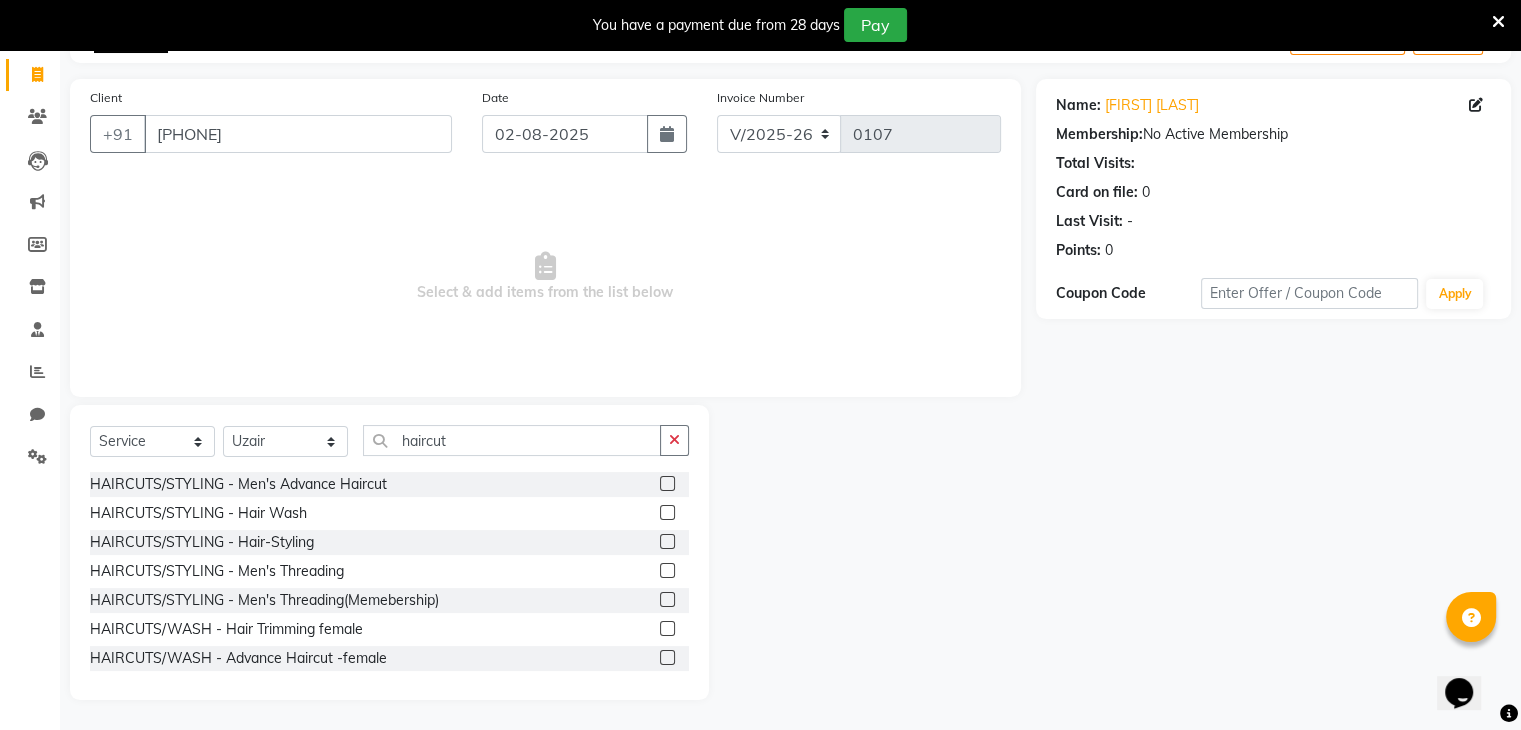 click 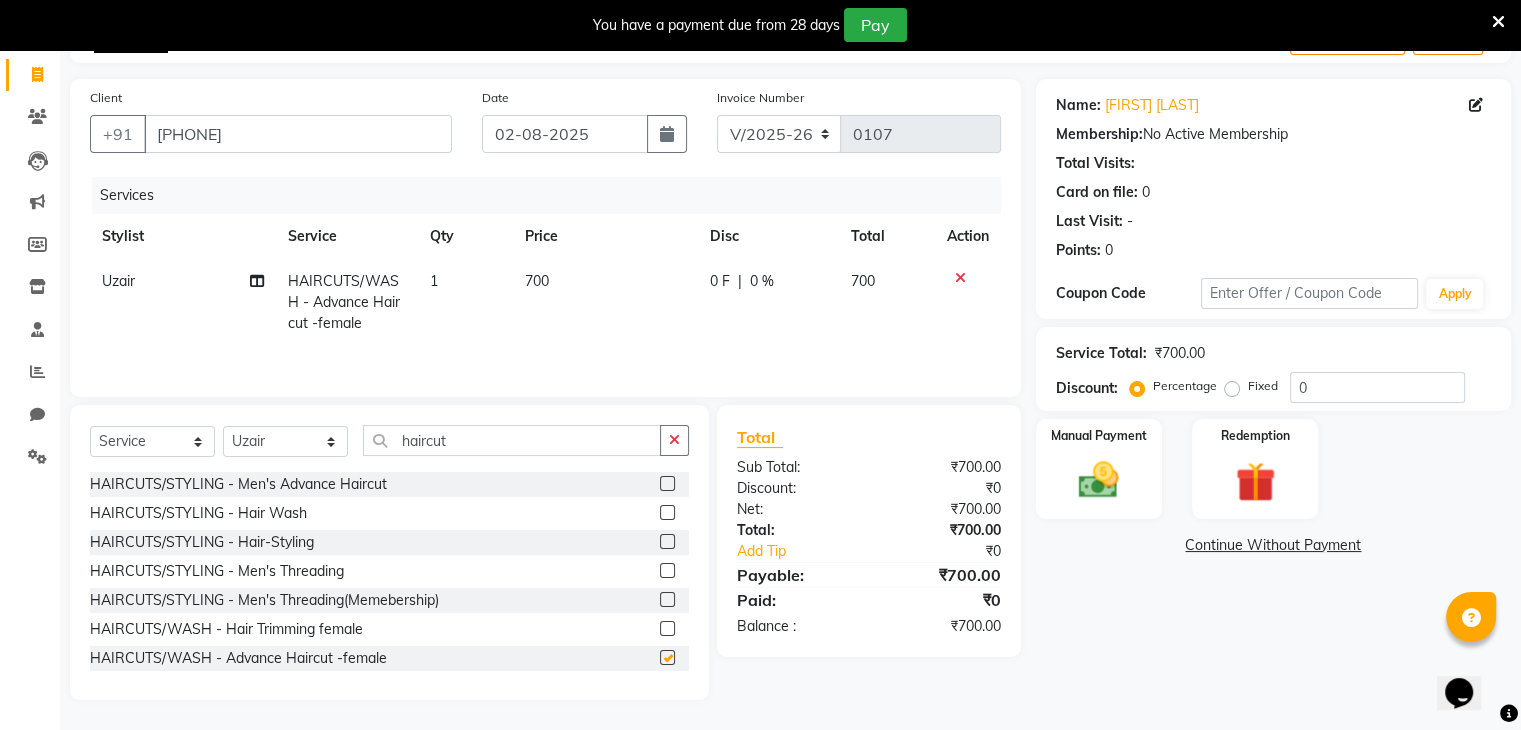 checkbox on "false" 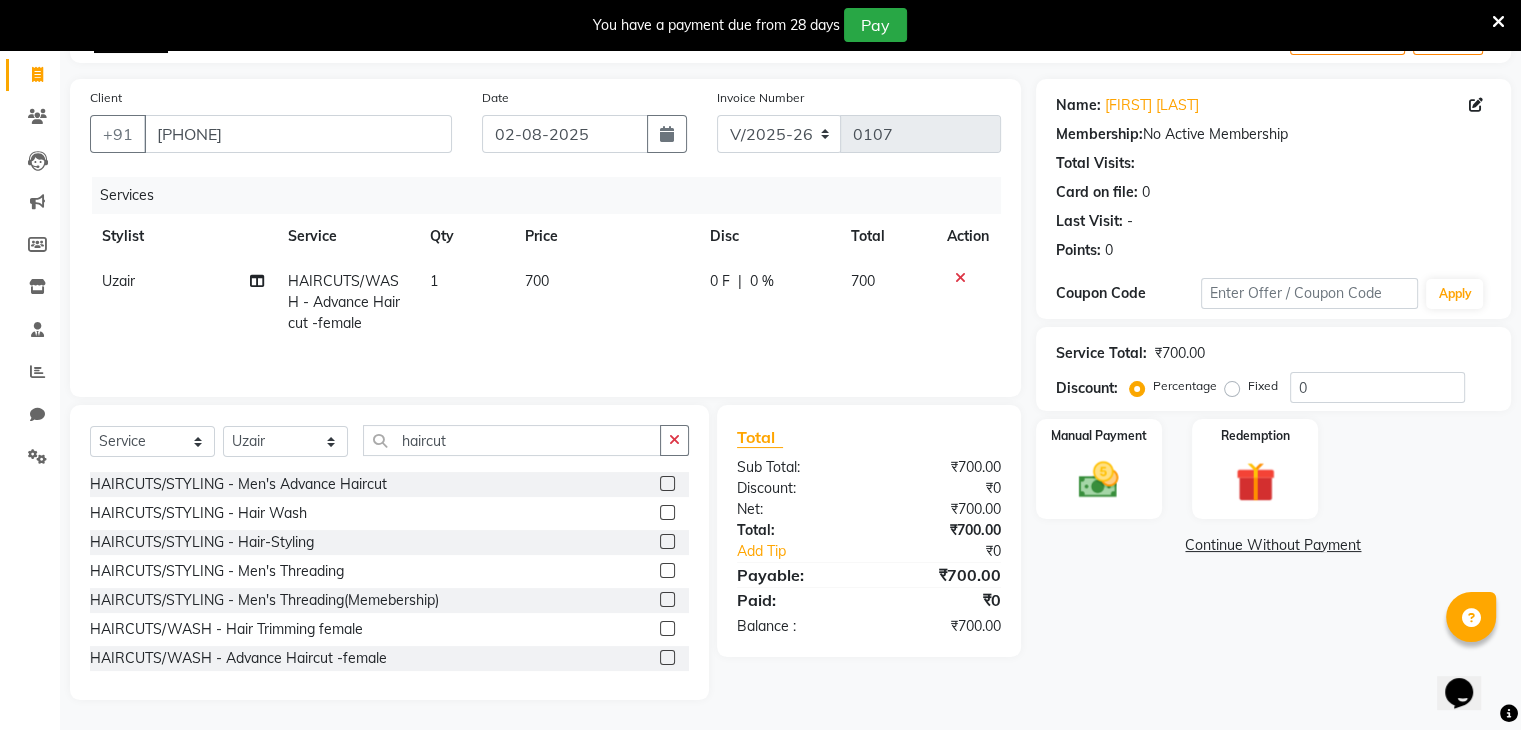 click 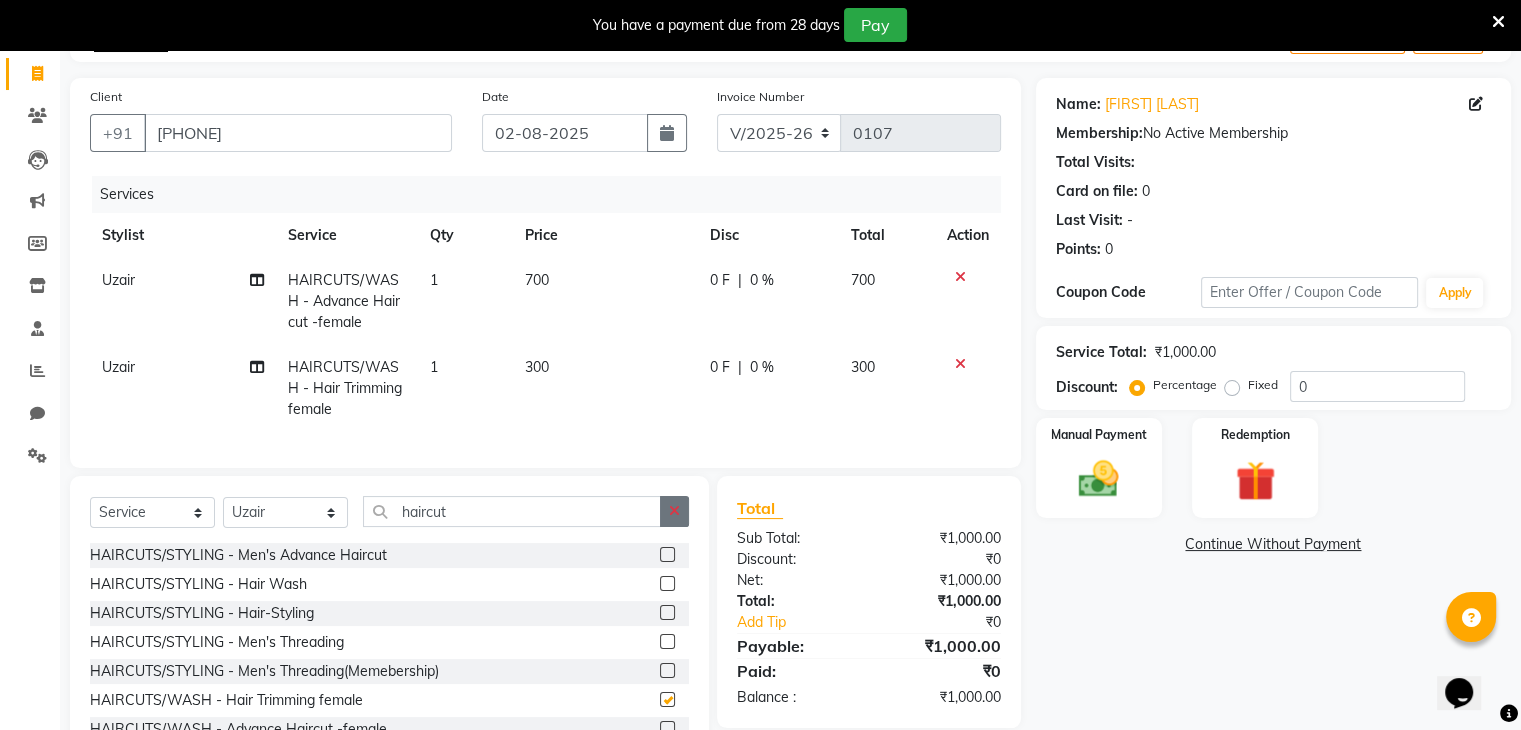 checkbox on "false" 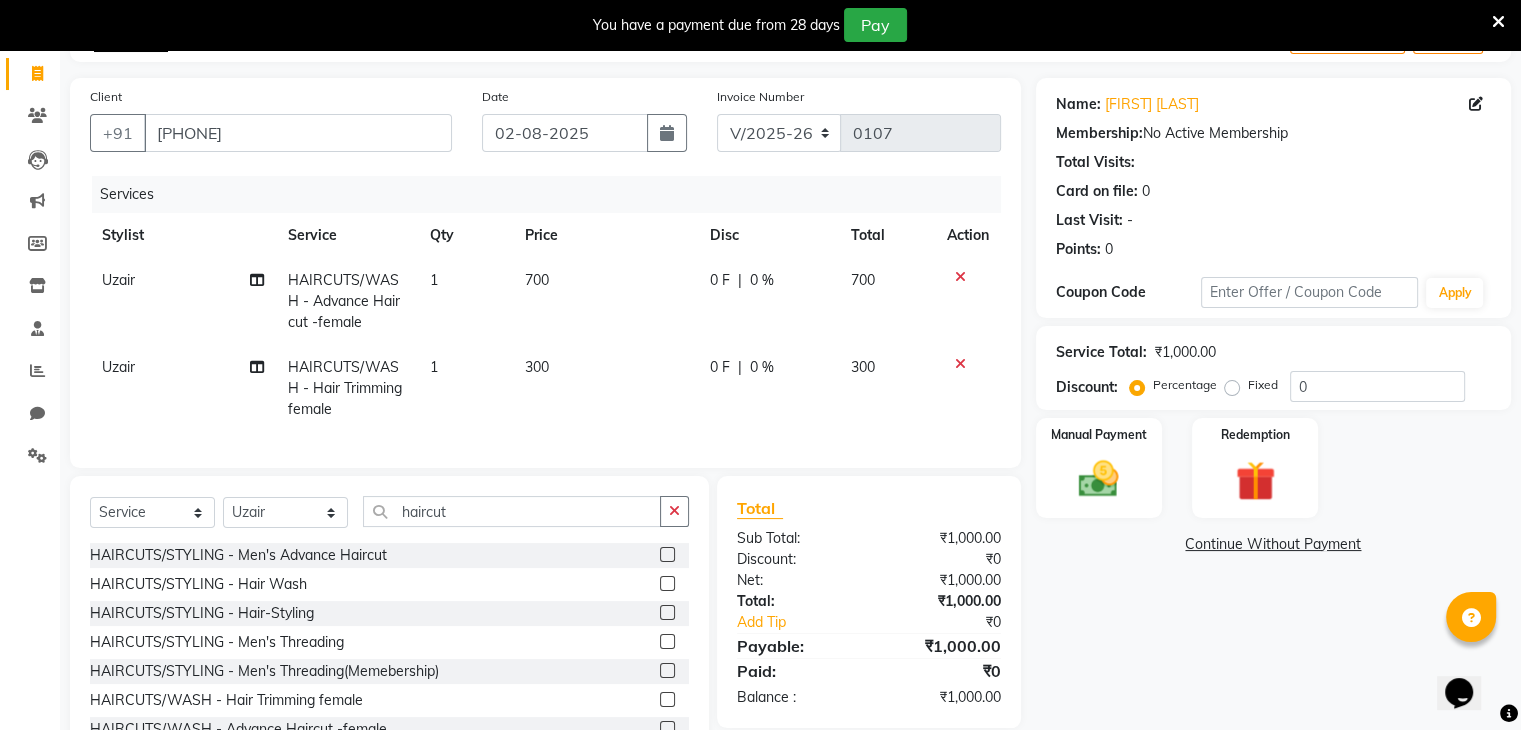 click on "0 F" 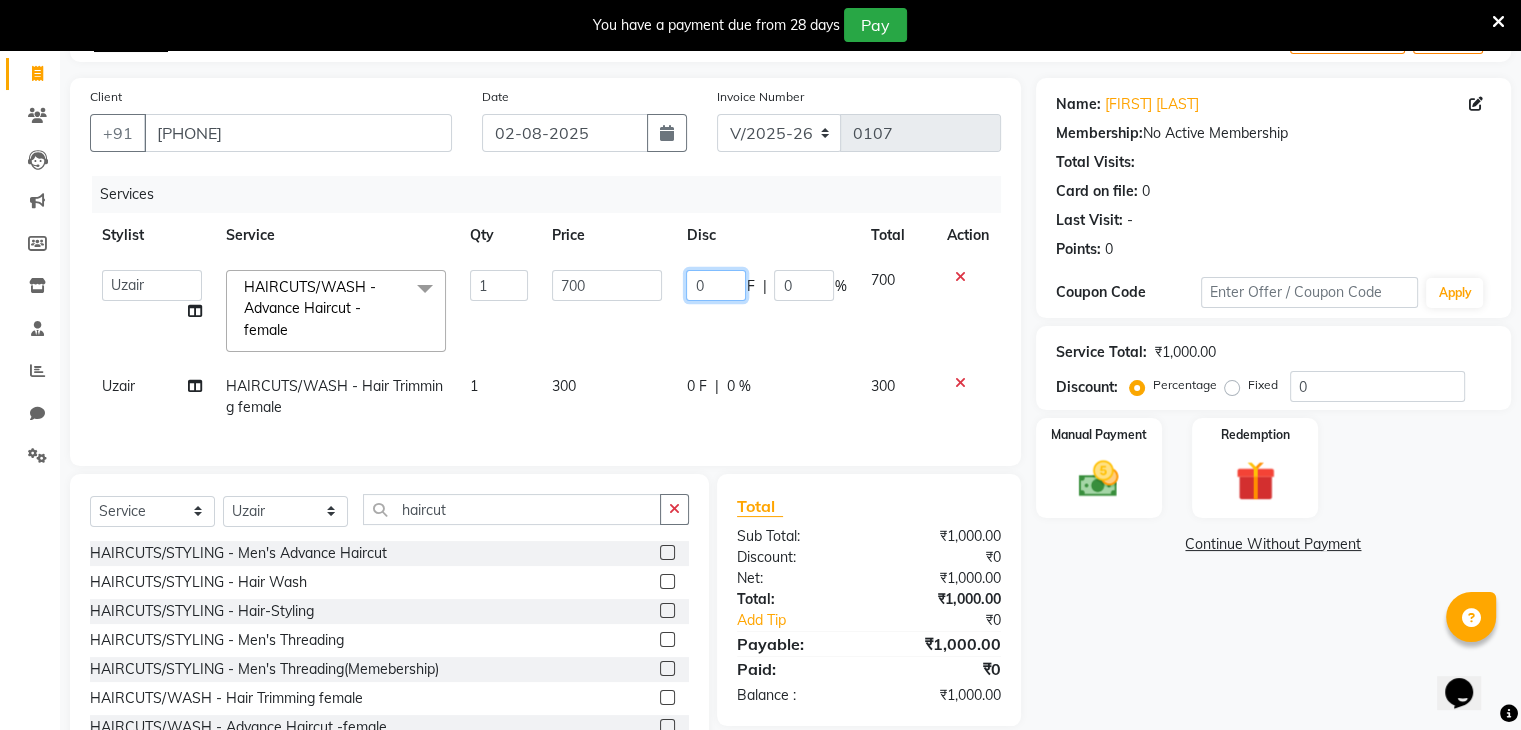 click on "0" 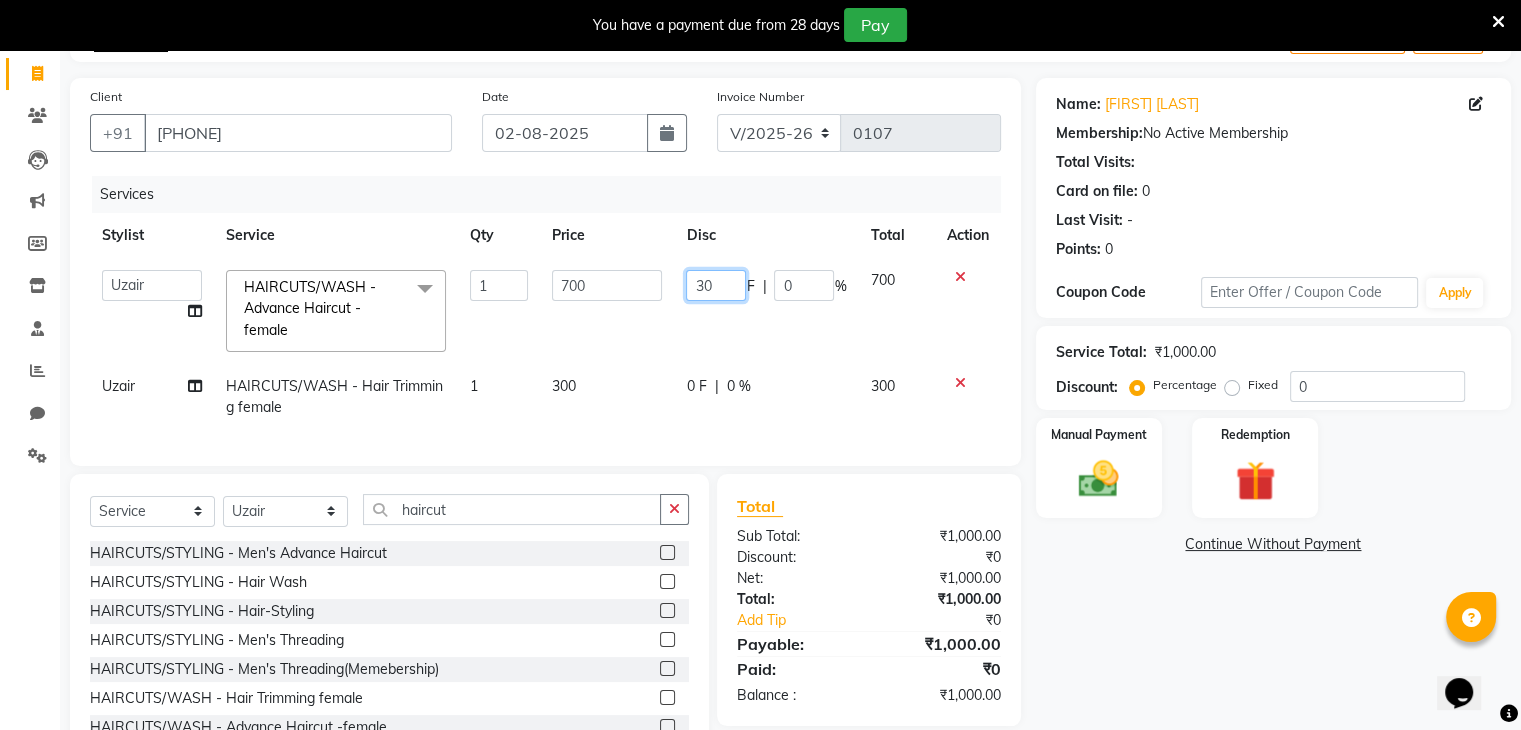 type on "300" 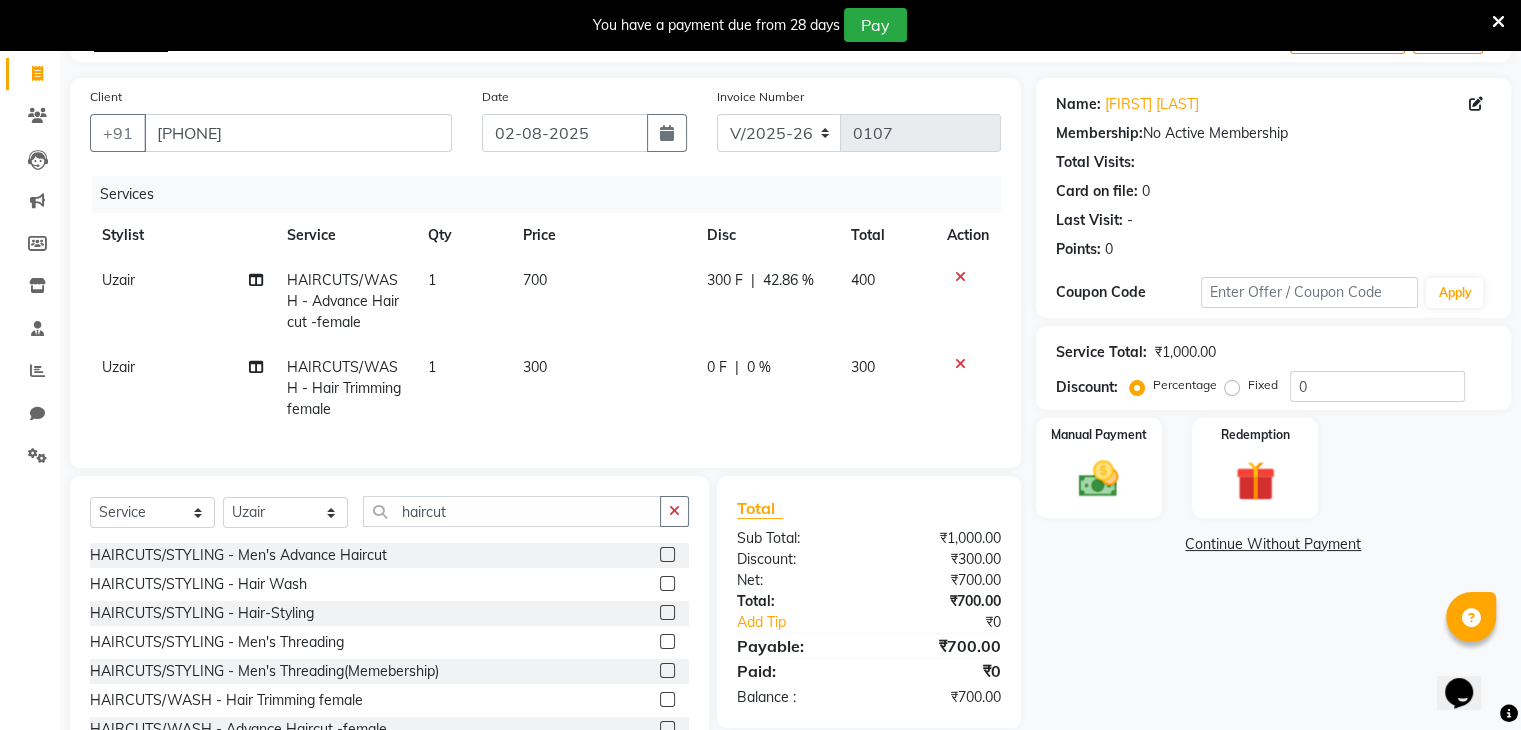 click on "300 F | 42.86 %" 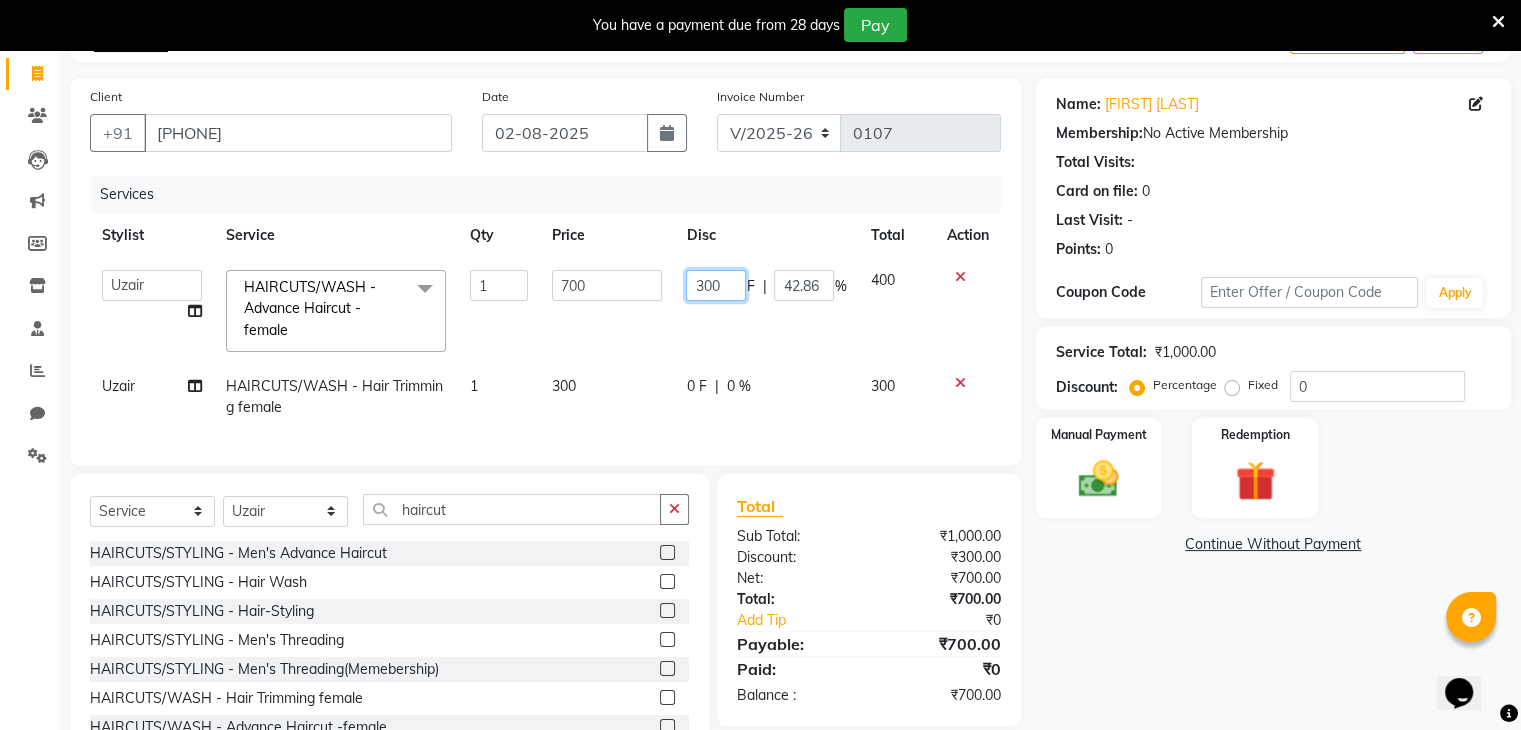 click on "300" 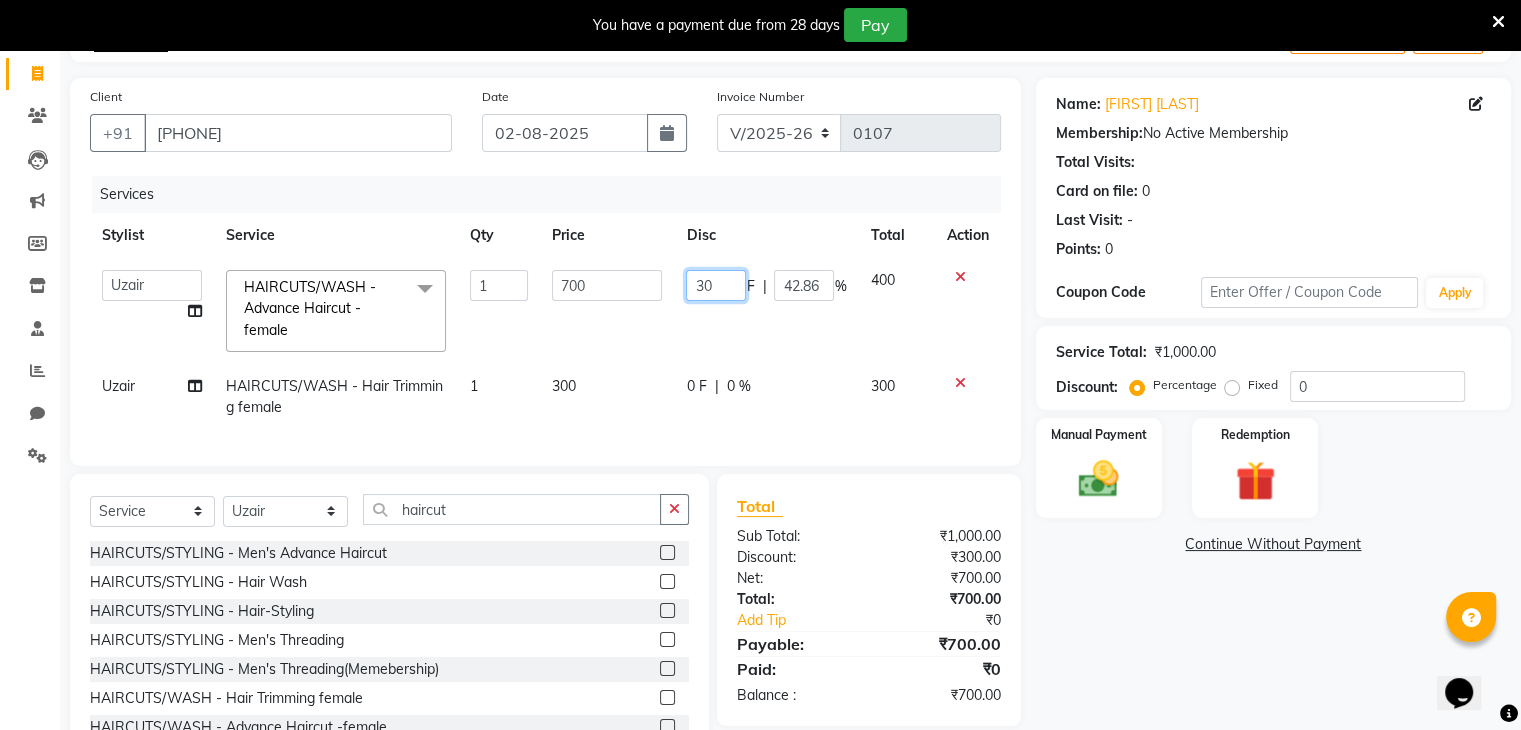 type on "3" 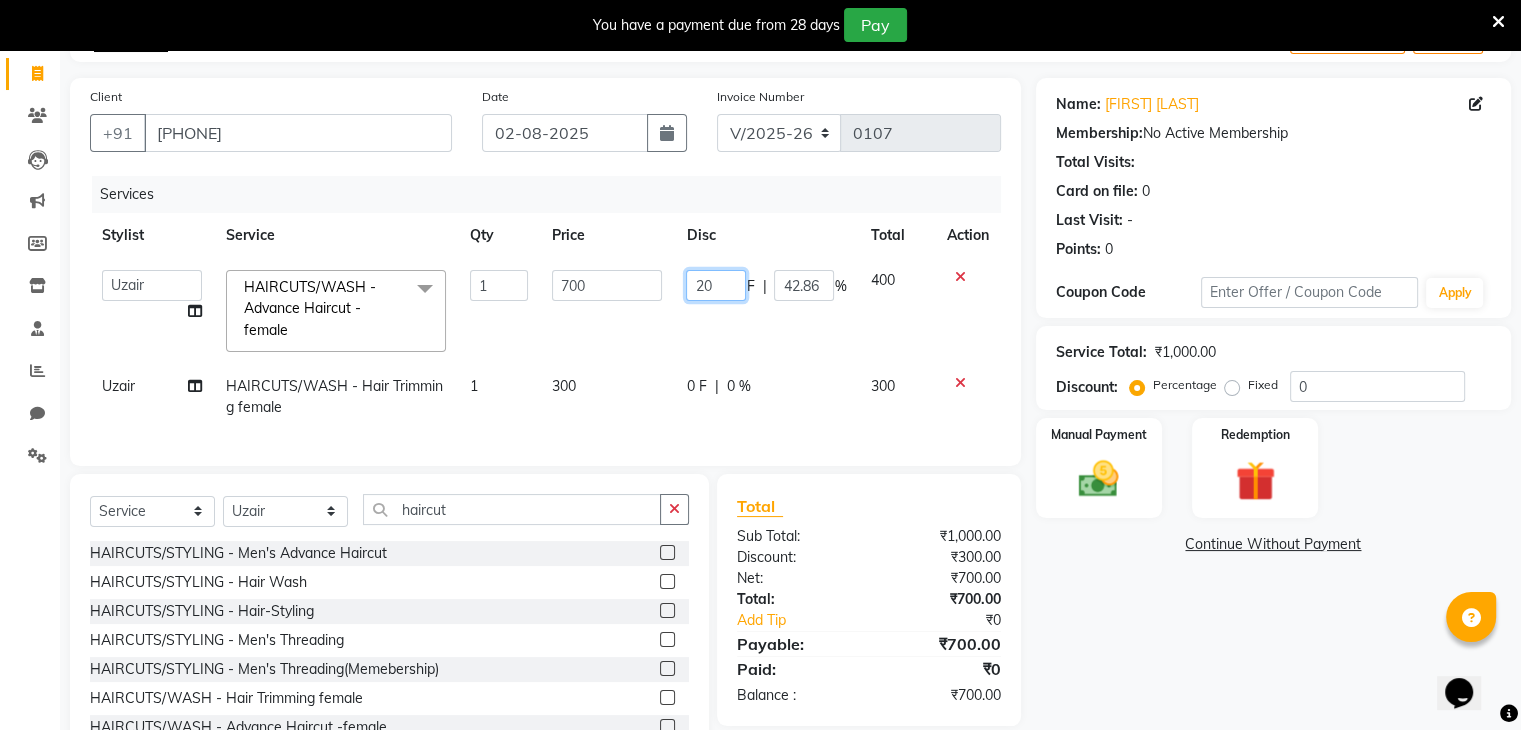 type on "200" 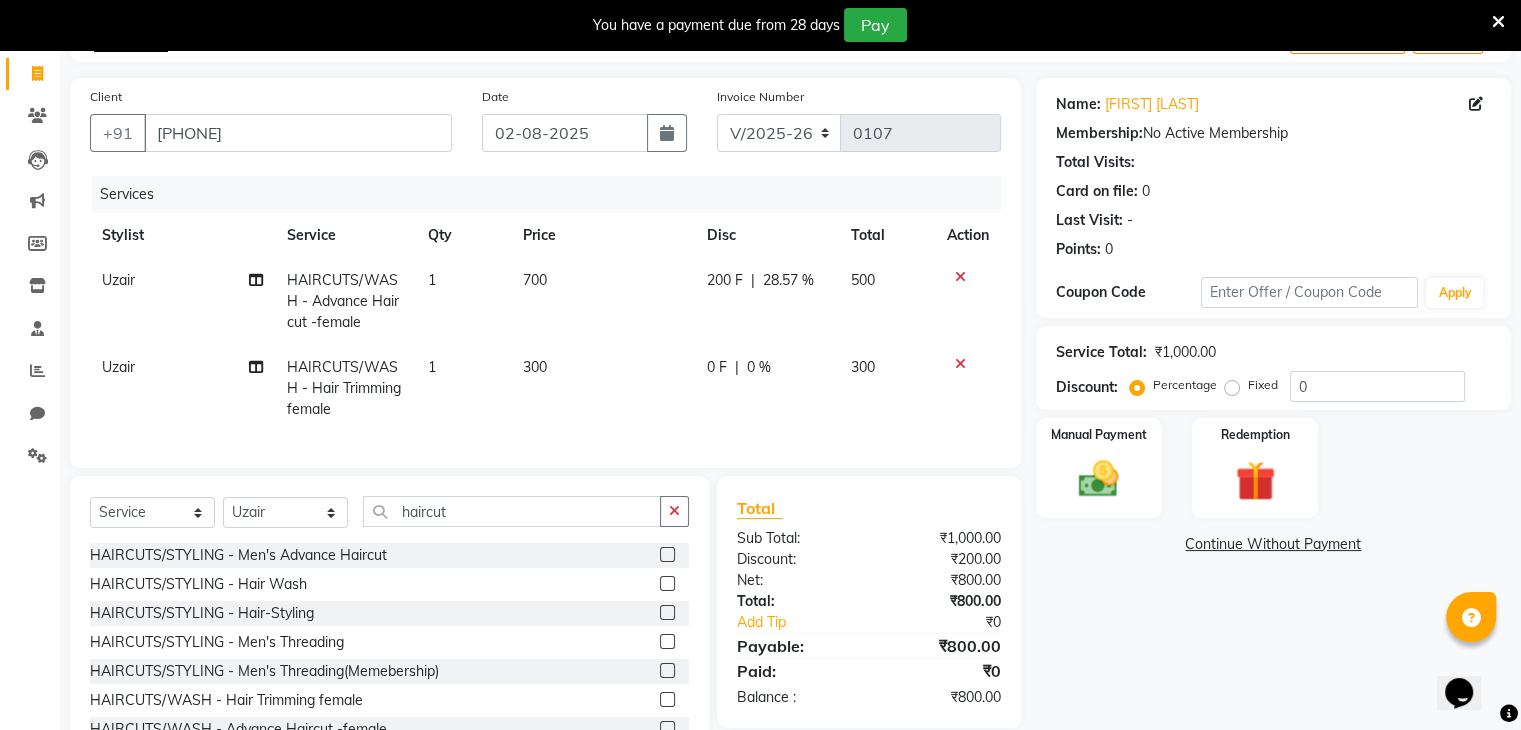 click on "[FIRST] [SERVICE] - [SERVICE] -female 1 700 200 F | 28.57 % 500 [FIRST] [SERVICE] - [SERVICE] female 1 300 0 F | 0 % 300" 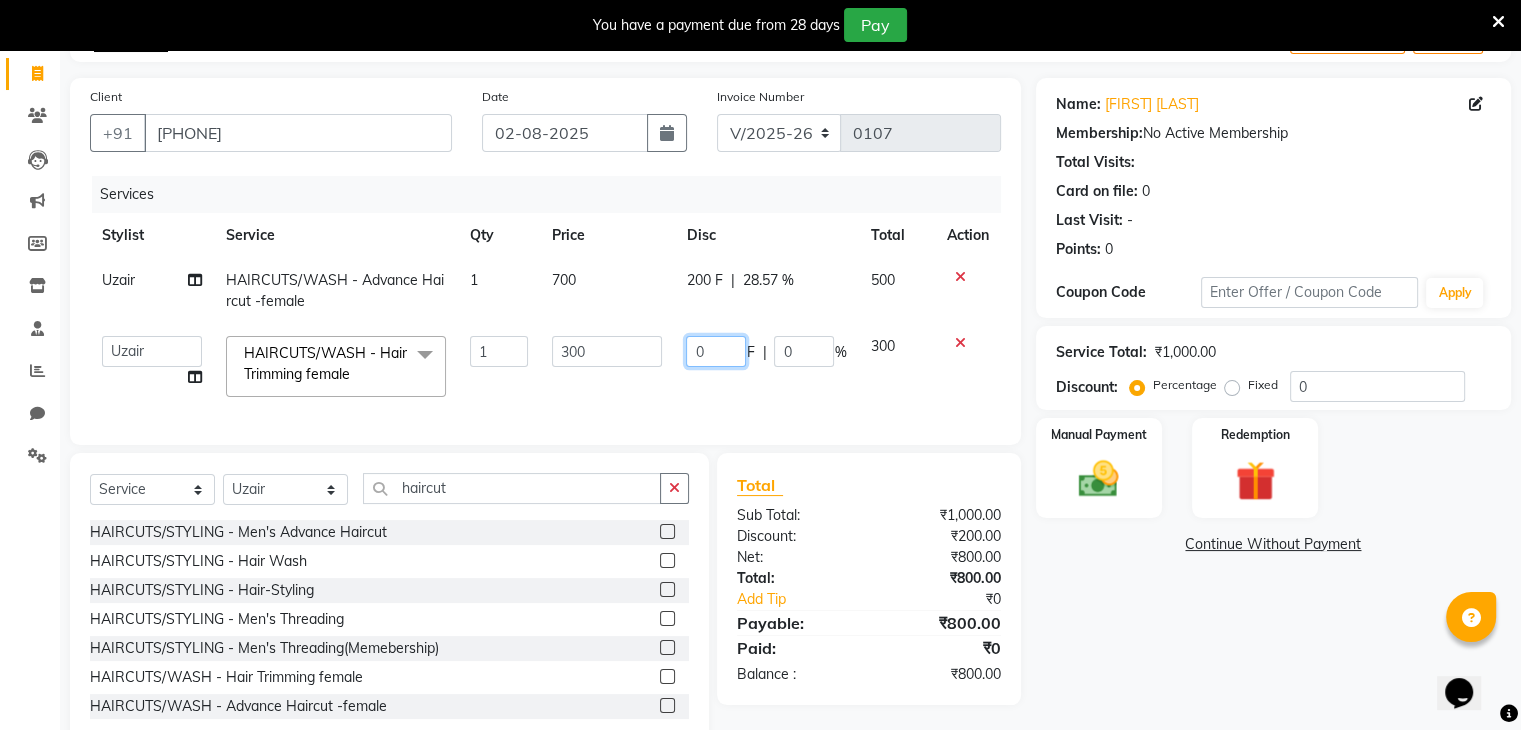 click on "0" 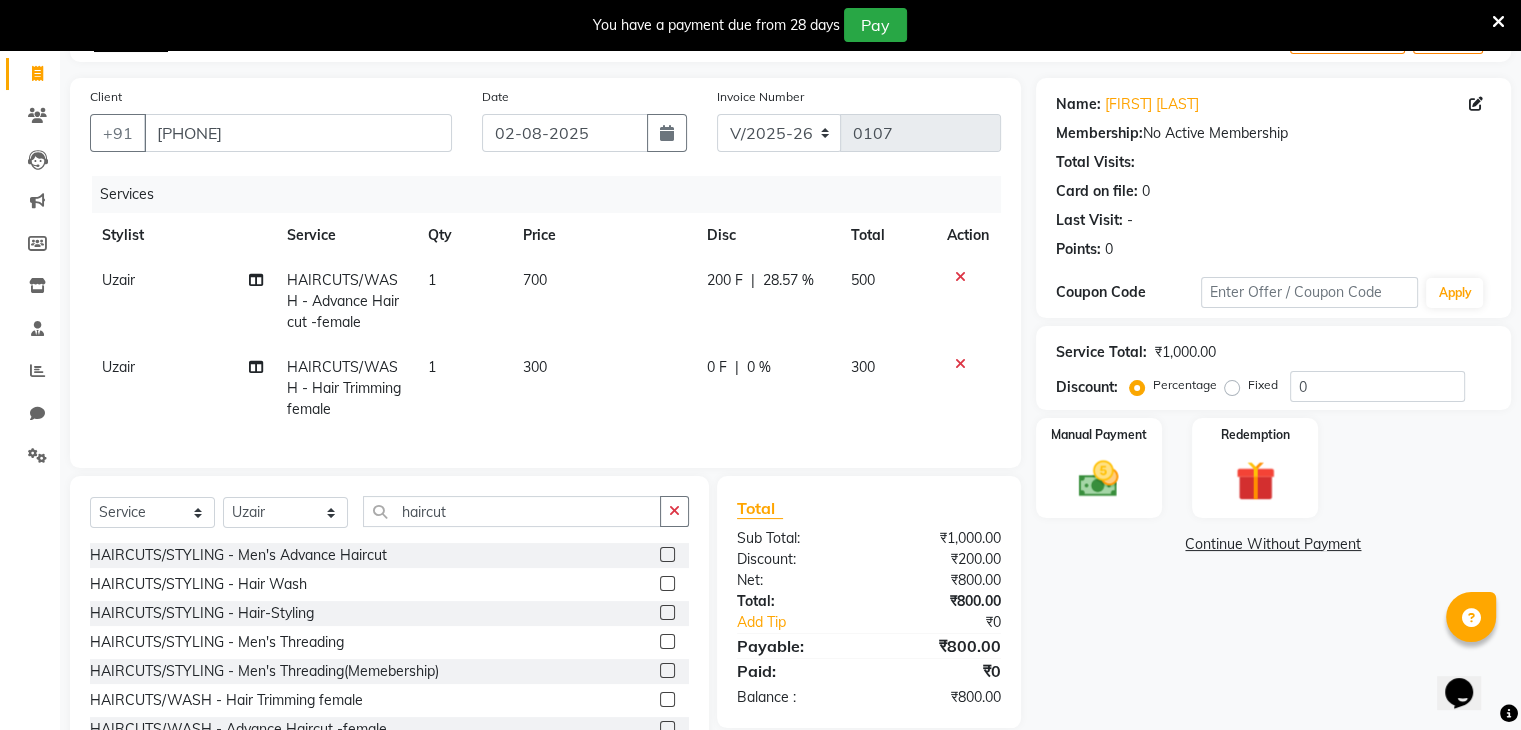 click on "300" 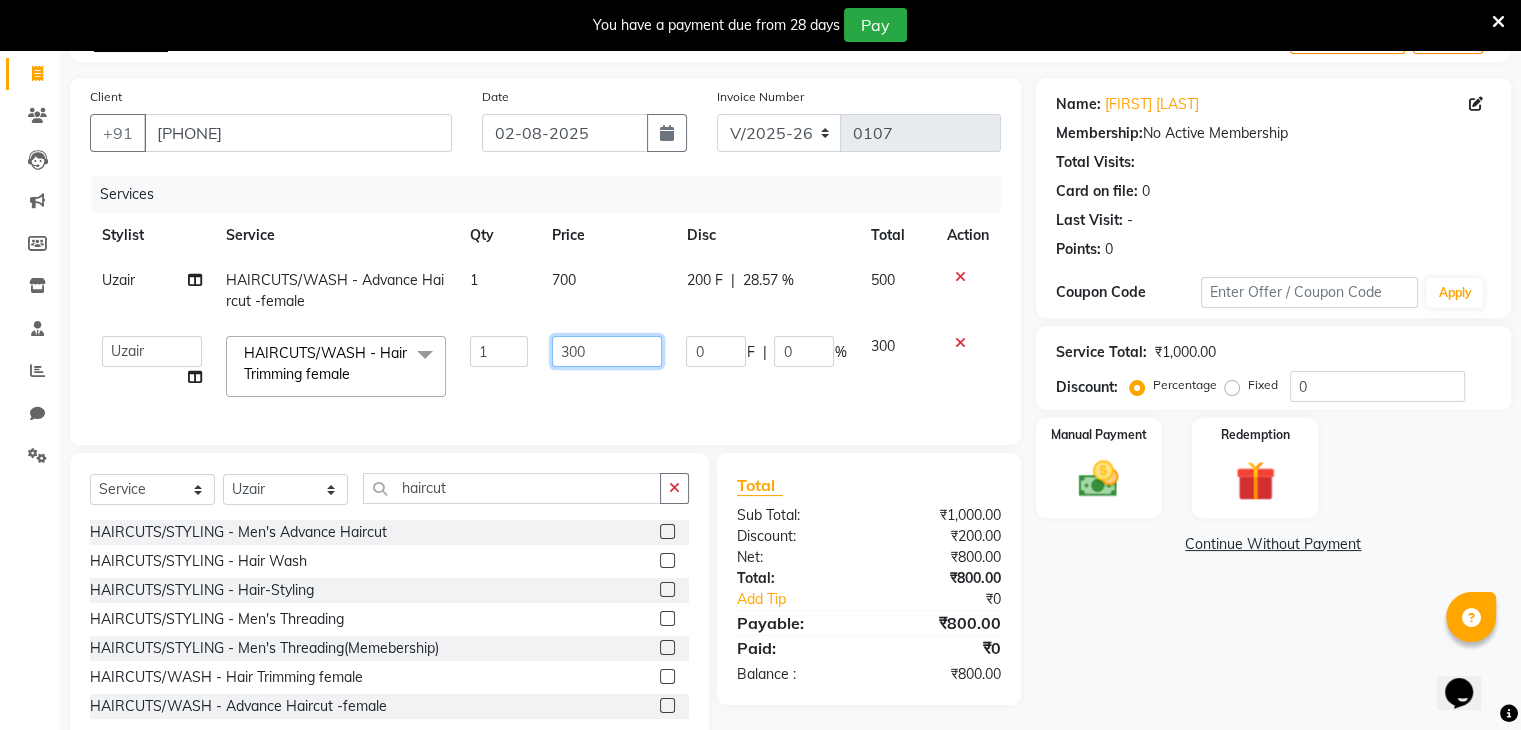 click on "300" 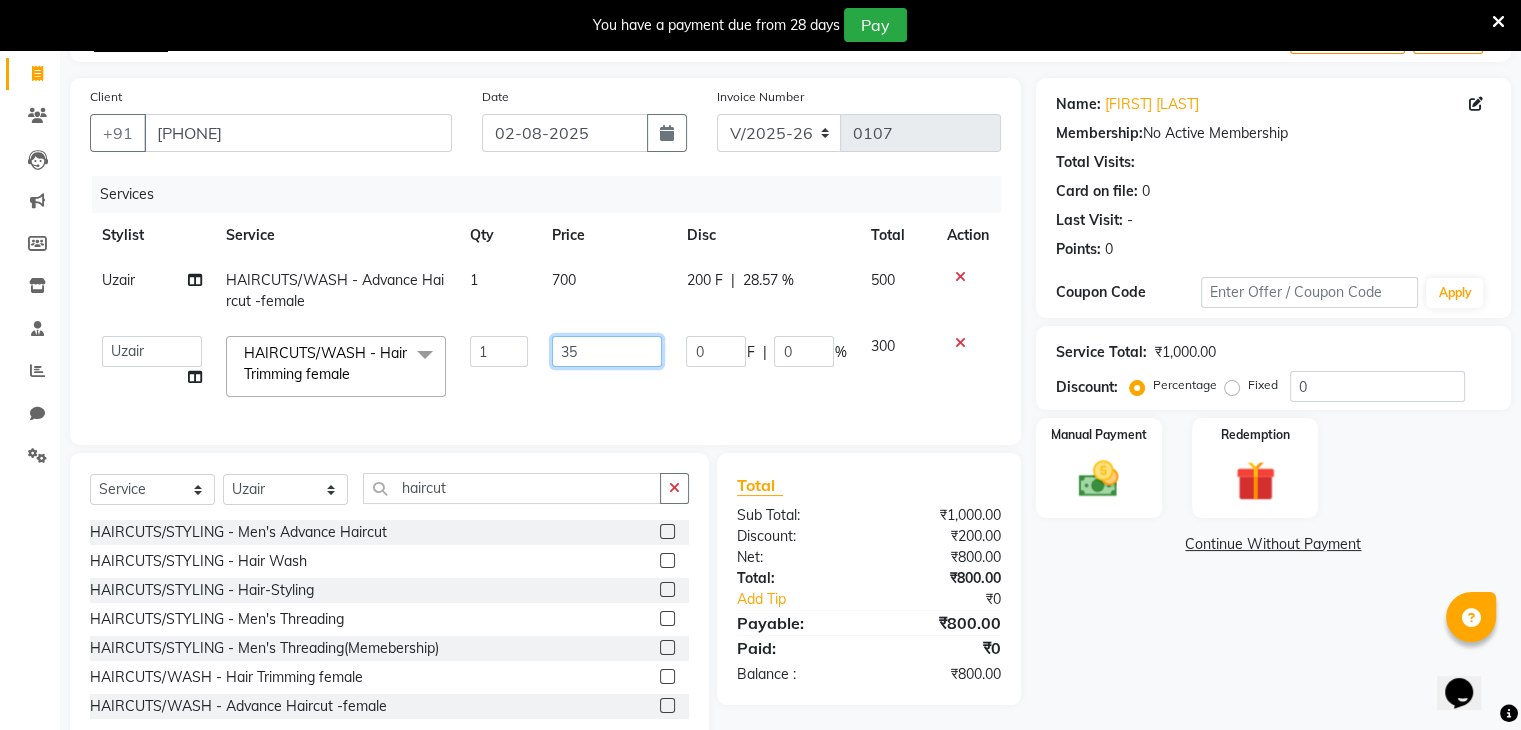 type on "350" 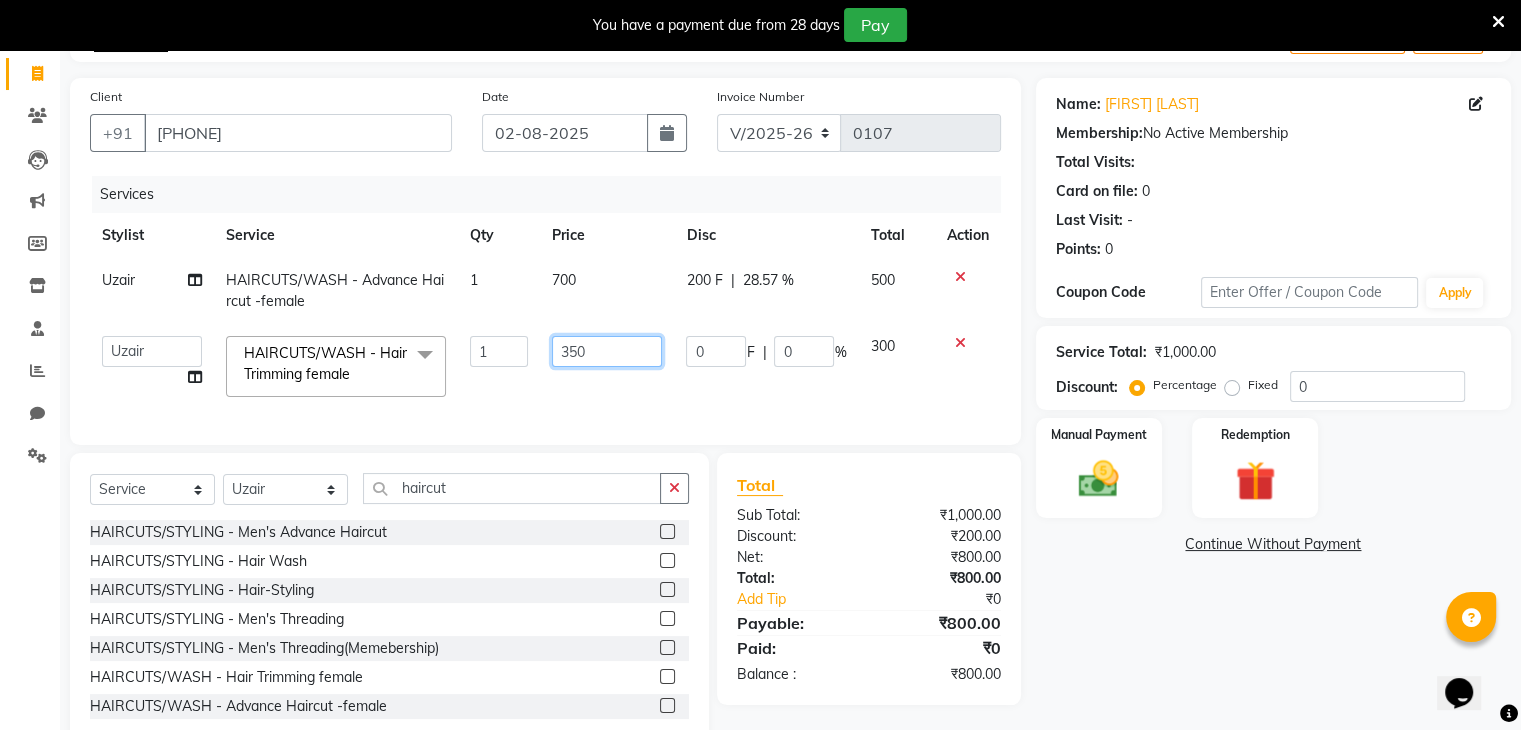 click on "350" 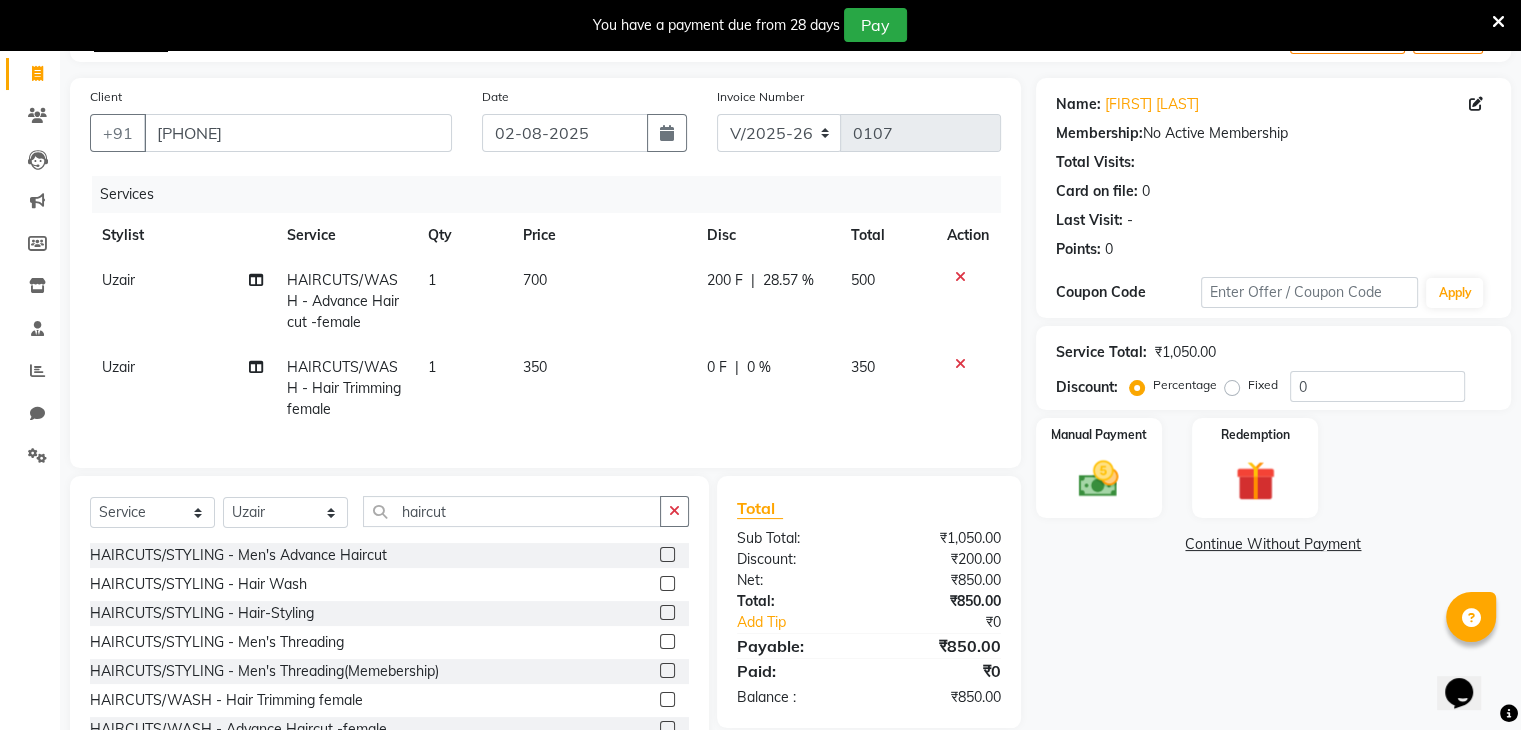 click on "Uzair HAIRCUTS/WASH - Hair Trimming female 1 350 0 F | 0 % 350" 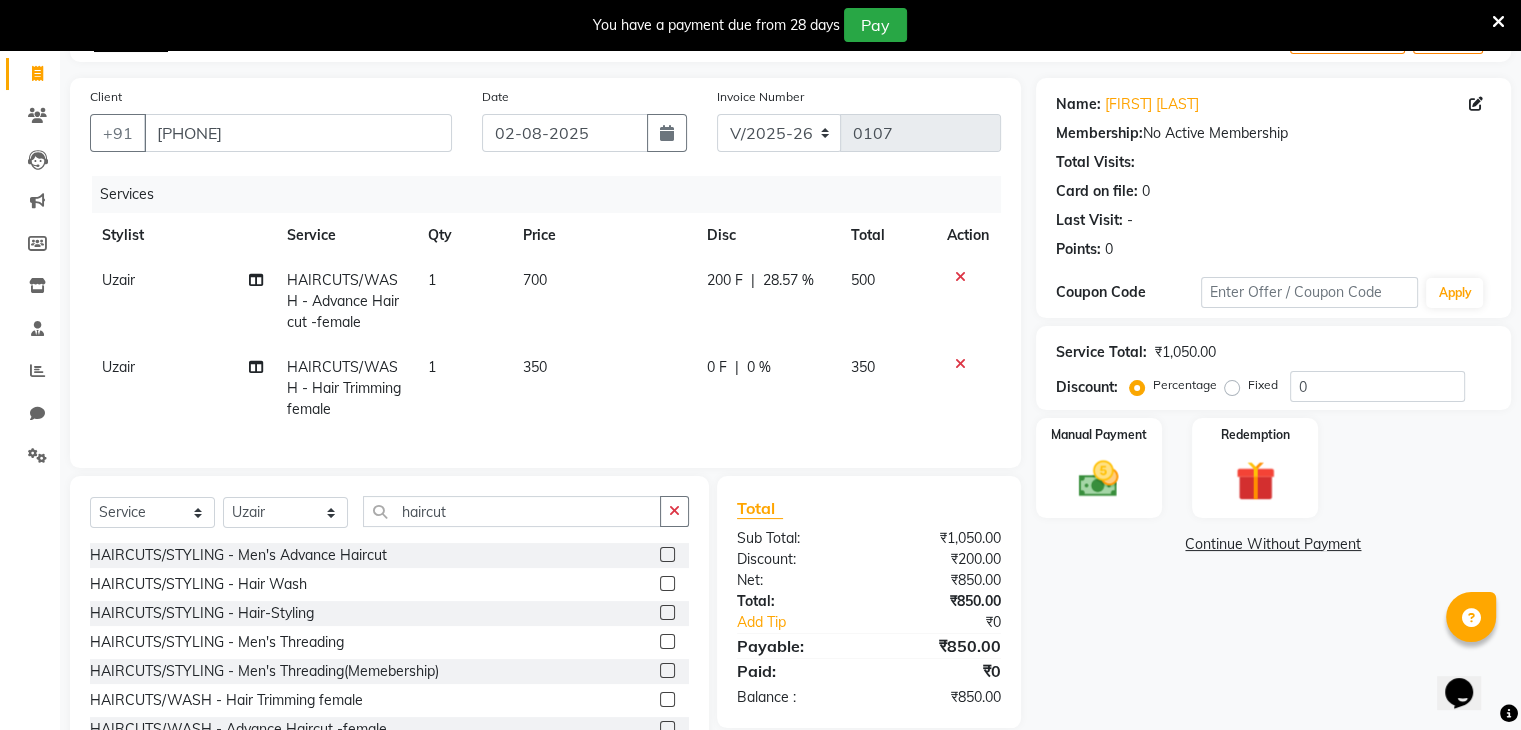 click on "0 F" 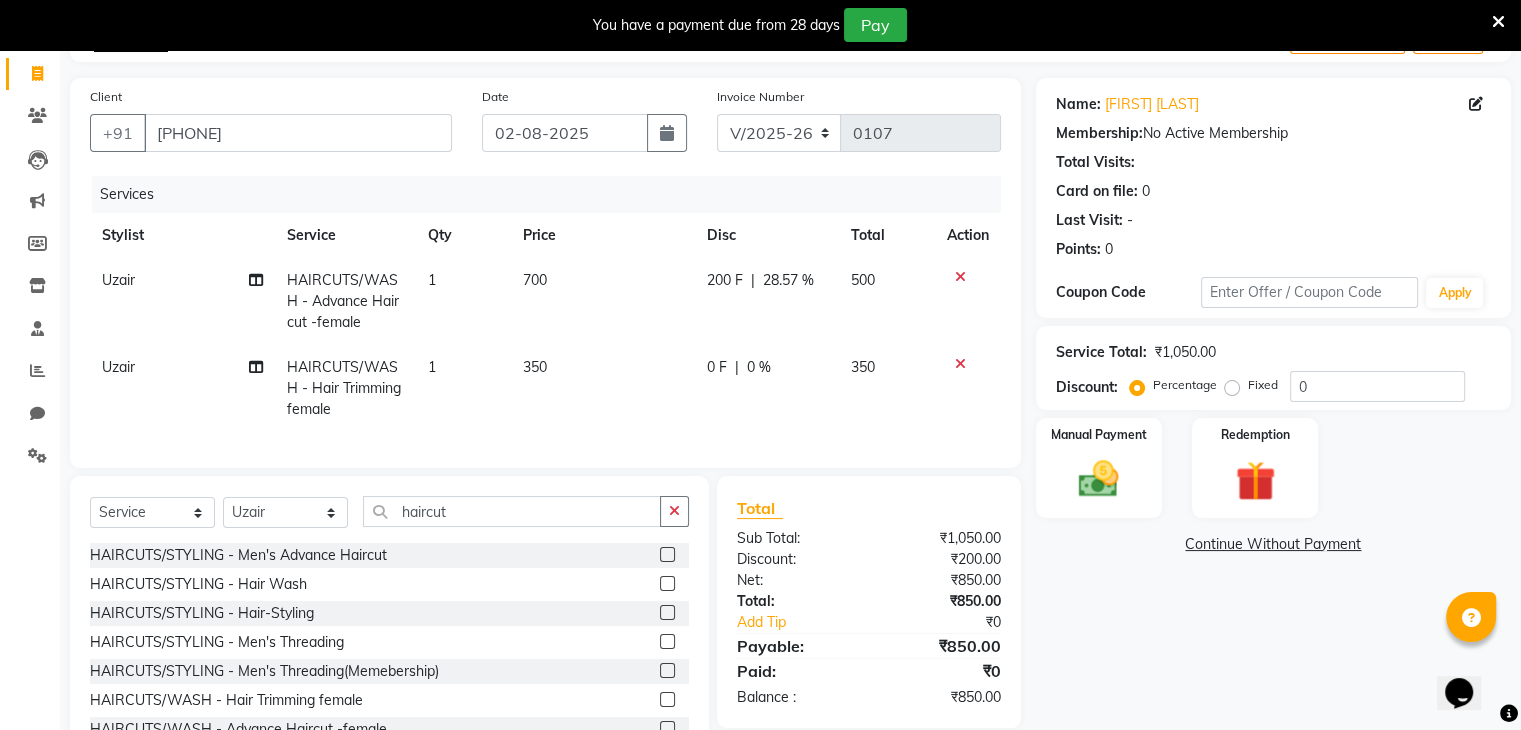 select on "86335" 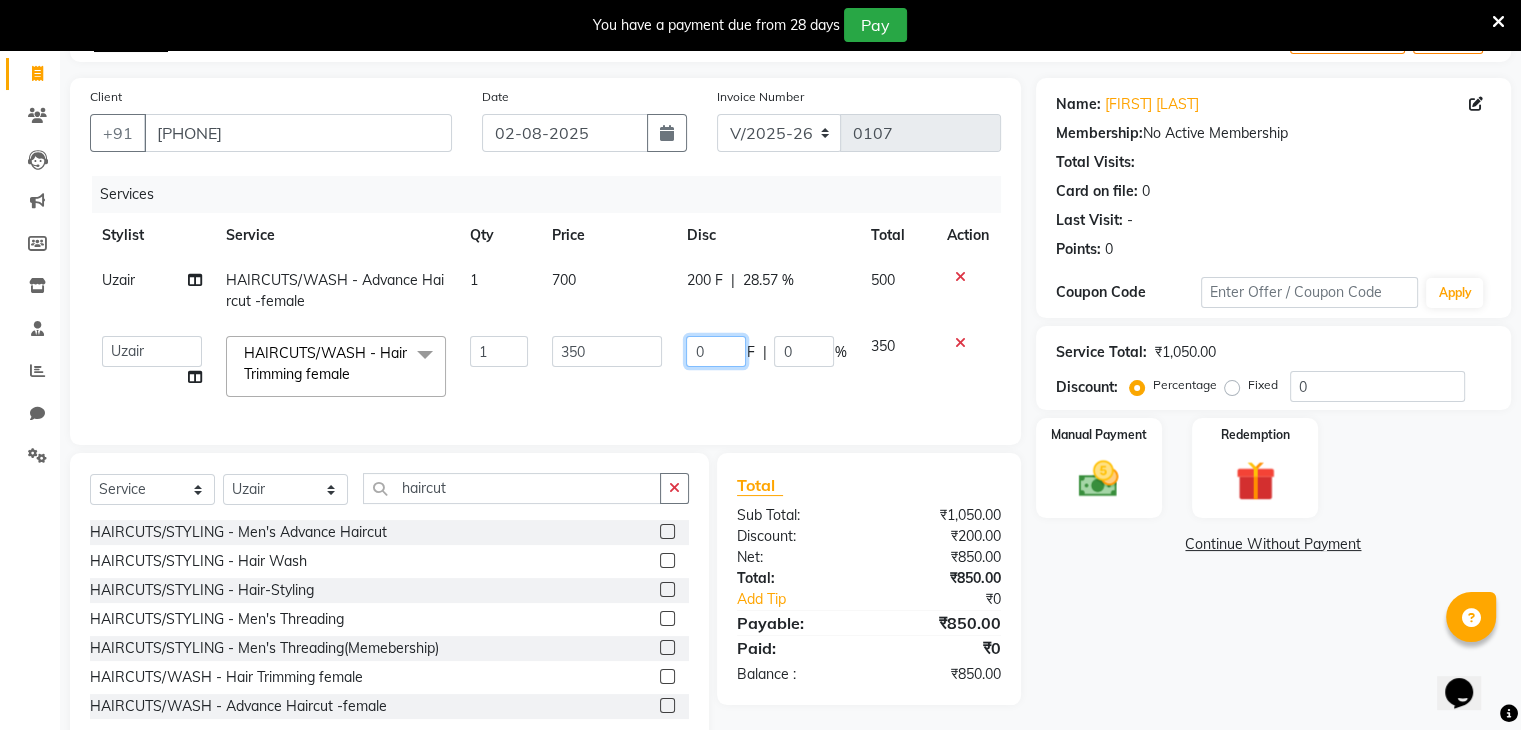 click on "0" 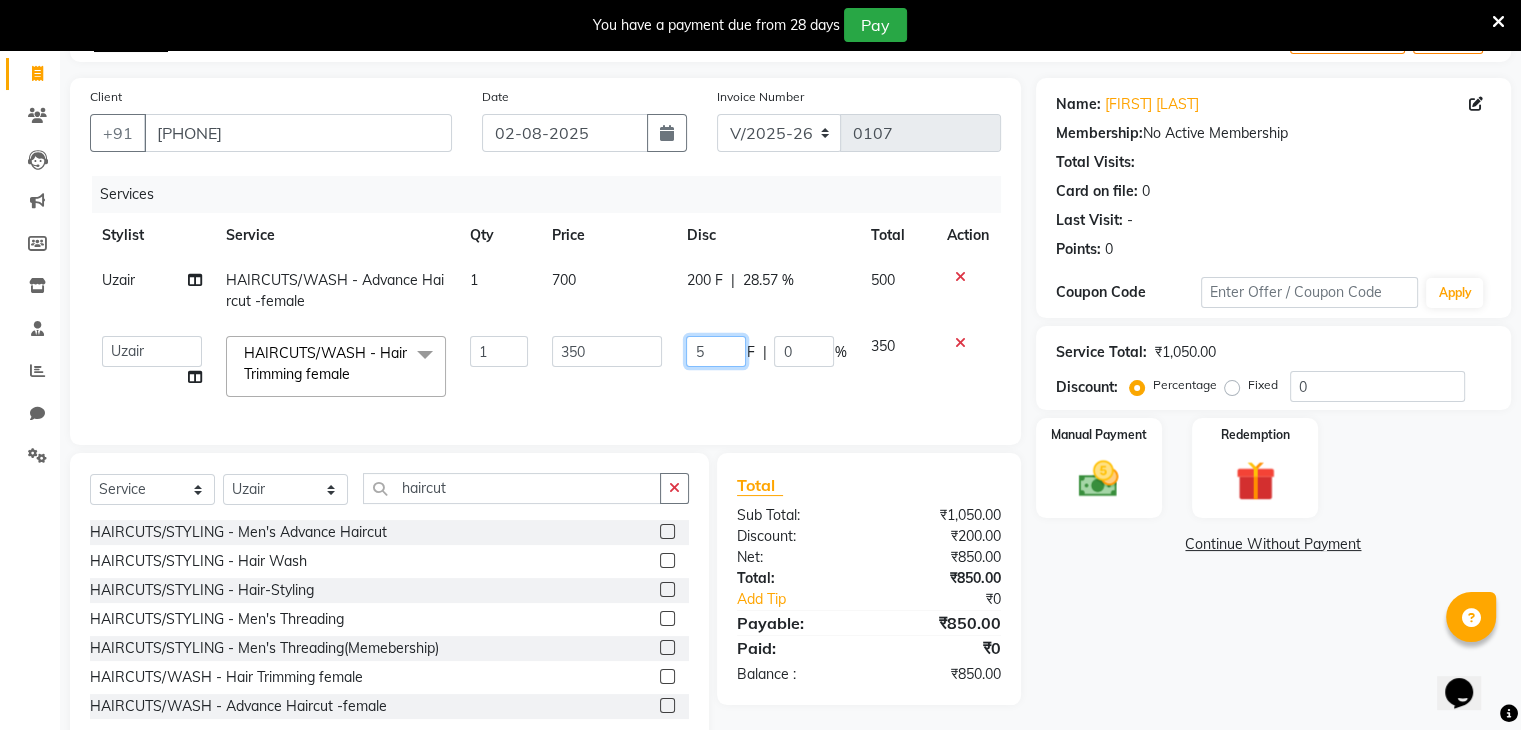 type on "50" 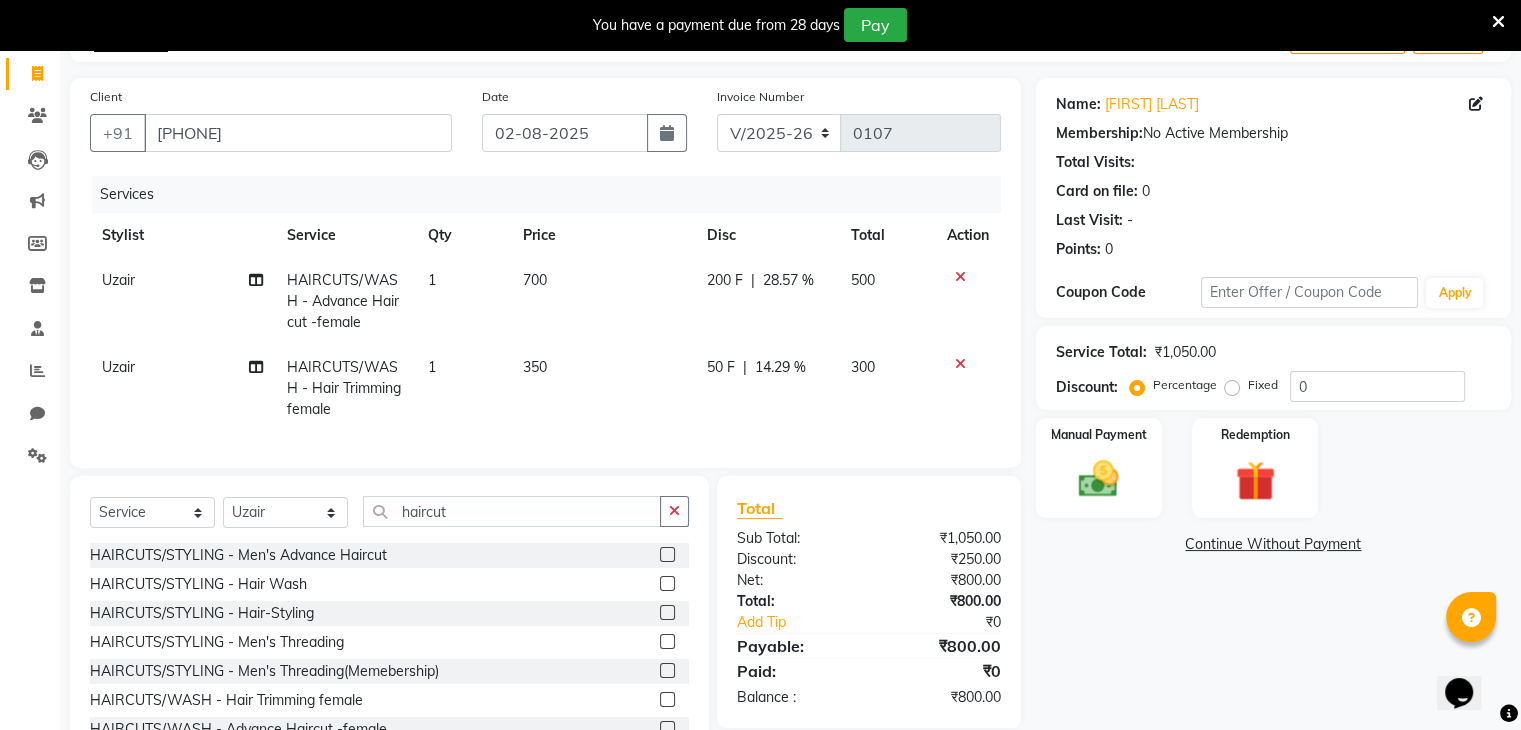 click on "50 F | 14.29 %" 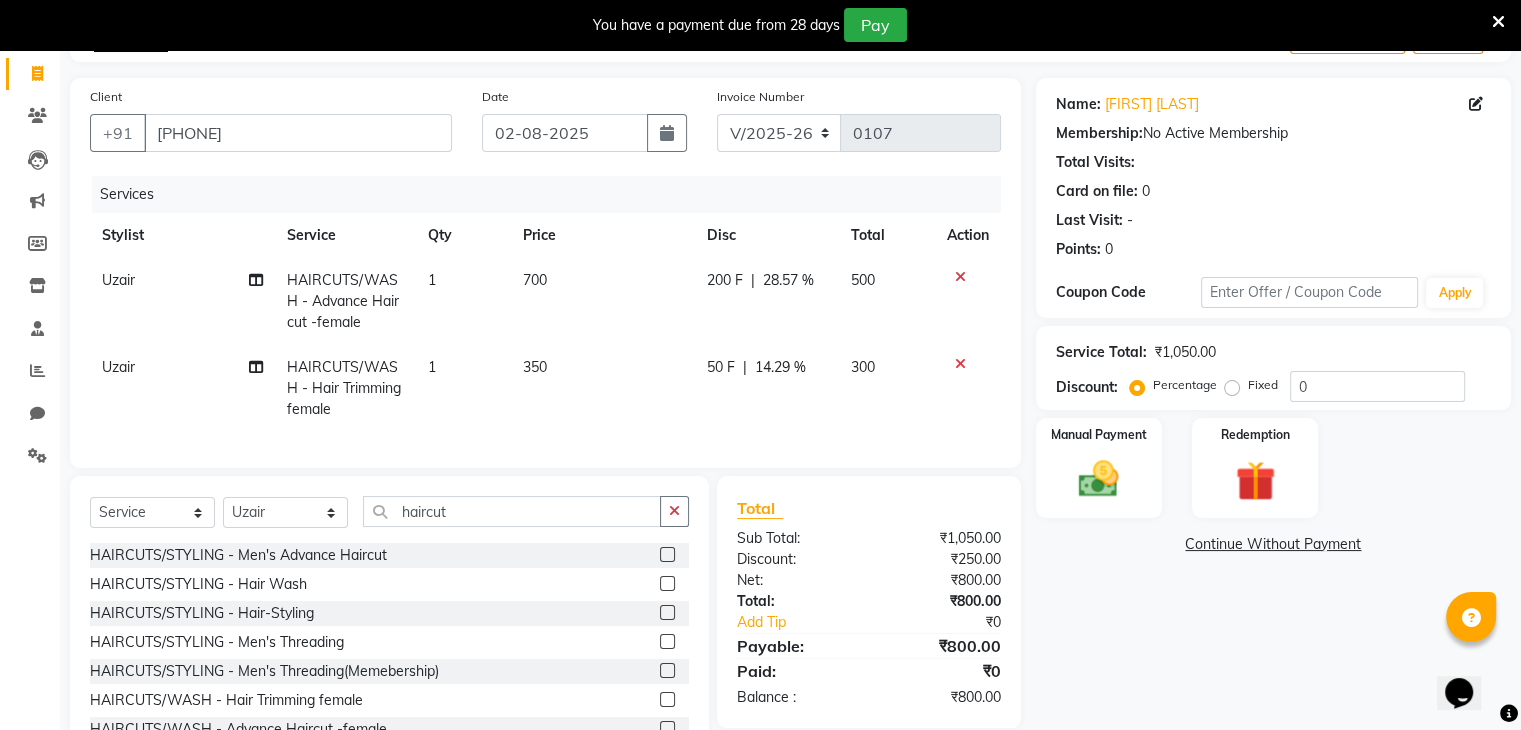 select on "86335" 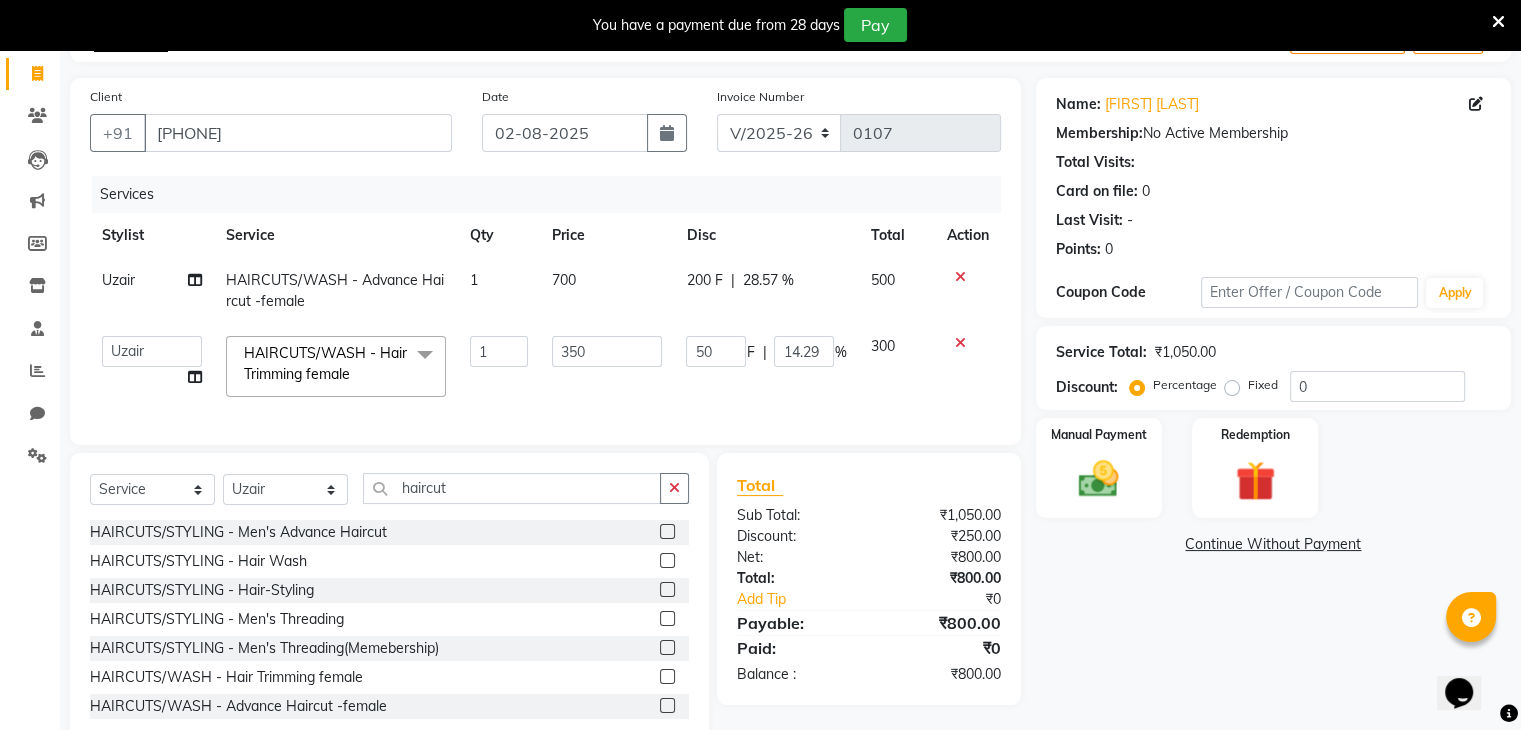 scroll, scrollTop: 173, scrollLeft: 0, axis: vertical 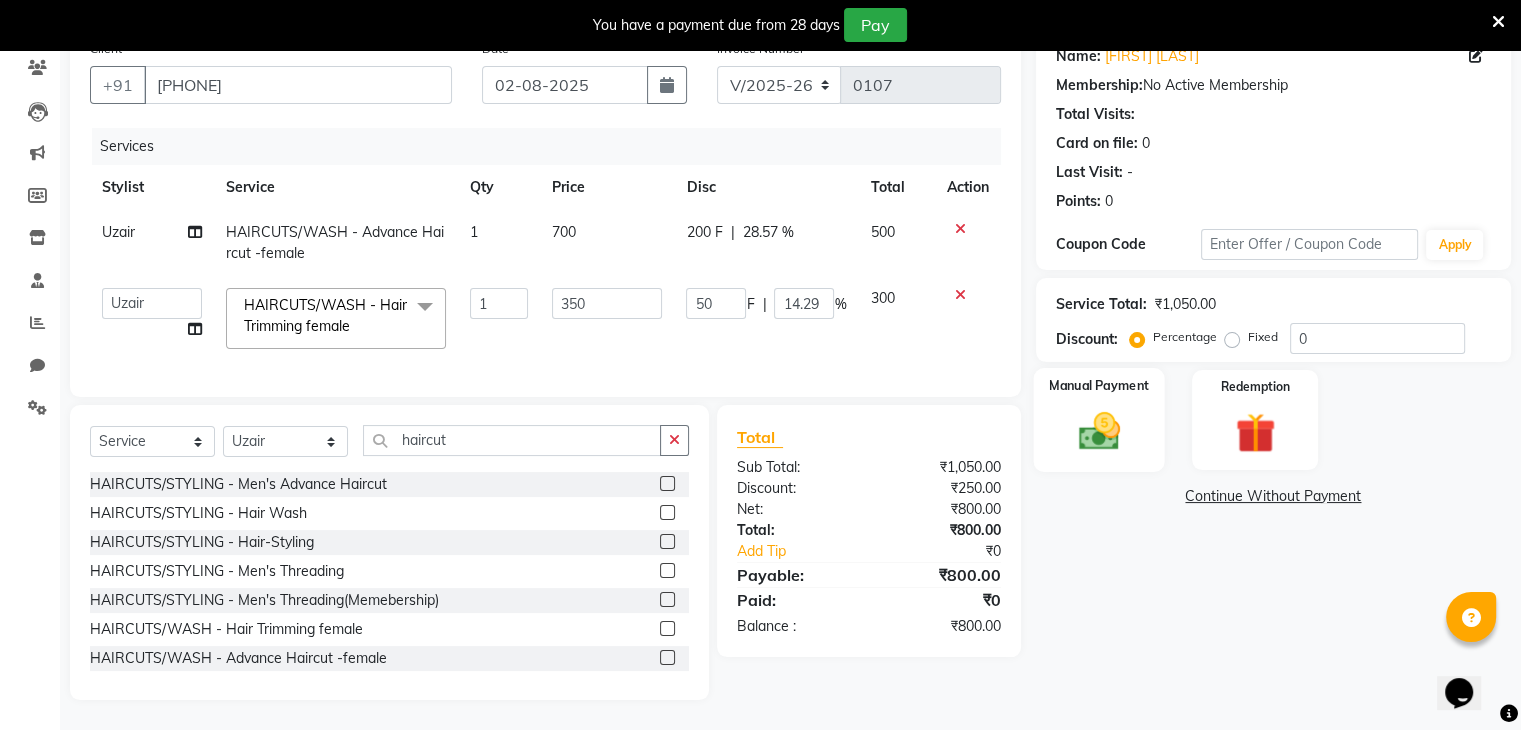 click 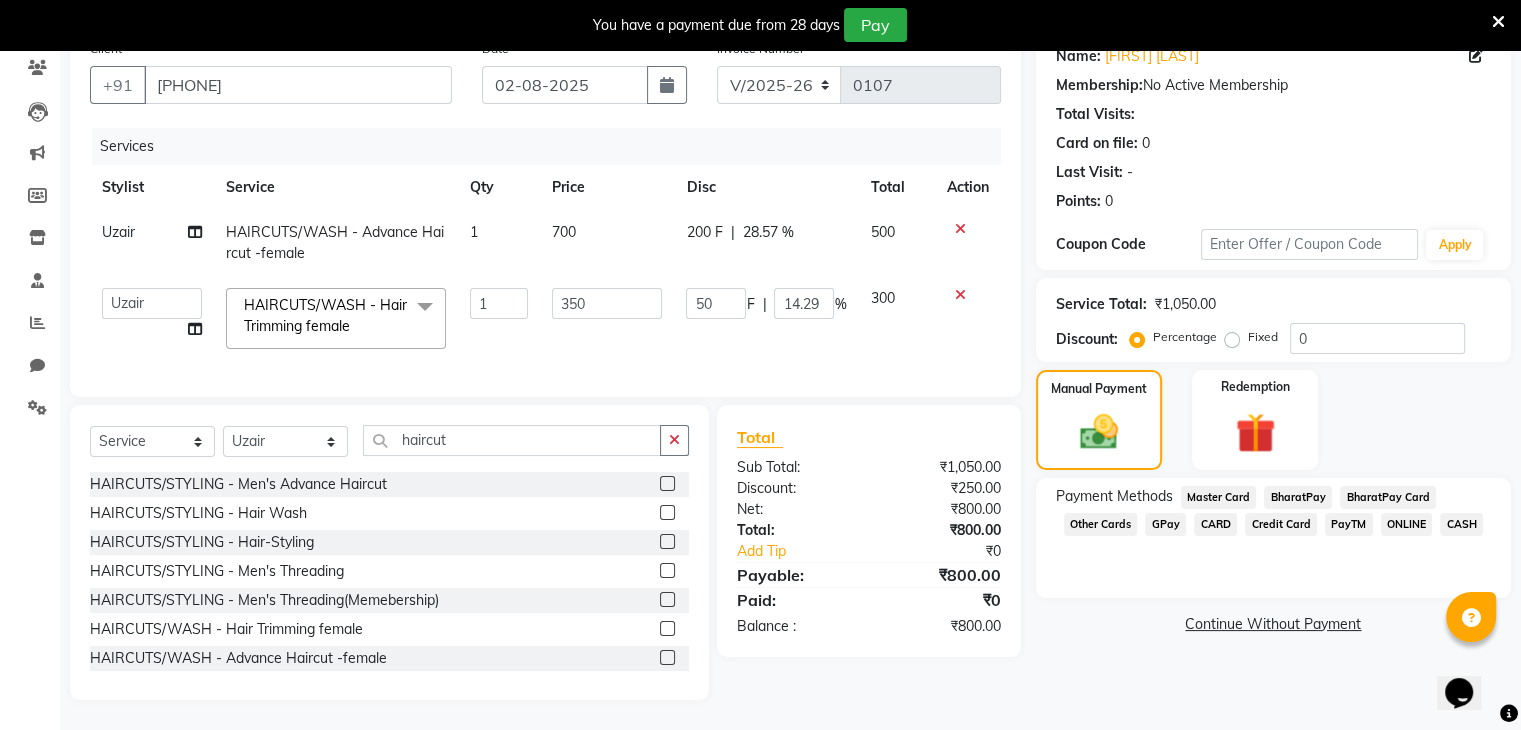 click on "CASH" 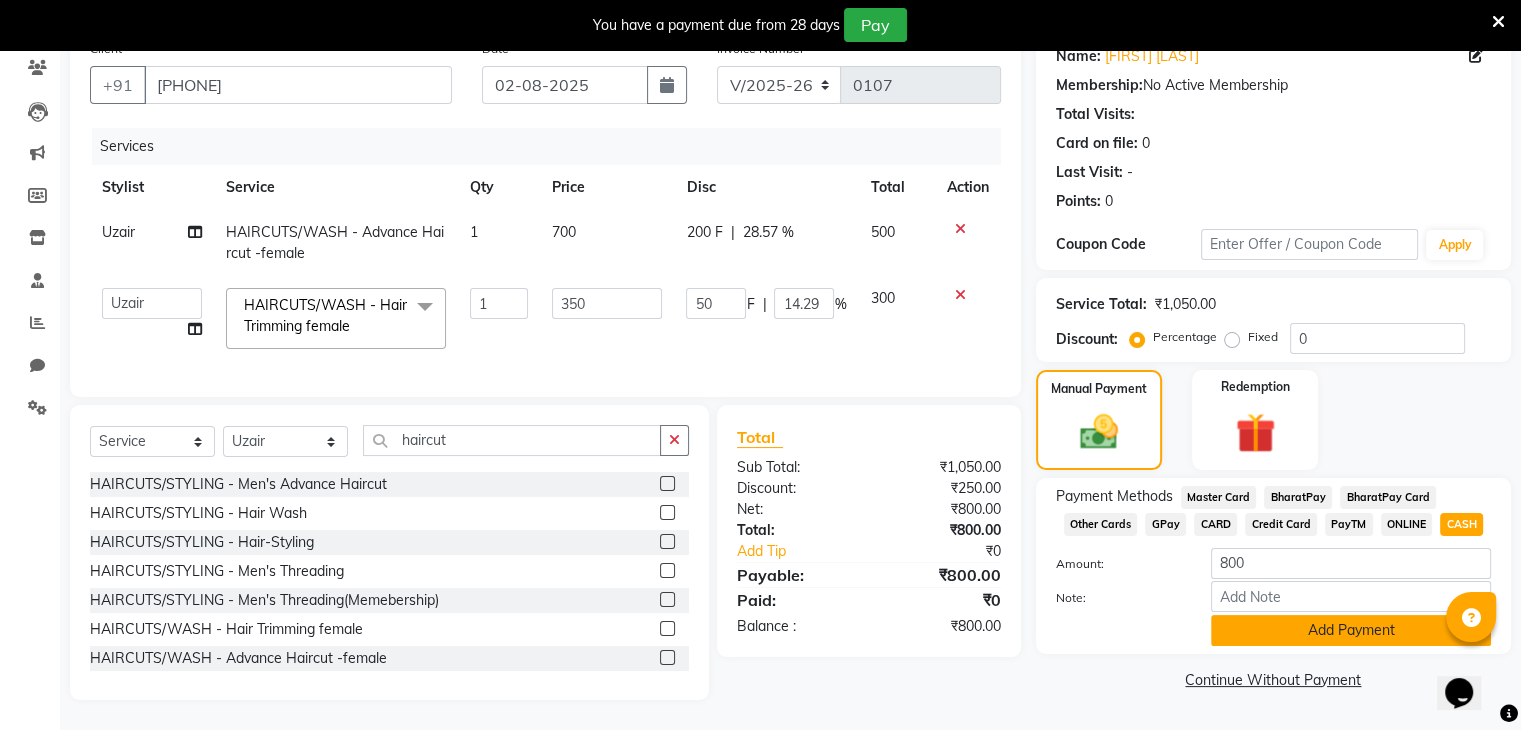 click on "Add Payment" 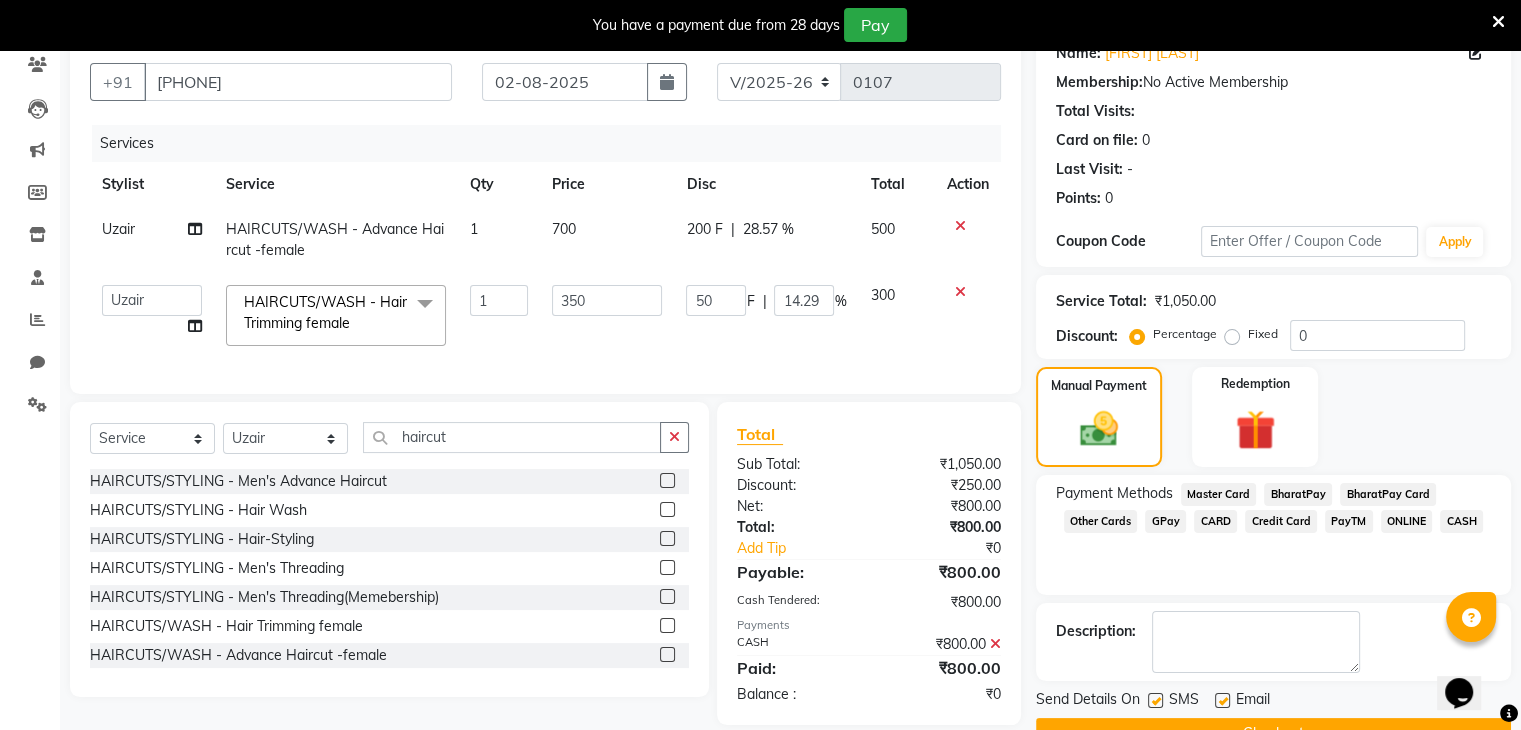 scroll, scrollTop: 220, scrollLeft: 0, axis: vertical 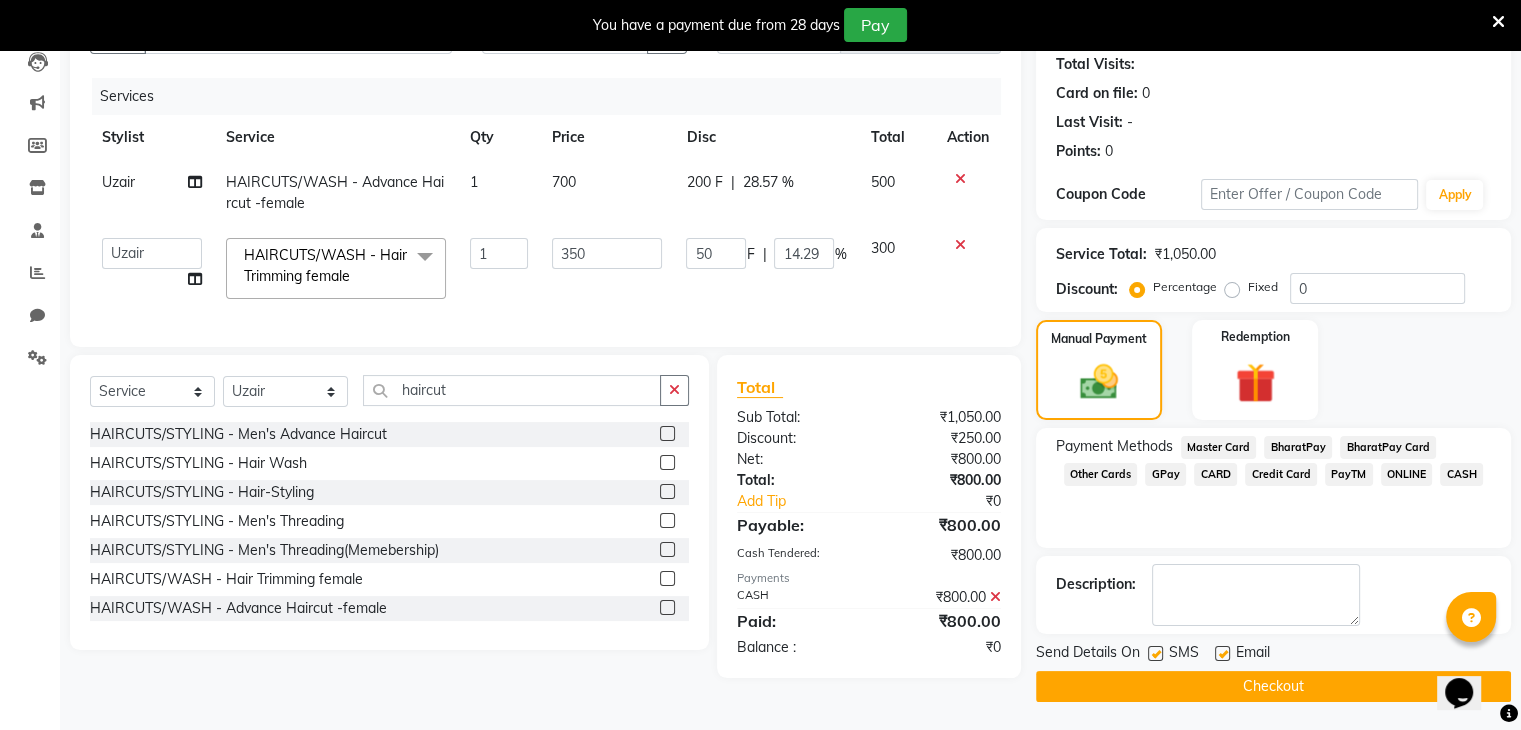 click on "Checkout" 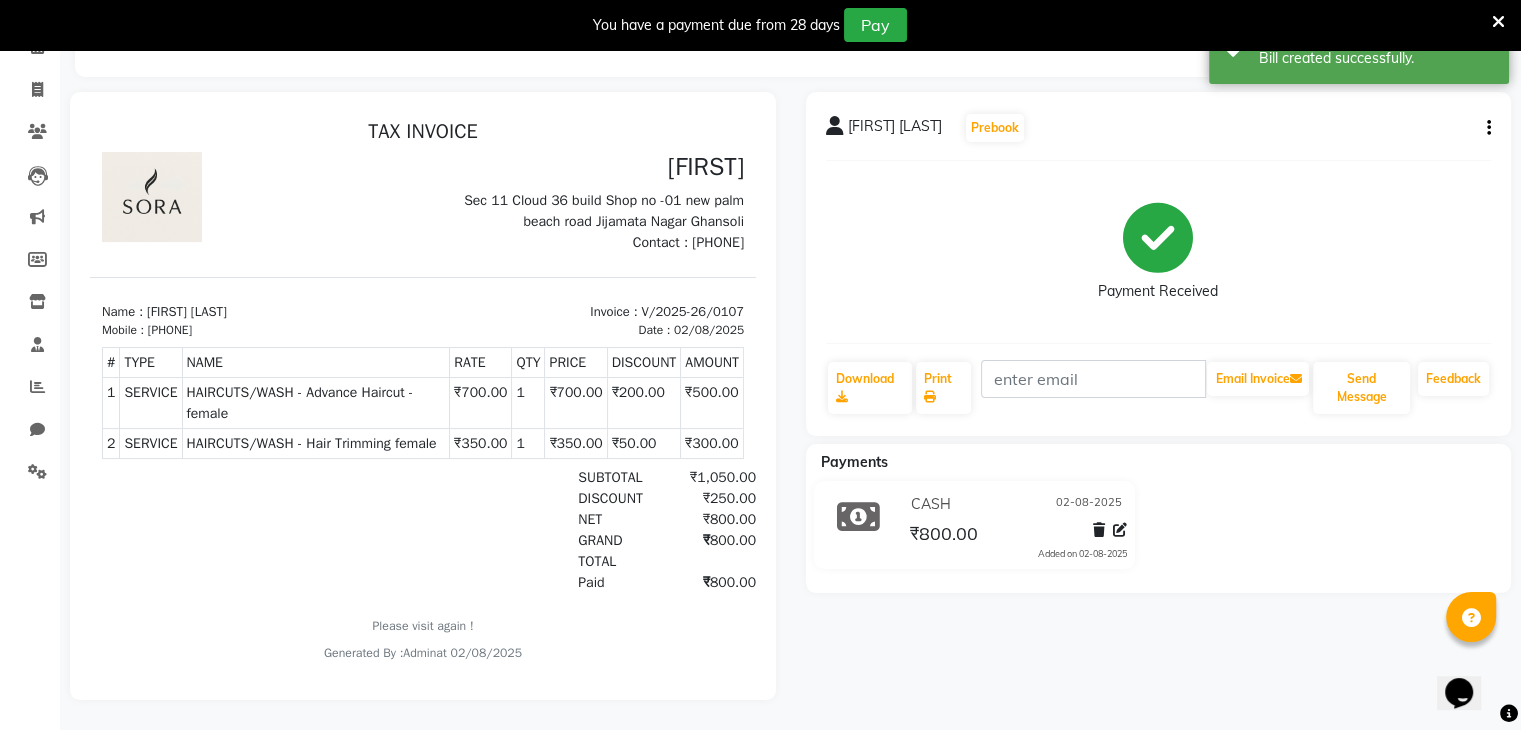 scroll, scrollTop: 0, scrollLeft: 0, axis: both 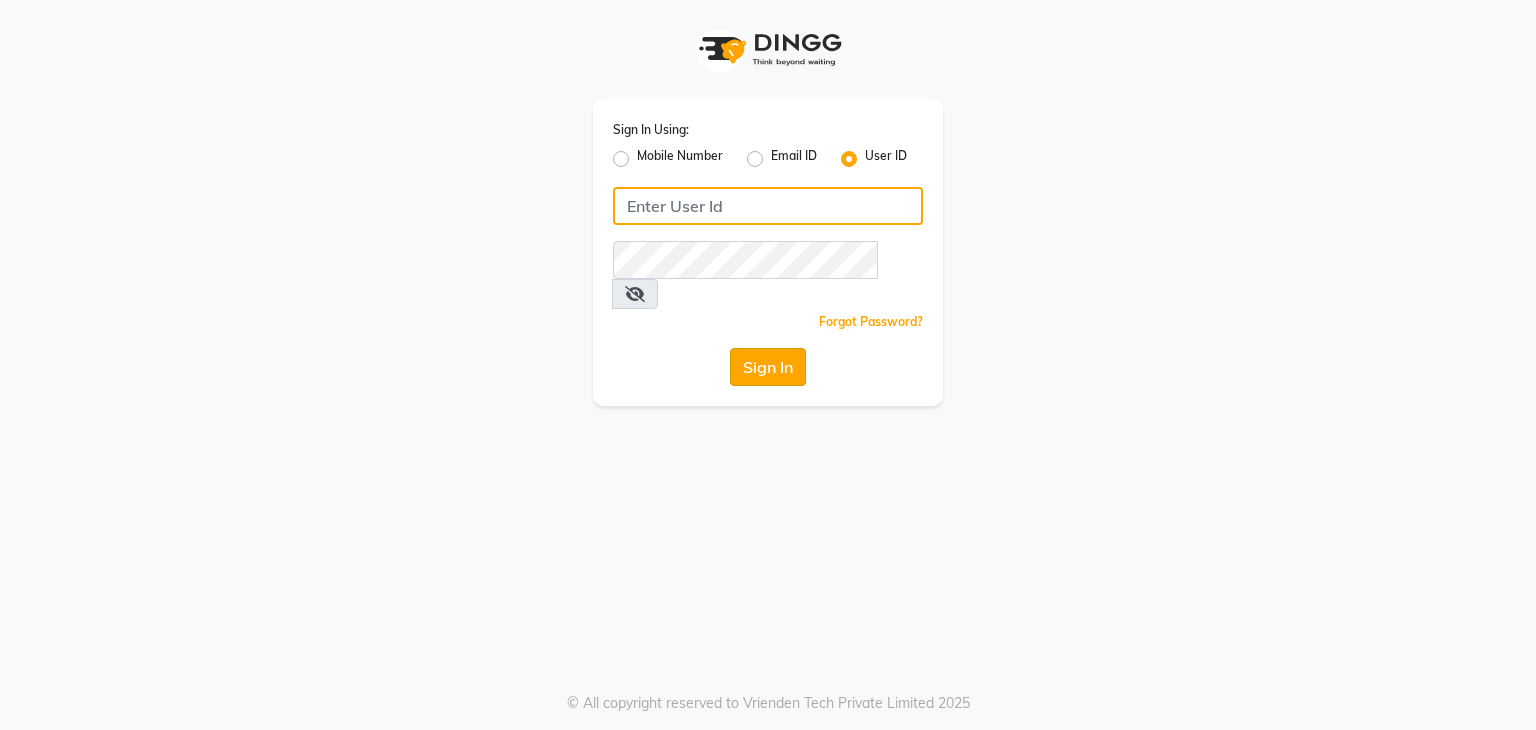 type on "[EMAIL]" 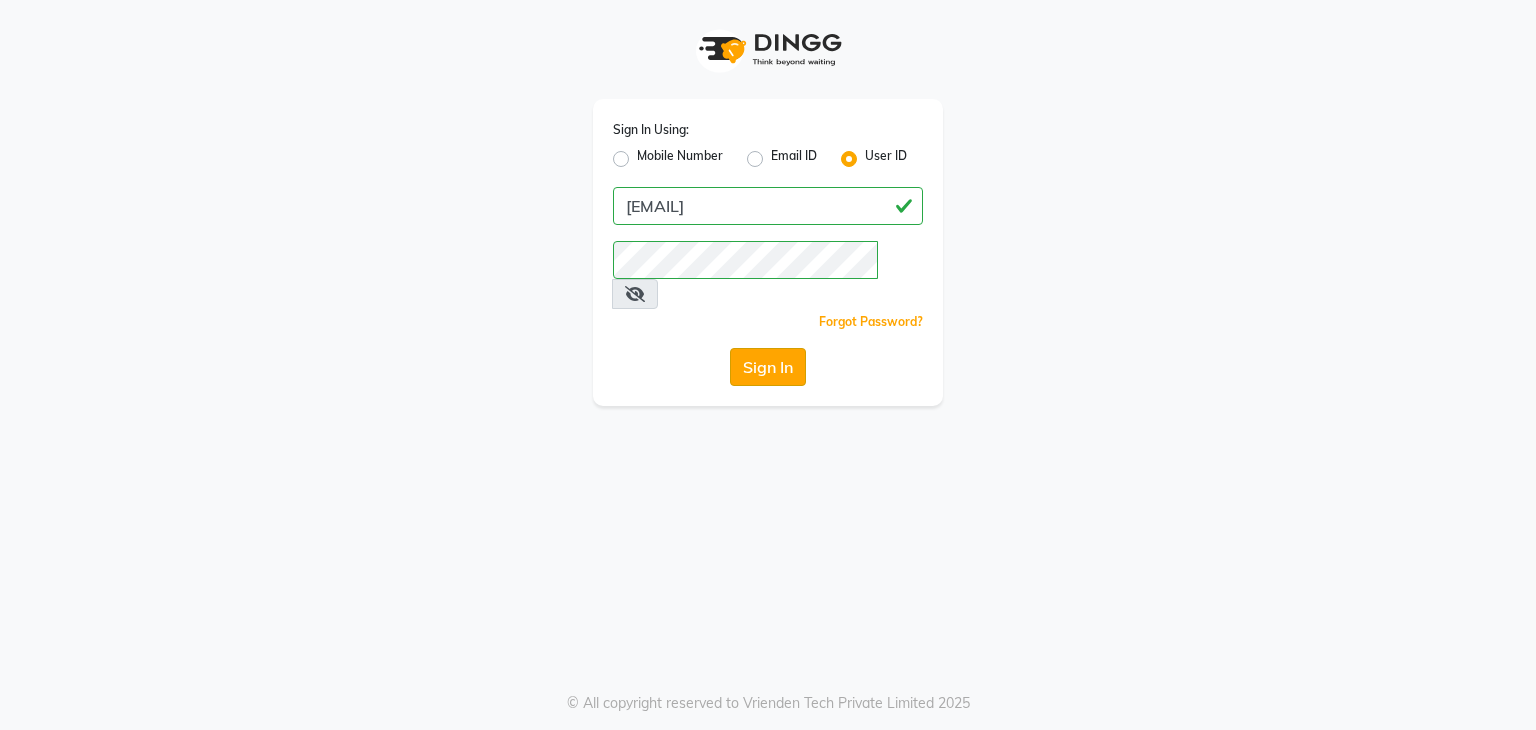 click on "Sign In" 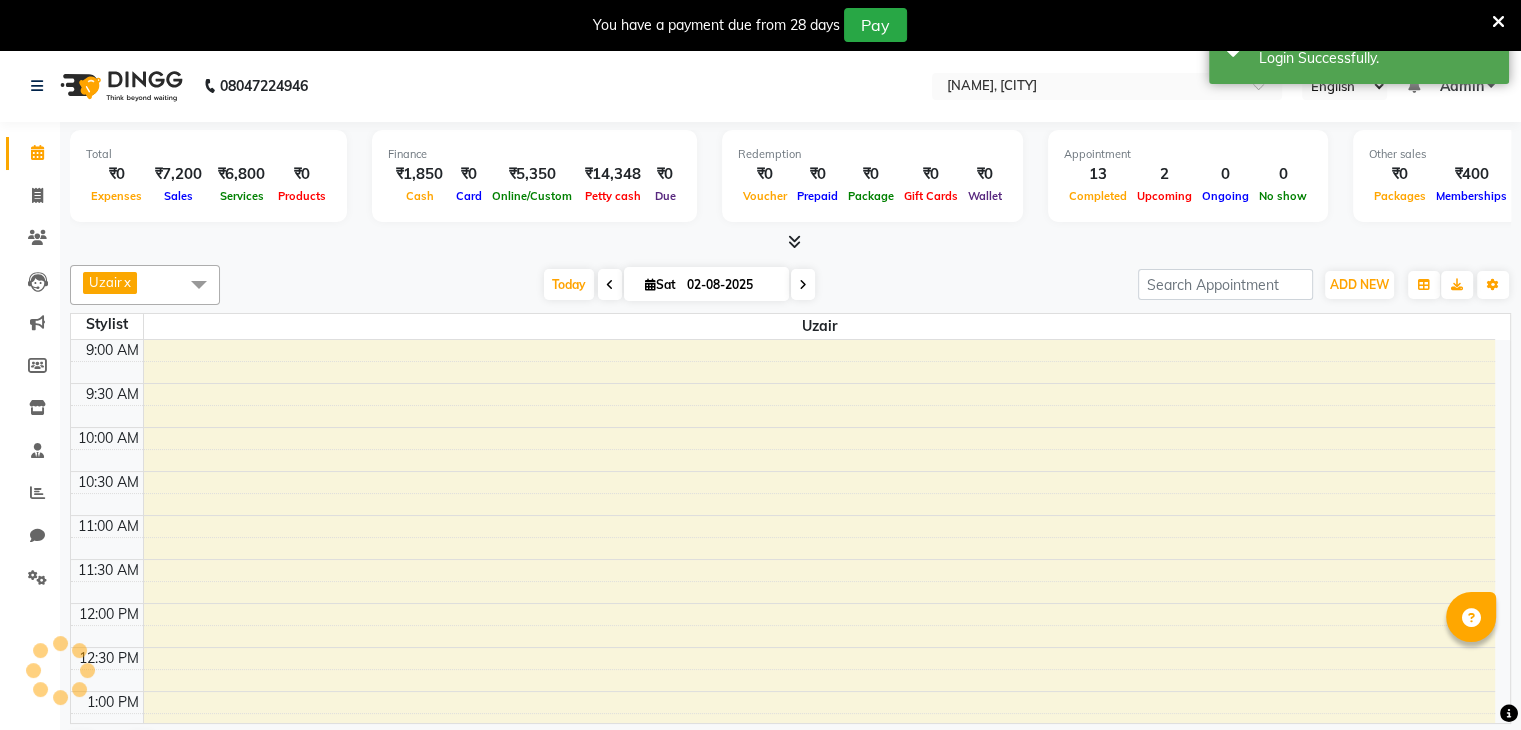 scroll, scrollTop: 0, scrollLeft: 0, axis: both 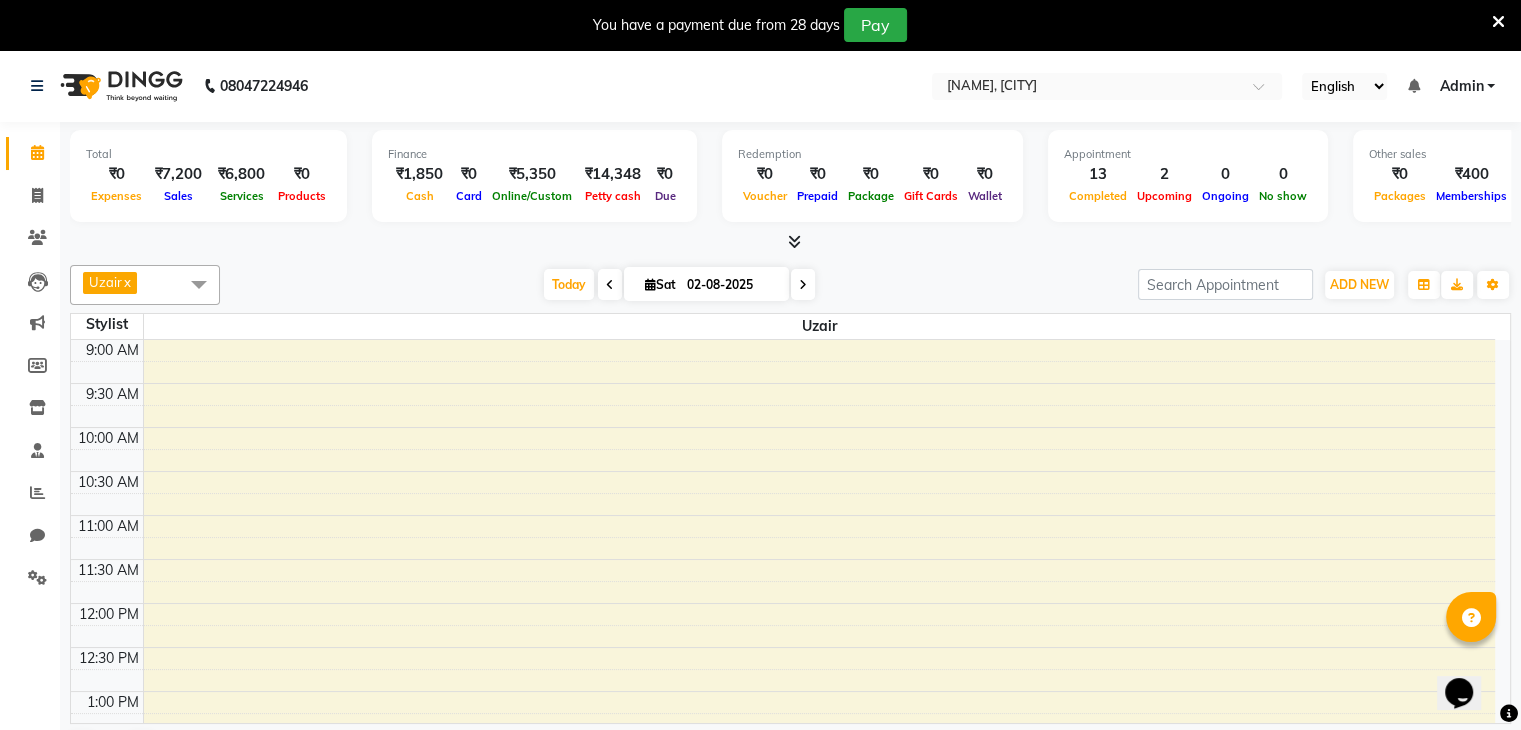 click on "[FIRST] x Select All [FIRST] [LAST] [FIRST] [LAST] [FIRST] [LAST] [FIRST] [LAST] [FIRST] [LAST] [FIRST] [LAST] [FIRST] [LAST] [FIRST] [LAST] Today Sat [DATE] Toggle Dropdown Add Appointment Add Invoice Add Expense Add Attendance Add Client Add Transaction Toggle Dropdown Add Appointment Add Invoice Add Expense Add Attendance Add Client ADD NEW Toggle Dropdown Add Appointment Add Invoice Add Expense Add Attendance Add Client Add Transaction [FIRST] x Select All [FIRST] [LAST] [FIRST] [LAST] [FIRST] [LAST] [FIRST] [LAST] [FIRST] [LAST] [FIRST] [LAST] [FIRST] [LAST] [FIRST] [LAST] Group By Staff View Room View View as Vertical Vertical - Week View Horizontal Horizontal - Week View List Toggle Dropdown Calendar Settings Manage Tags Arrange Stylists Reset Stylists Full Screen Show Available Stylist Appointment Form Zoom 100% Staff/Room Display Count 5" at bounding box center (790, 285) 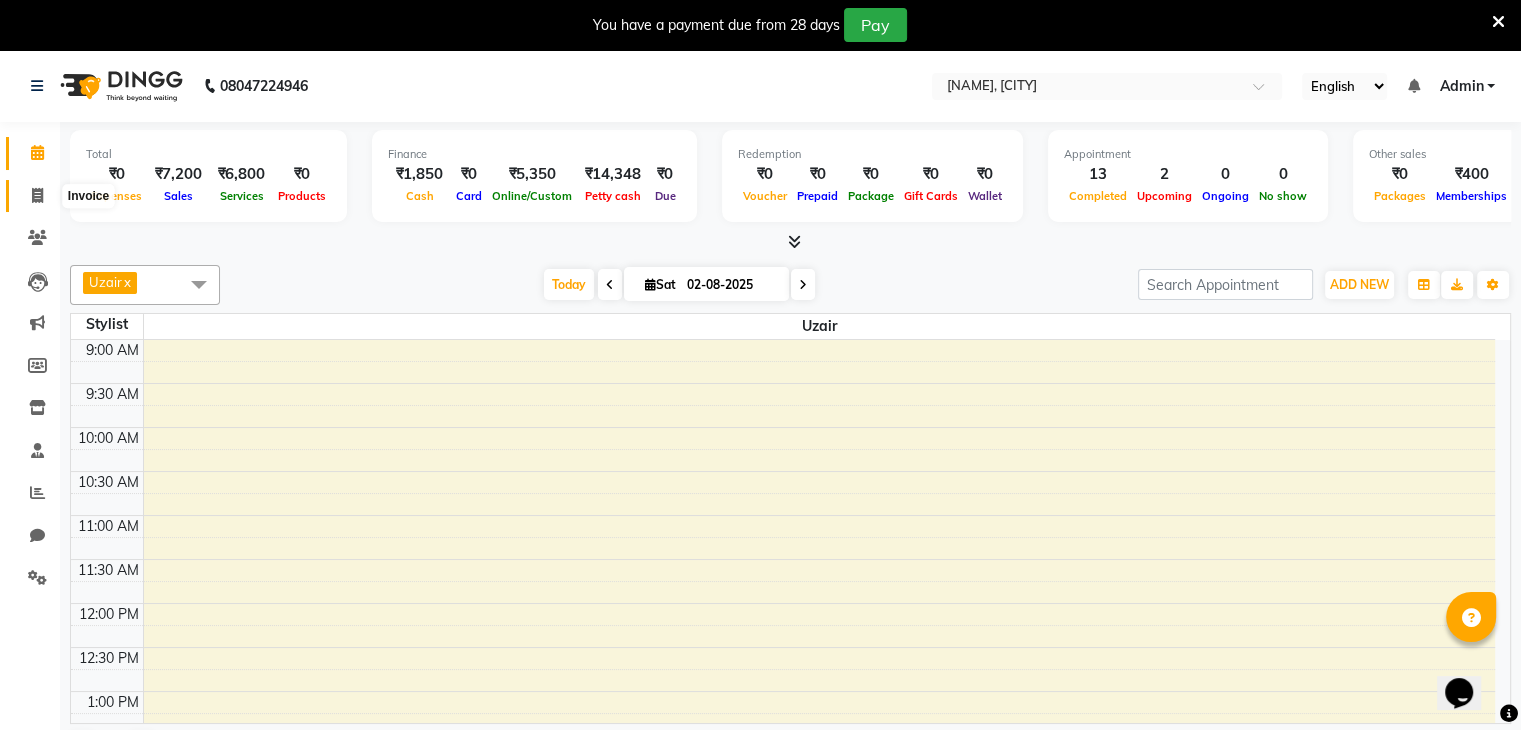 click 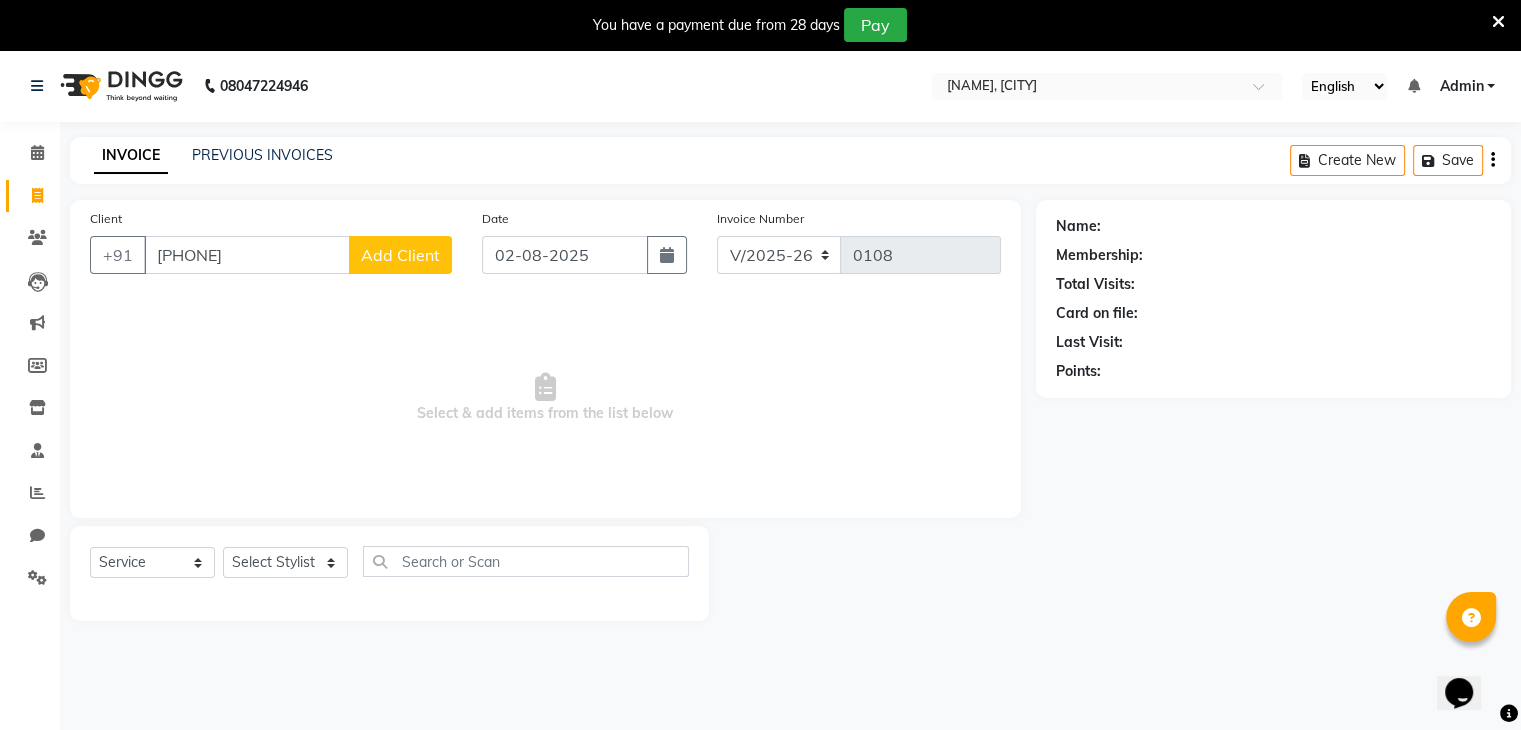 type on "[PHONE]" 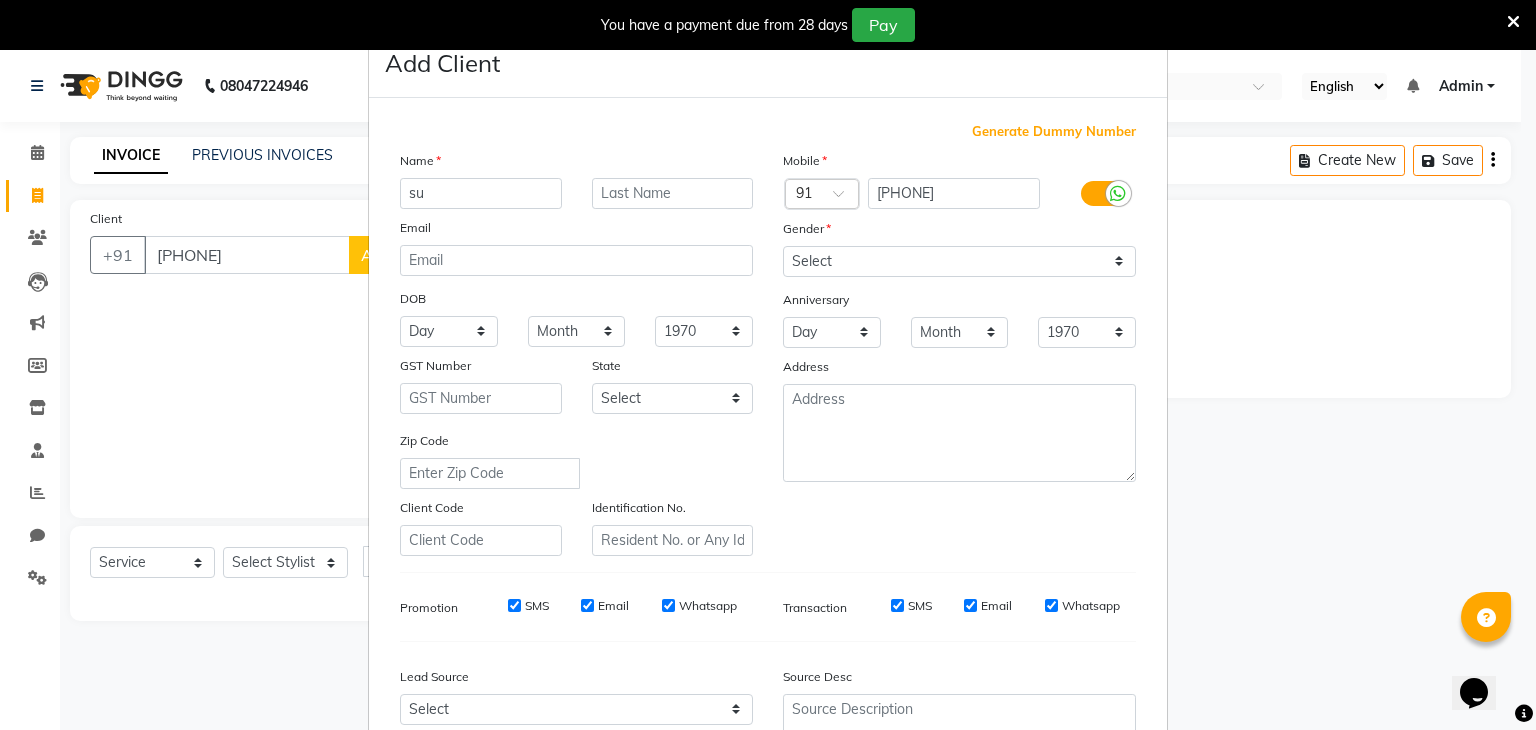 type on "s" 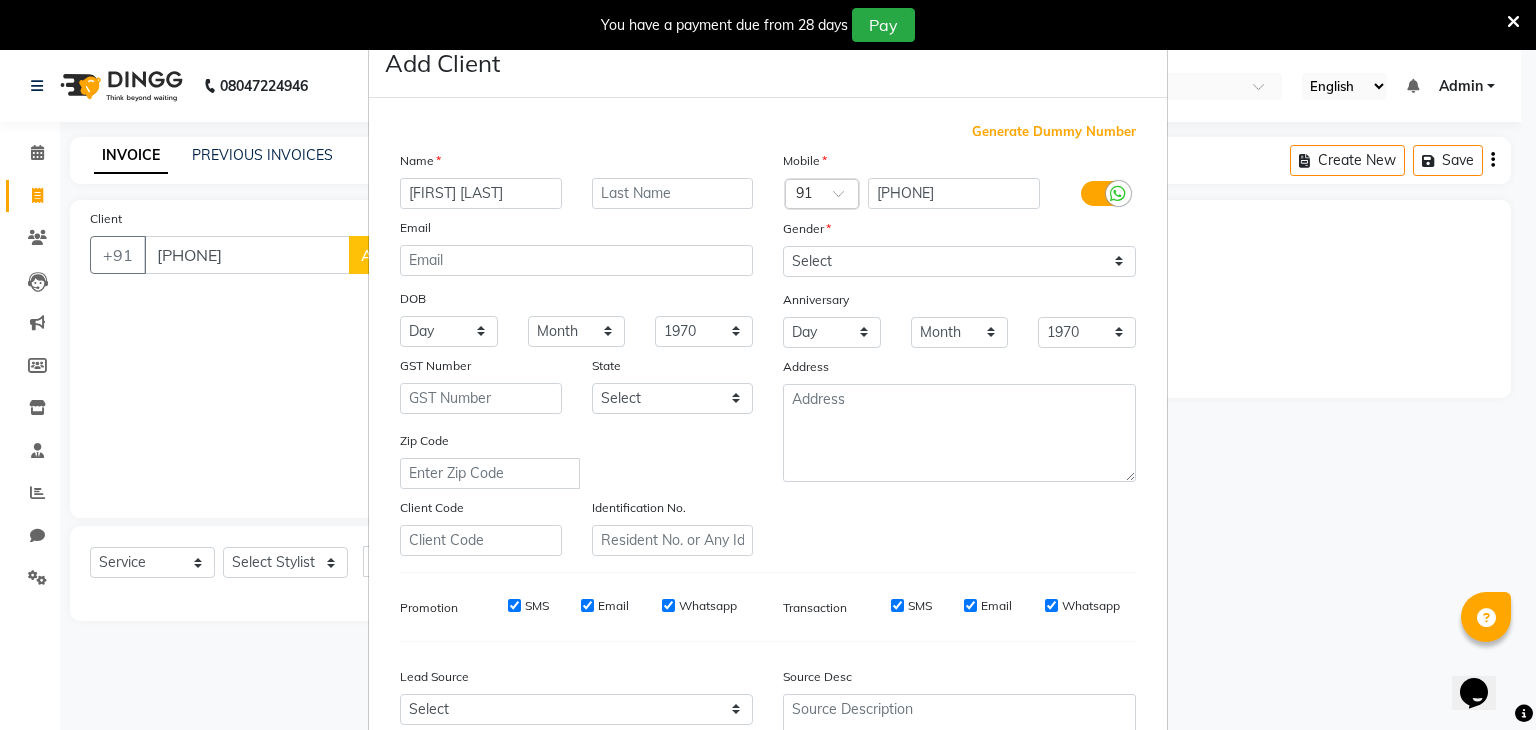 type on "[FIRST] [LAST]" 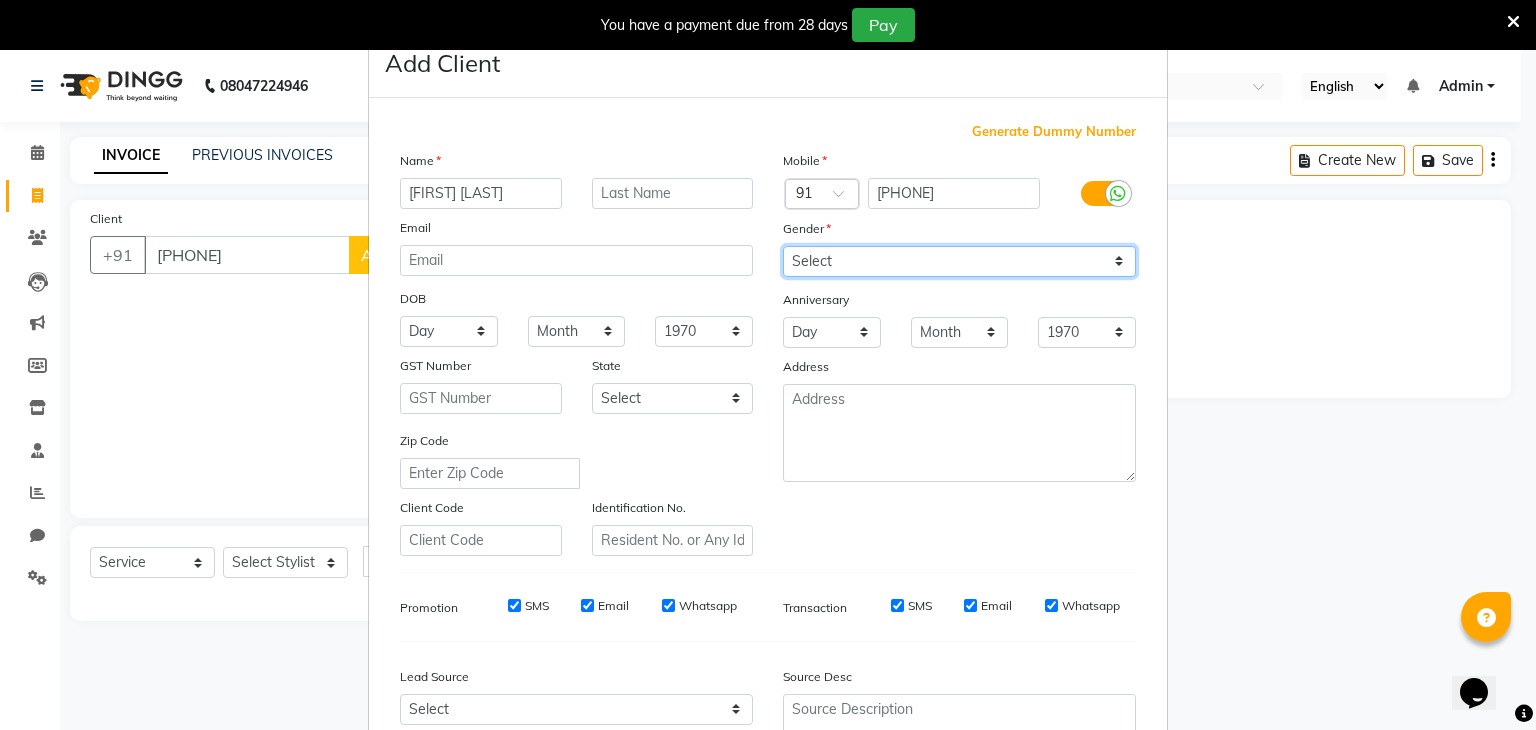 click on "Select Male Female Other Prefer Not To Say" at bounding box center (959, 261) 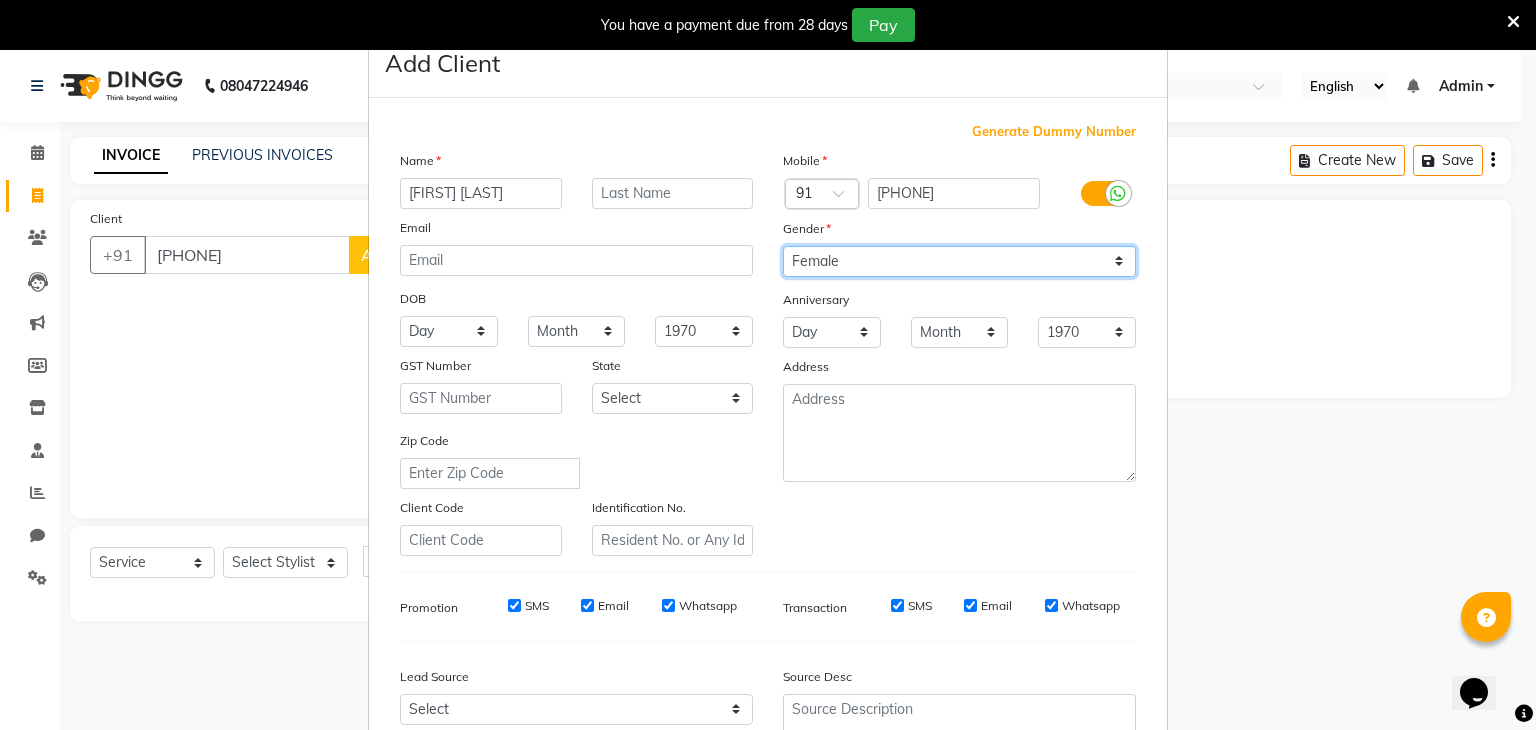 click on "Select Male Female Other Prefer Not To Say" at bounding box center [959, 261] 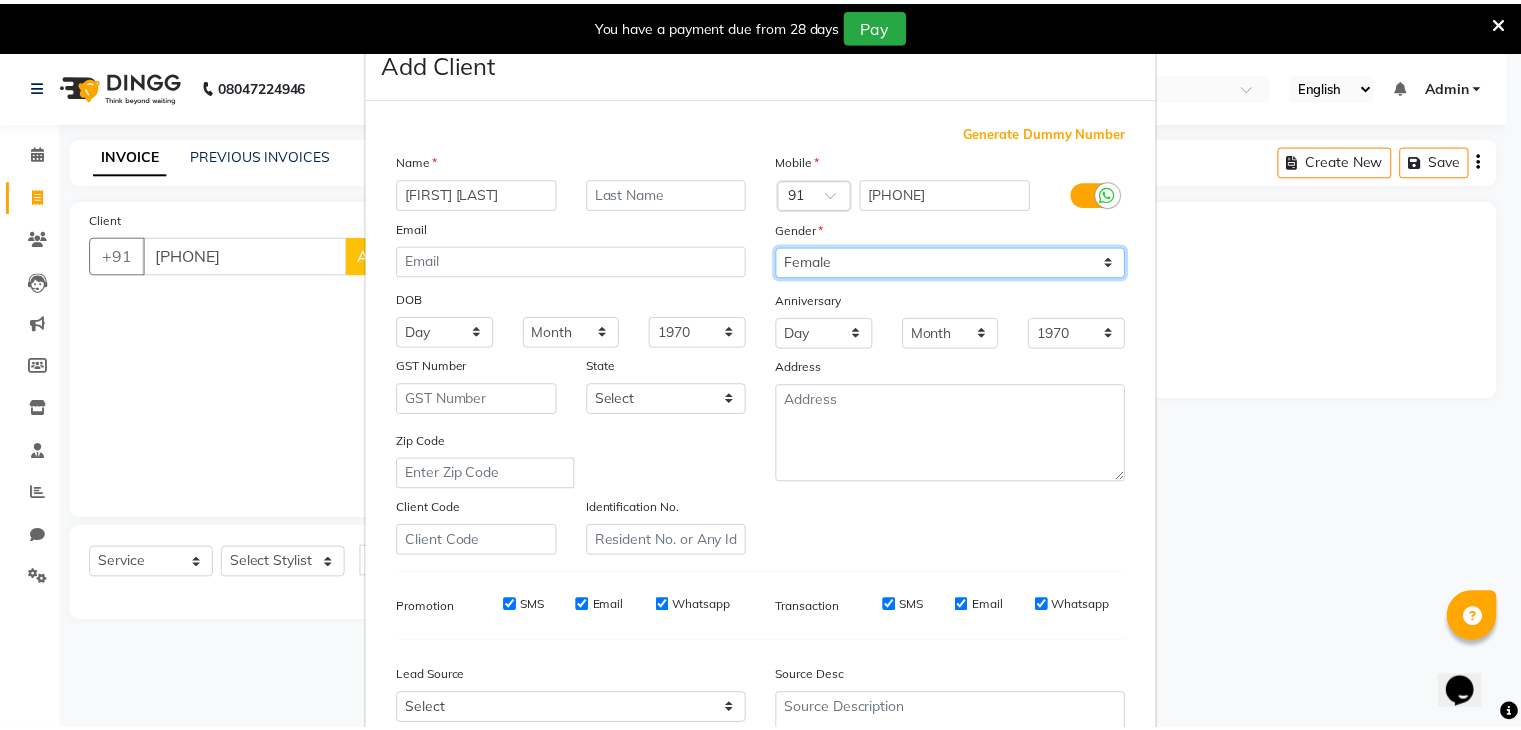 scroll, scrollTop: 203, scrollLeft: 0, axis: vertical 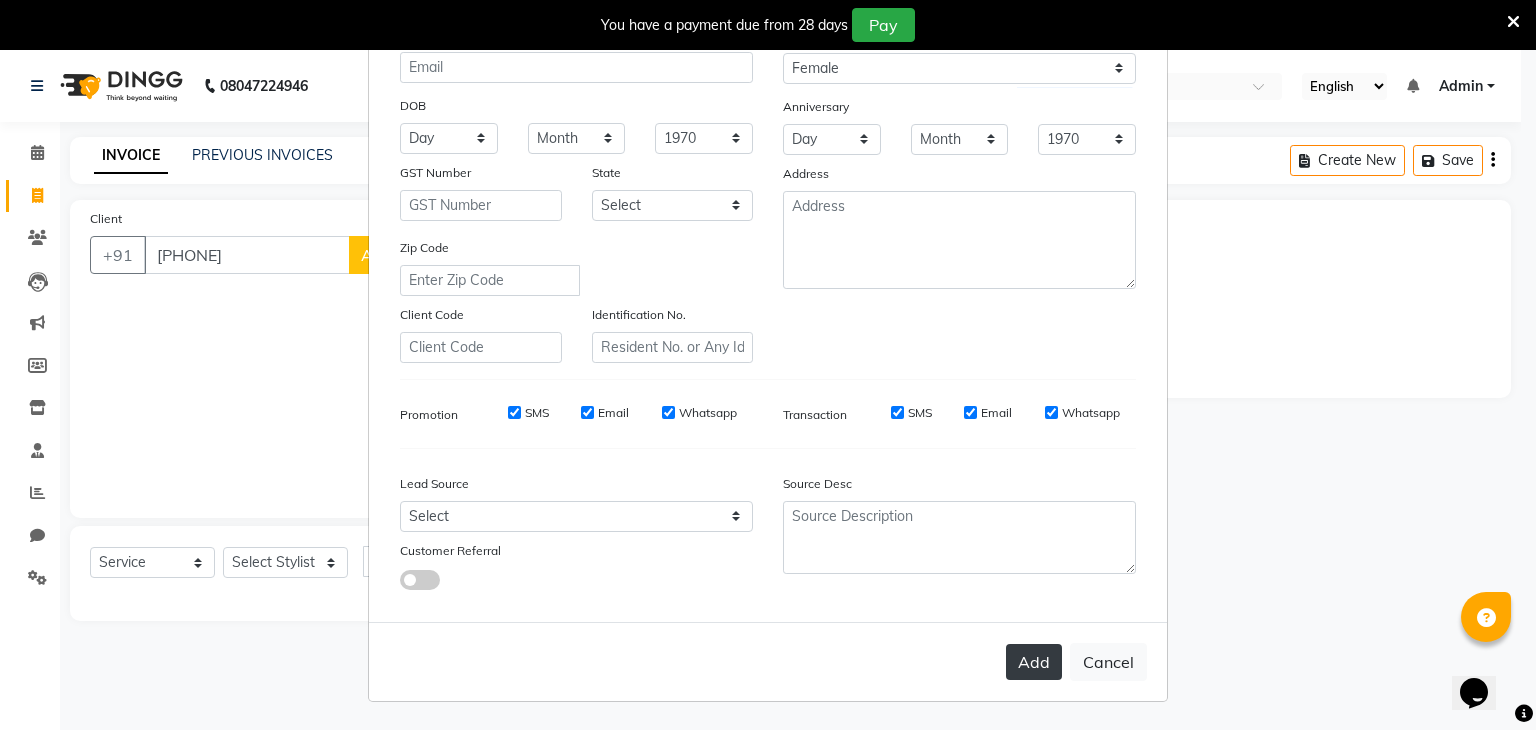 click on "Add" at bounding box center [1034, 662] 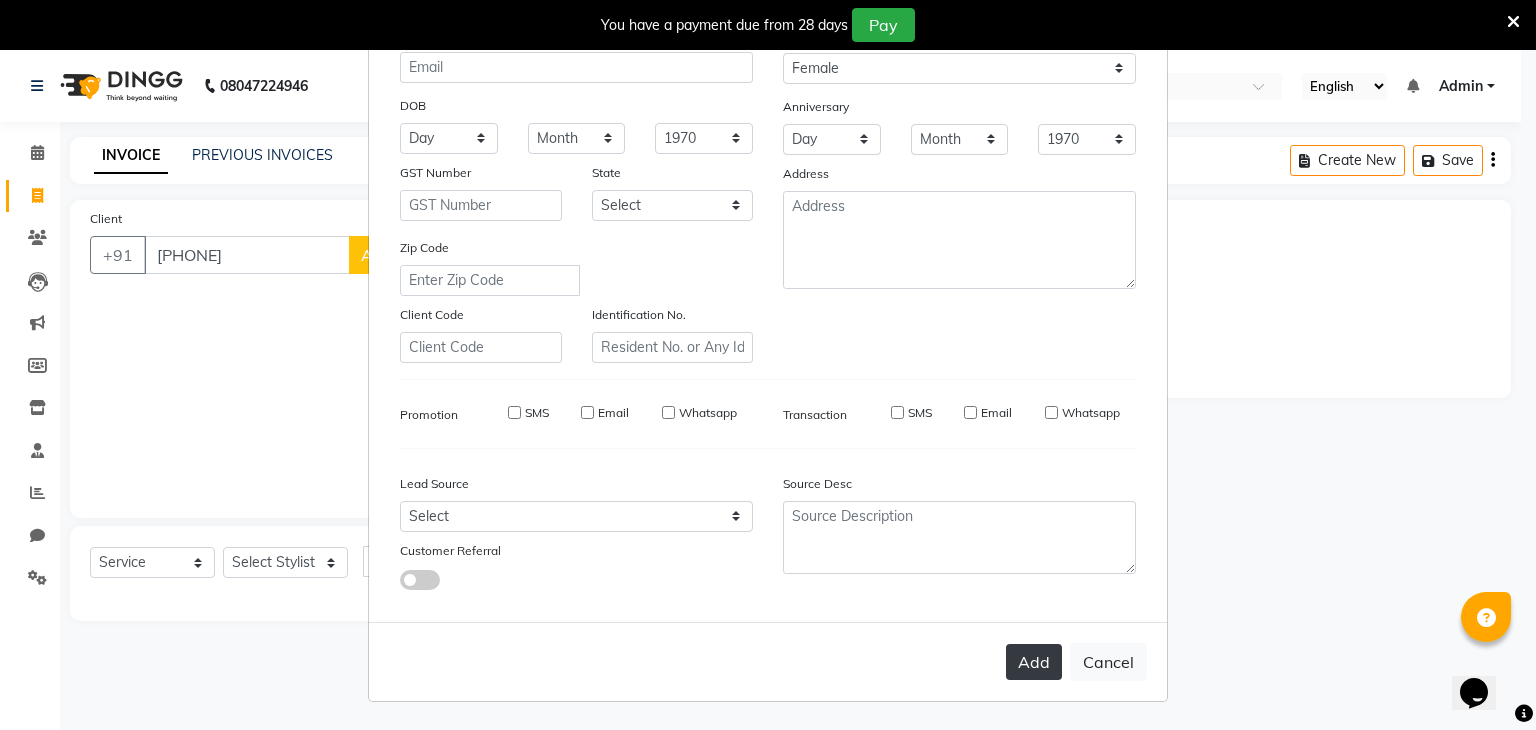 type 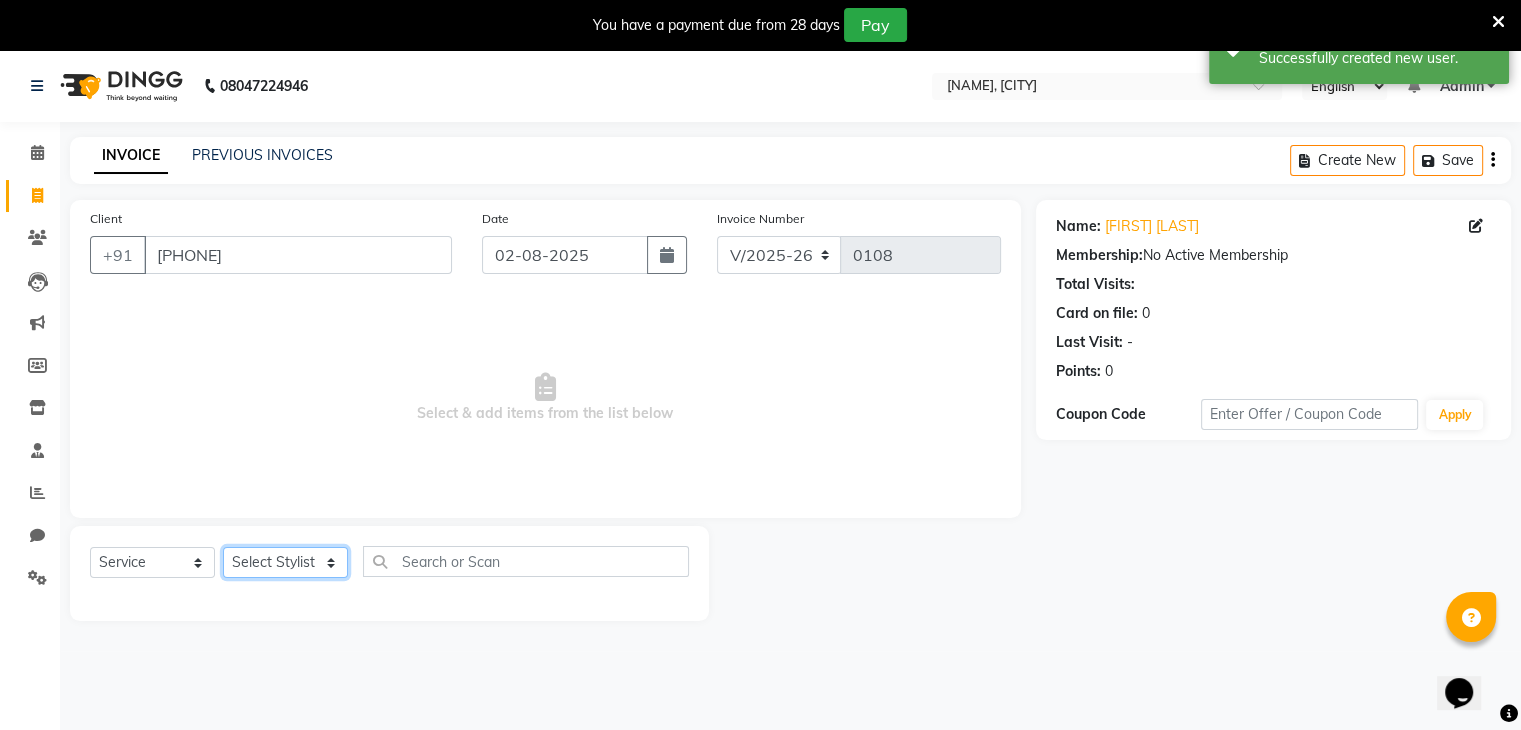click on "Select Stylist deepa Lucky nadeem Riya Sameer Shivam Tas bina Uzair Vinita" 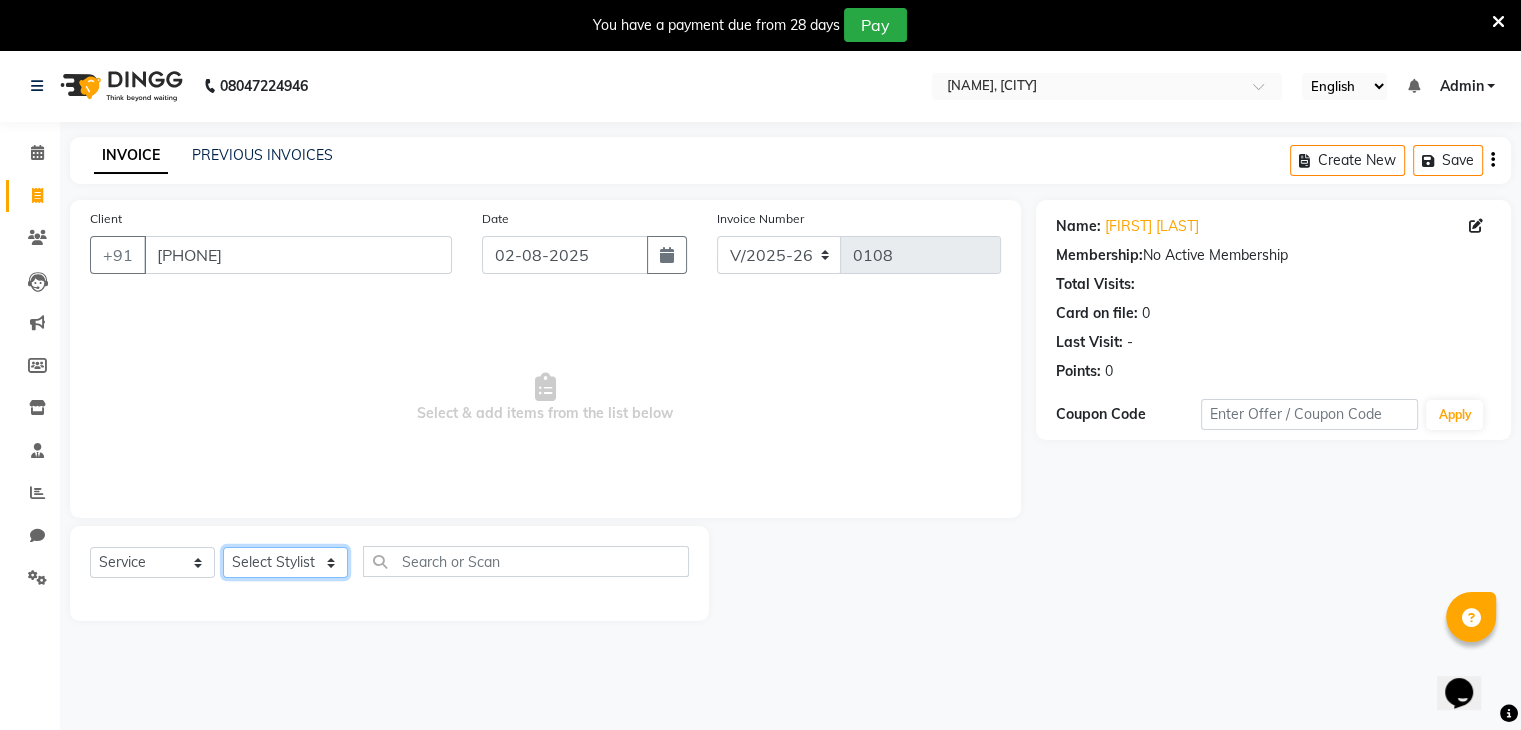 select on "86841" 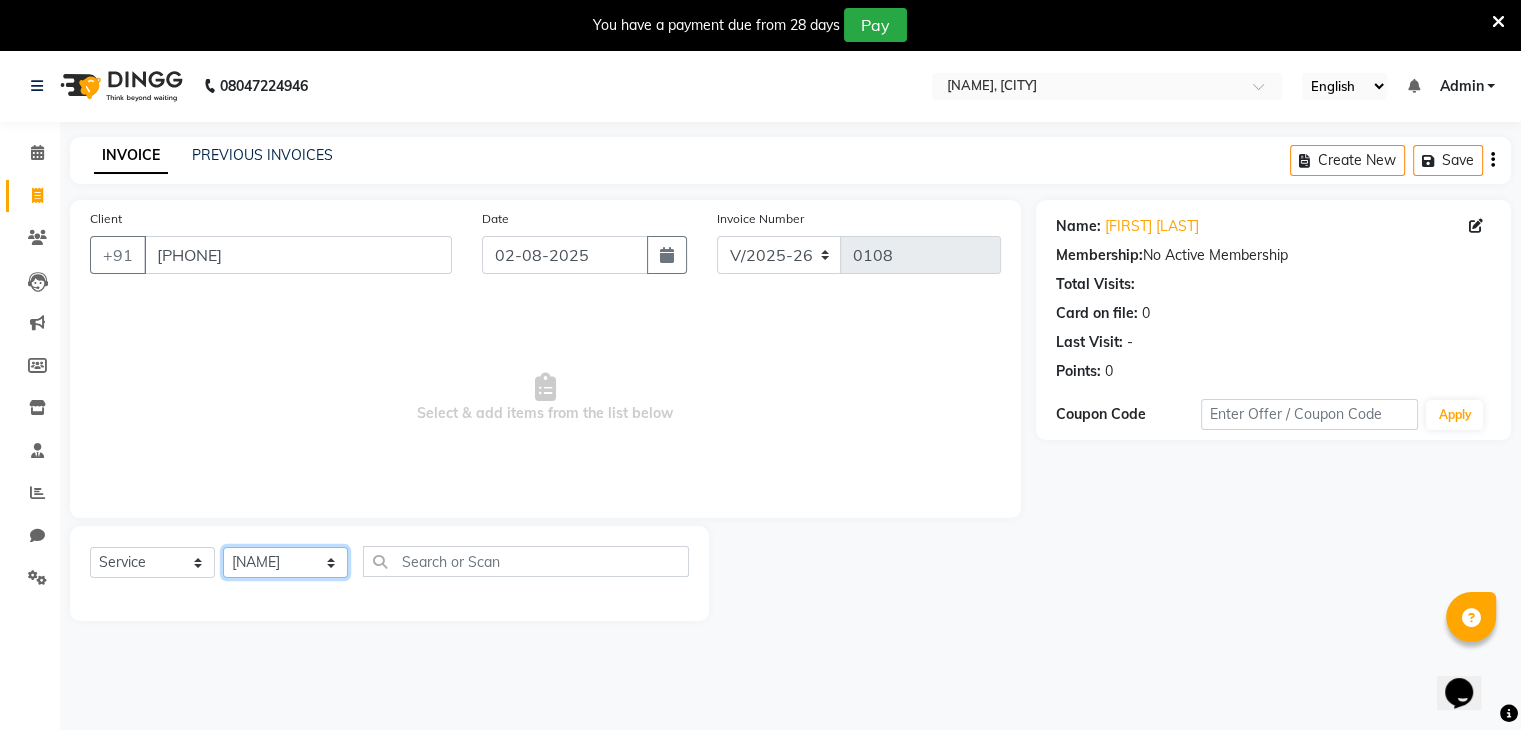 click on "Select Stylist deepa Lucky nadeem Riya Sameer Shivam Tas bina Uzair Vinita" 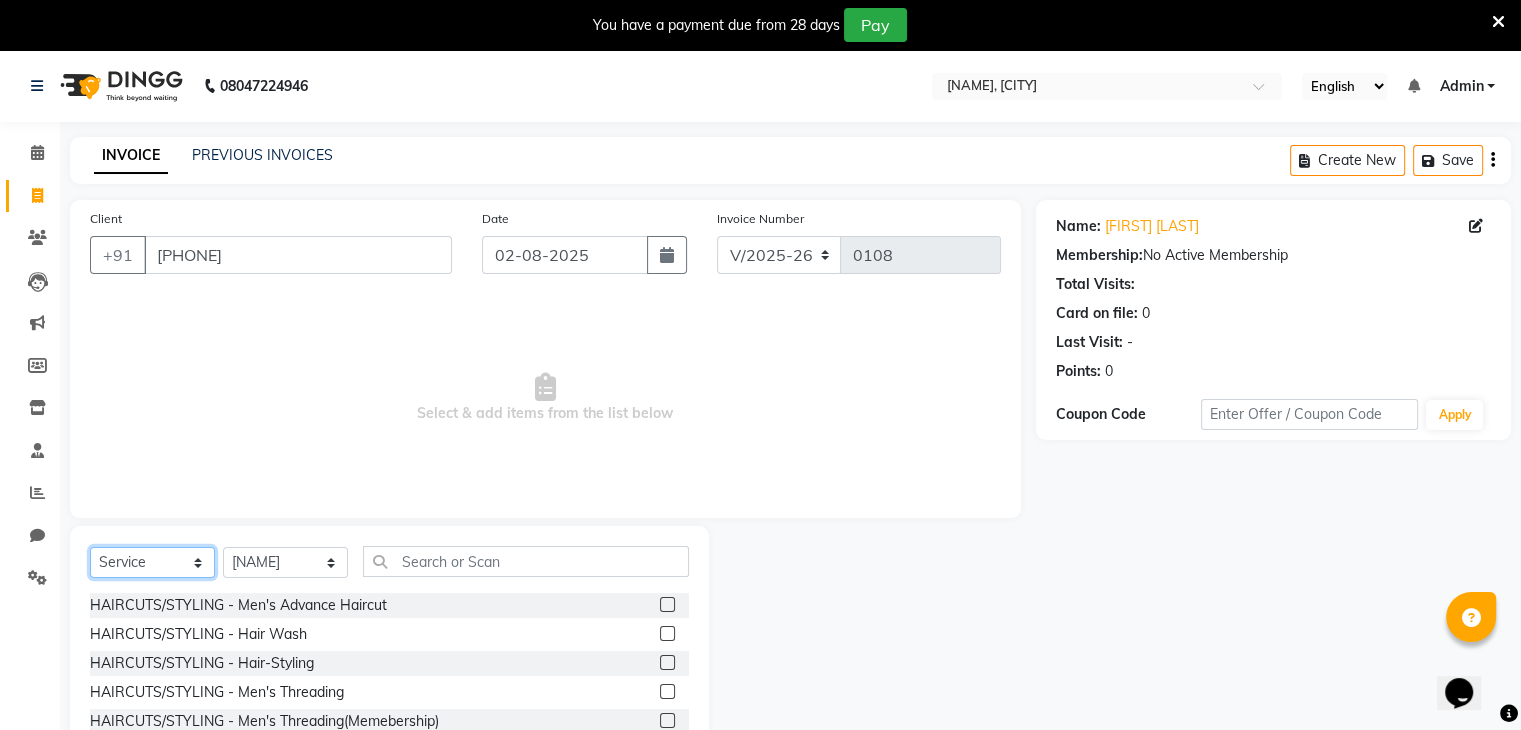 click on "Select  Service  Product  Membership  Package Voucher Prepaid Gift Card" 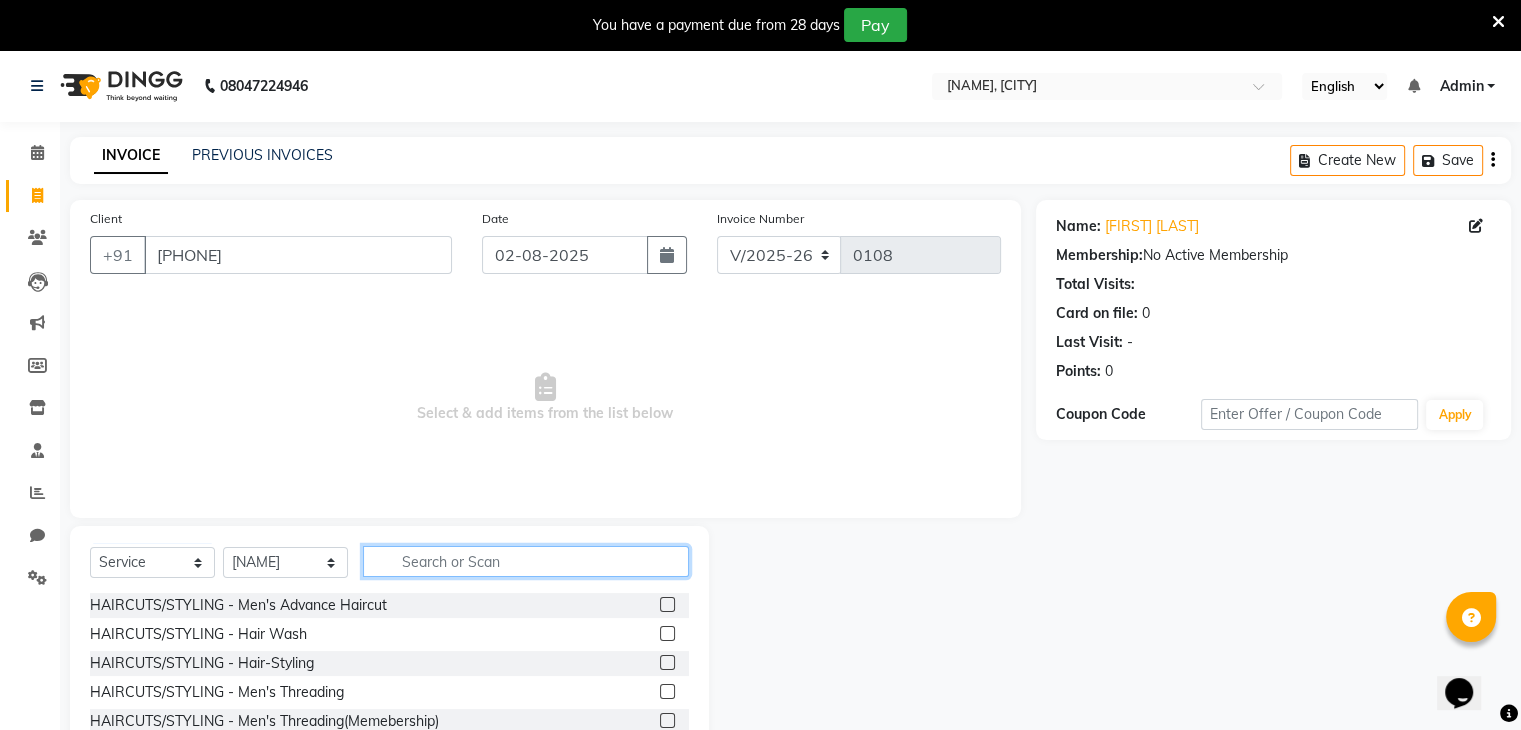 click 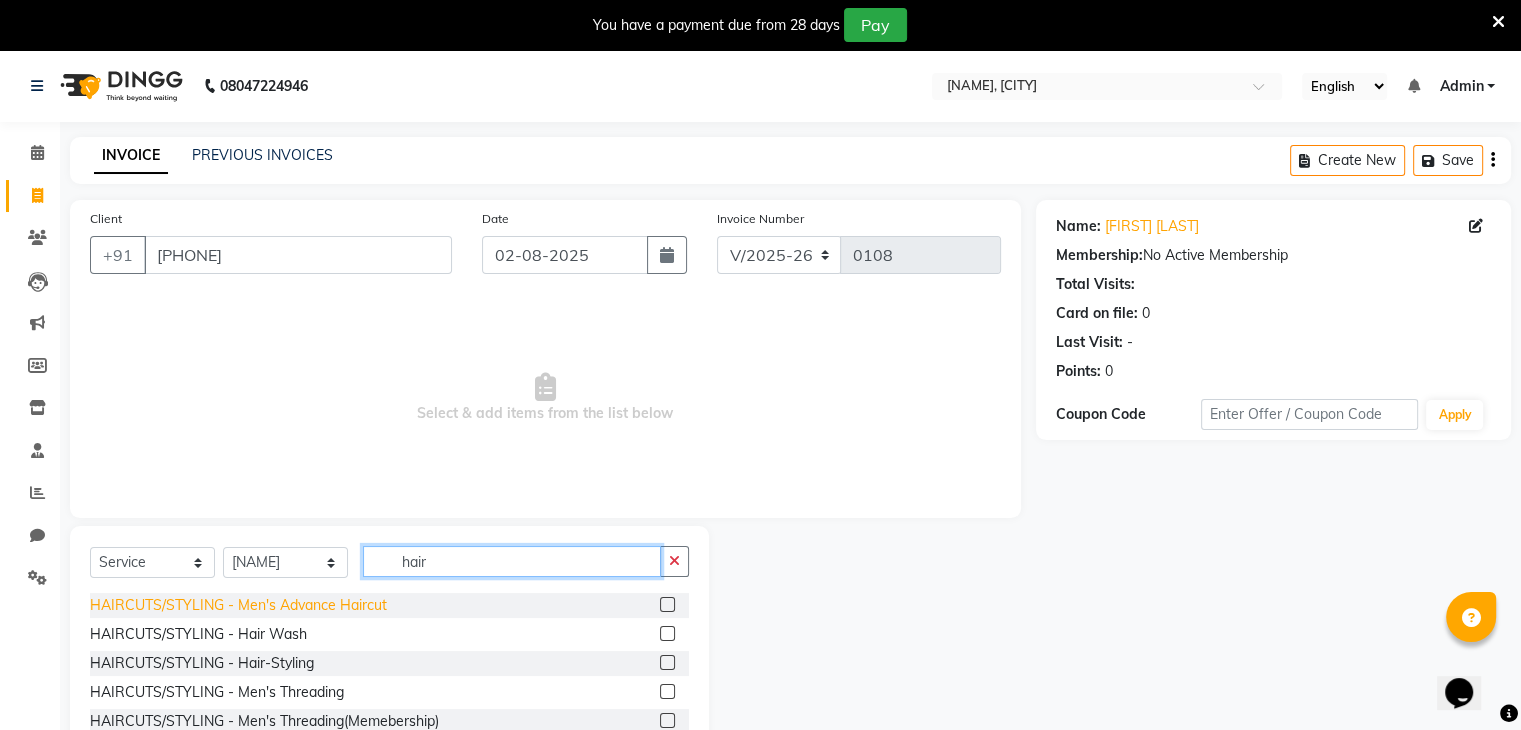 type on "hair" 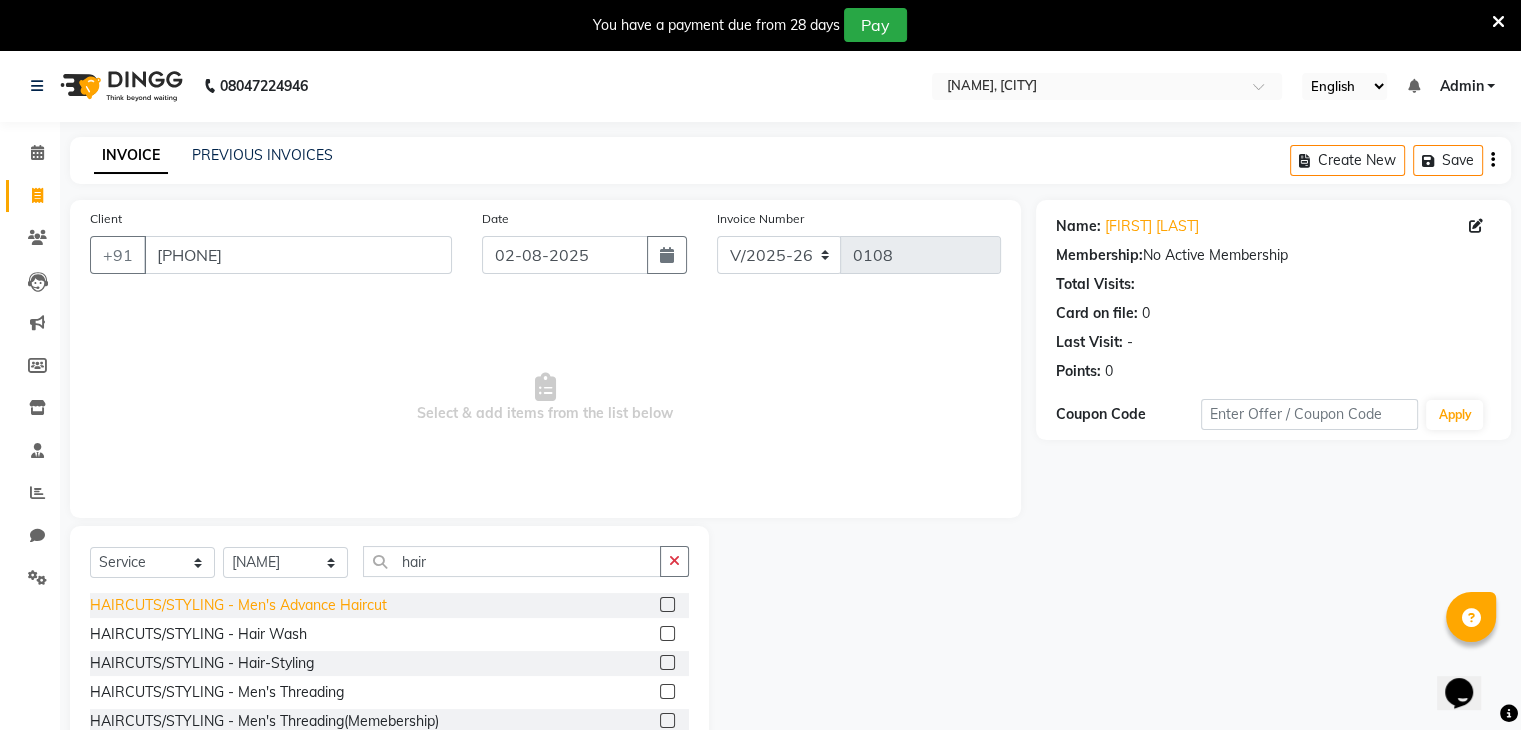 click on "HAIRCUTS/STYLING - Men's Advance Haircut" 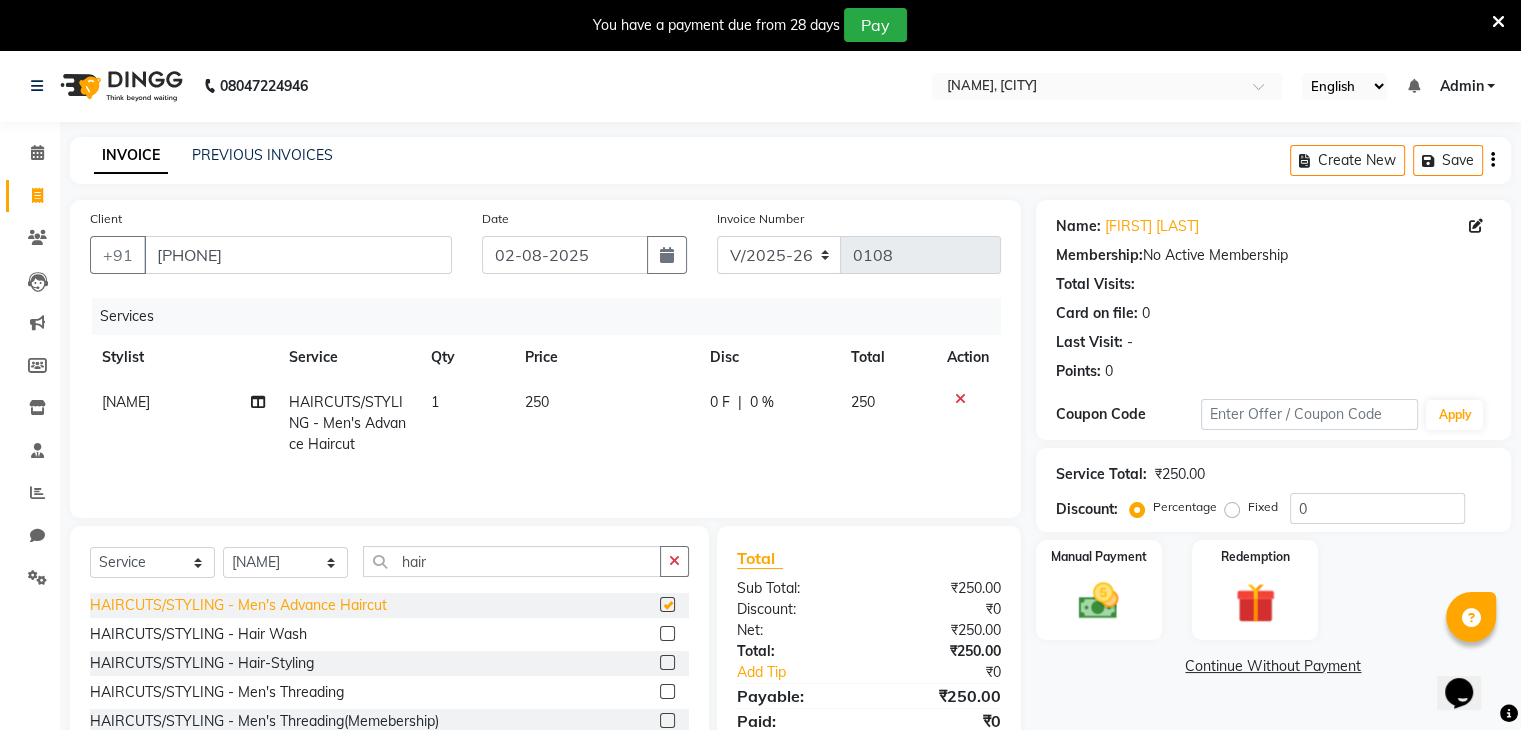 checkbox on "false" 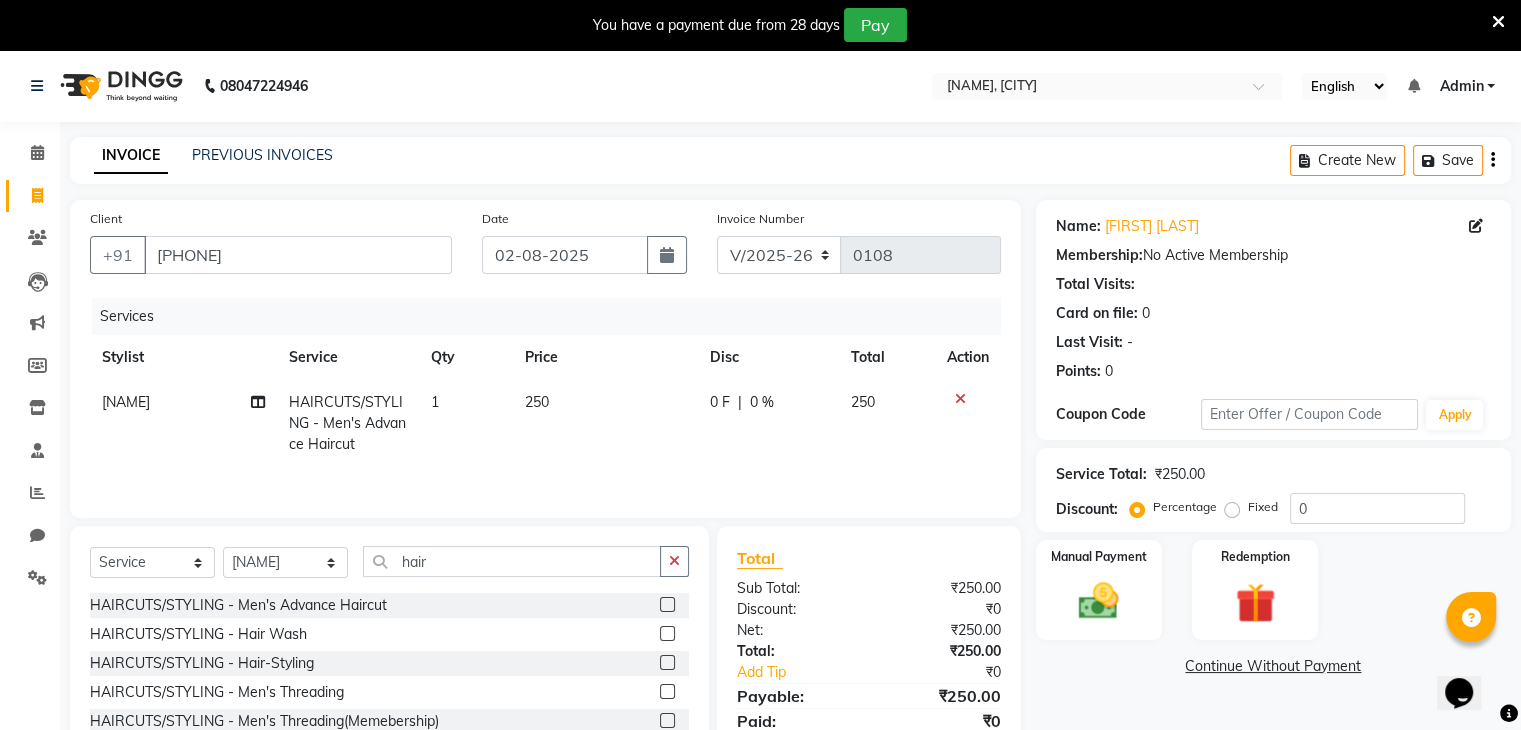 click on "0 F | 0 %" 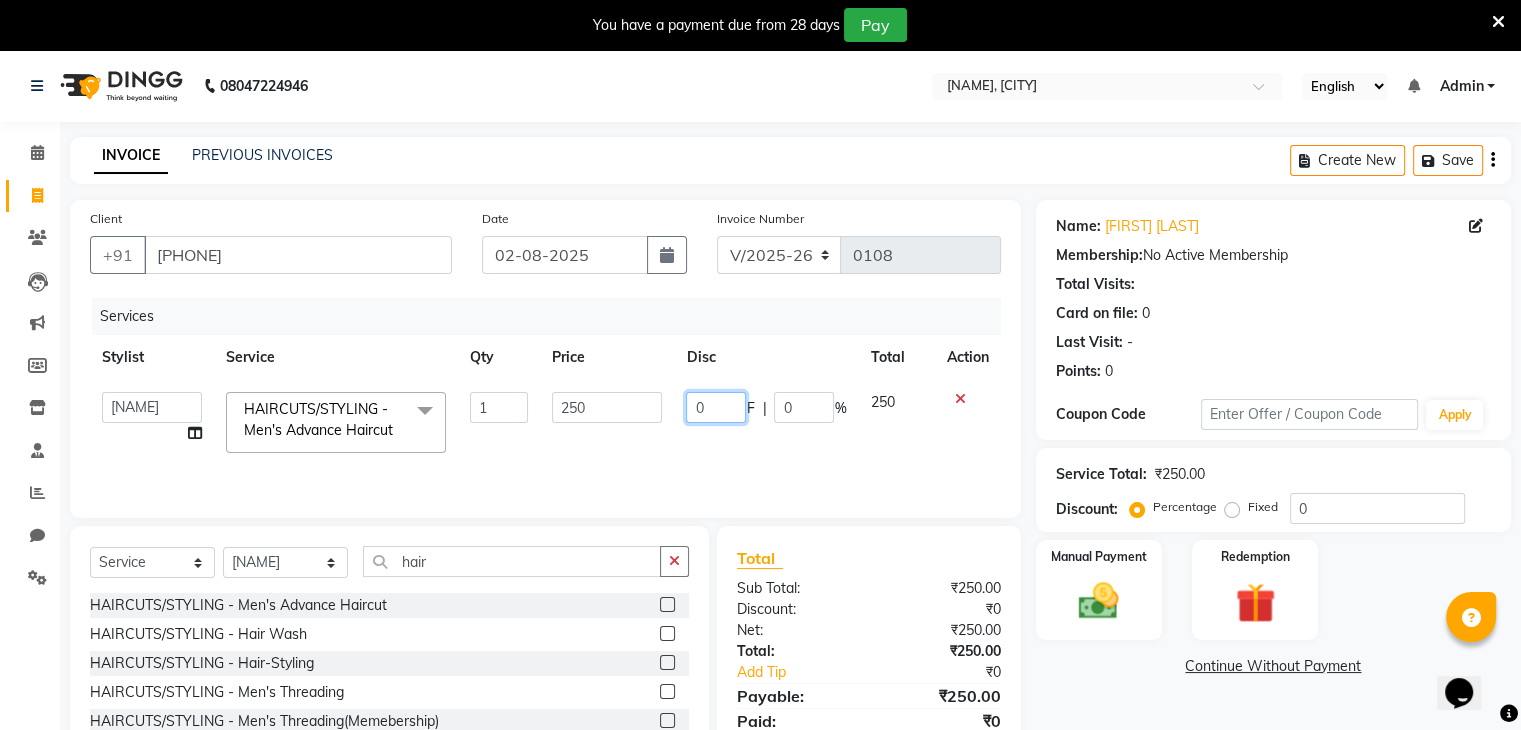 click on "0" 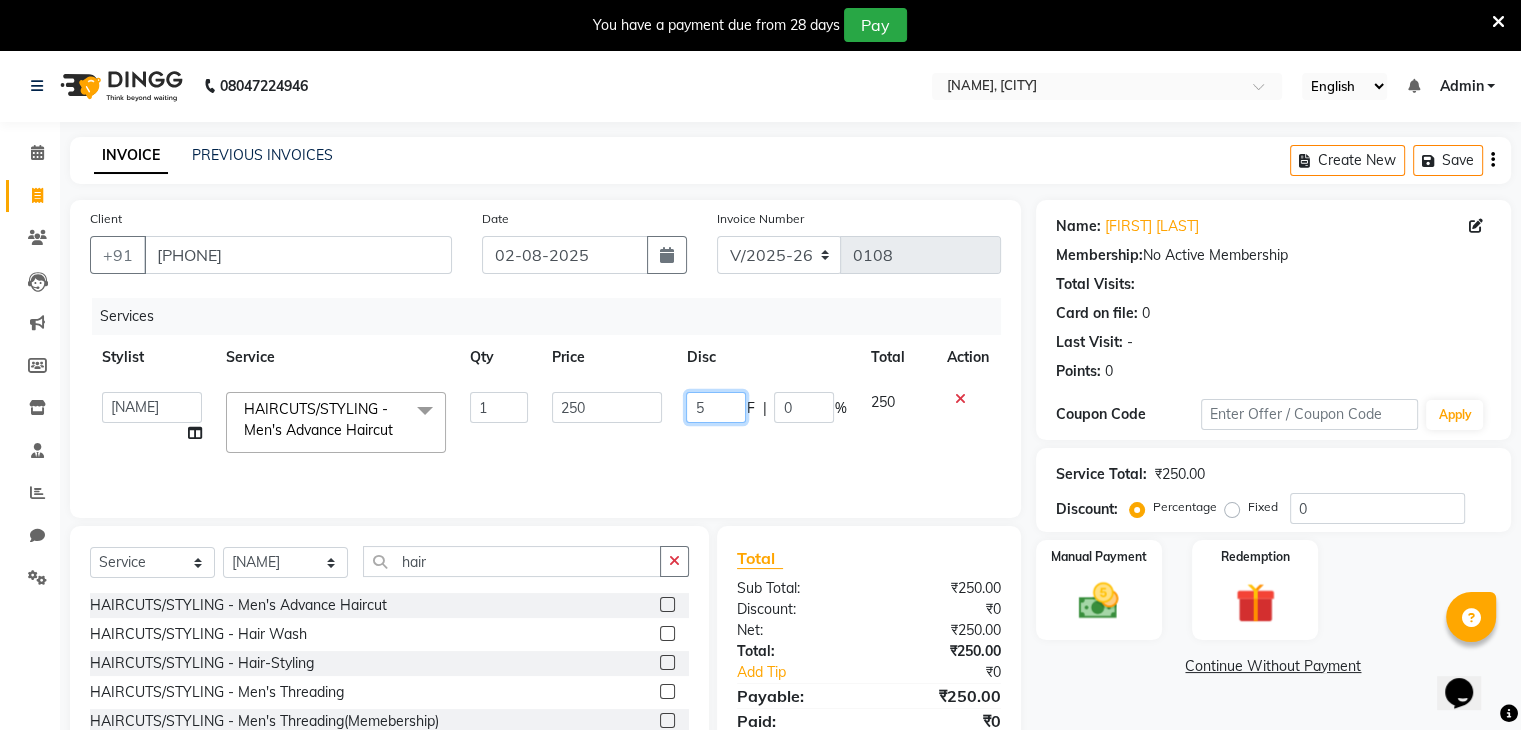 type on "50" 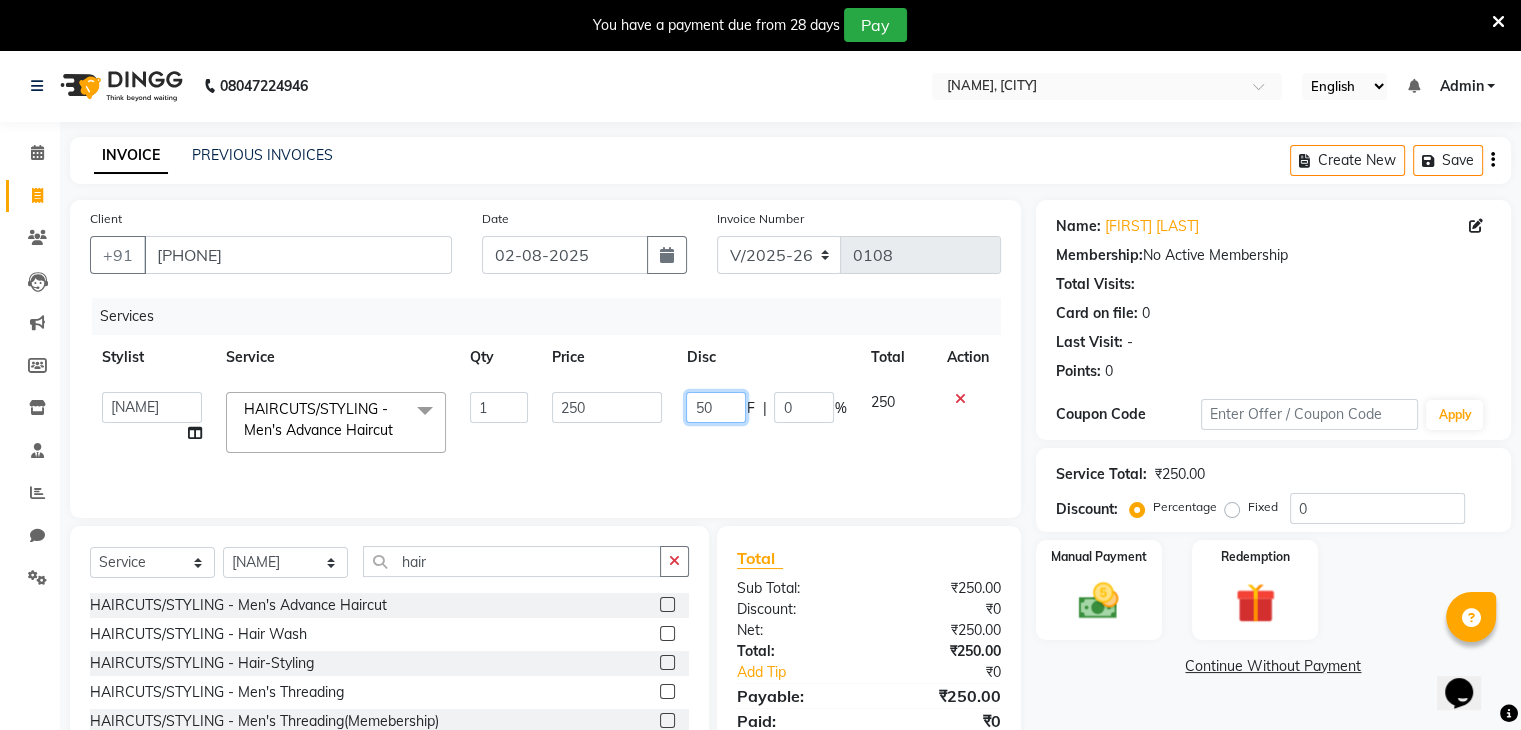 scroll, scrollTop: 122, scrollLeft: 0, axis: vertical 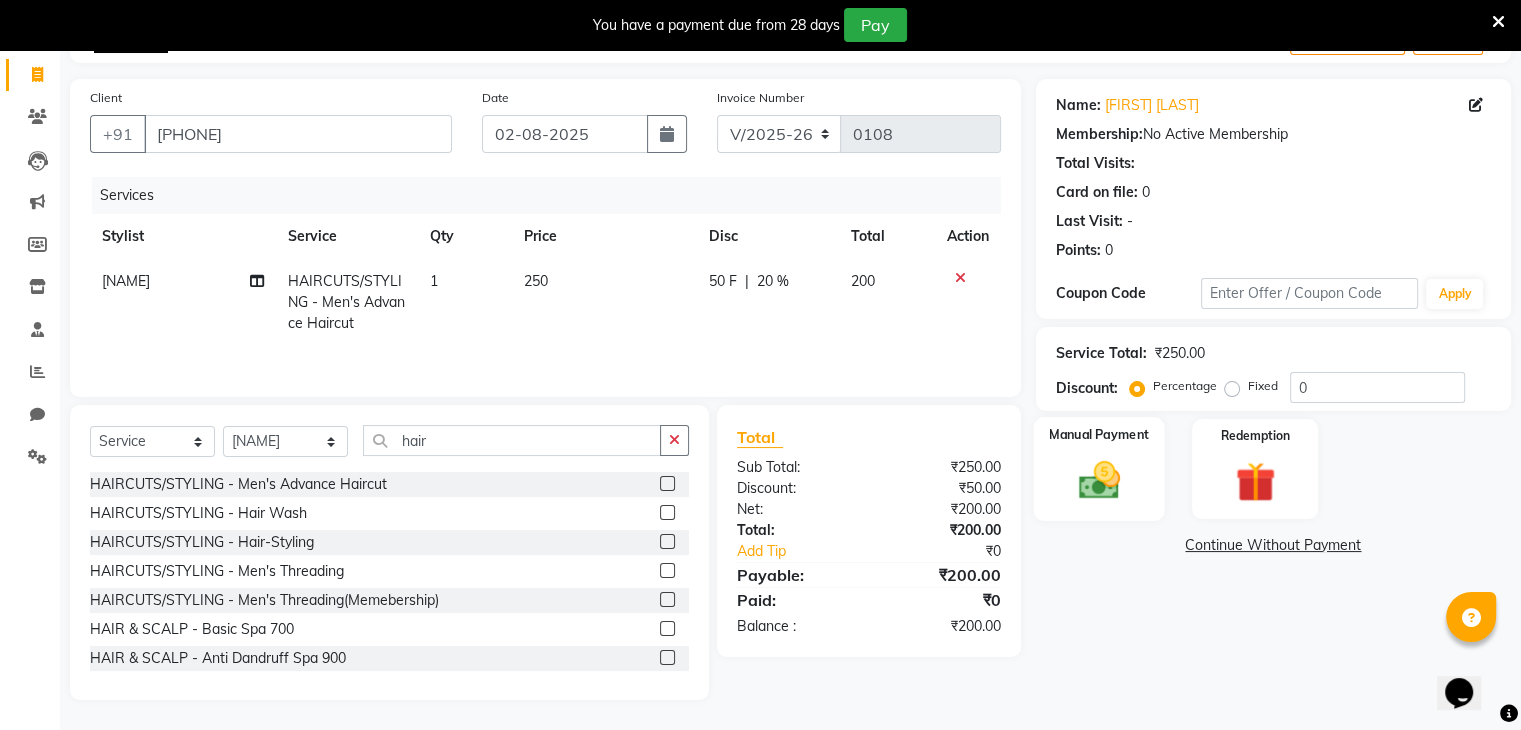 click on "Manual Payment" 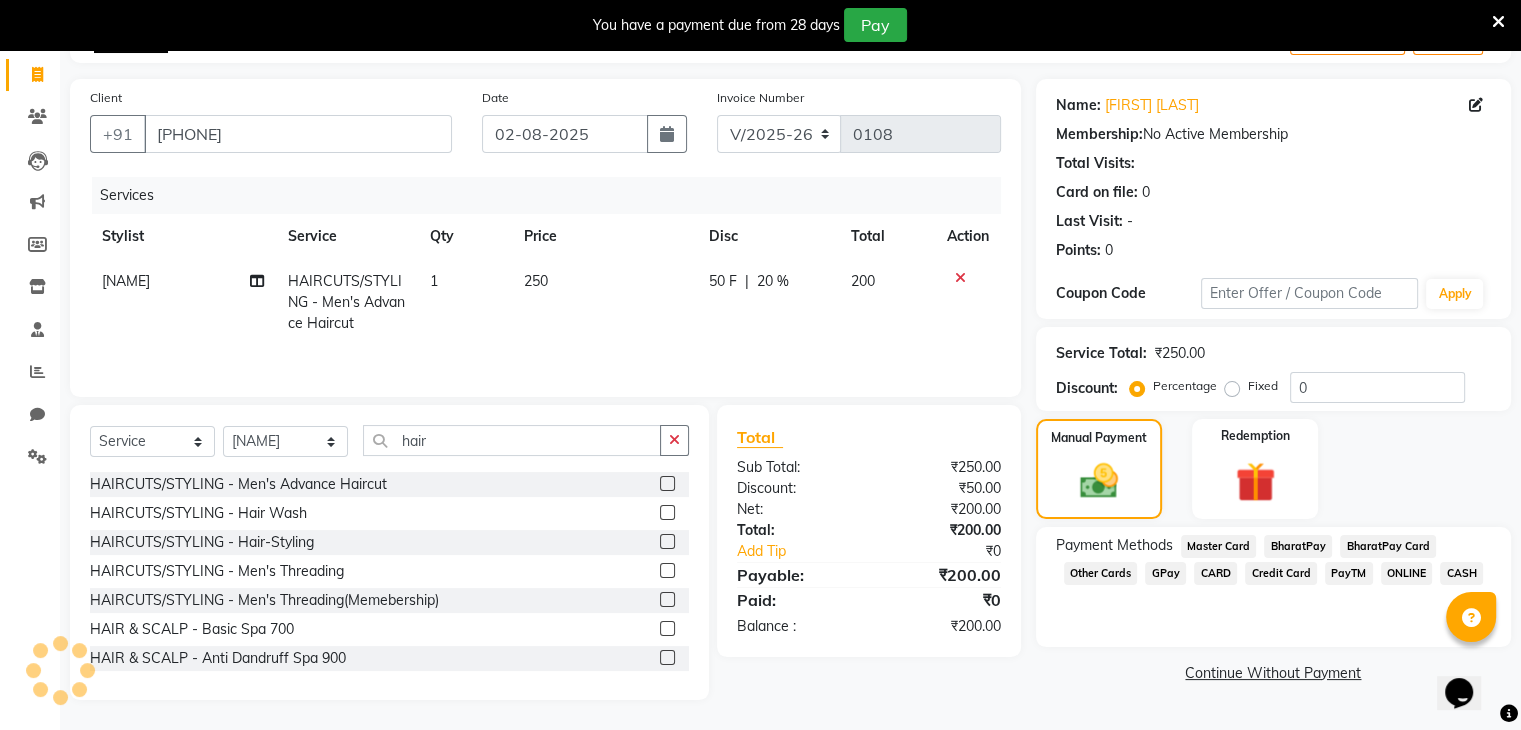 click on "GPay" 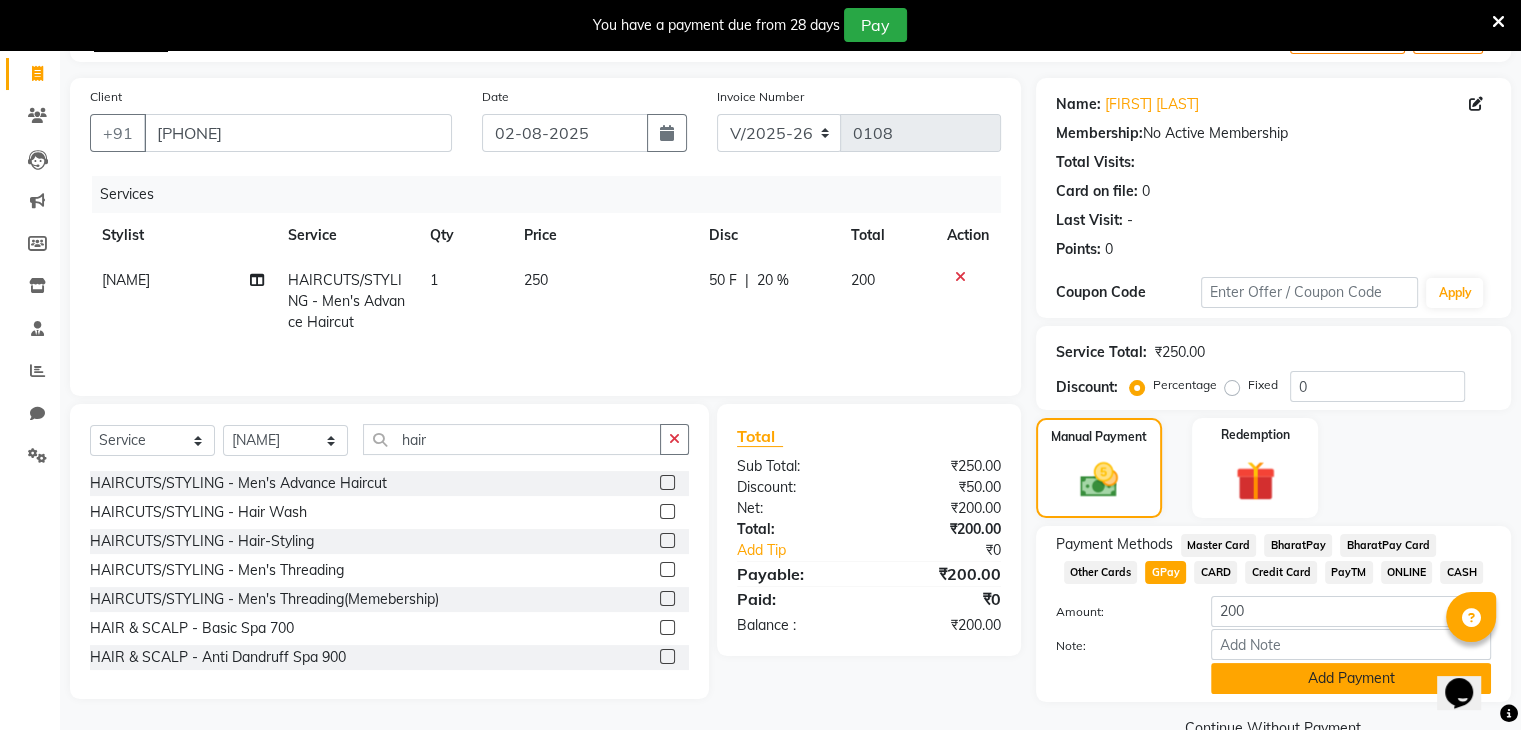 click on "Add Payment" 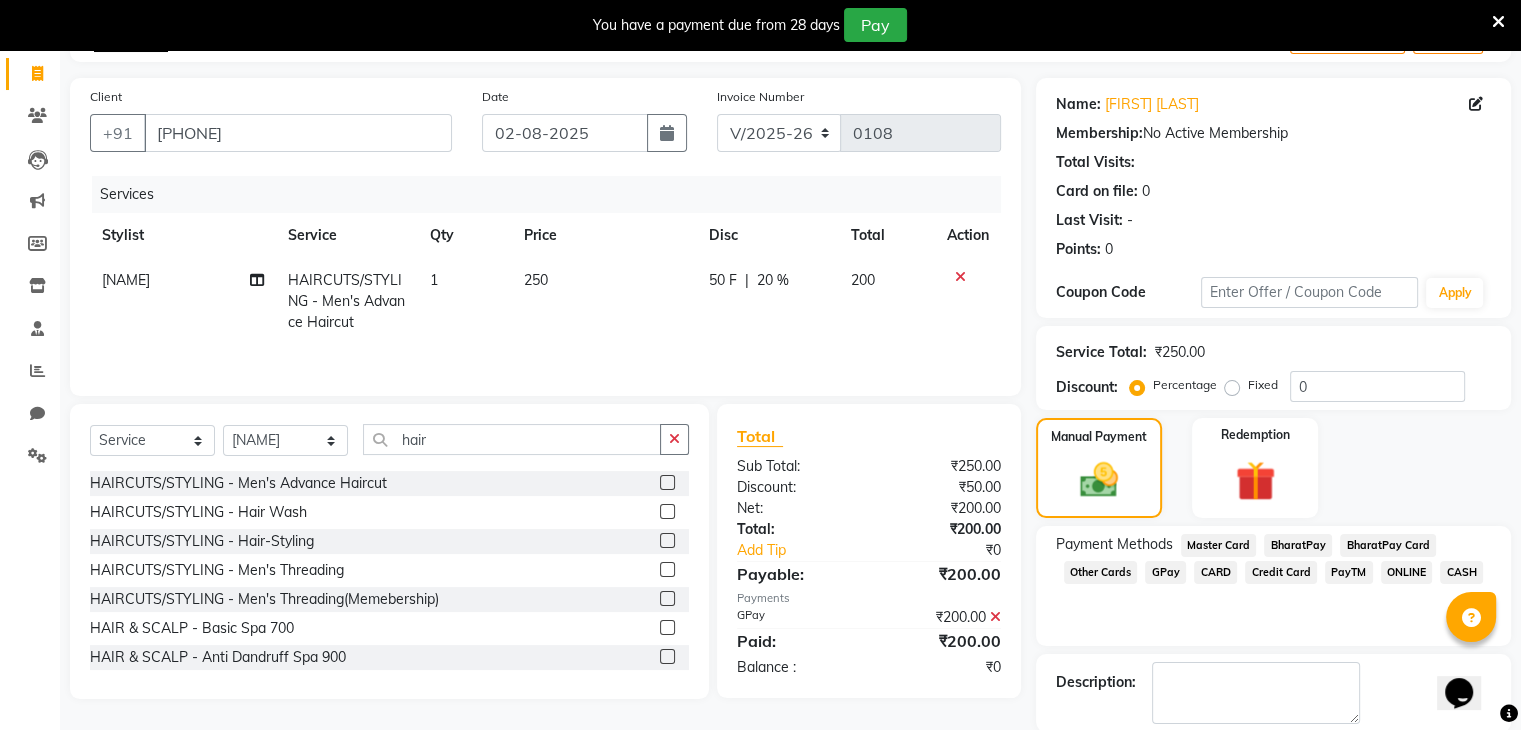 scroll, scrollTop: 220, scrollLeft: 0, axis: vertical 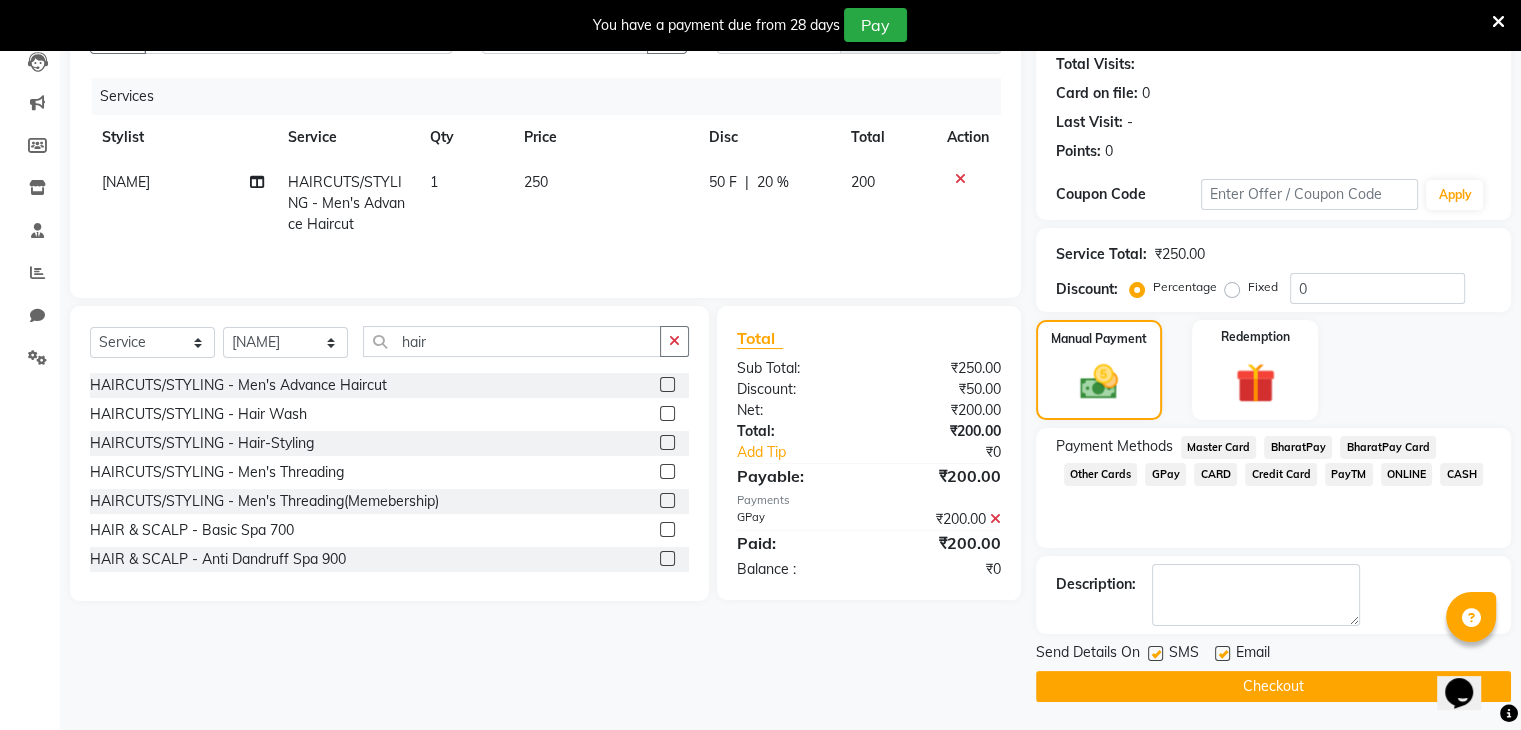 click on "Checkout" 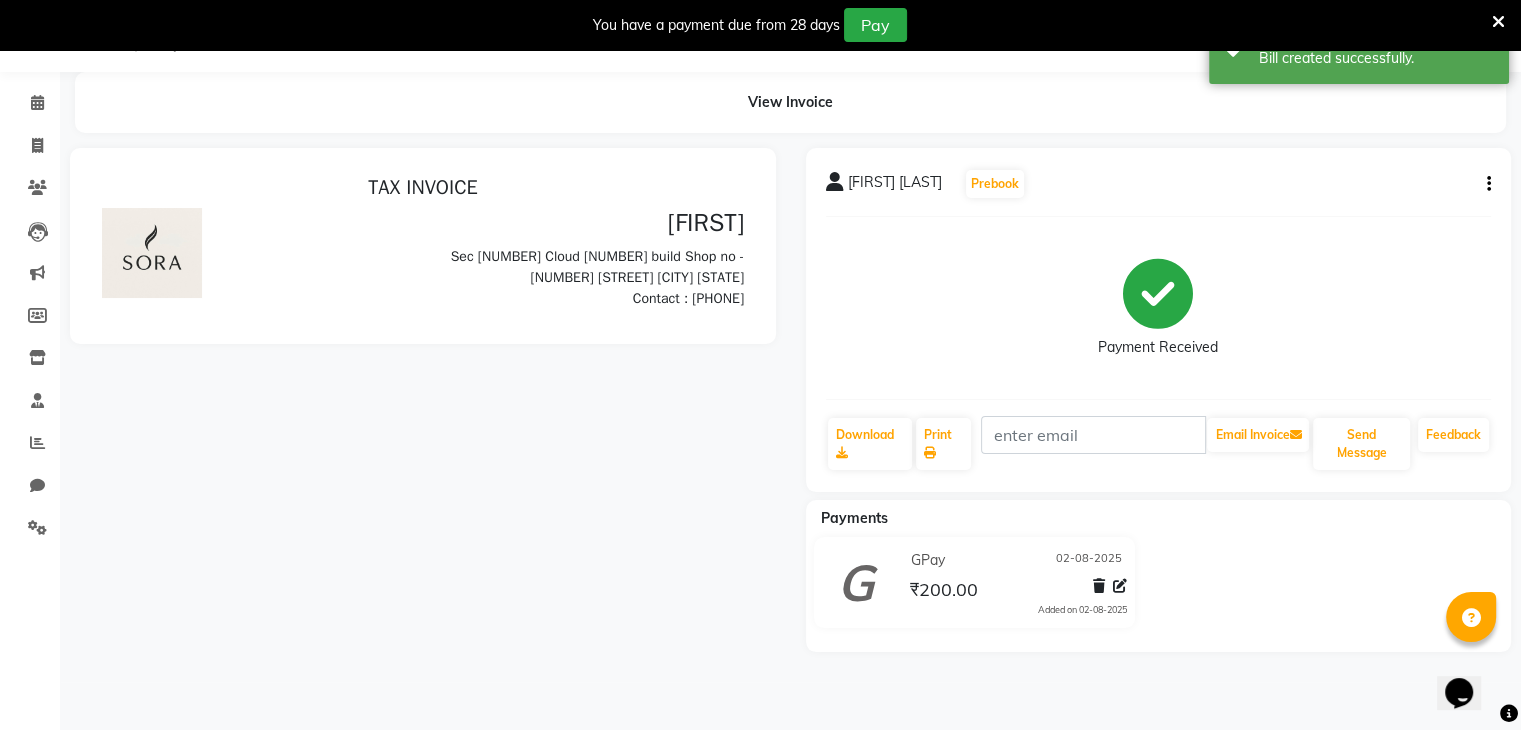 scroll, scrollTop: 0, scrollLeft: 0, axis: both 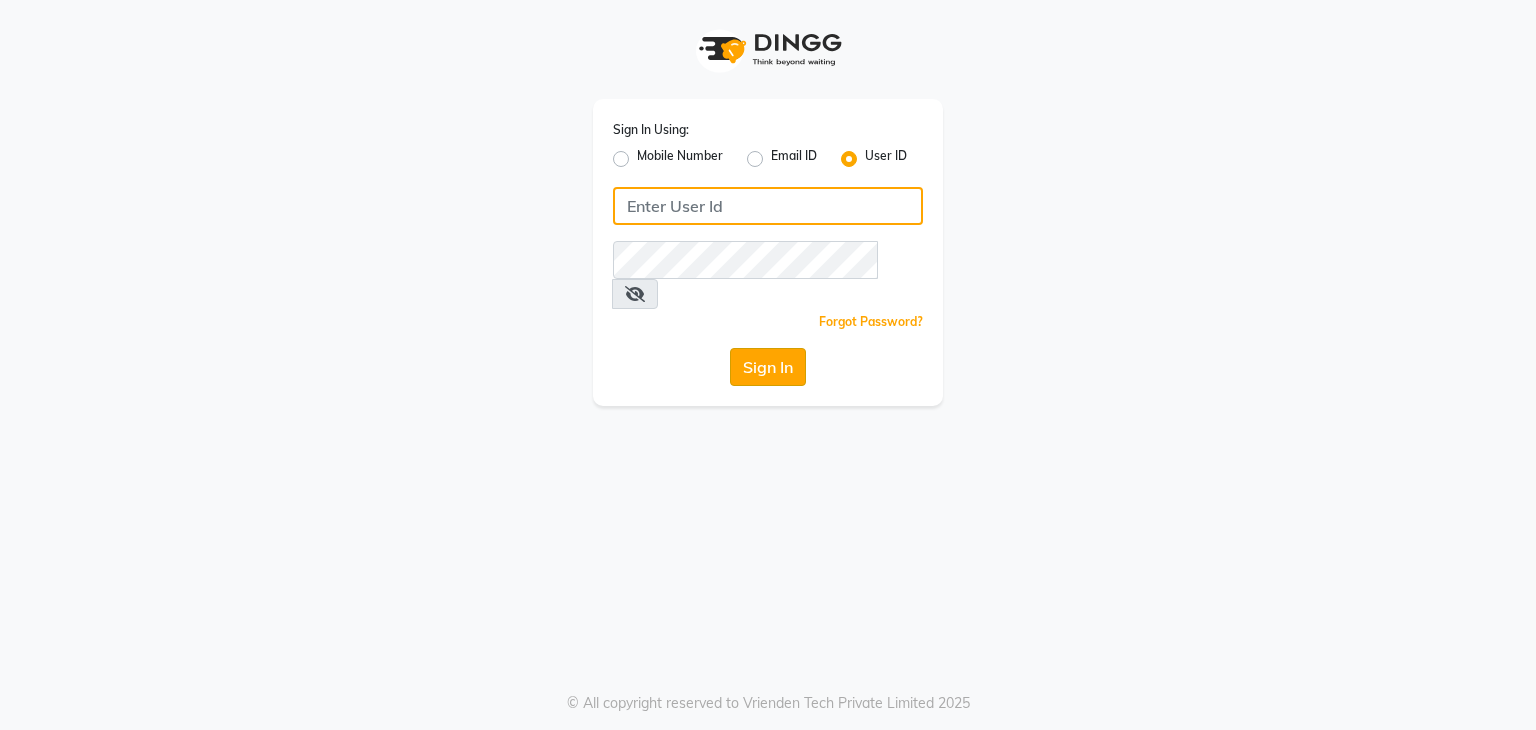 type on "[EMAIL]" 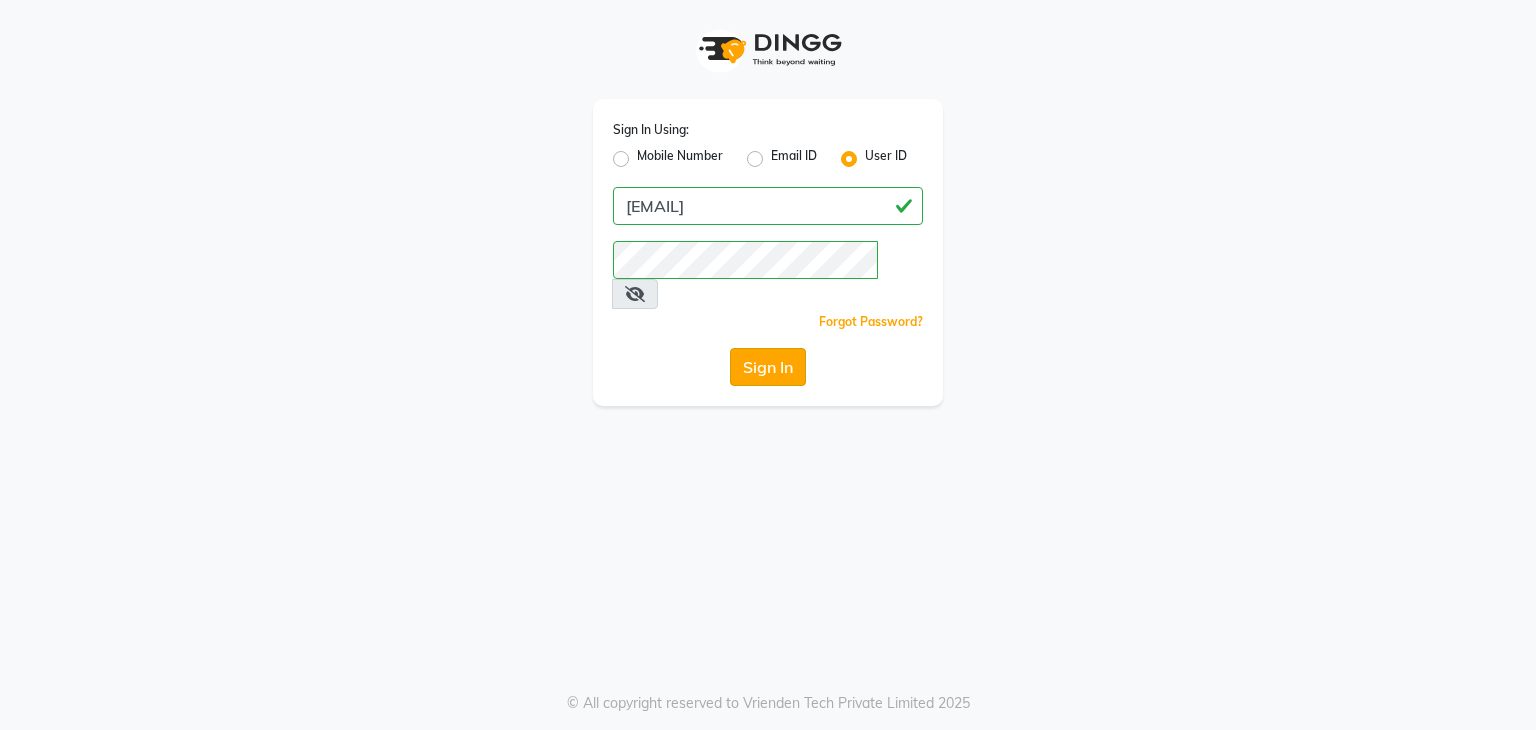 click on "Sign In" 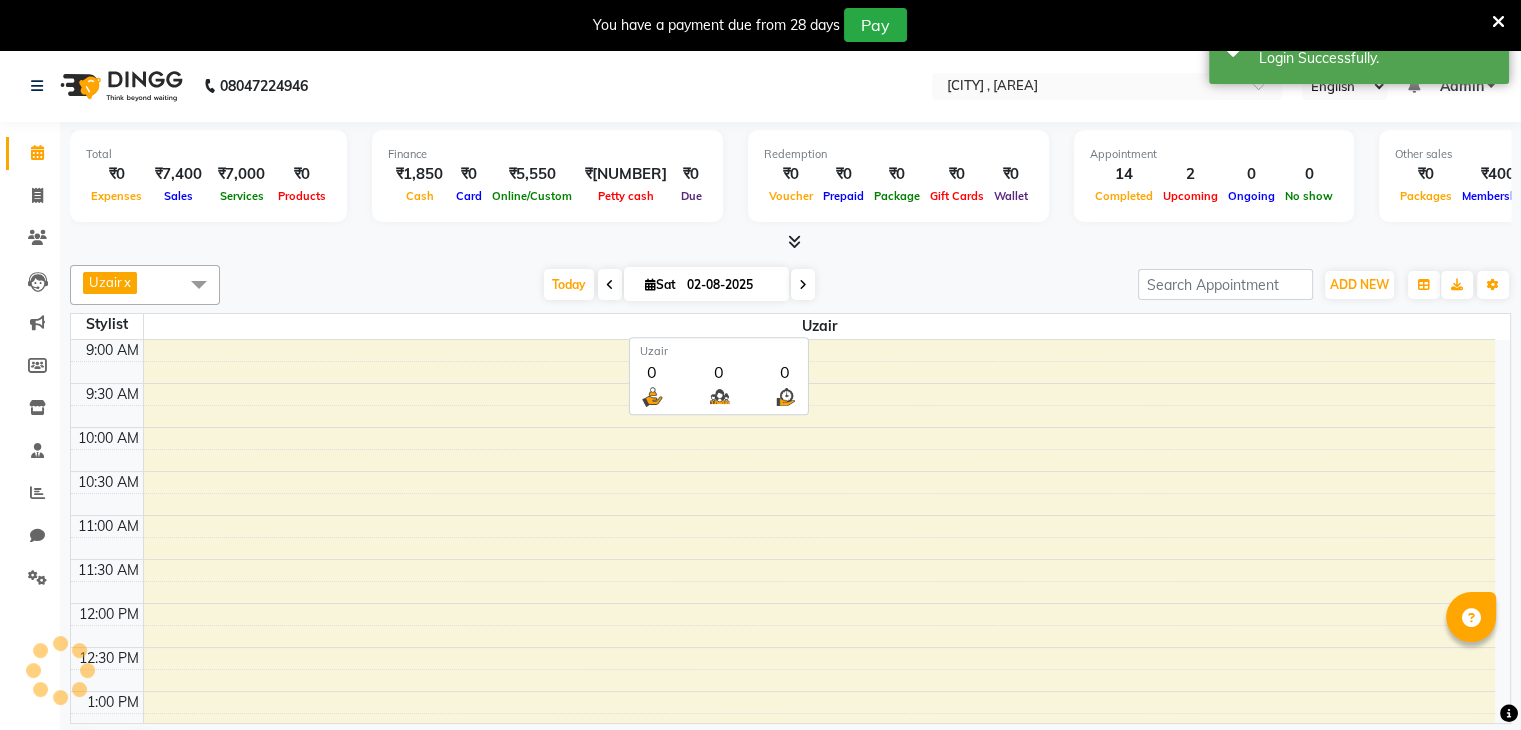 scroll, scrollTop: 0, scrollLeft: 0, axis: both 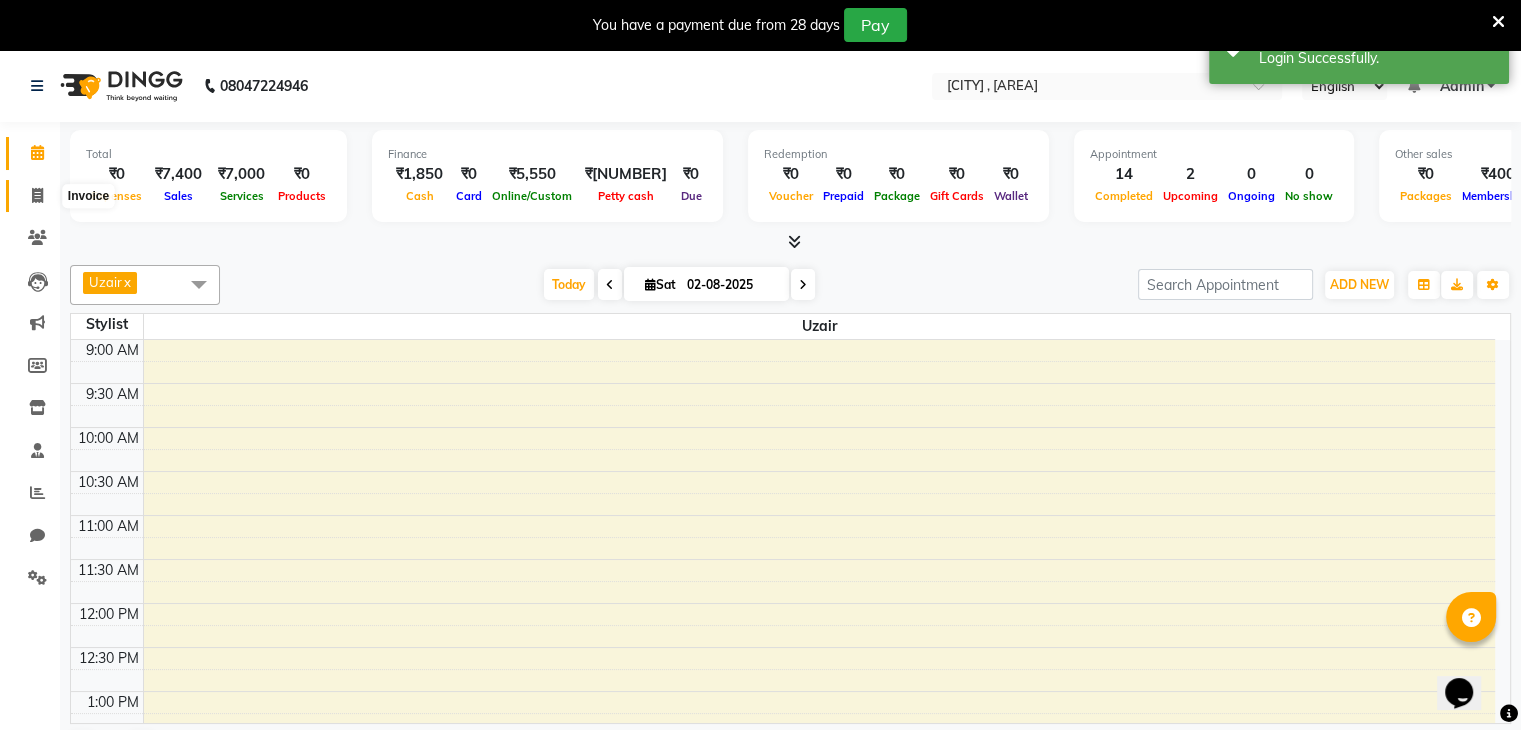 click 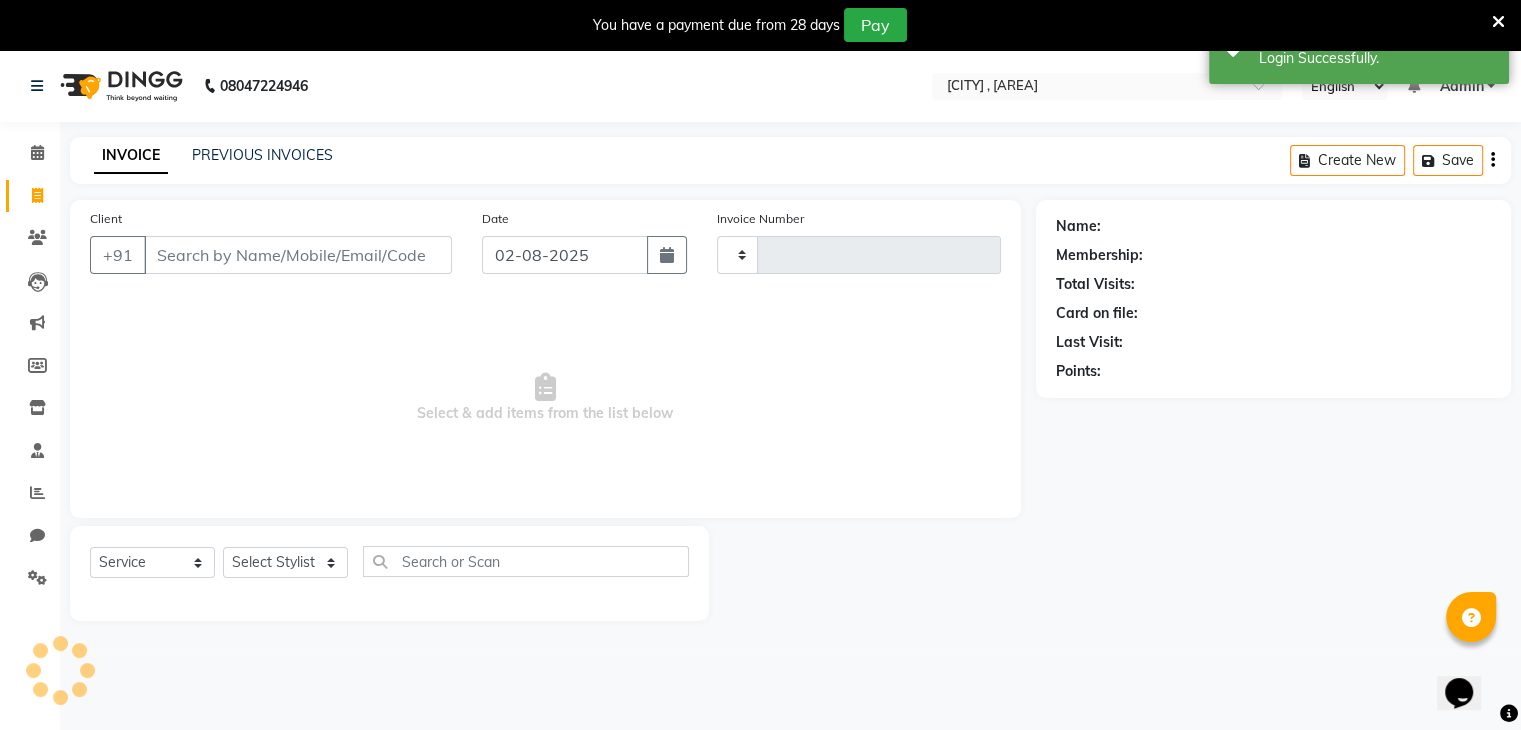 type on "0109" 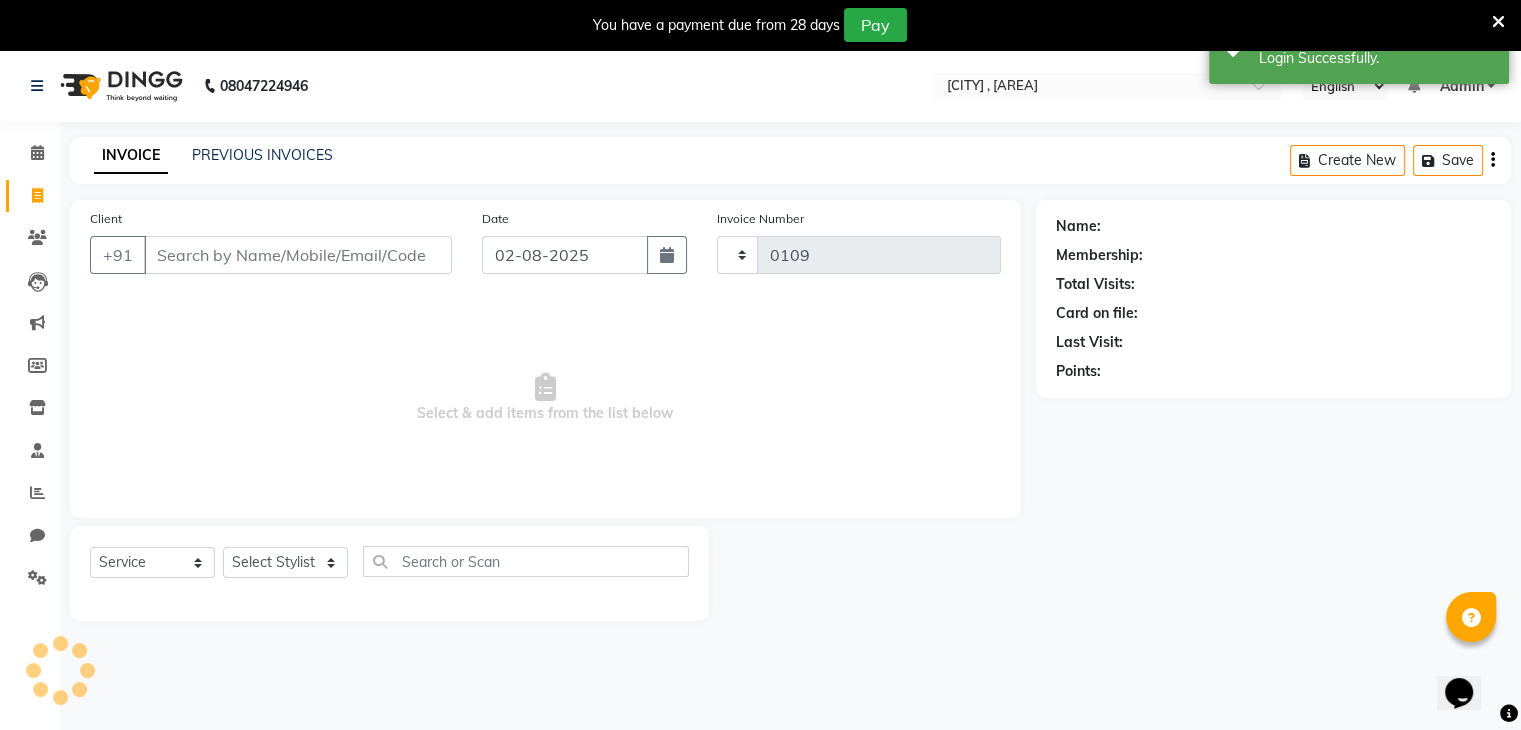 select on "8446" 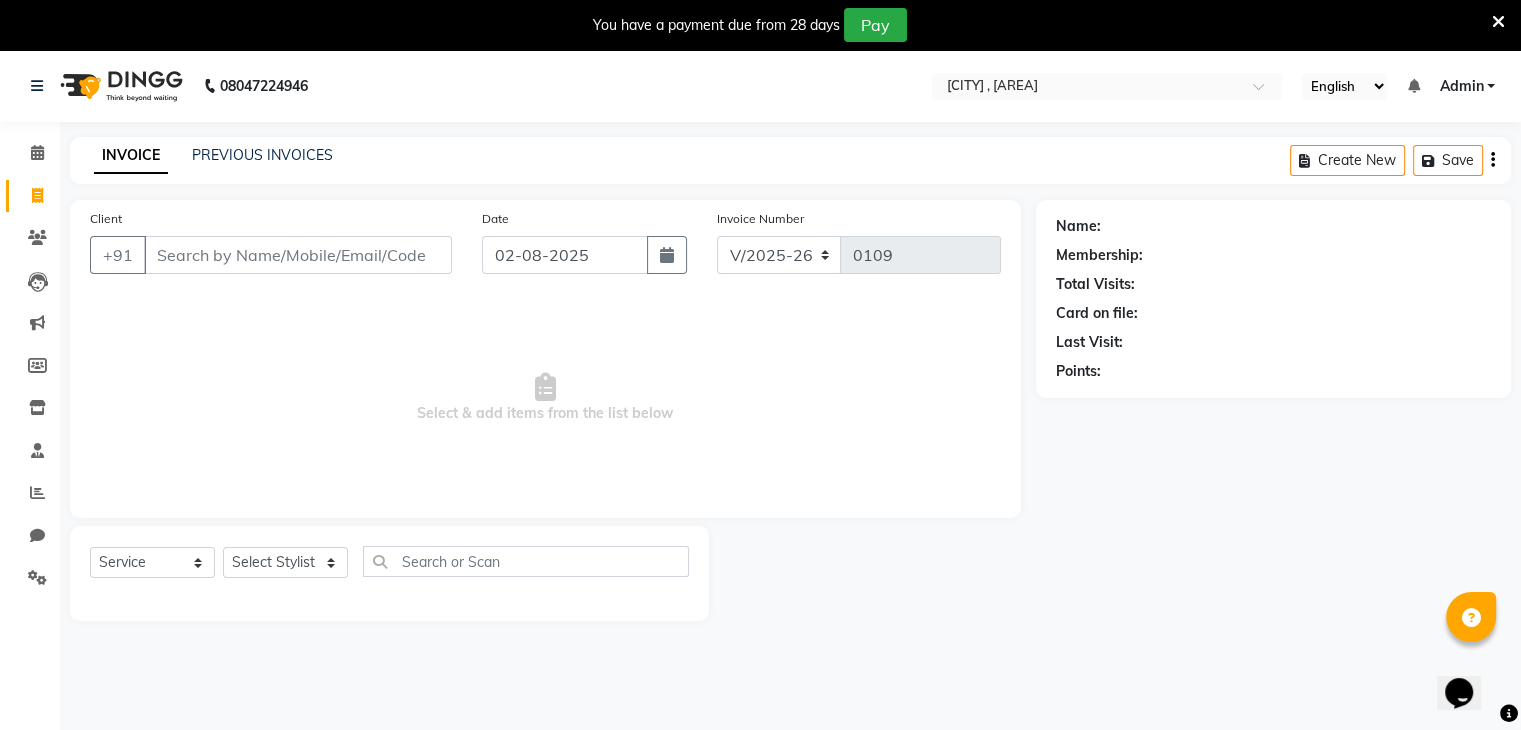 click on "Client" at bounding box center [298, 255] 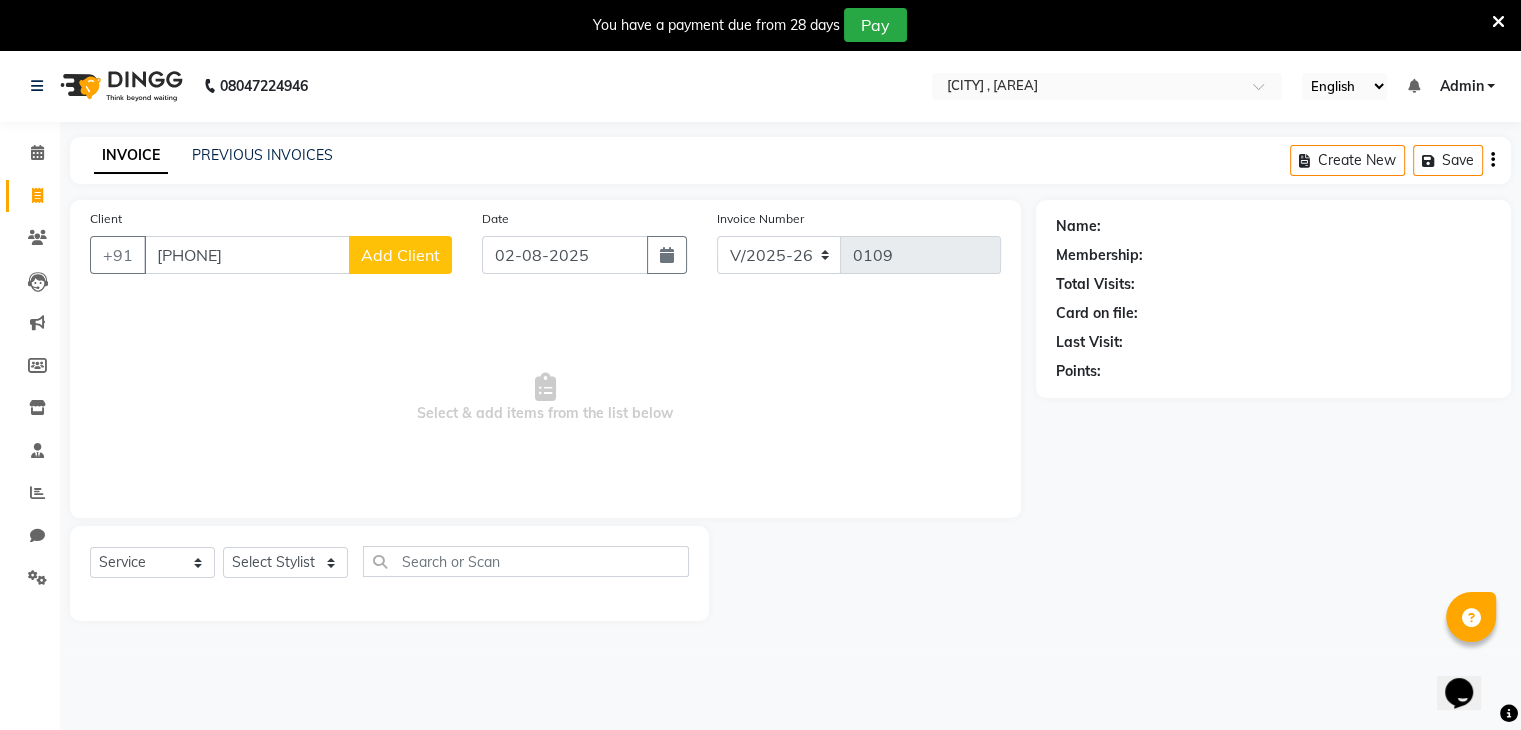 type on "7506085004" 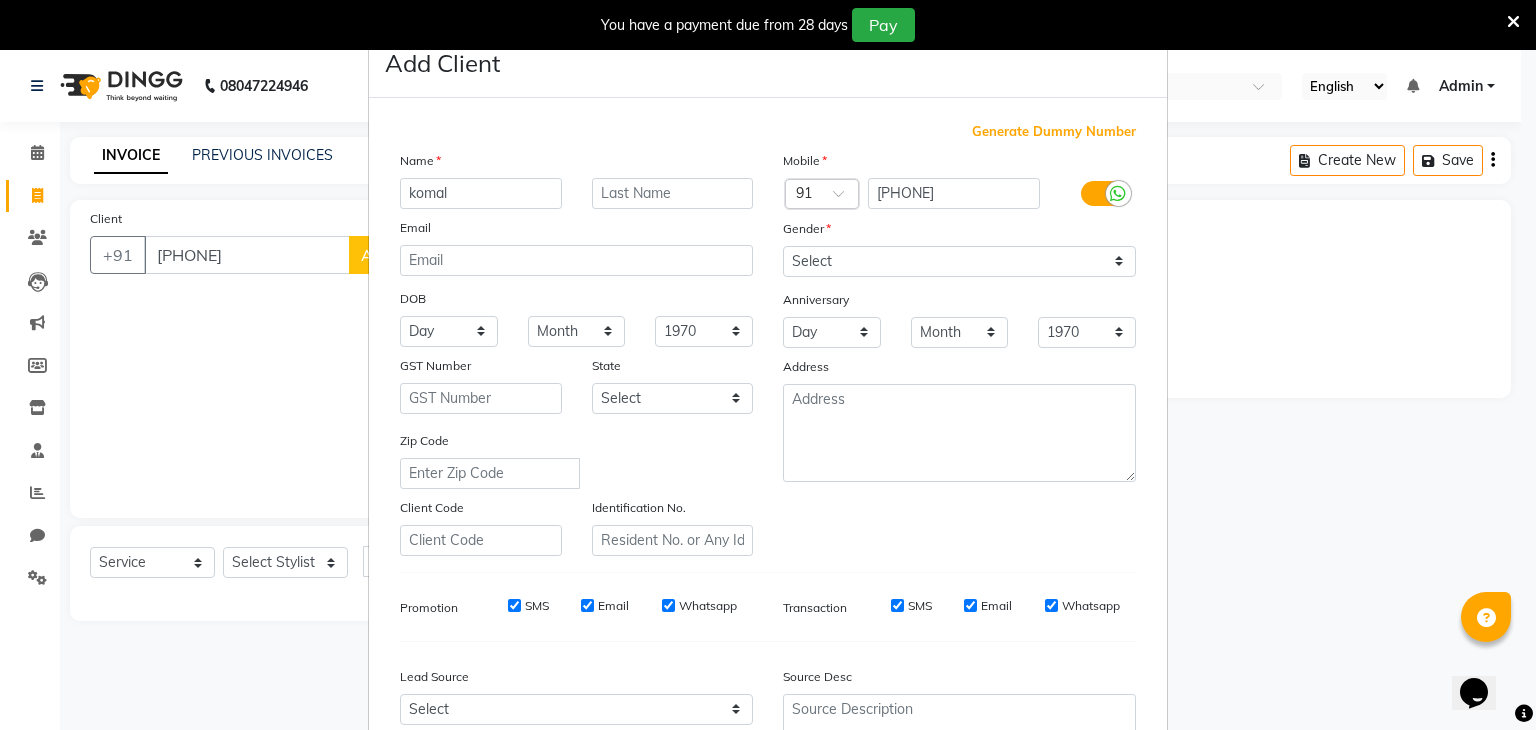 type on "komal" 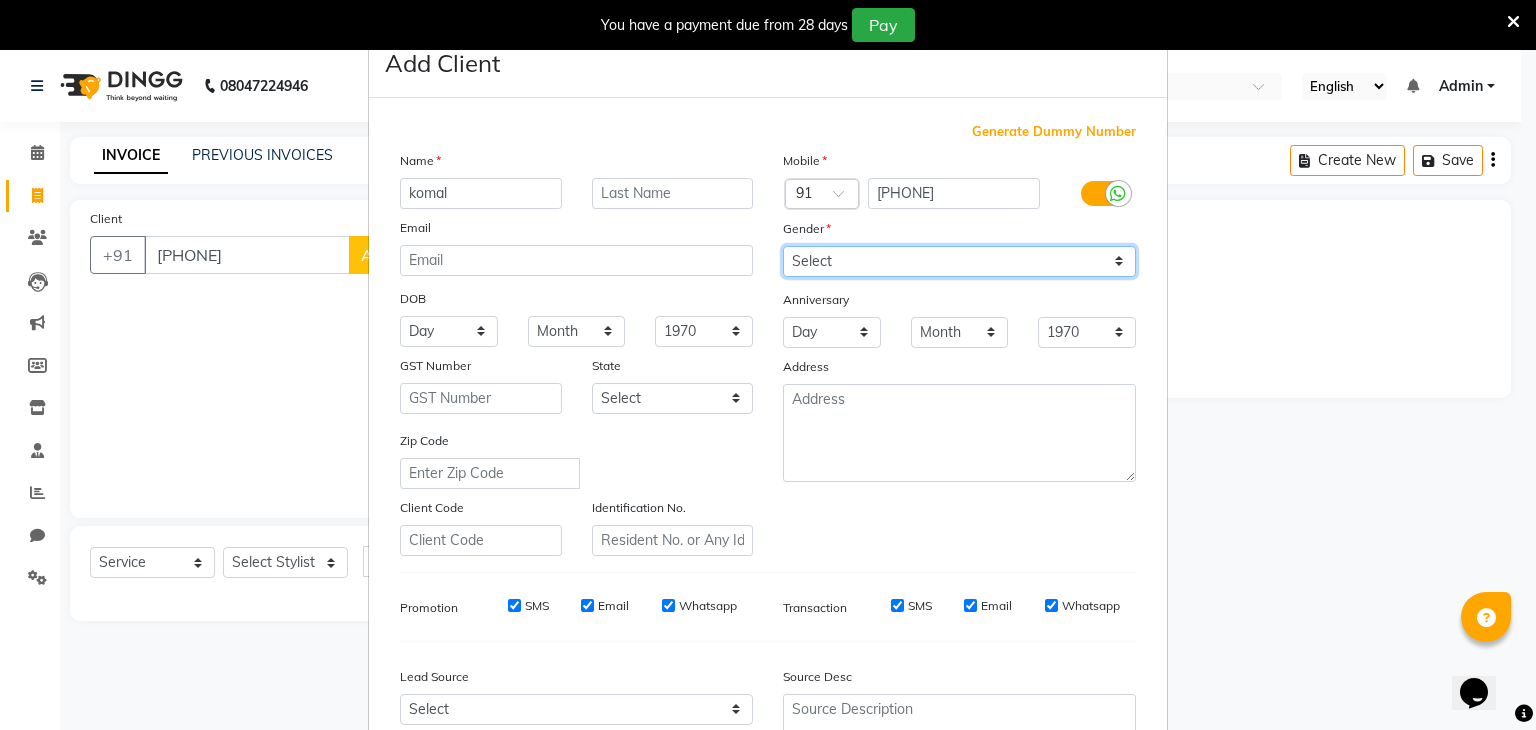click on "Select Male Female Other Prefer Not To Say" at bounding box center [959, 261] 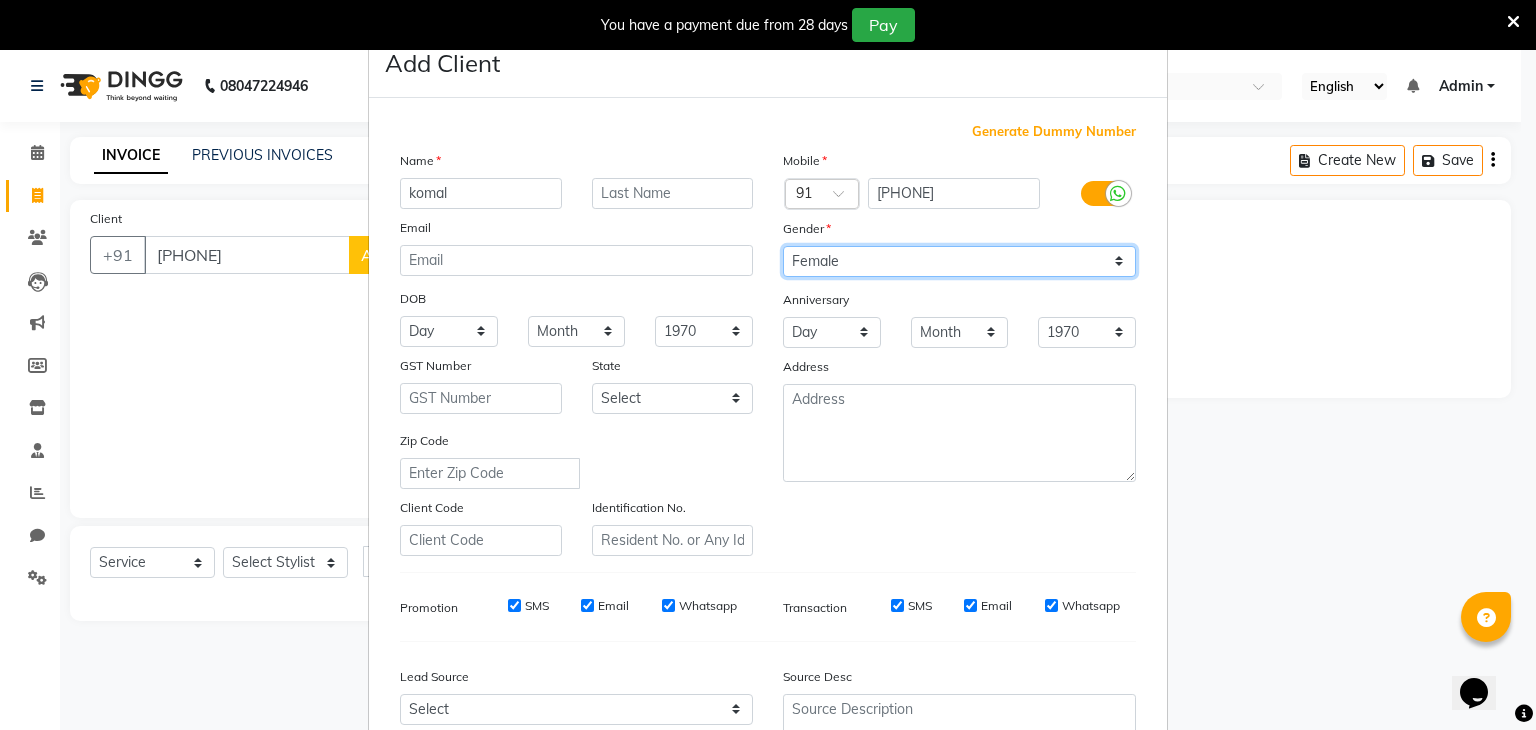 click on "Select Male Female Other Prefer Not To Say" at bounding box center (959, 261) 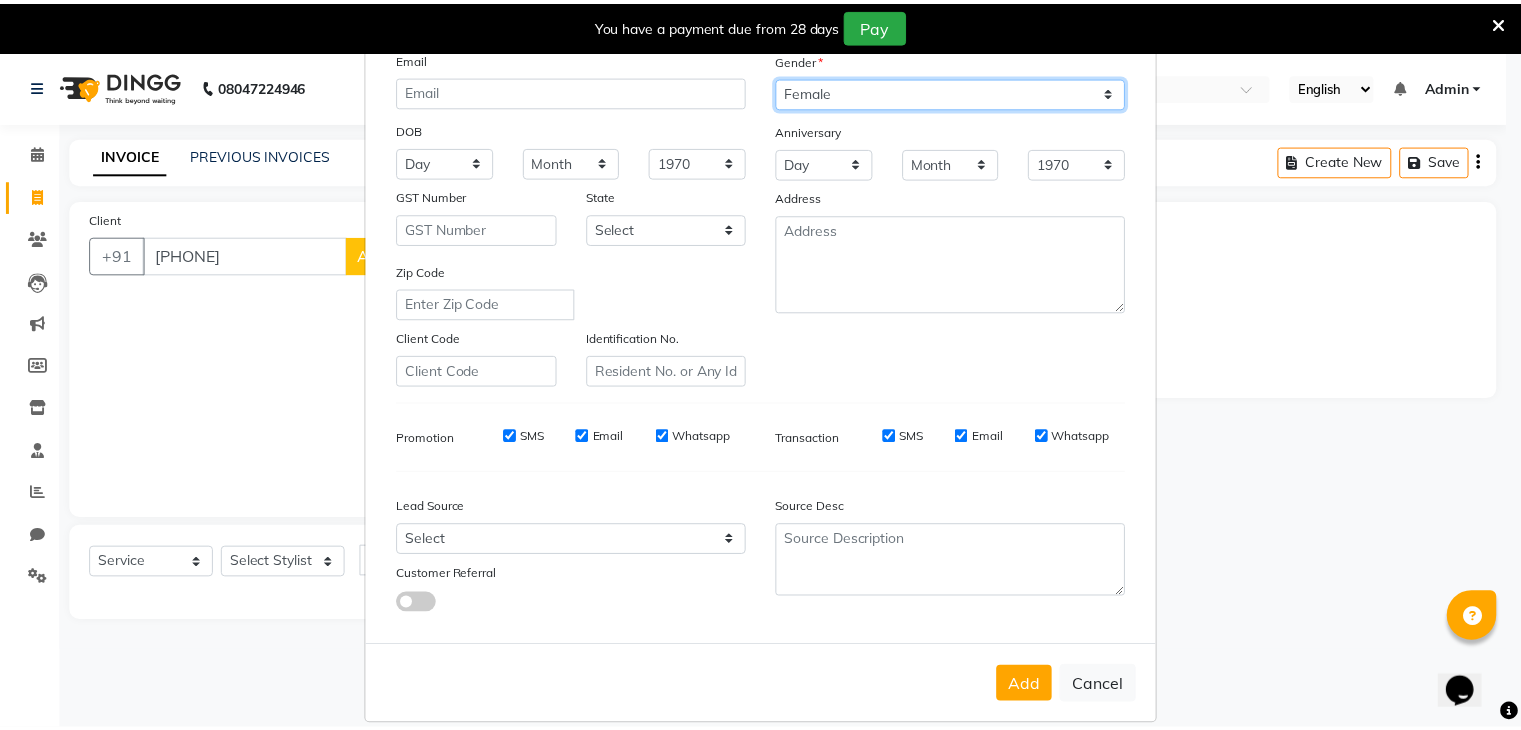 scroll, scrollTop: 203, scrollLeft: 0, axis: vertical 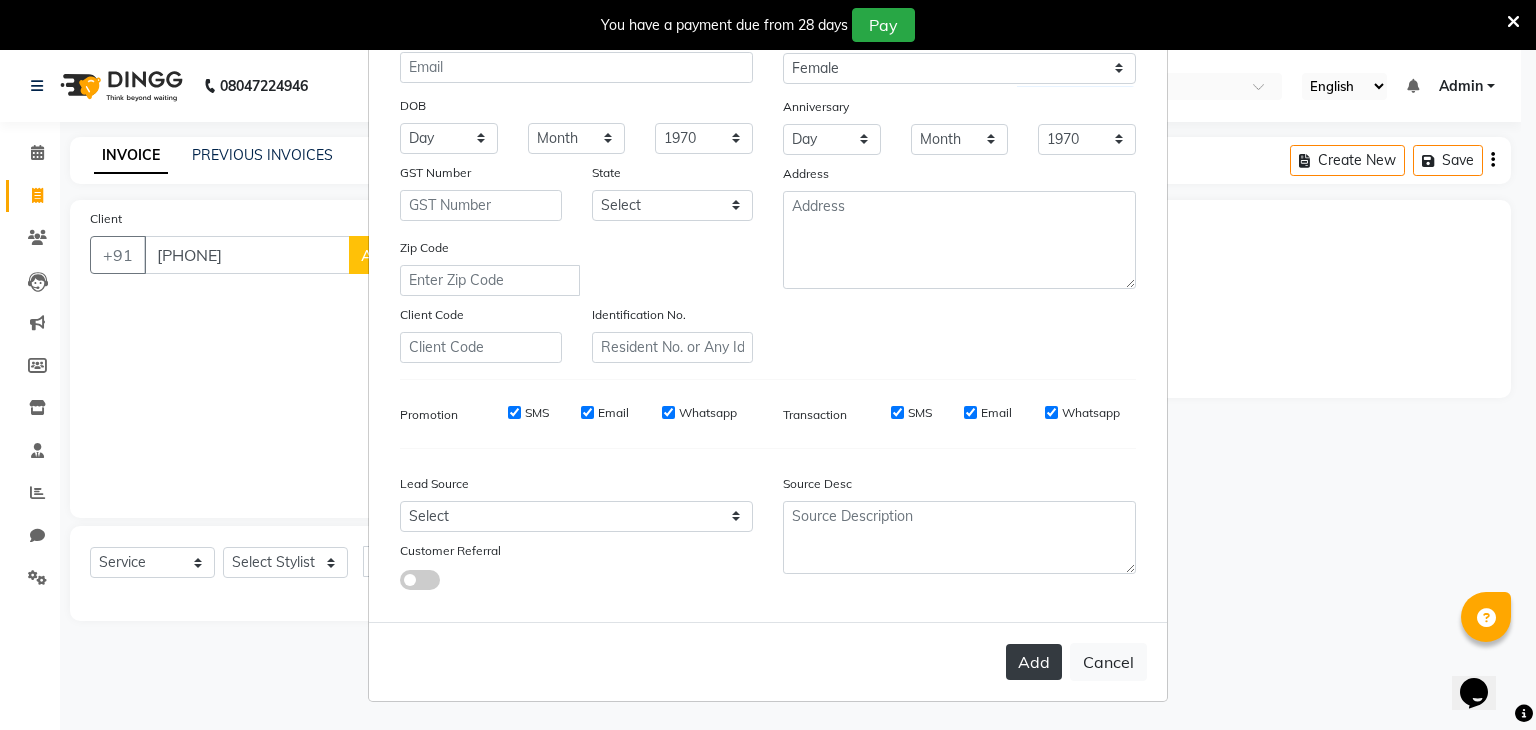 click on "Add" at bounding box center (1034, 662) 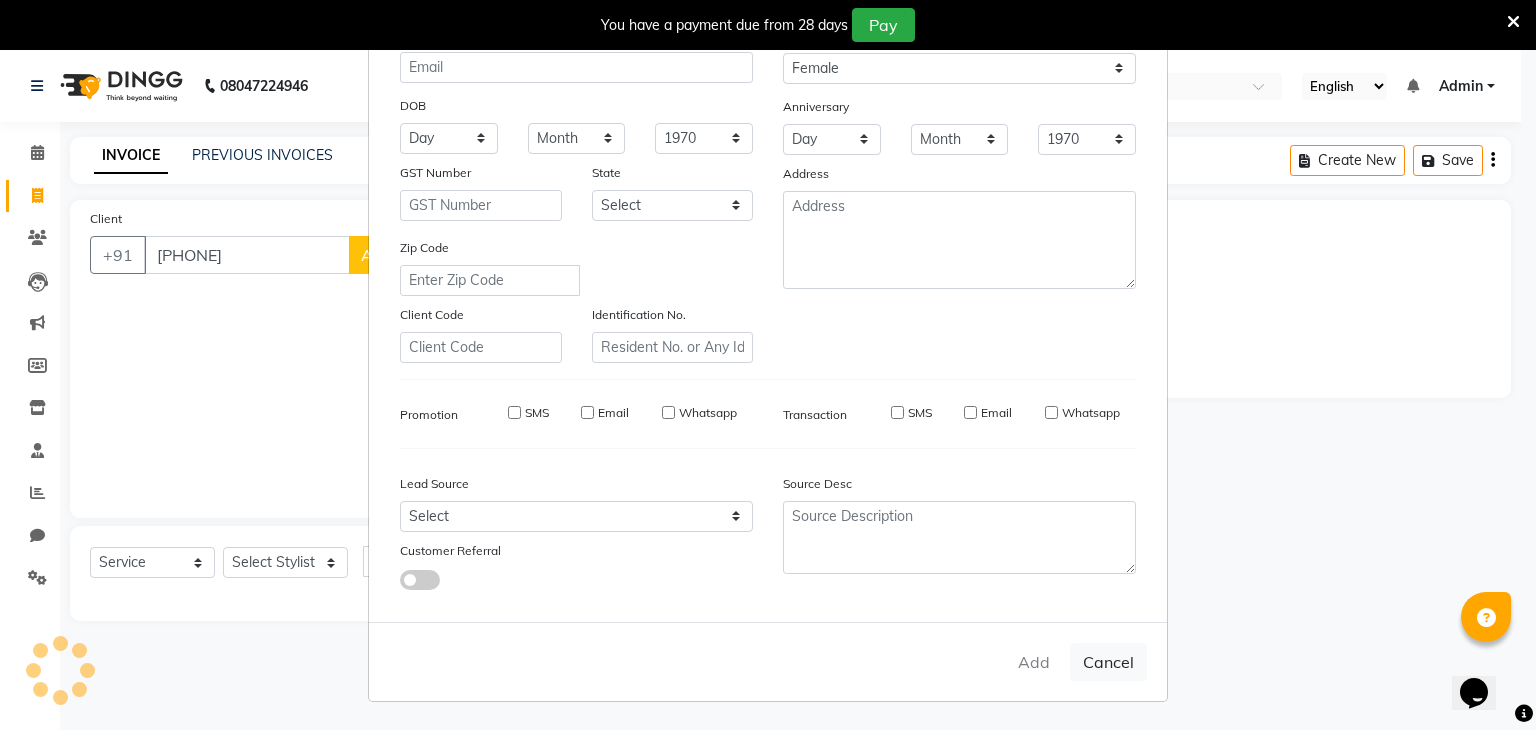 type 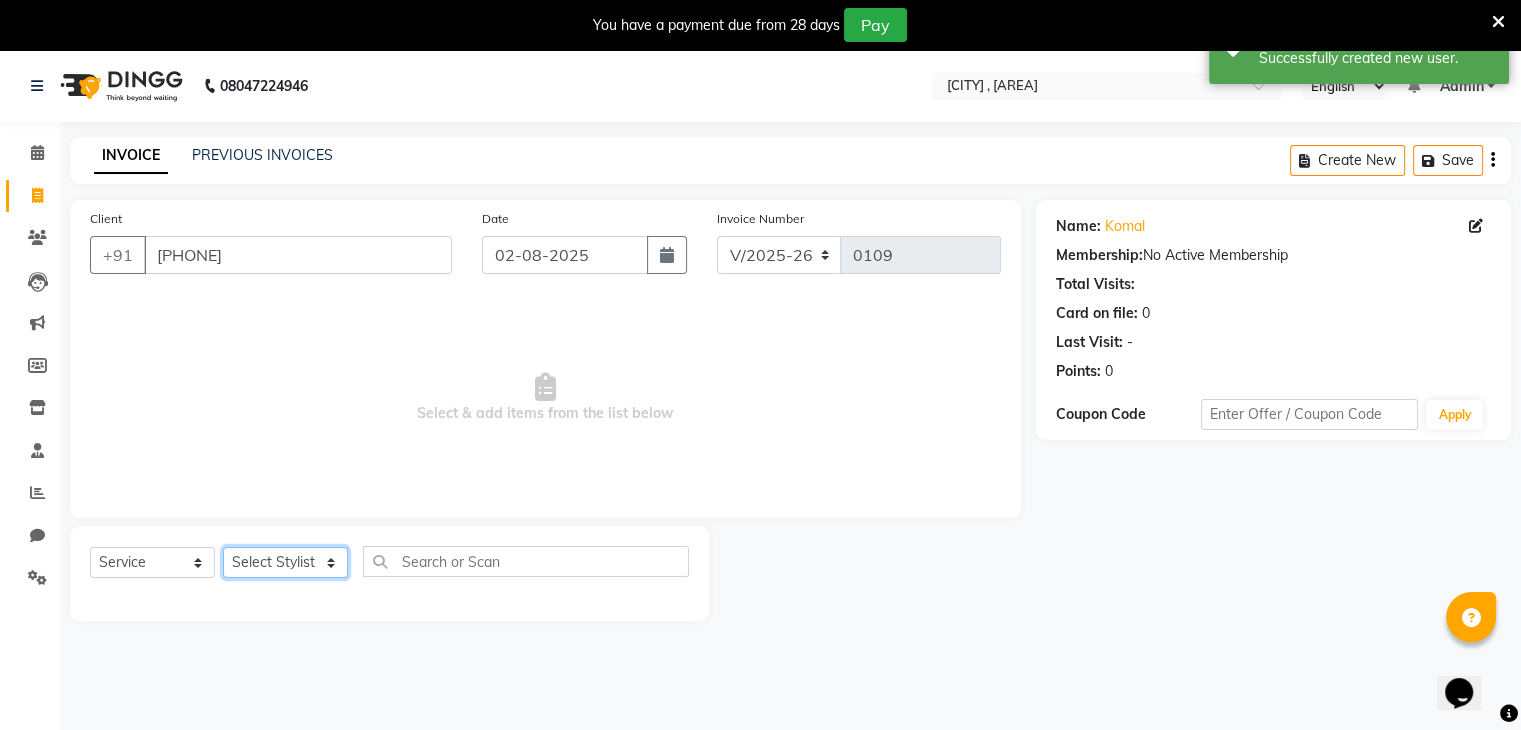 click on "Select Stylist deepa Lucky nadeem Riya Sameer Shivam Tas bina Uzair Vinita" 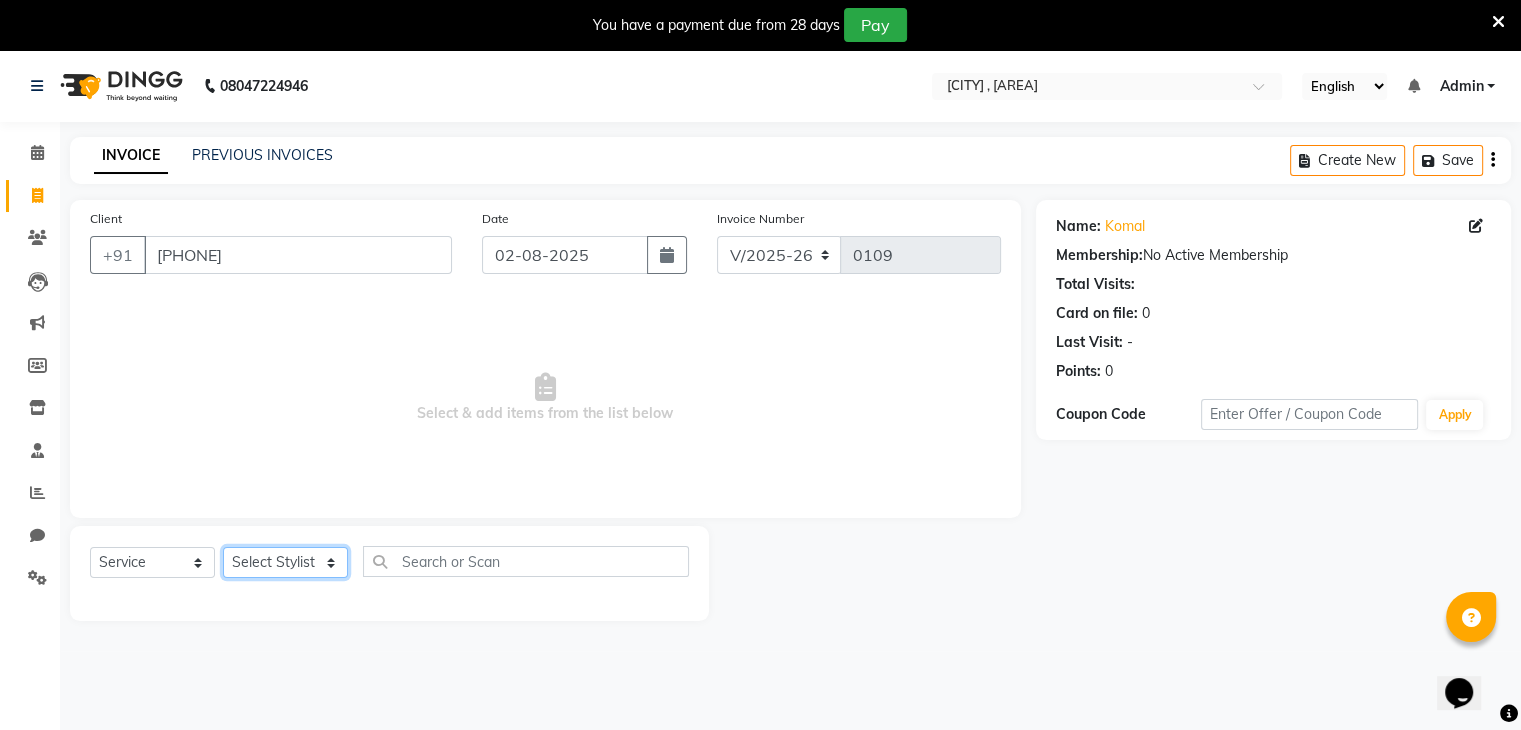 select on "81971" 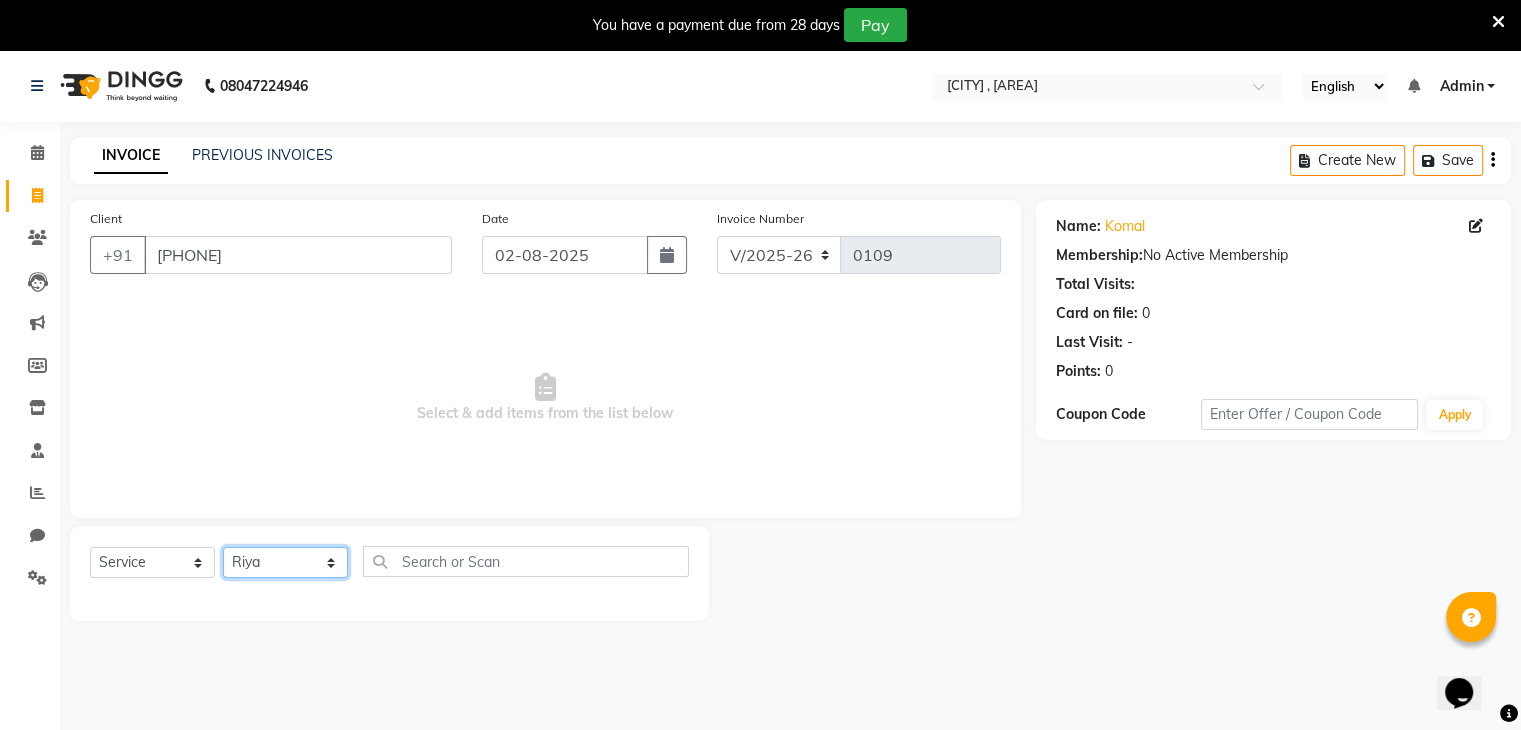 click on "Select Stylist deepa Lucky nadeem Riya Sameer Shivam Tas bina Uzair Vinita" 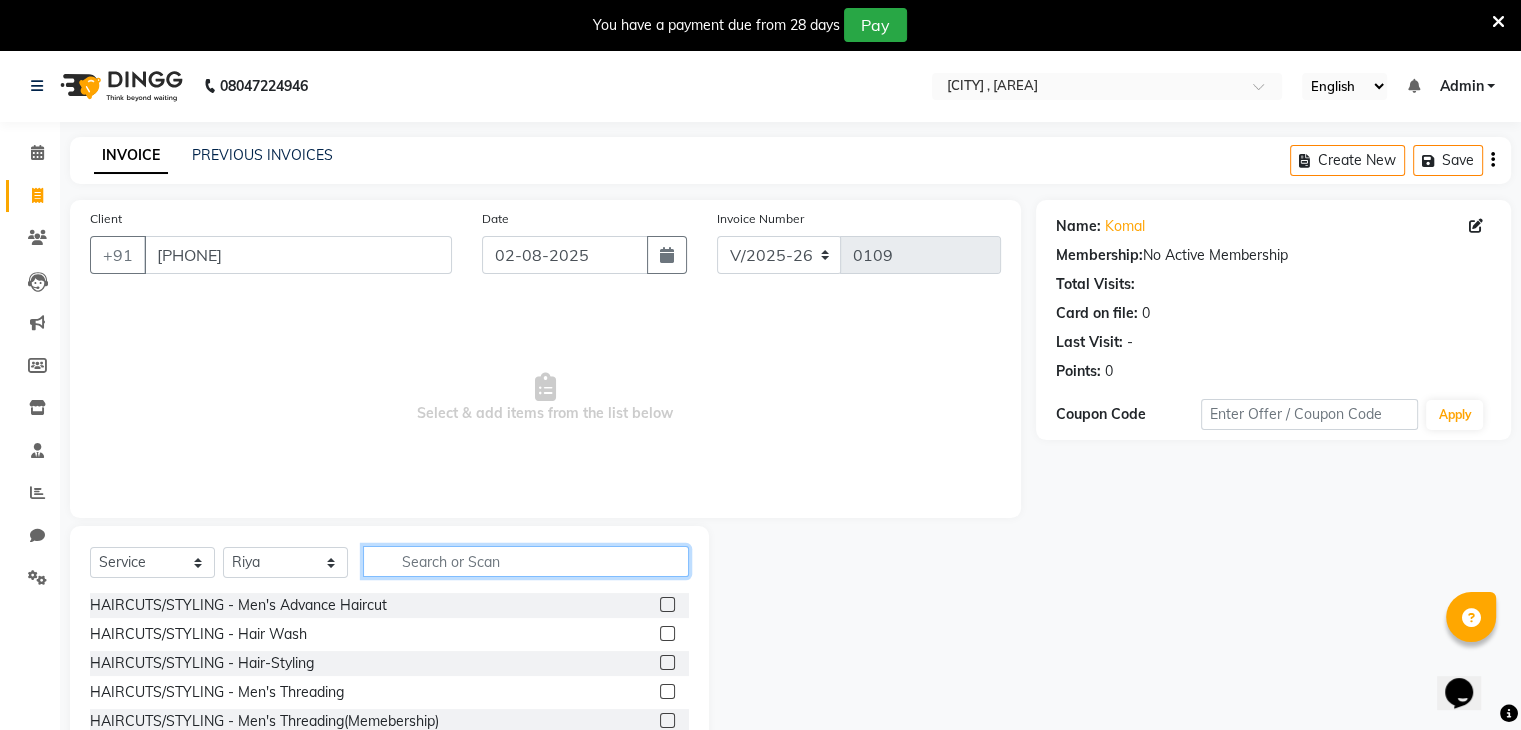 click 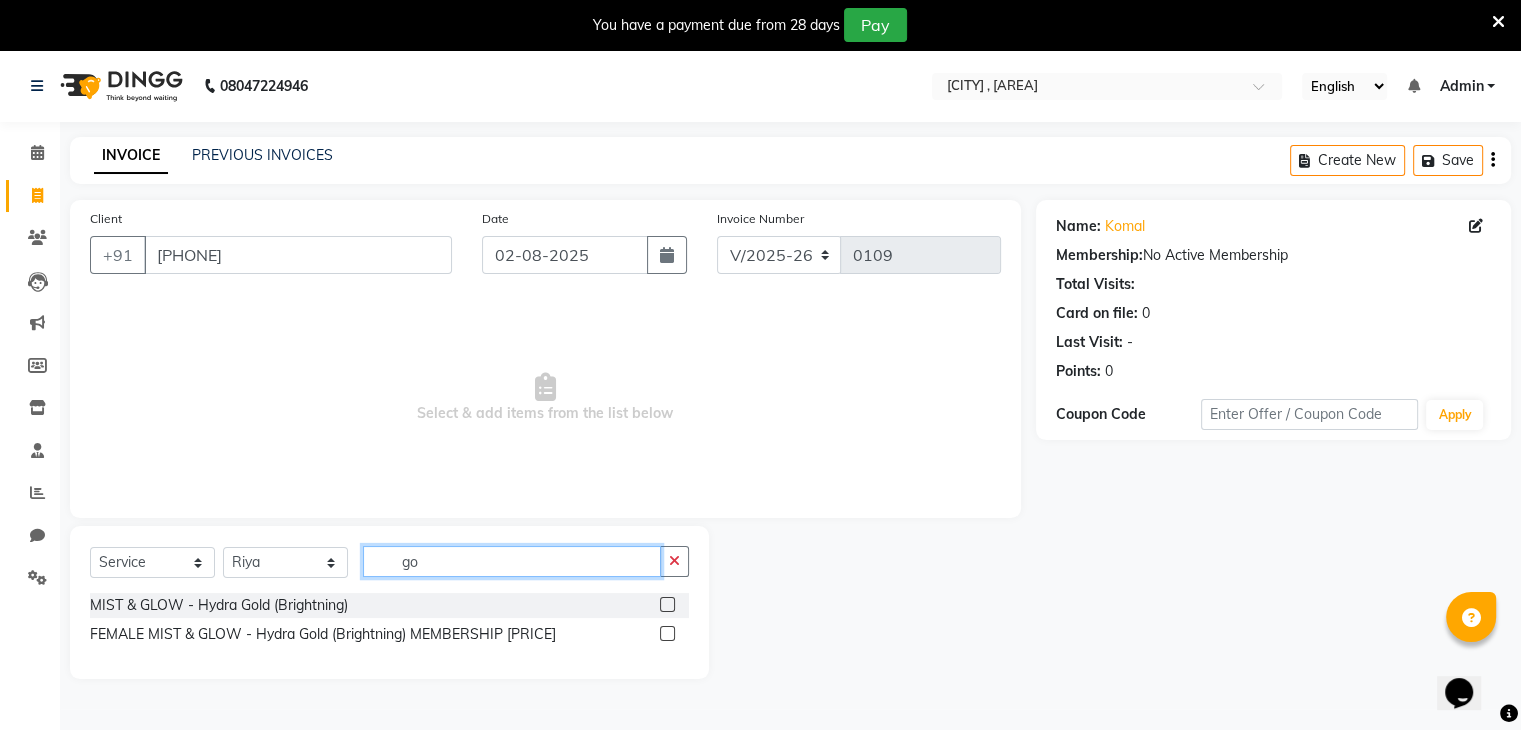 type on "g" 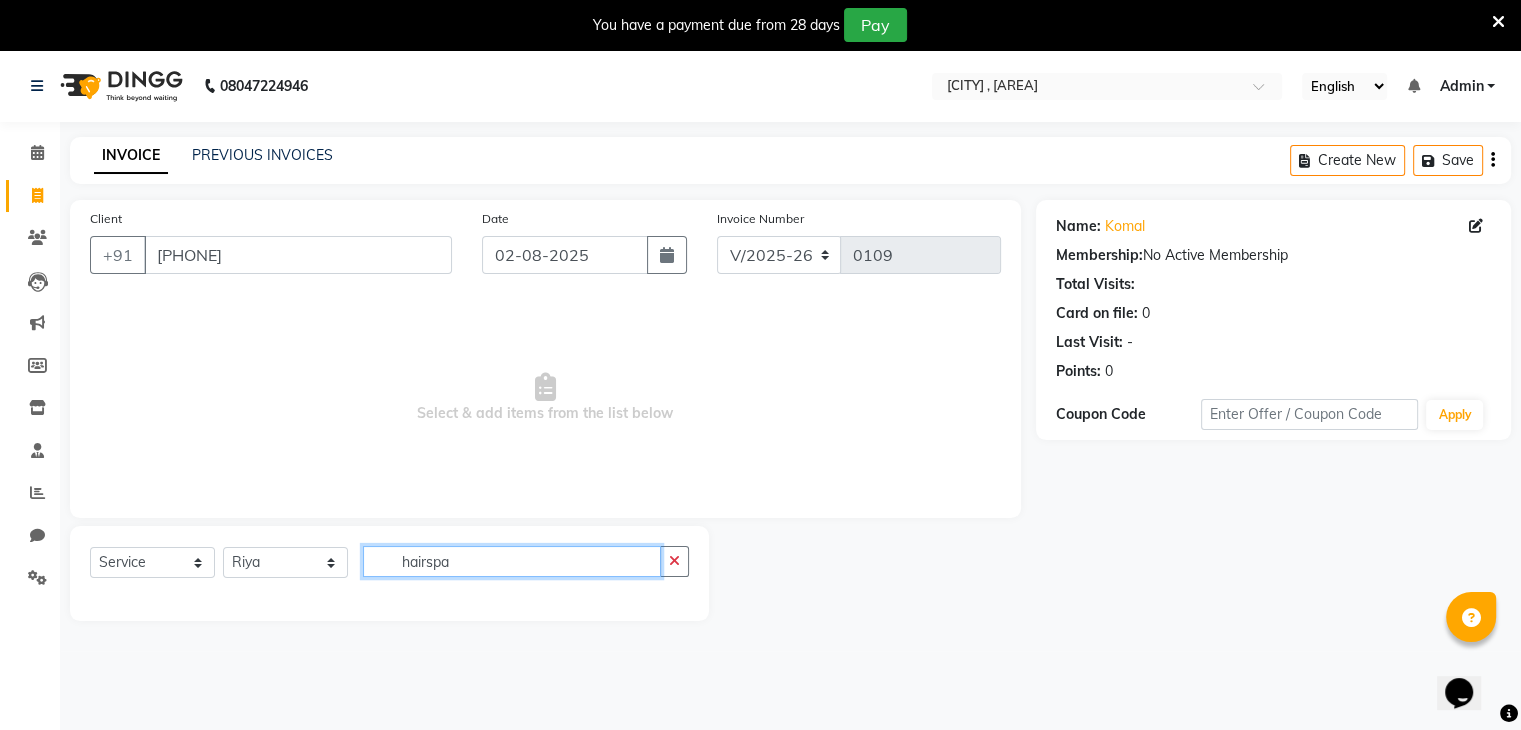 scroll, scrollTop: 50, scrollLeft: 0, axis: vertical 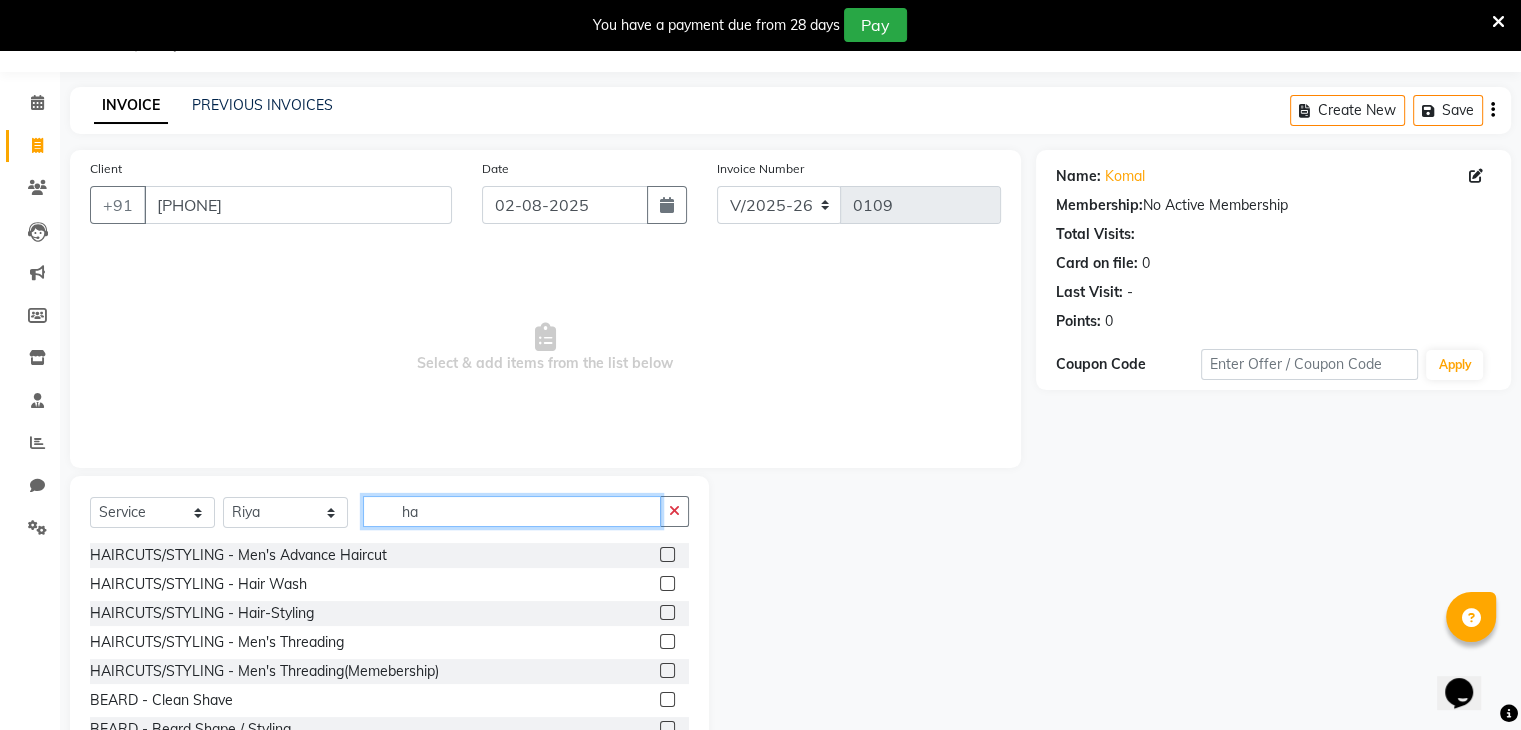 type on "h" 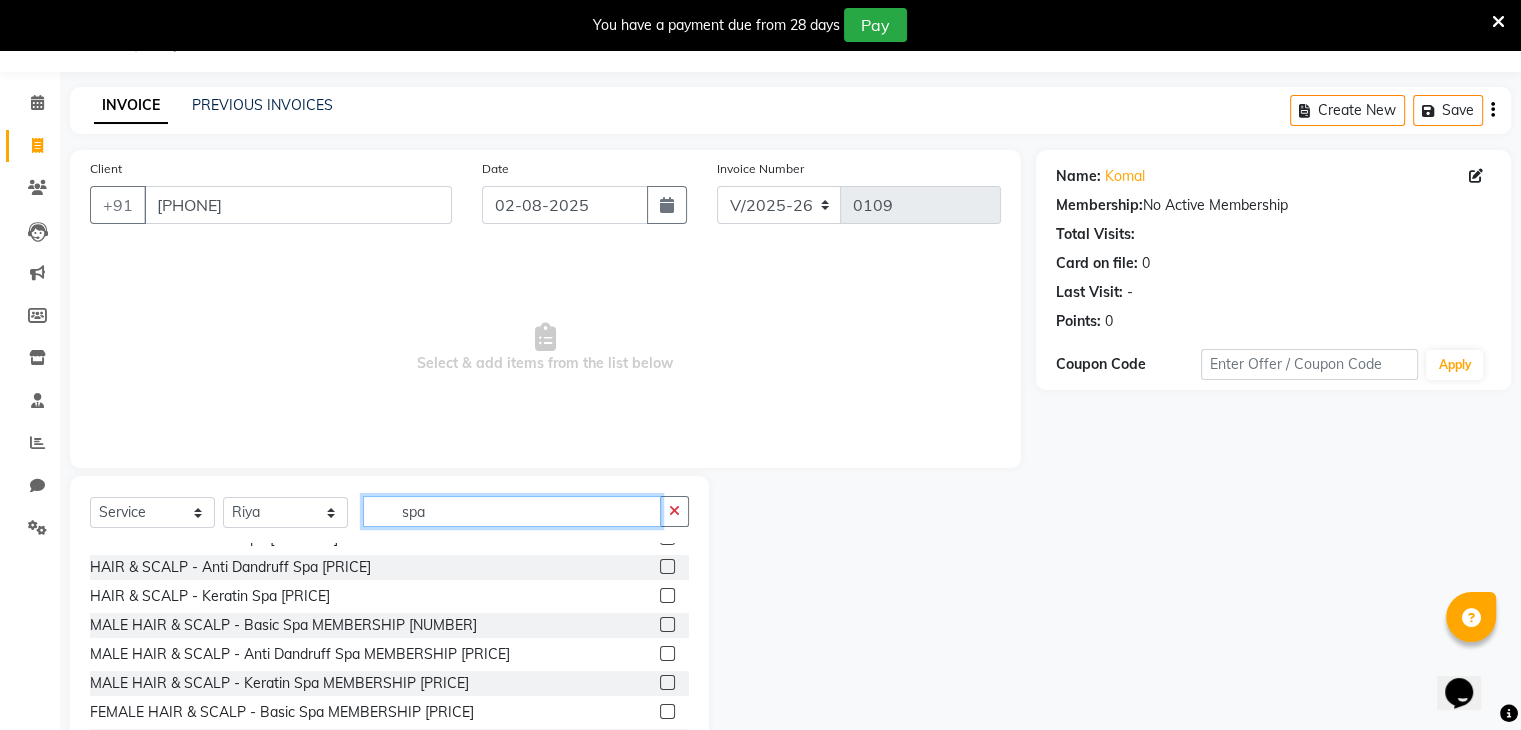 scroll, scrollTop: 148, scrollLeft: 0, axis: vertical 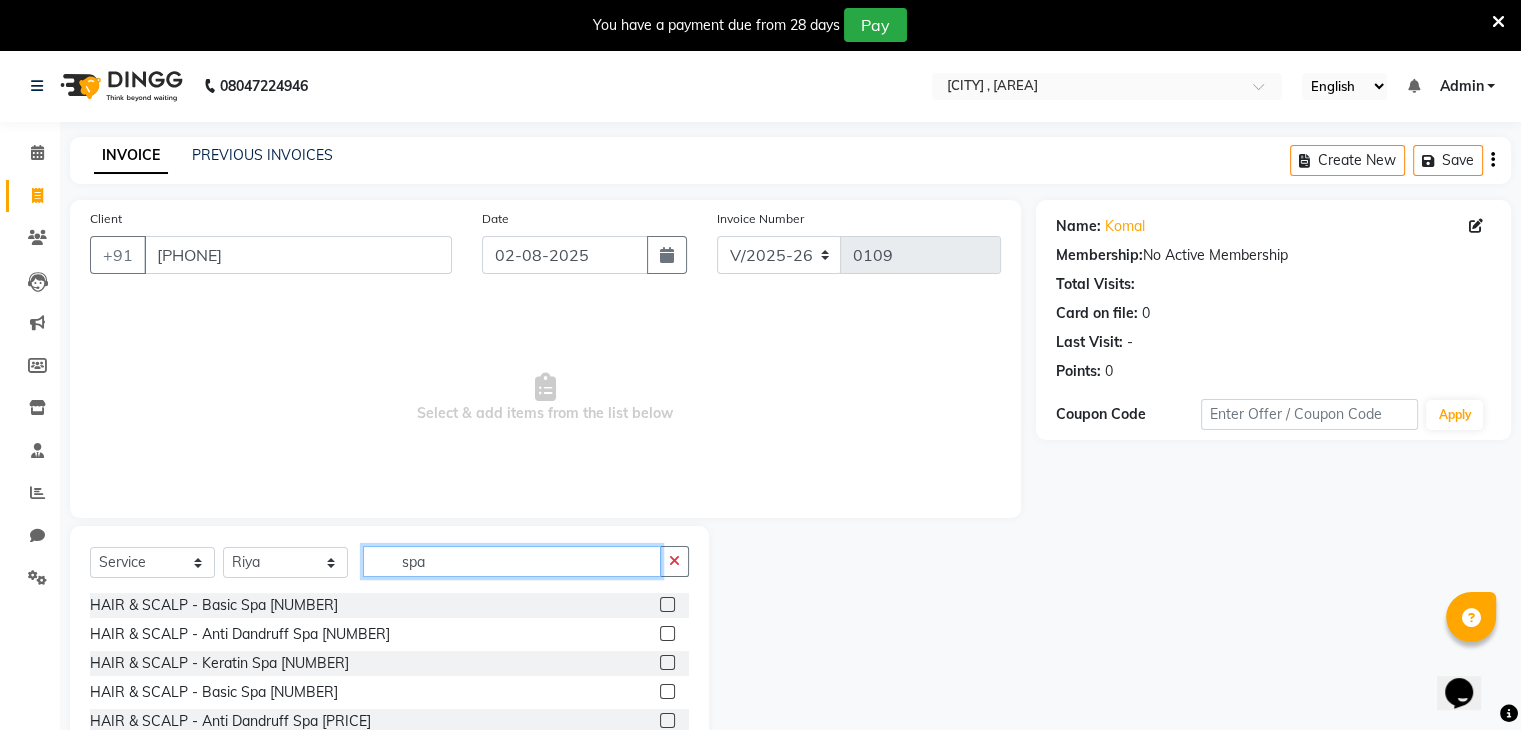 type on "spa" 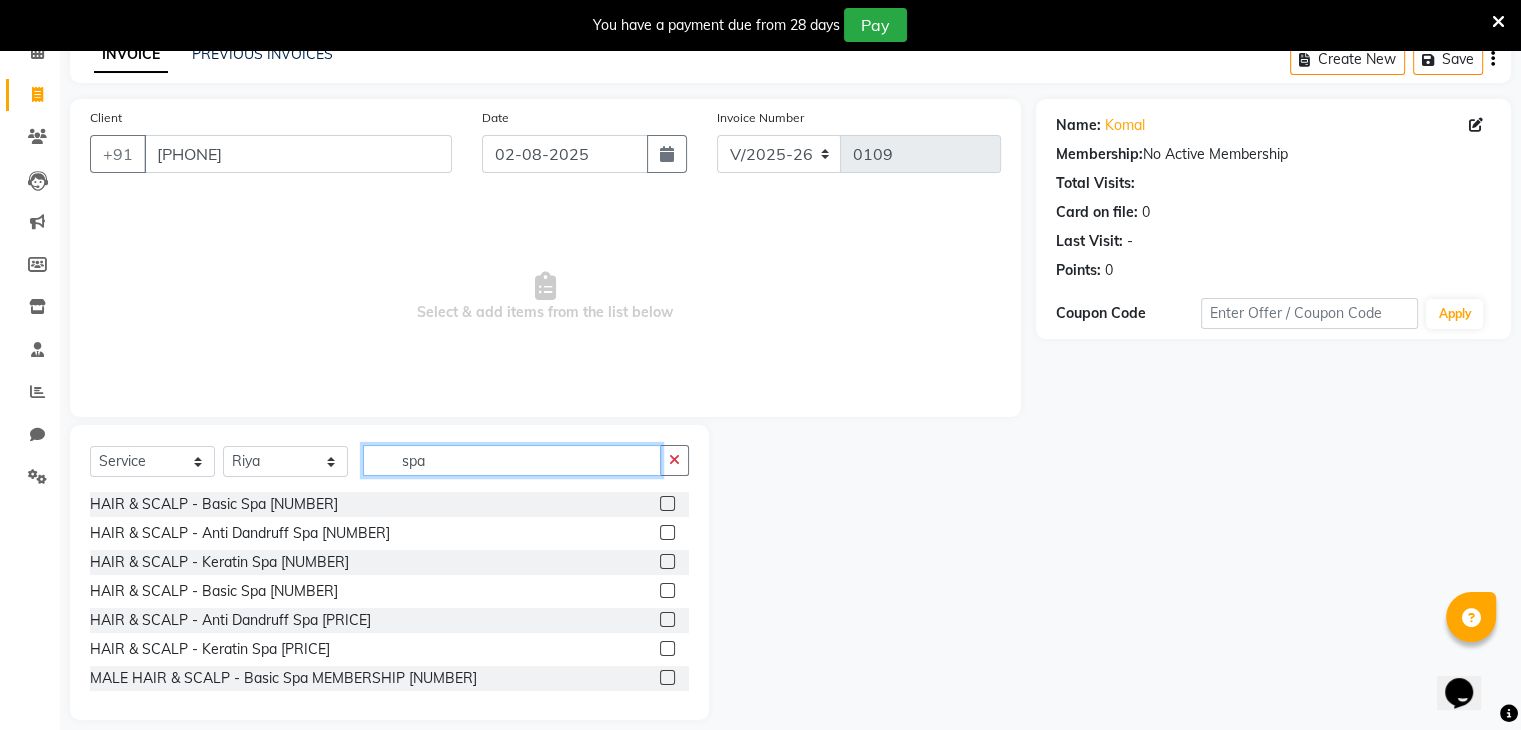 scroll, scrollTop: 100, scrollLeft: 0, axis: vertical 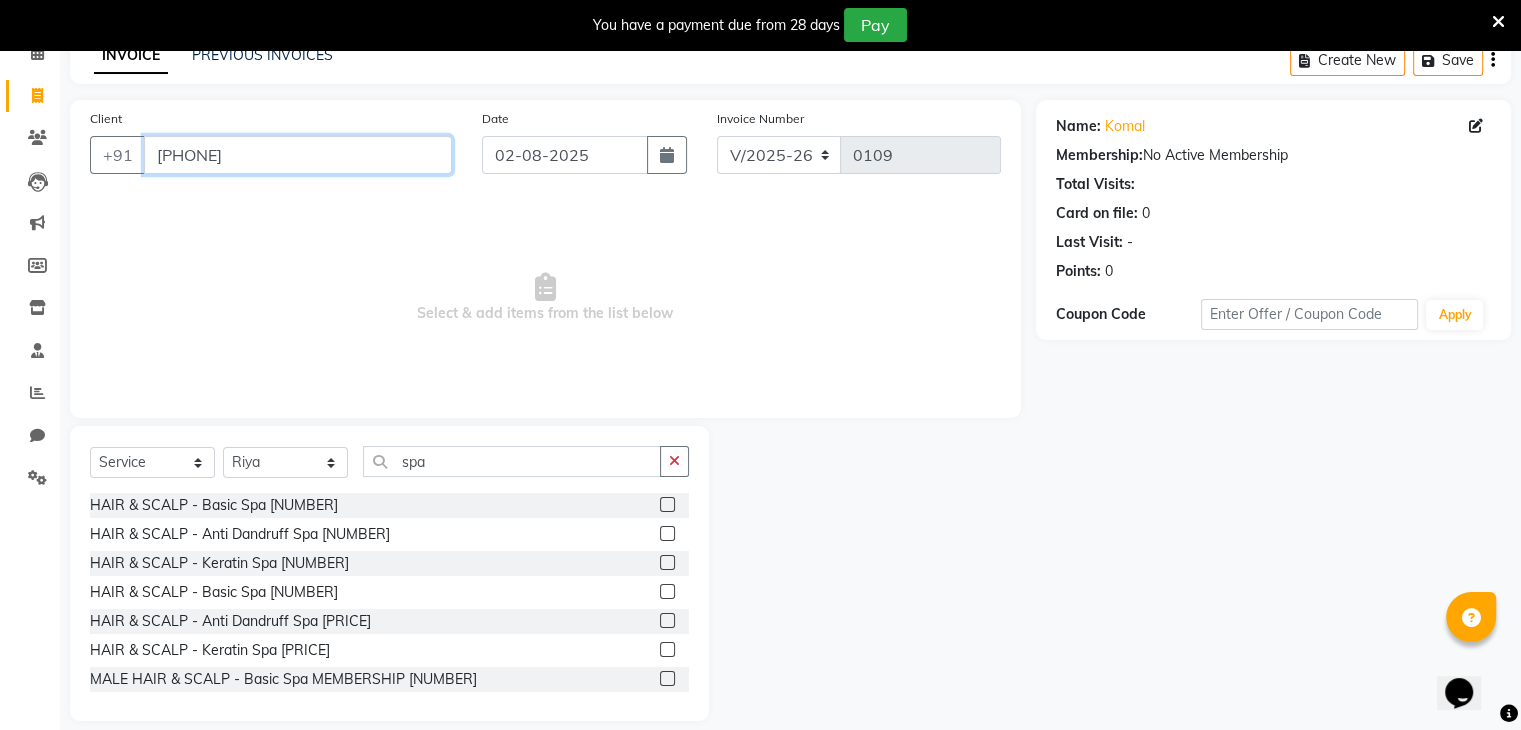 click on "7506085004" at bounding box center [298, 155] 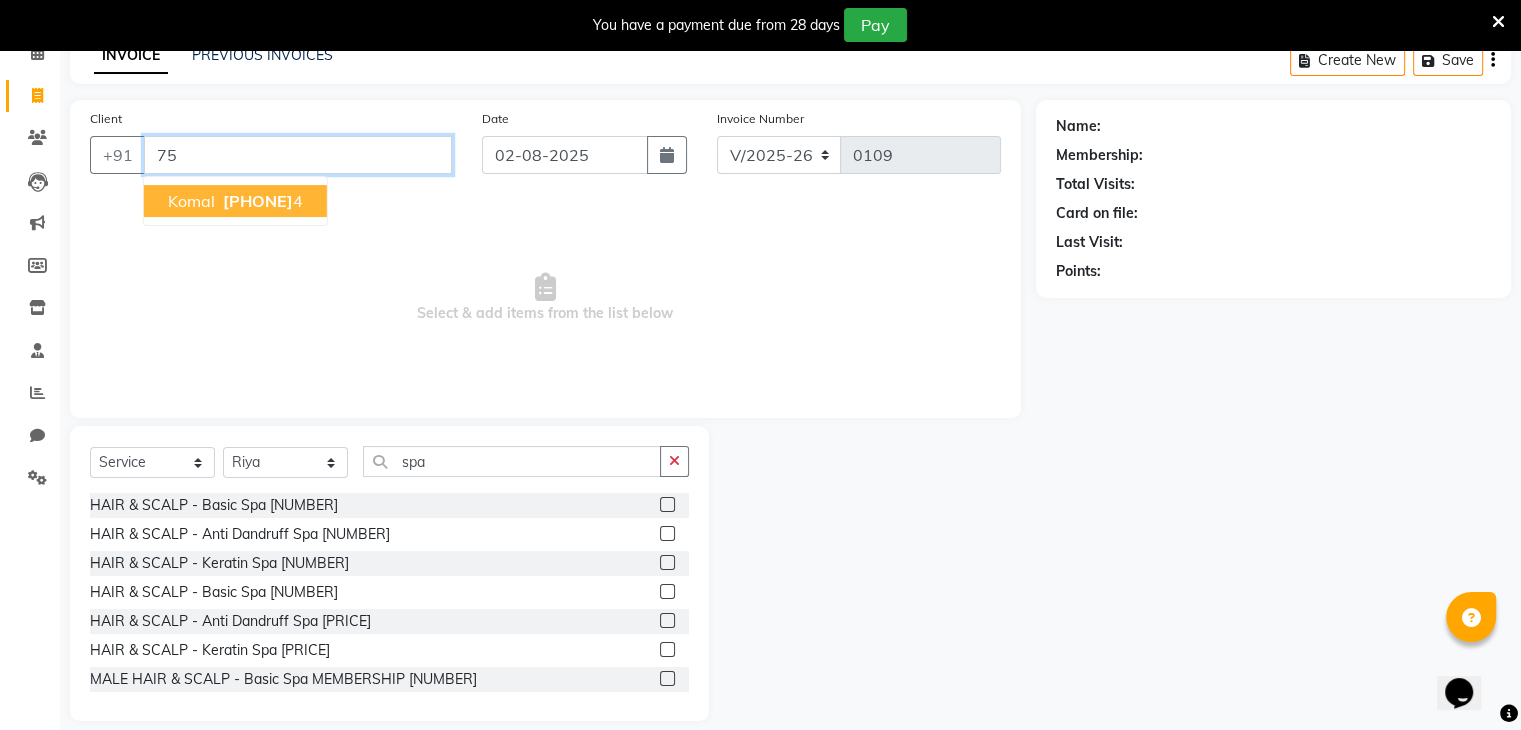 type on "7" 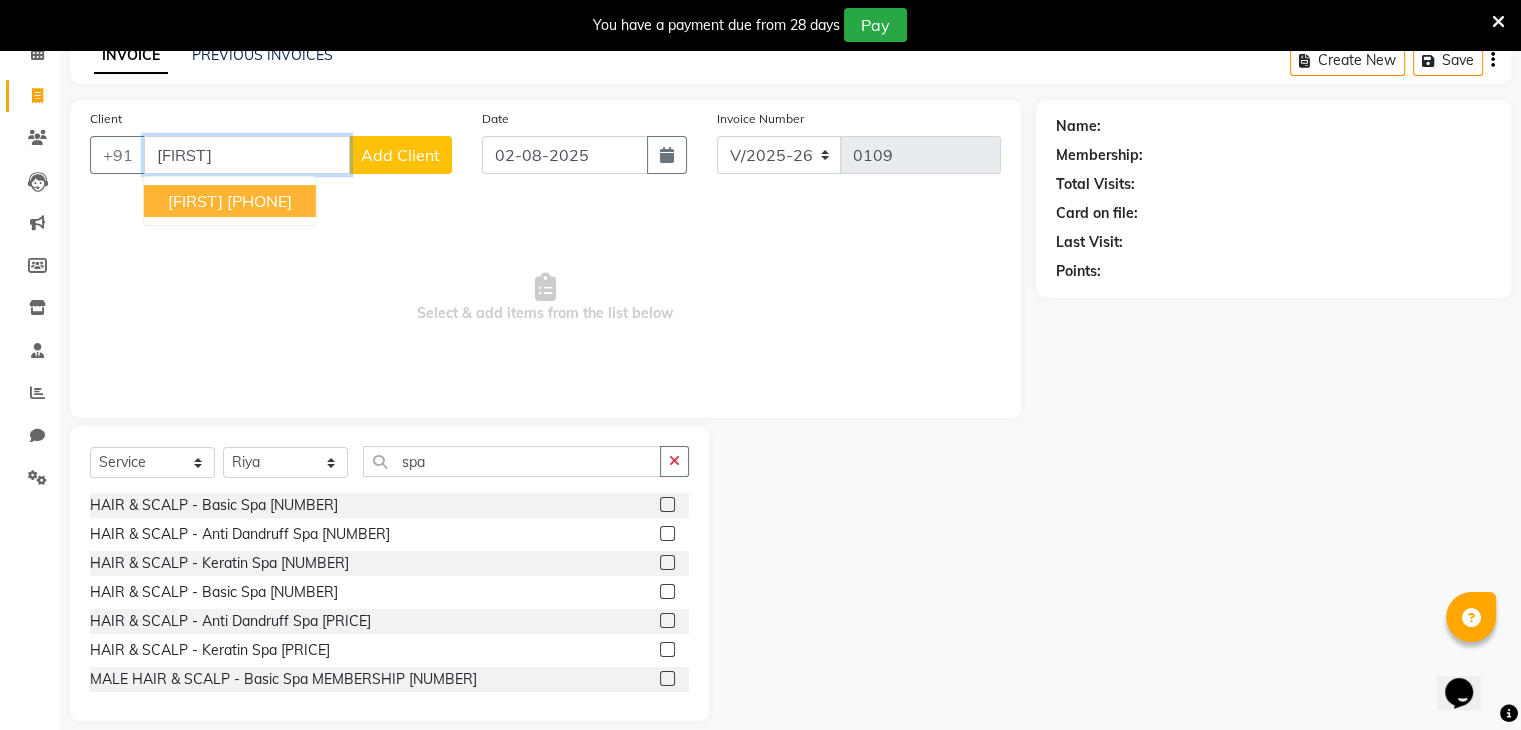 click on "9326008552" at bounding box center (259, 201) 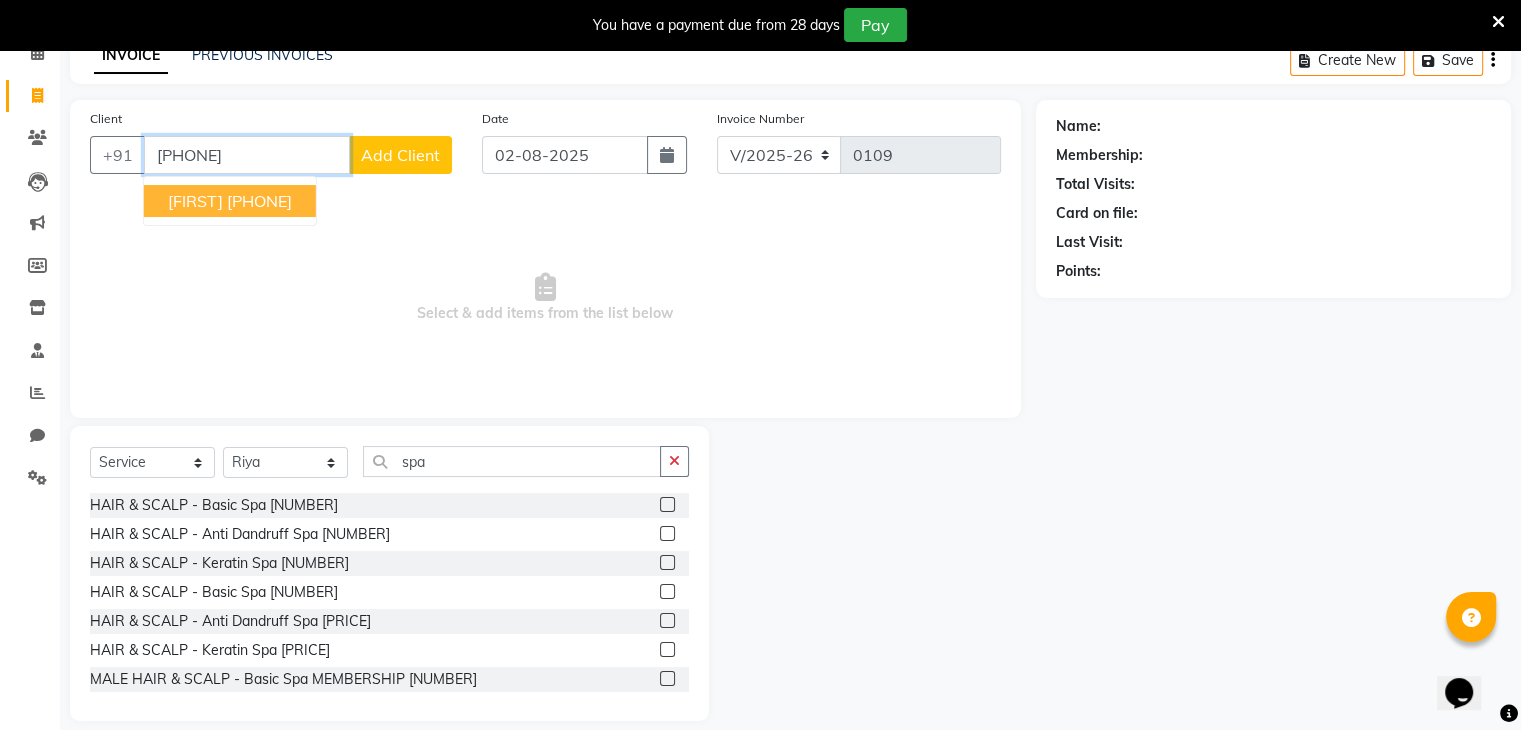 type on "9326008552" 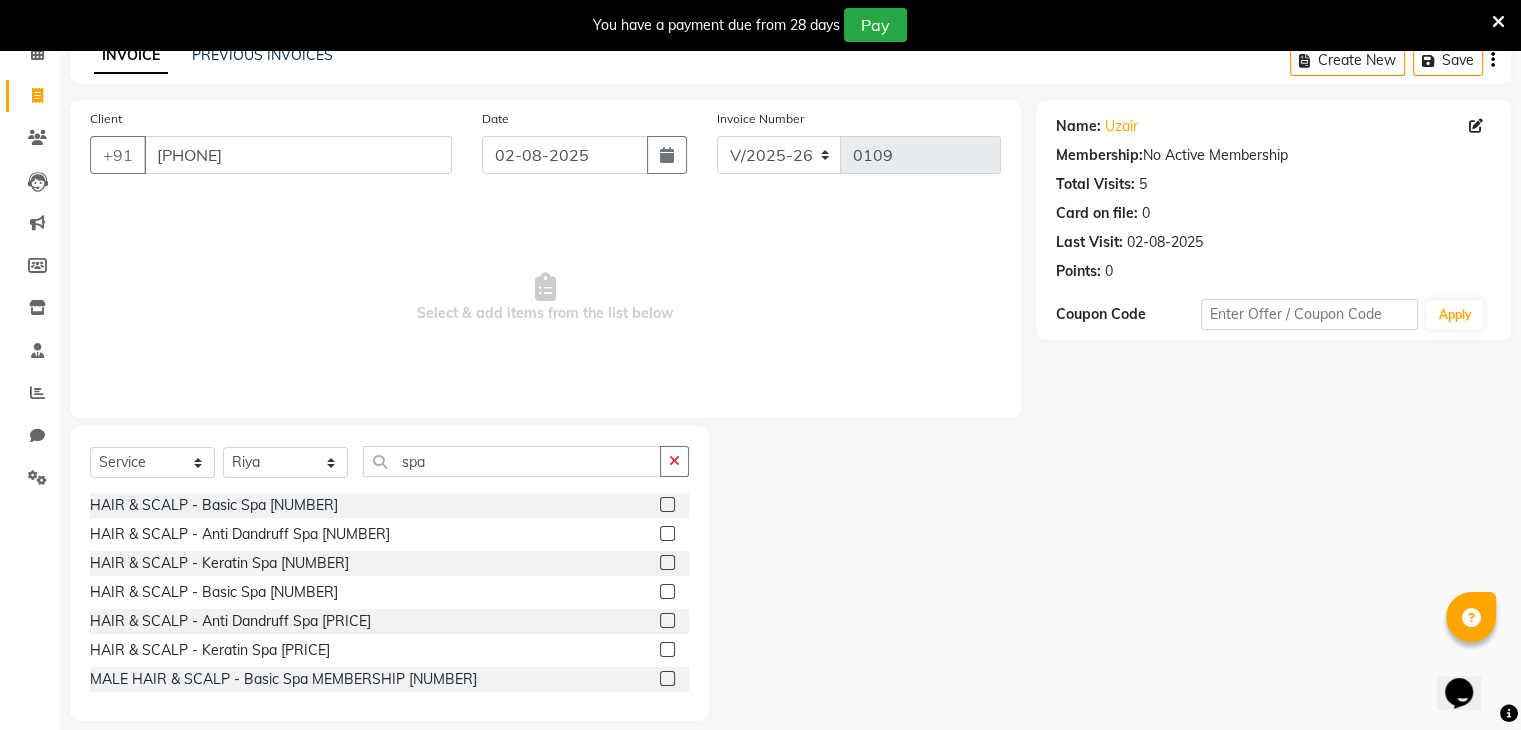 click 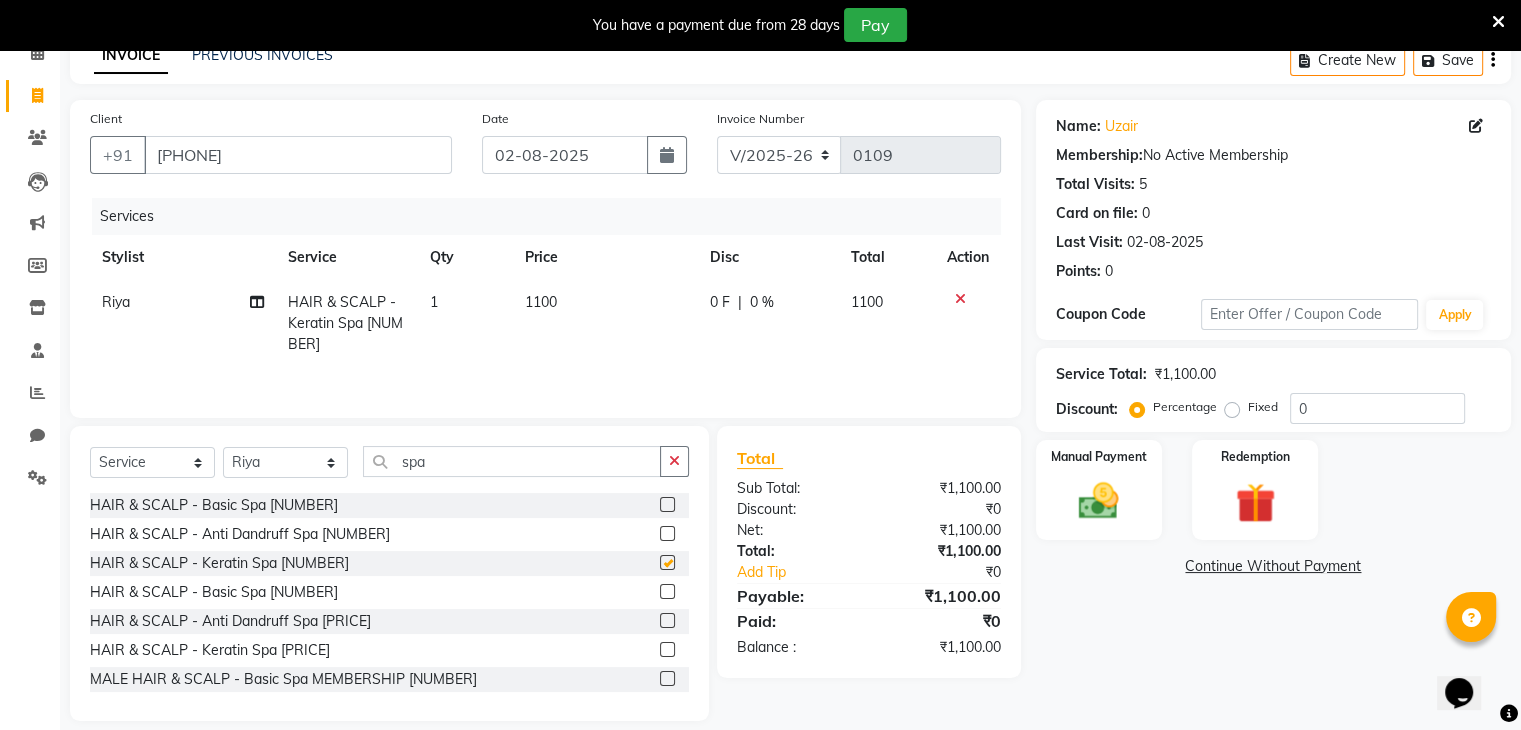checkbox on "false" 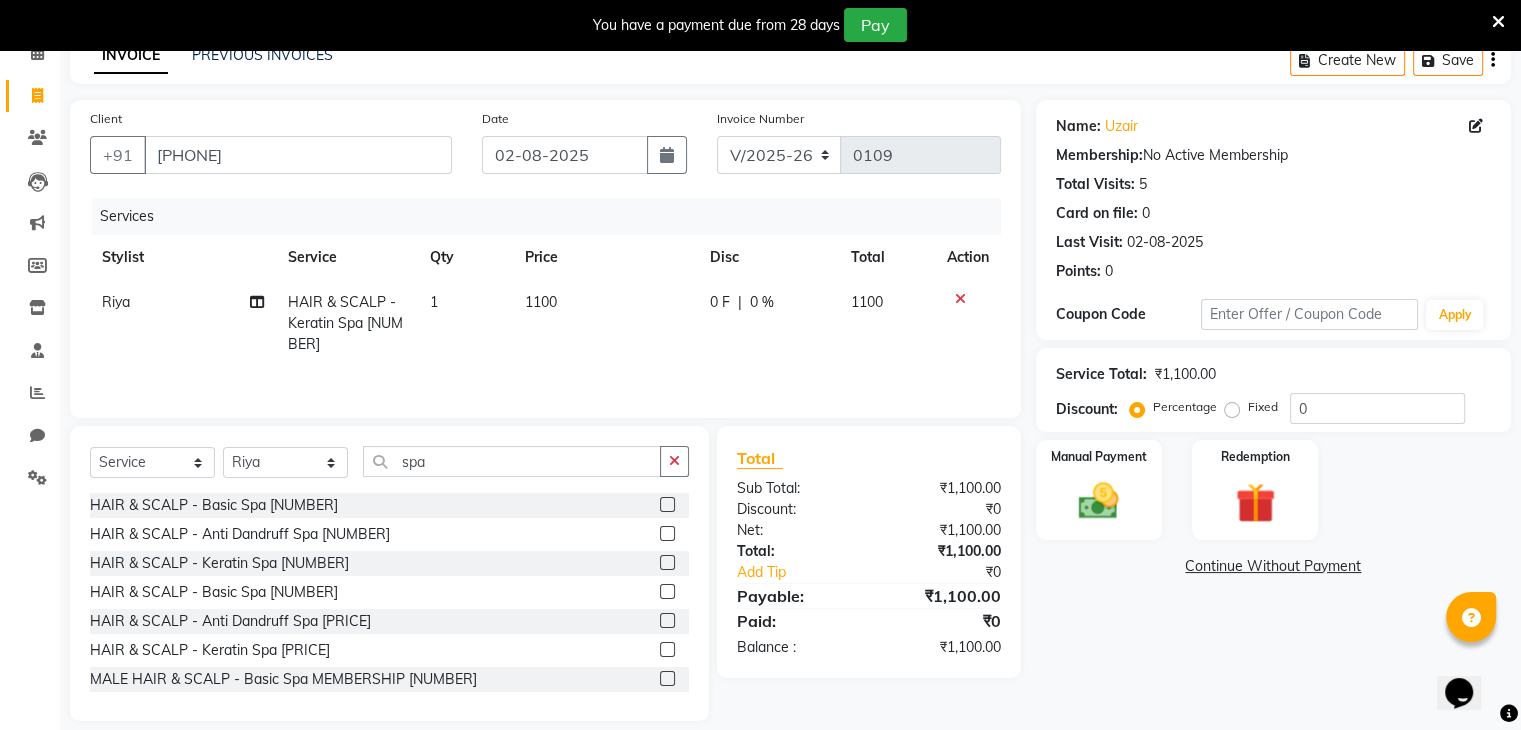 click on "1100" 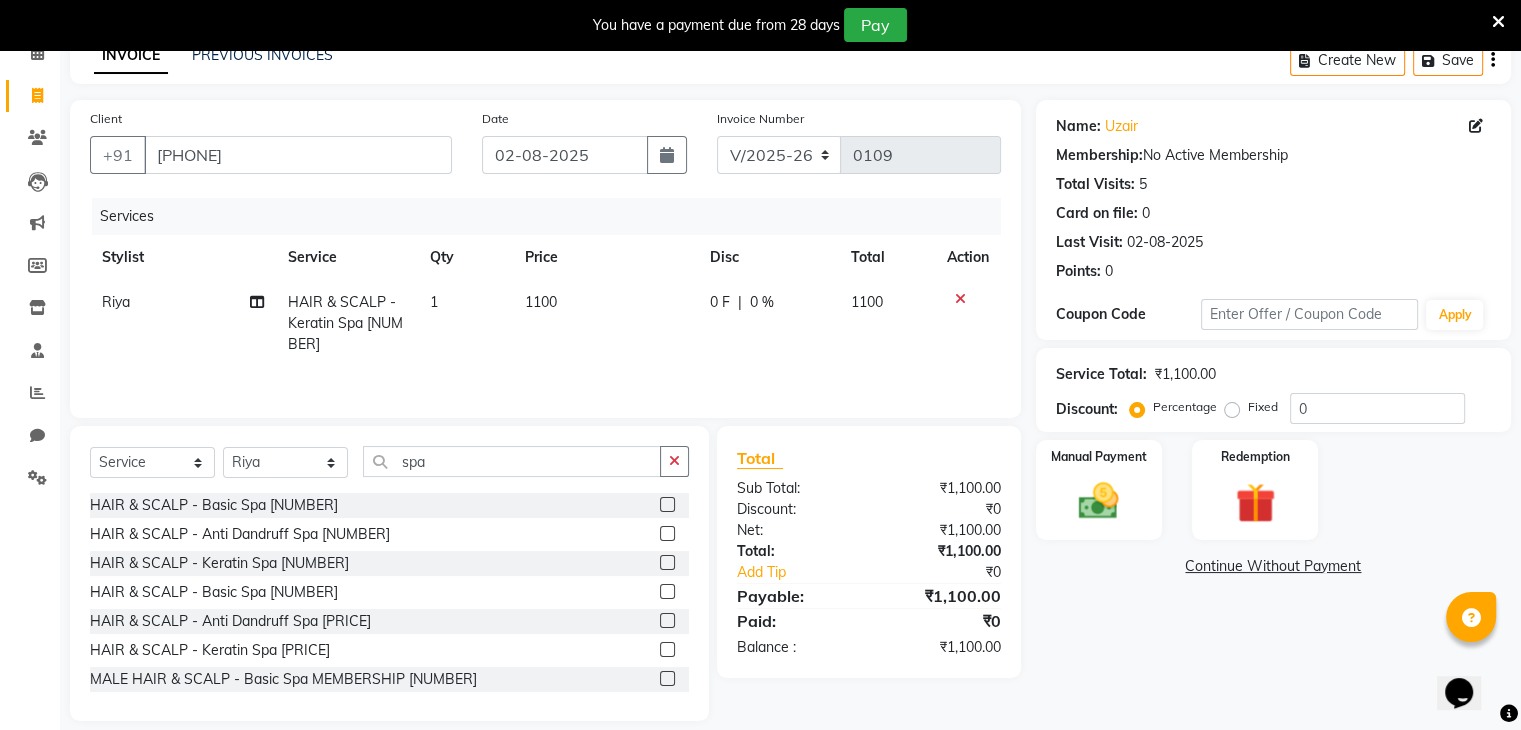 select on "81971" 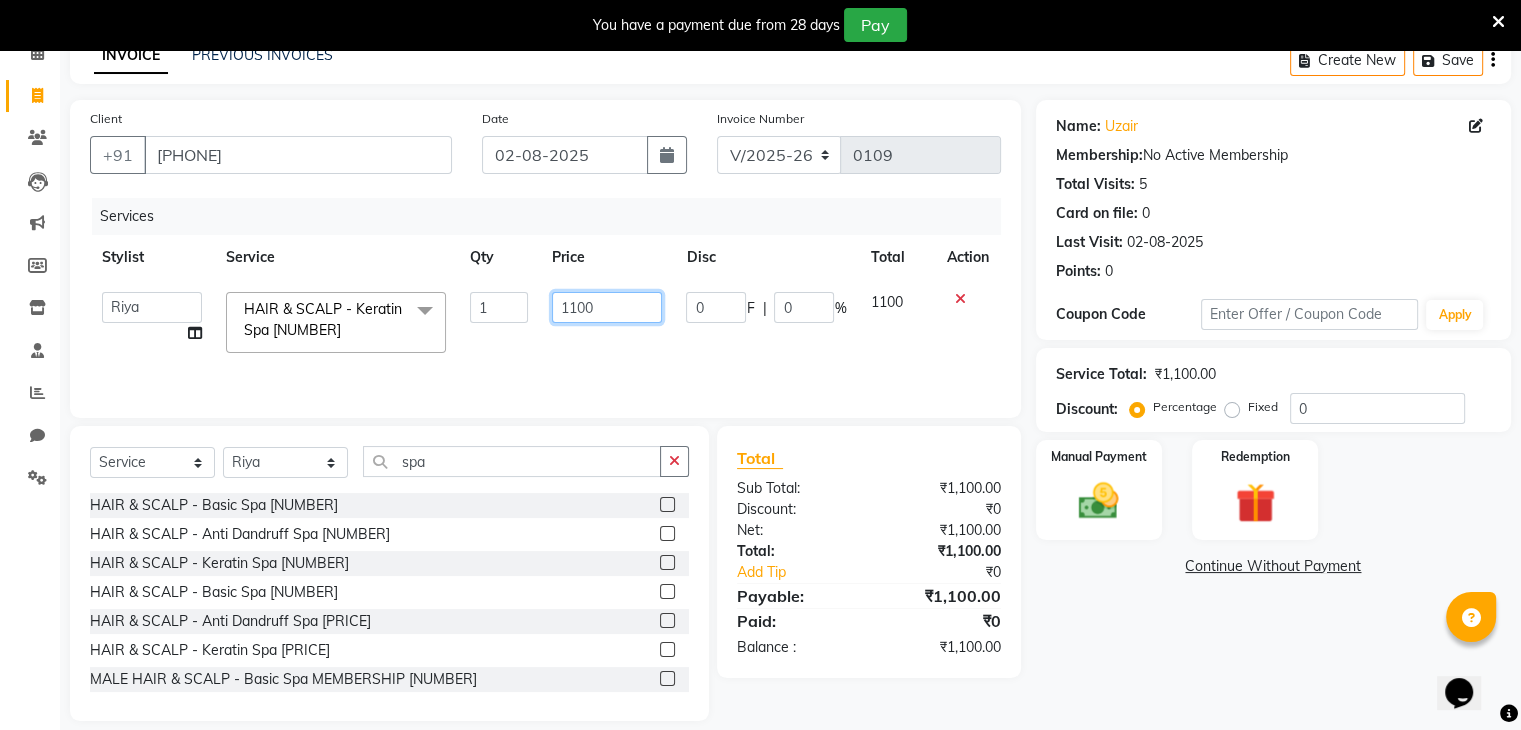 drag, startPoint x: 548, startPoint y: 301, endPoint x: 656, endPoint y: 319, distance: 109.48972 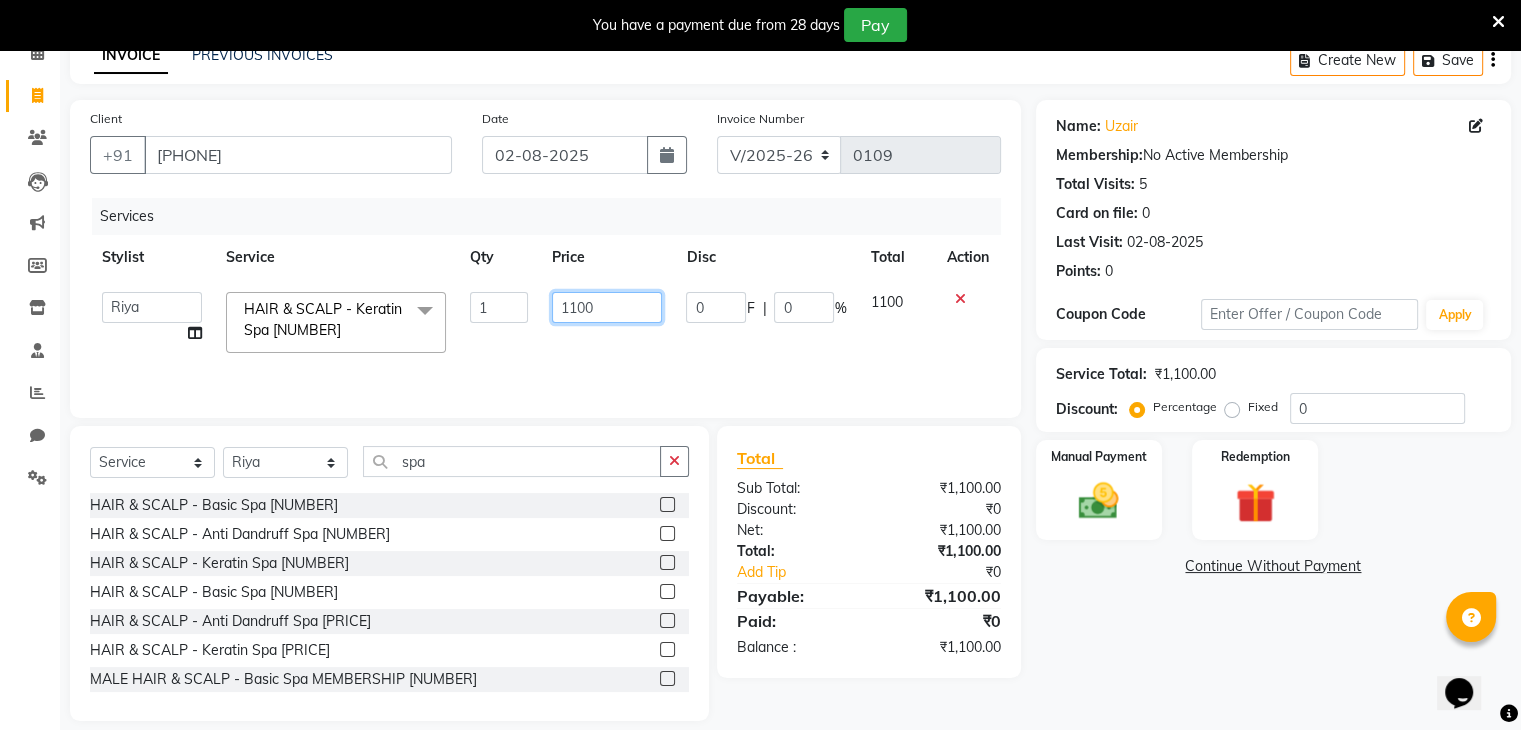 click on "1100" 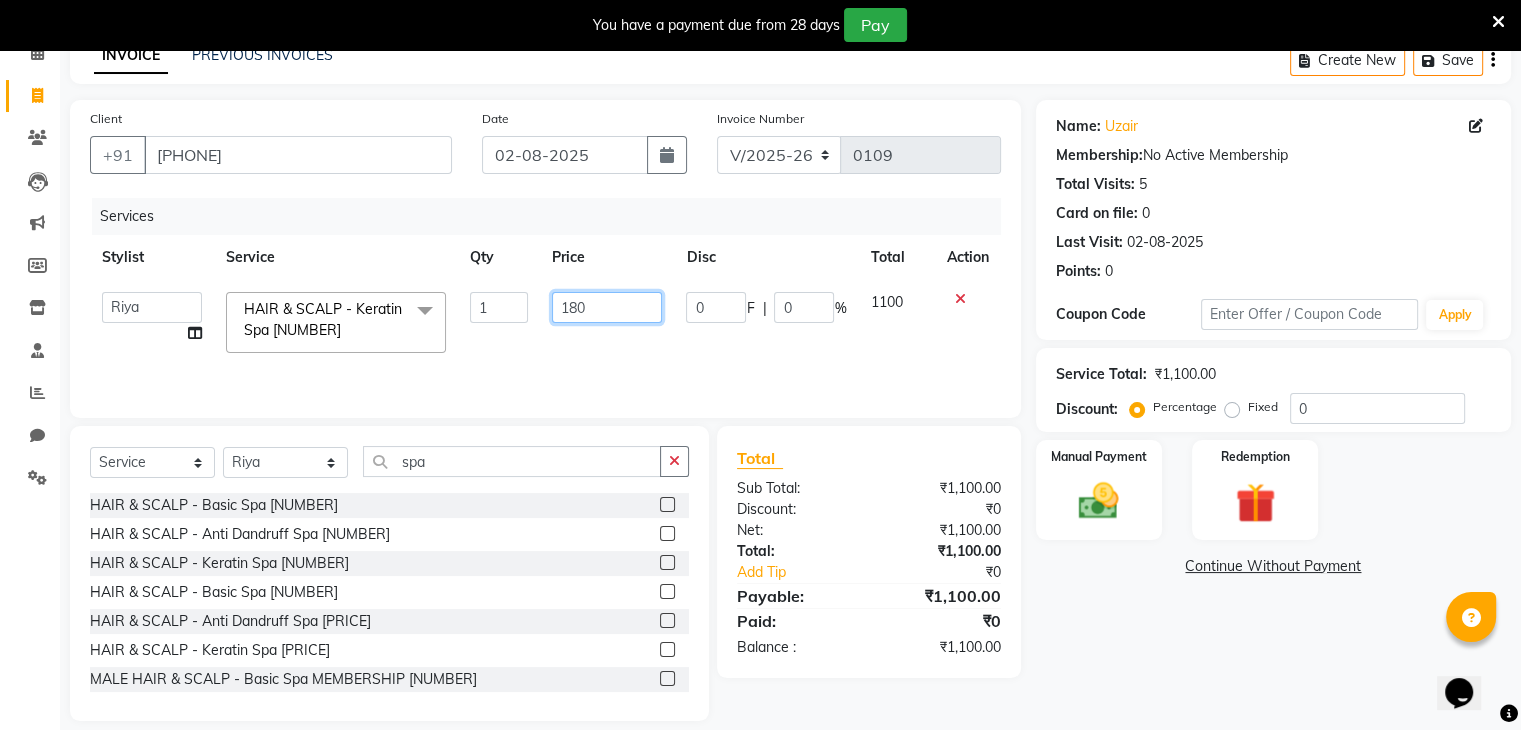 type on "1800" 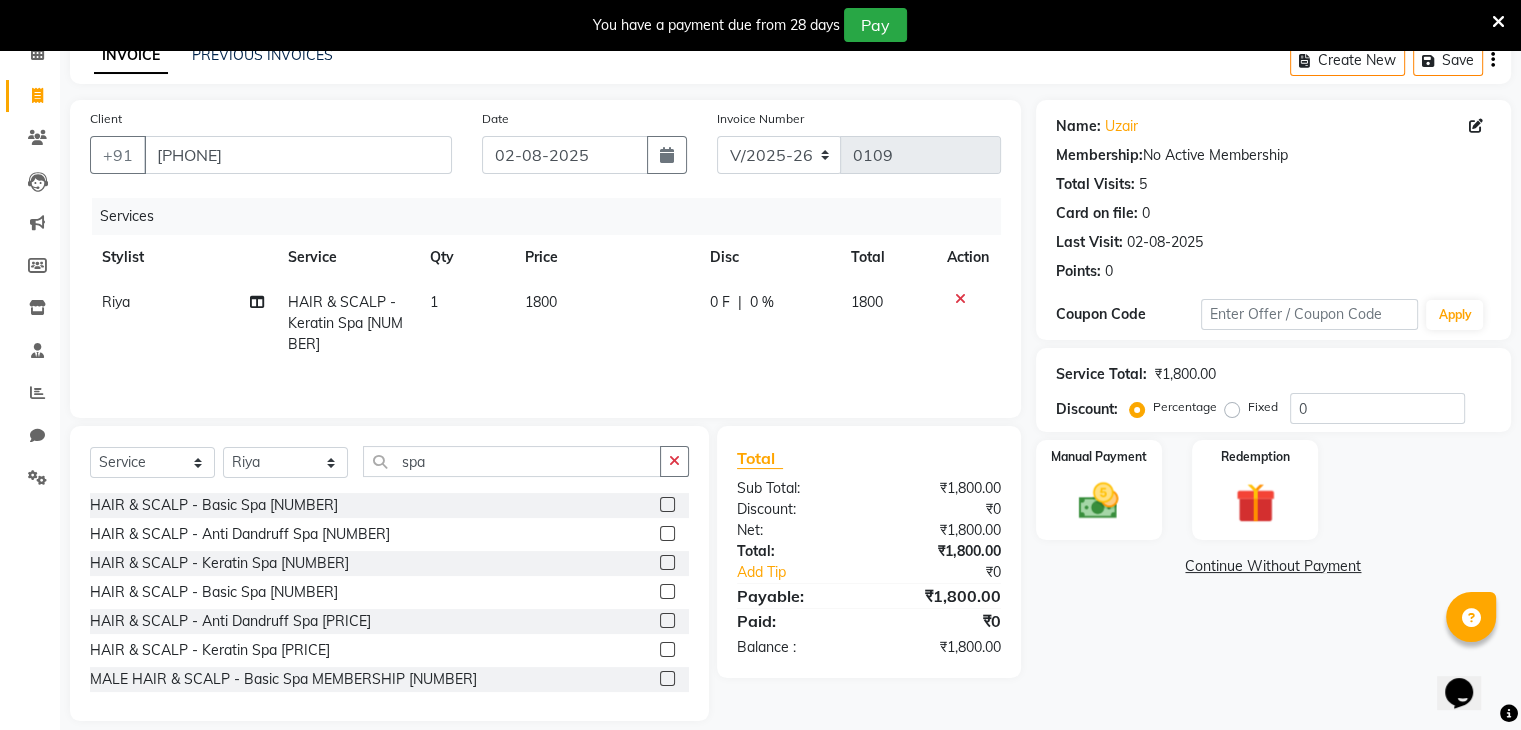 click on "1800" 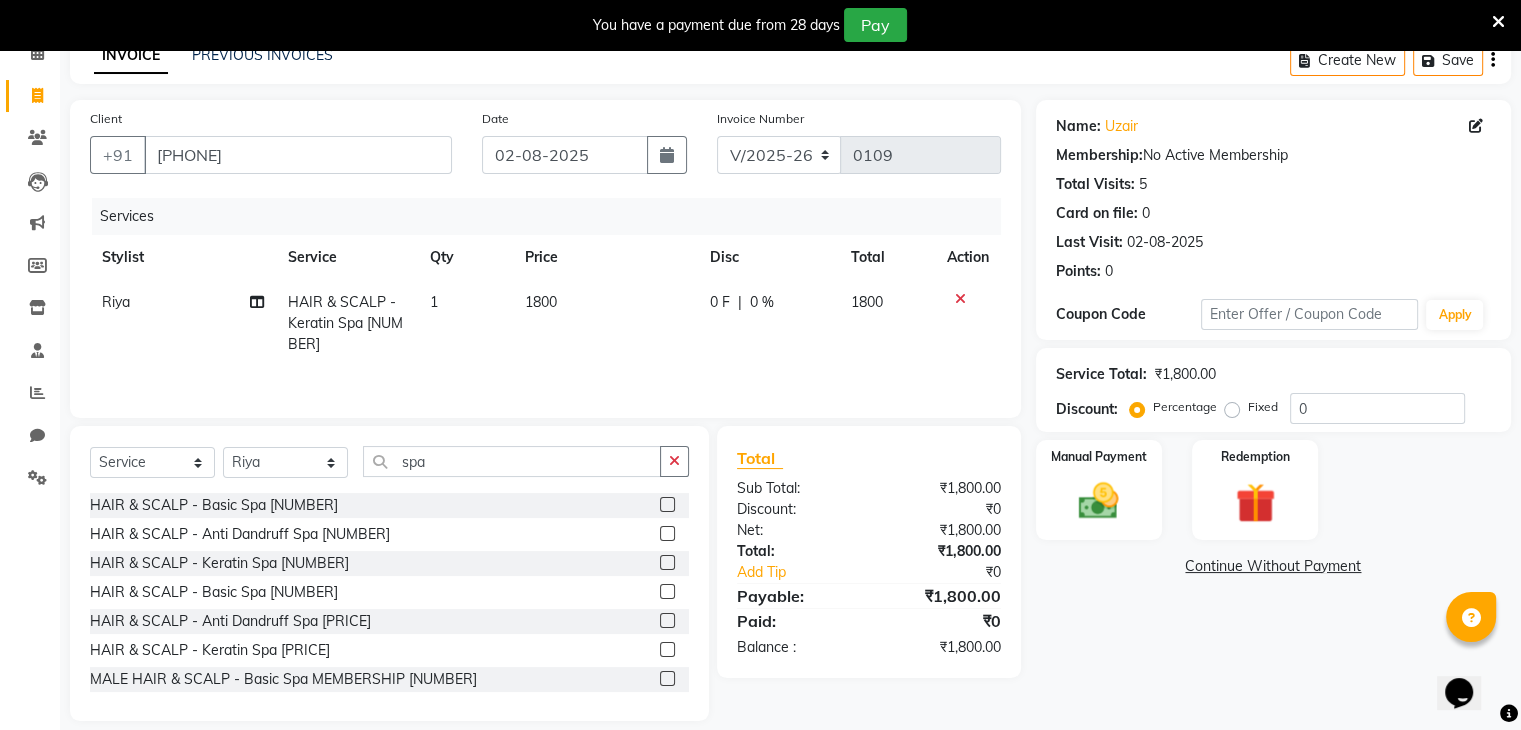 select on "81971" 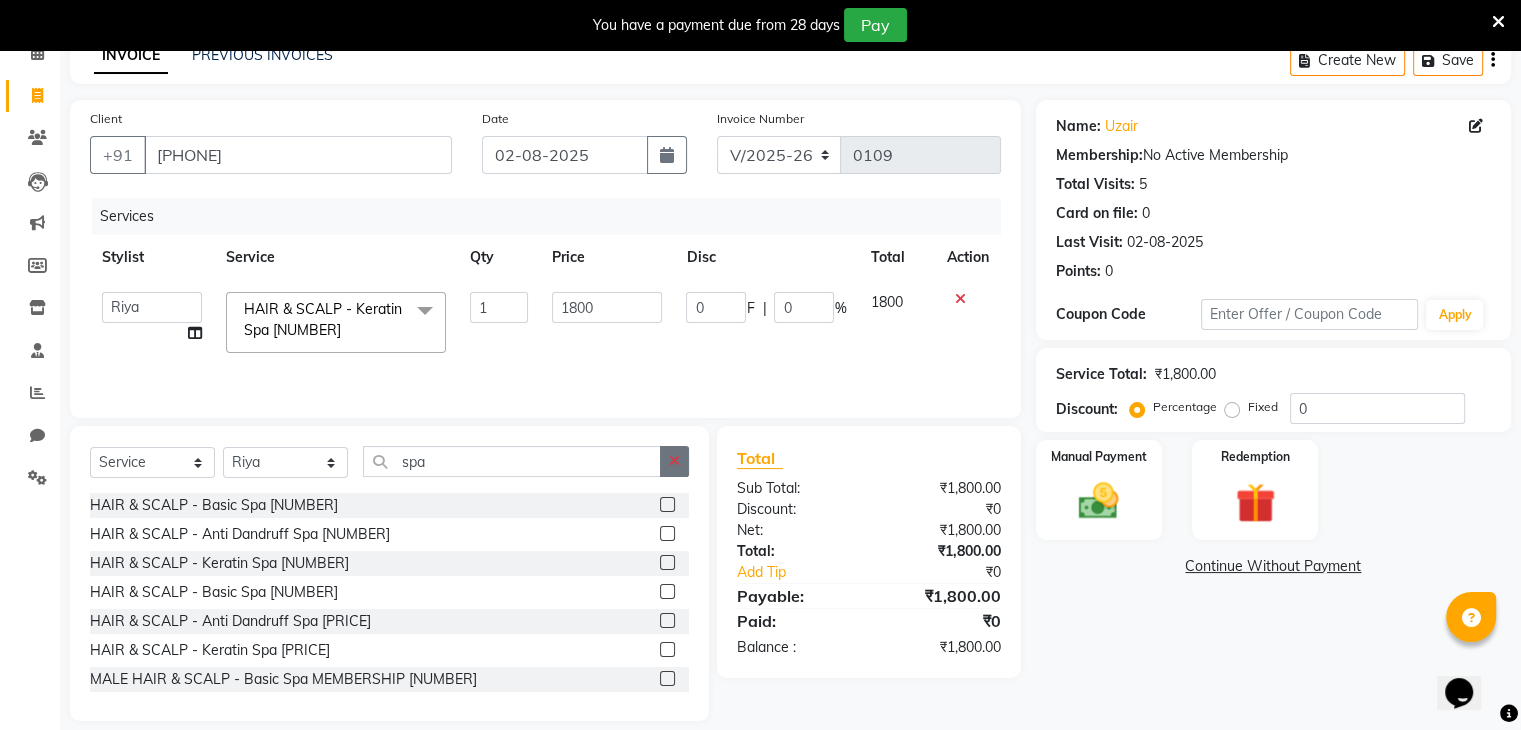click 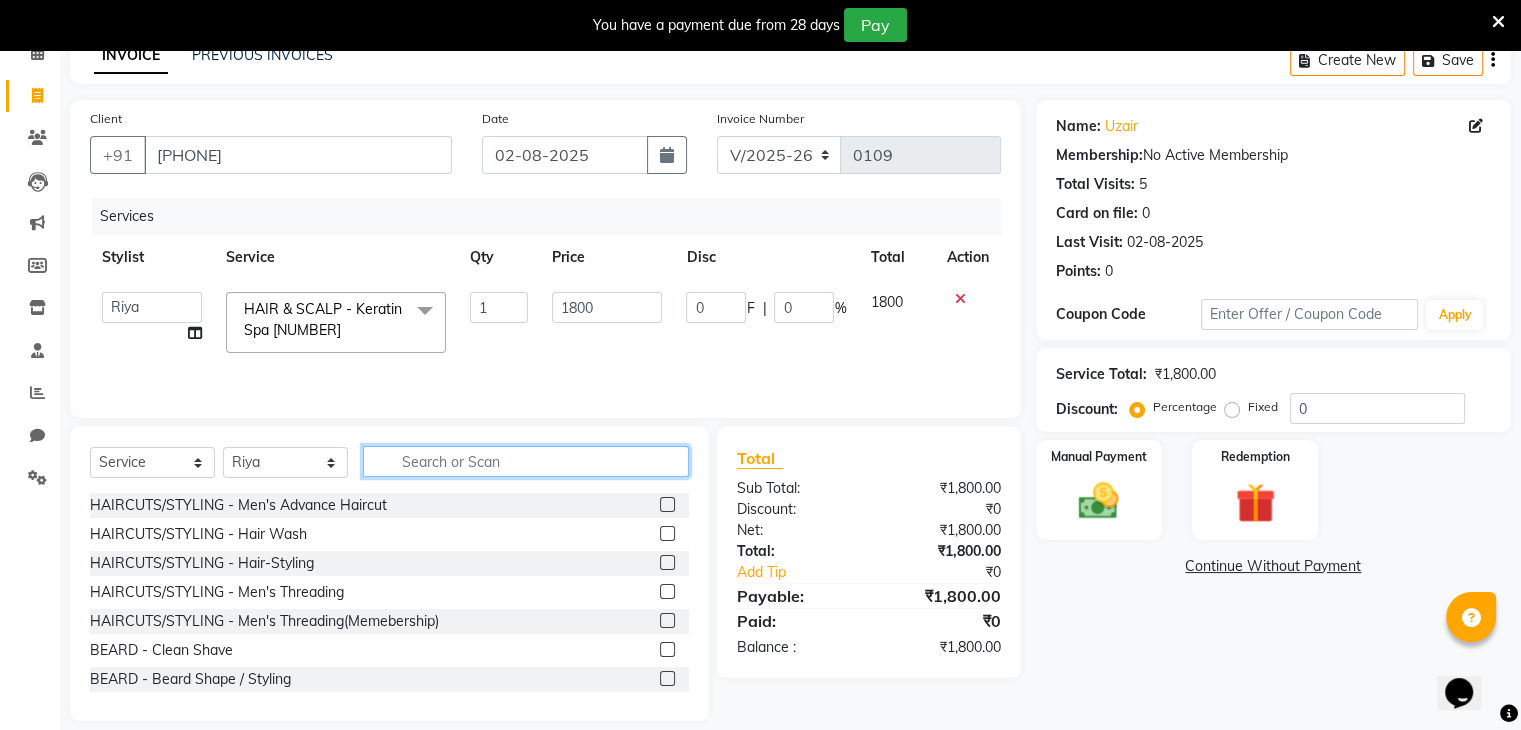 click 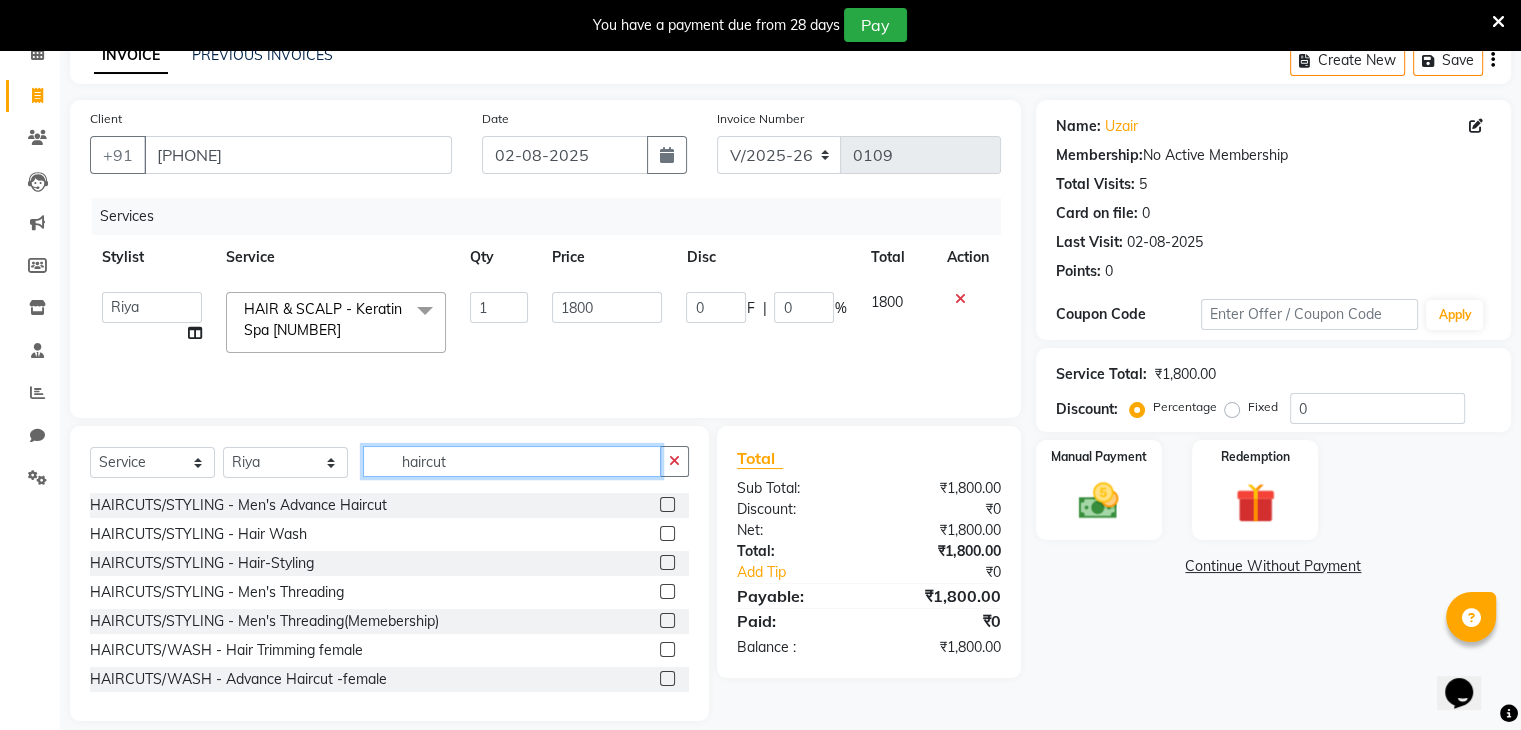type on "haircut" 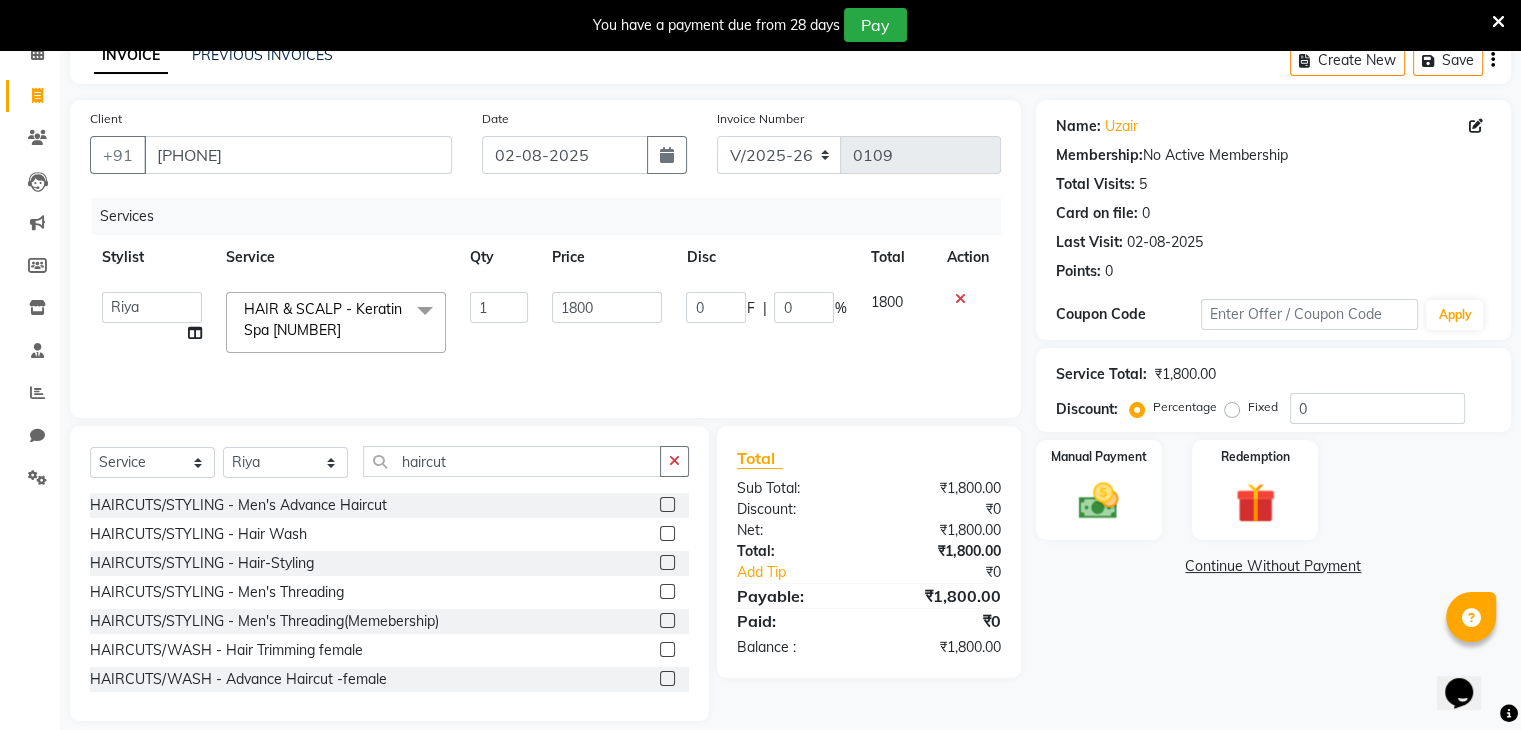 click 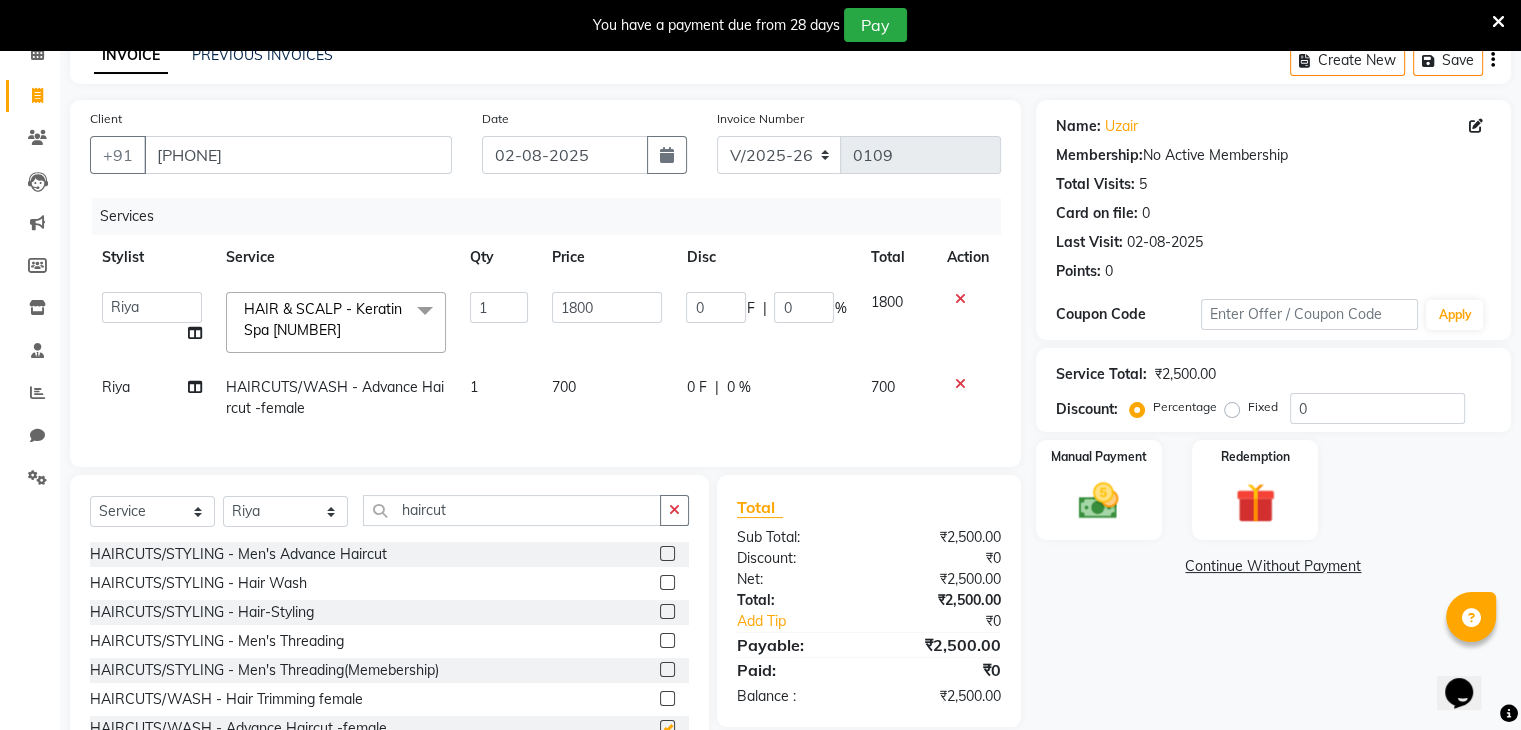 checkbox on "false" 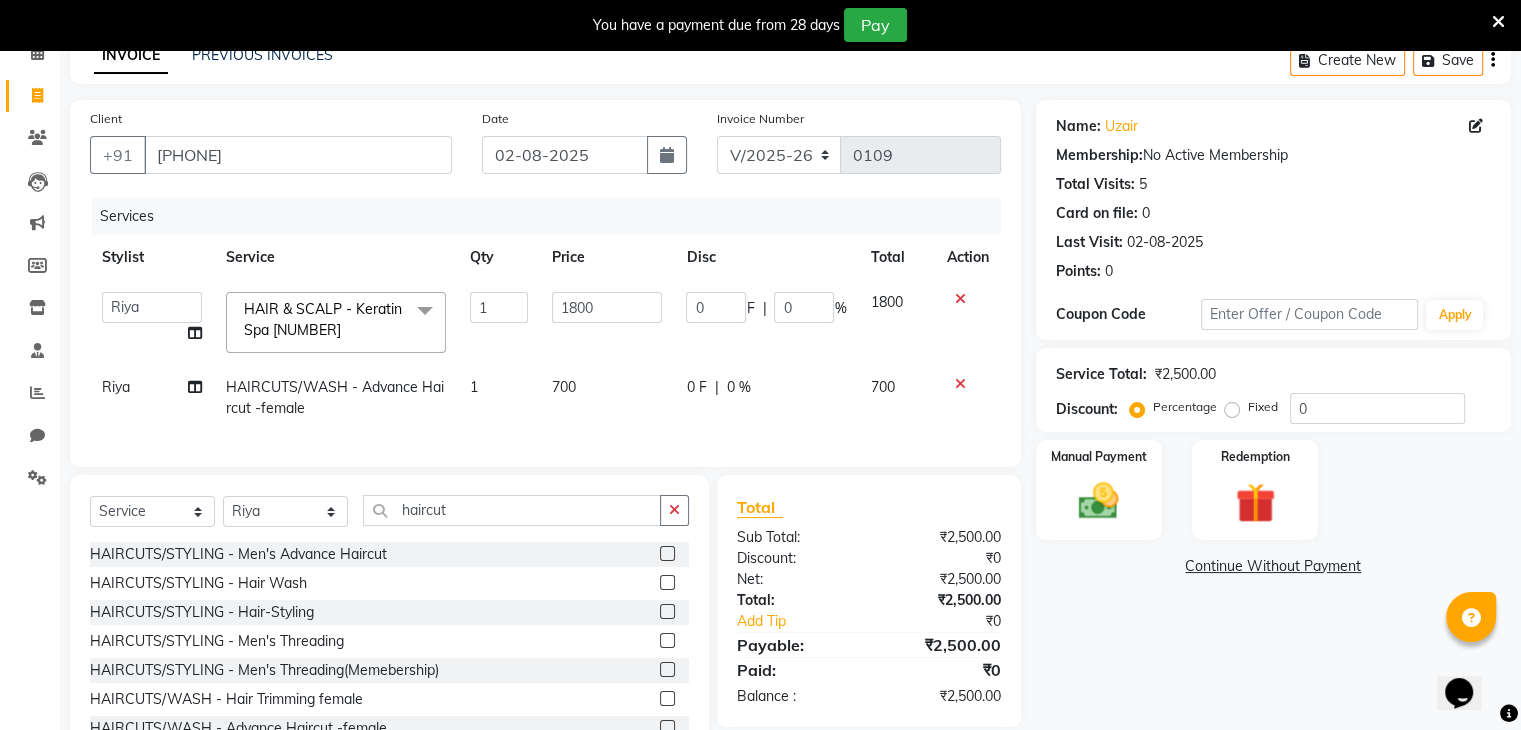 click on "0 F" 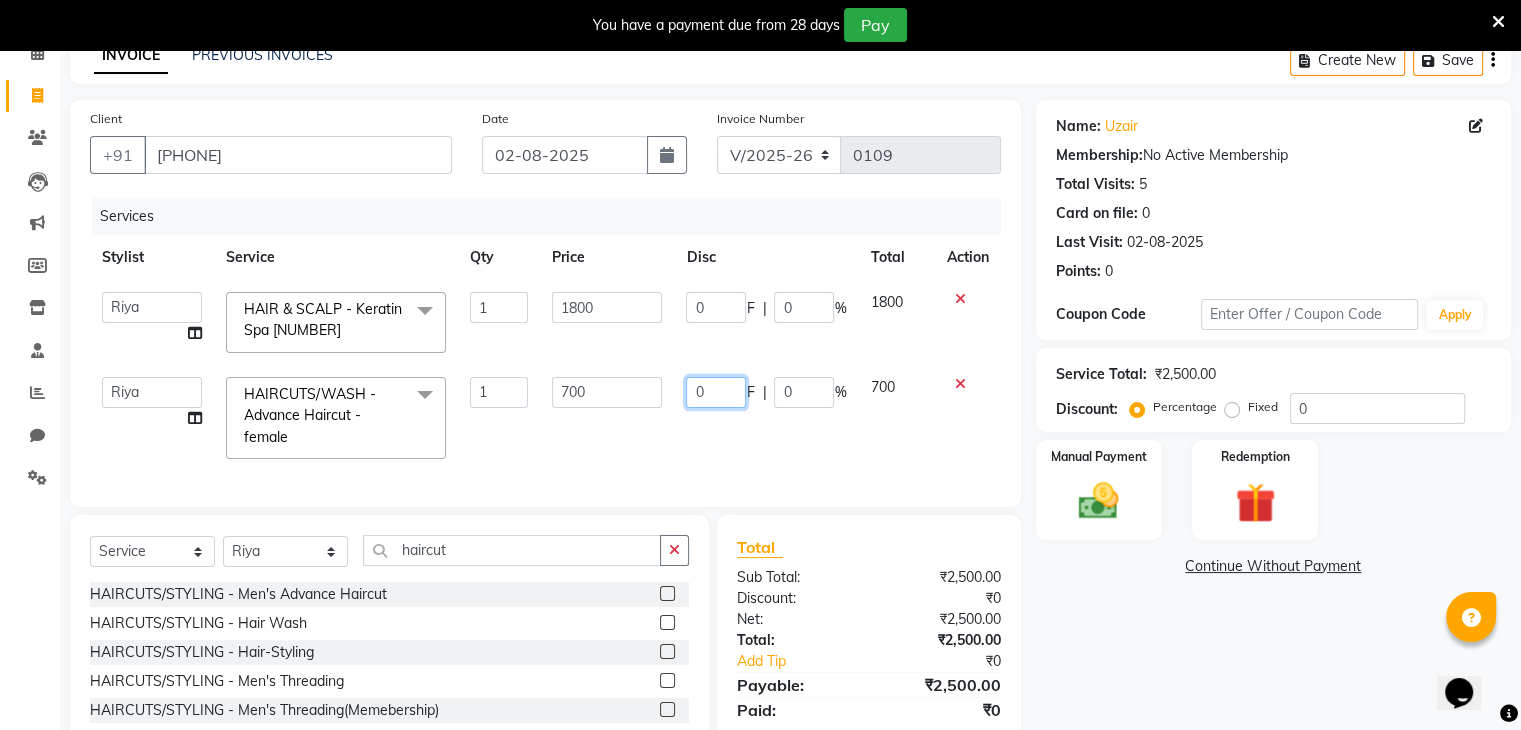 click on "0" 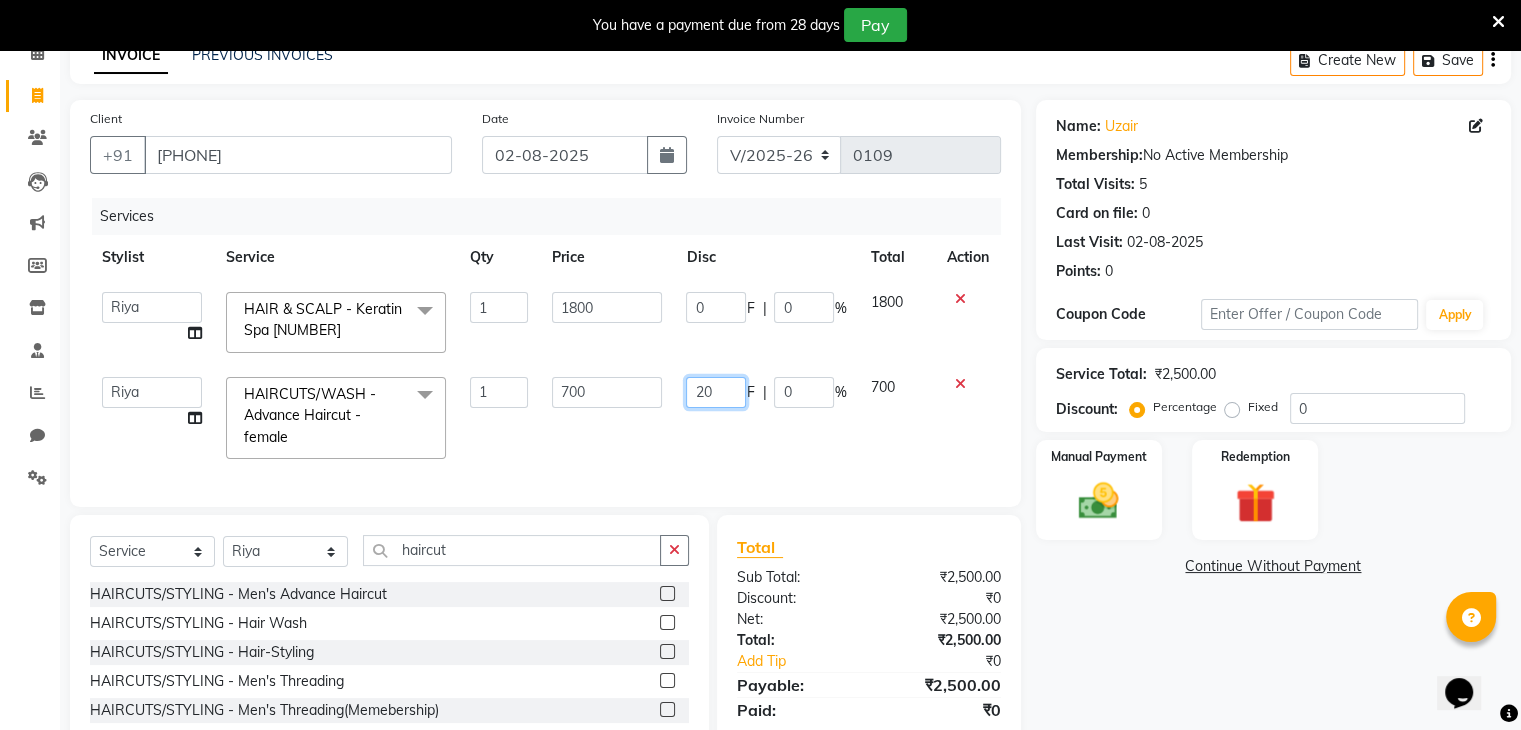 type on "200" 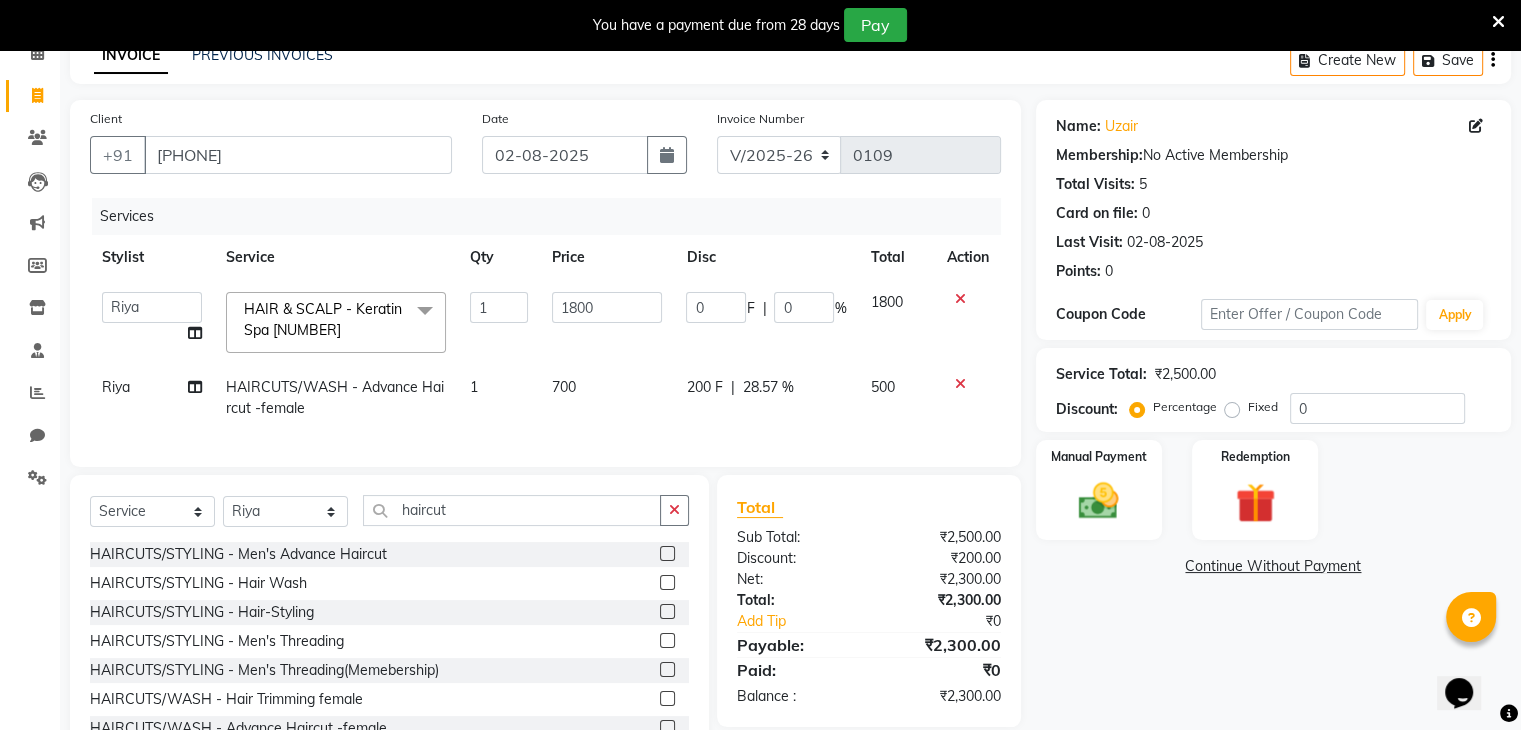click on "Services Stylist Service Qty Price Disc Total Action  deepa   Lucky   nadeem   Riya   Sameer   Shivam   Tas bina   Uzair   Vinita  HAIR & SCALP - Keratin Spa 1100  x HAIRCUTS/STYLING - Men's Advance Haircut HAIRCUTS/STYLING - Hair Wash HAIRCUTS/STYLING - Hair-Styling HAIRCUTS/STYLING - Men's Threading HAIRCUTS/STYLING - Men's Threading(Memebership) BEARD - Clean Shave BEARD - Beard Shape / Styling BEARD - Moustache HAIR & SCALP - Basic Spa 700 HAIR & SCALP - Anti Dandruff Spa 900 HAIR & SCALP - Keratin Spa 1100 HAIR & SCALP - Head Massage Starts From 400 HAIR & SCALP - Basic Spa 900 HAIR & SCALP - Anti Dandruff Spa 1100 HAIR & SCALP - Keratin Spa 1400 HAIR & SCALP - Head Massage Starts From 500 Dandruff Scrub HAIR TREATMENT - Straightening Starts From 120 HAIR TREATMENT - Beard Shape / Styling 120 HAIR TREATMENT - Moustache 60 HAIR COLORS - Beard Color (Amonia) 400 HAIR COLORS - Beard Color (Amonia Free) 500 HAIR COLORS - Global (Amonia) 1000 HAIR COLORS - Global (Amonia Free) 1100 GLOBAL - Upto-Neck 1 1800" 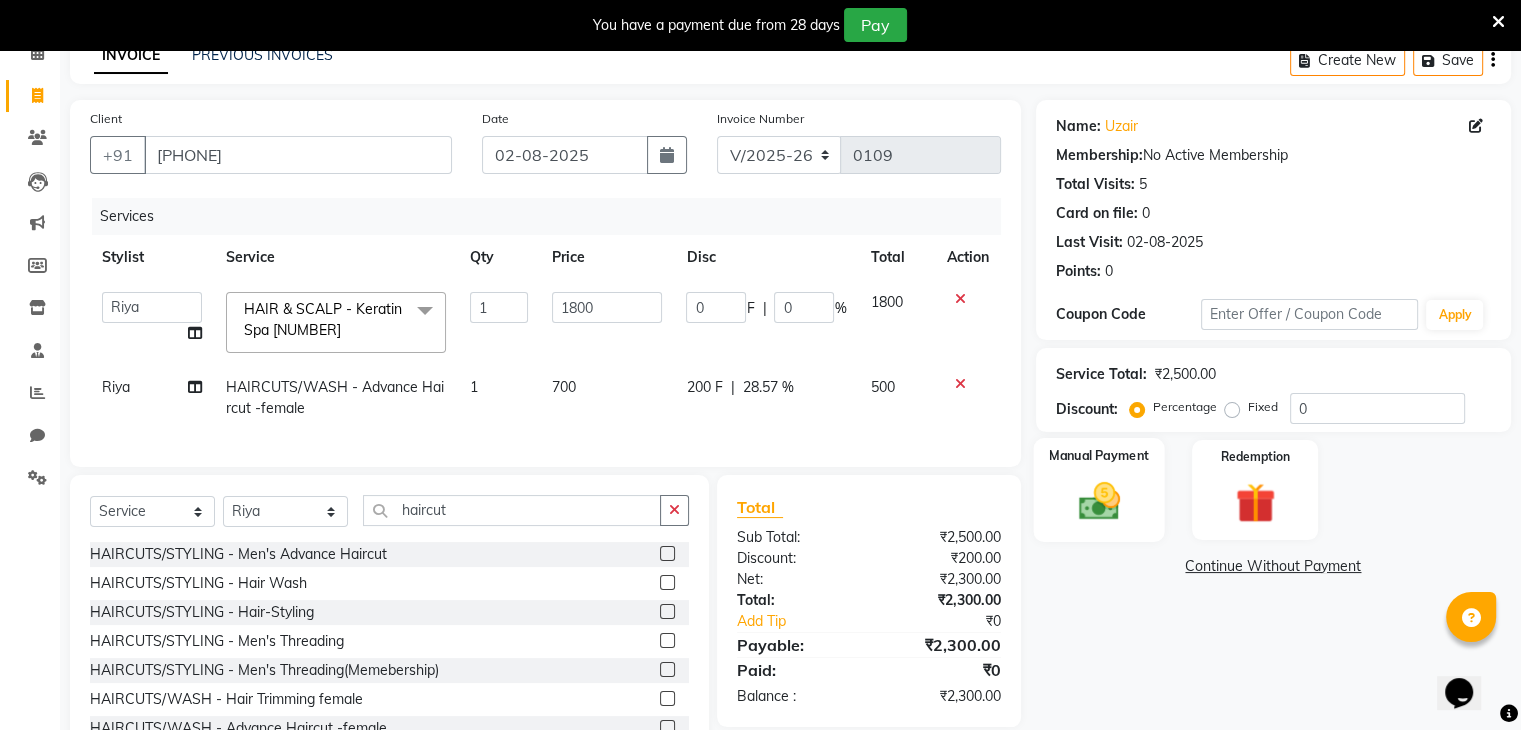 click on "Manual Payment" 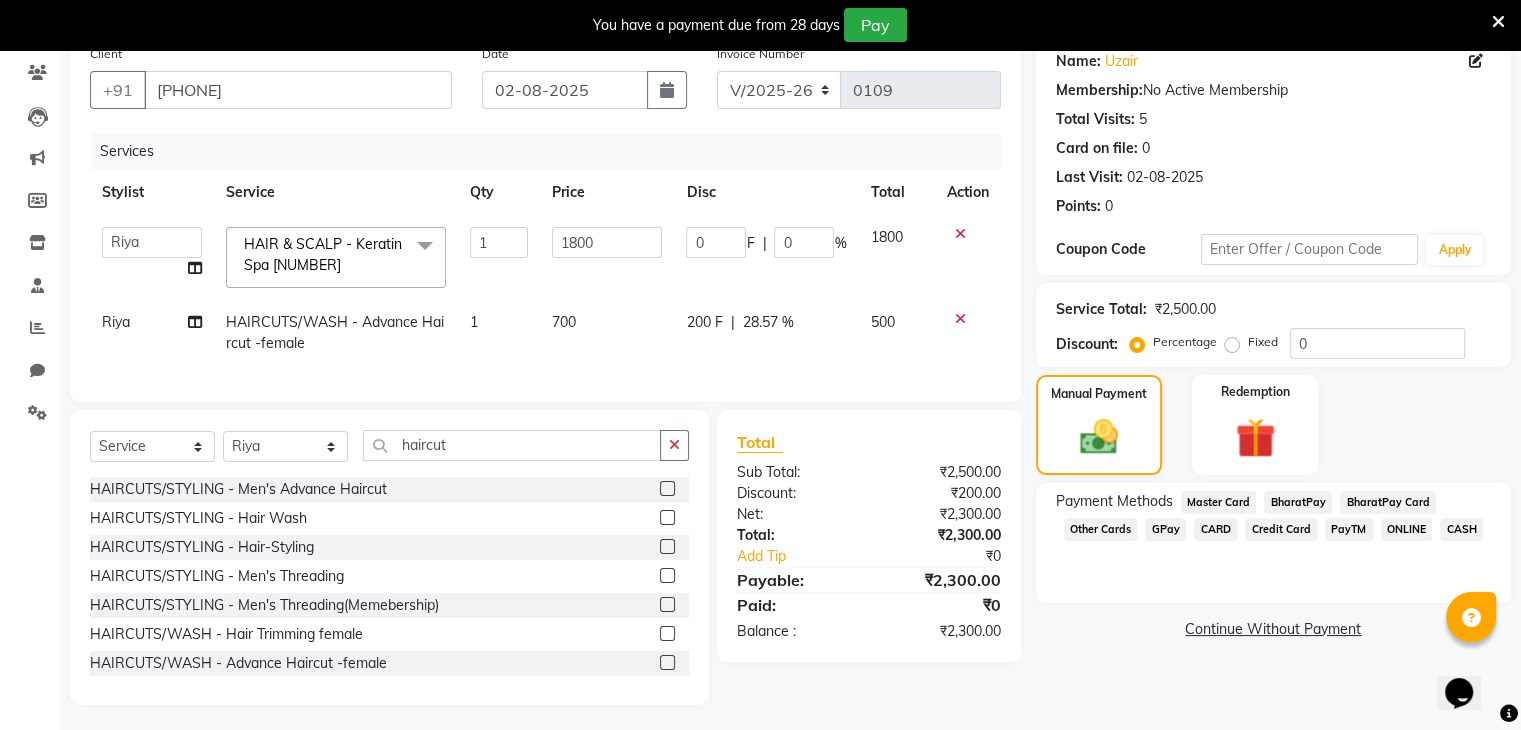 scroll, scrollTop: 170, scrollLeft: 0, axis: vertical 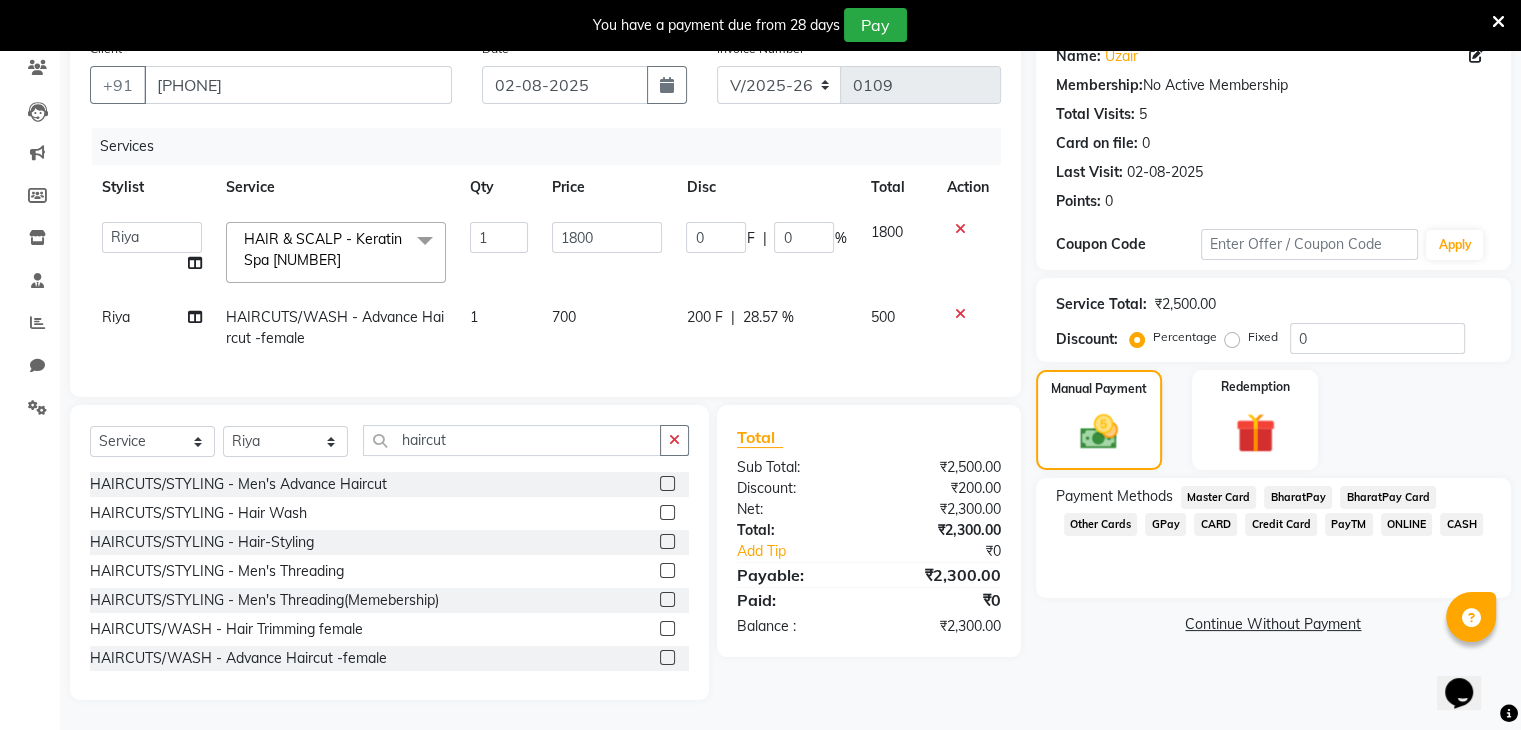 click on "CASH" 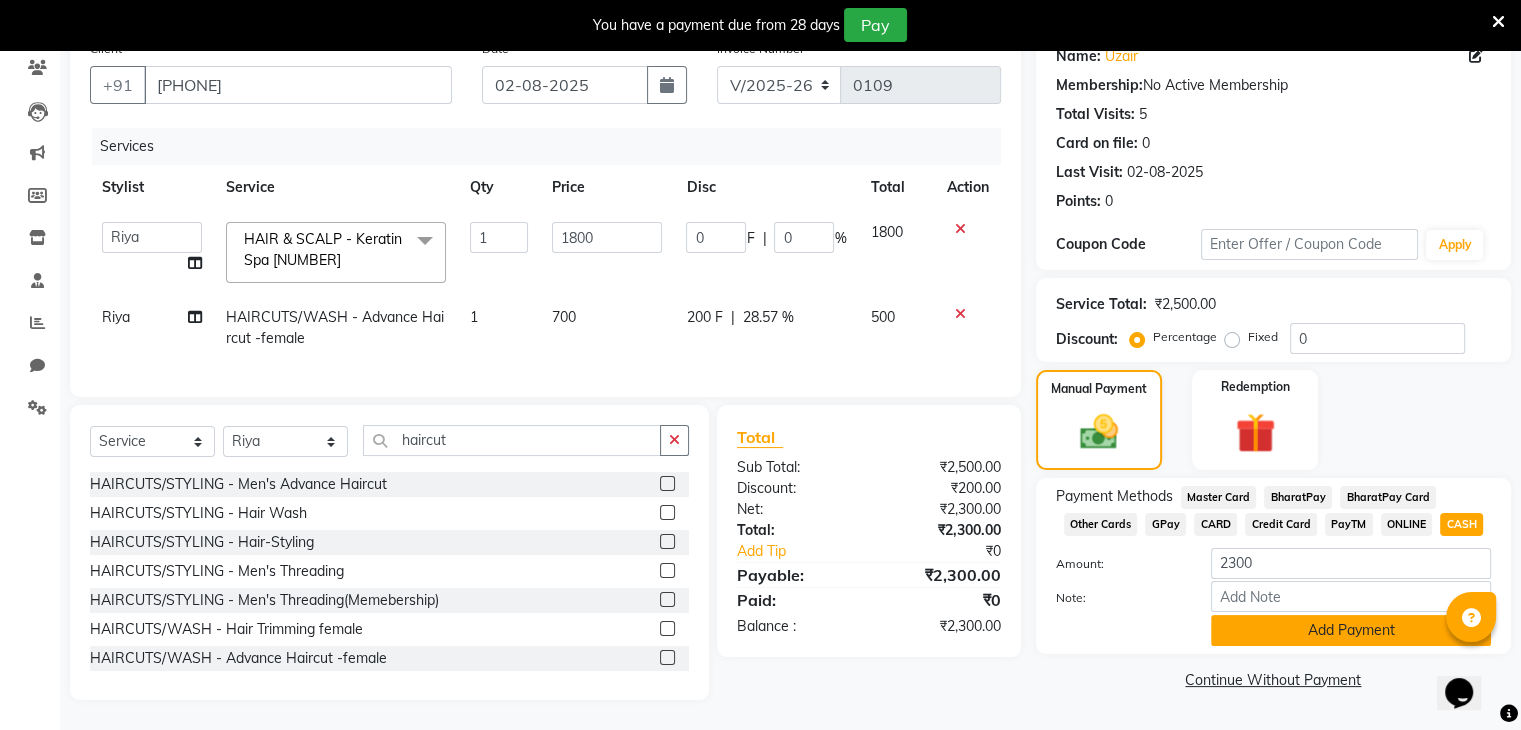 click on "Add Payment" 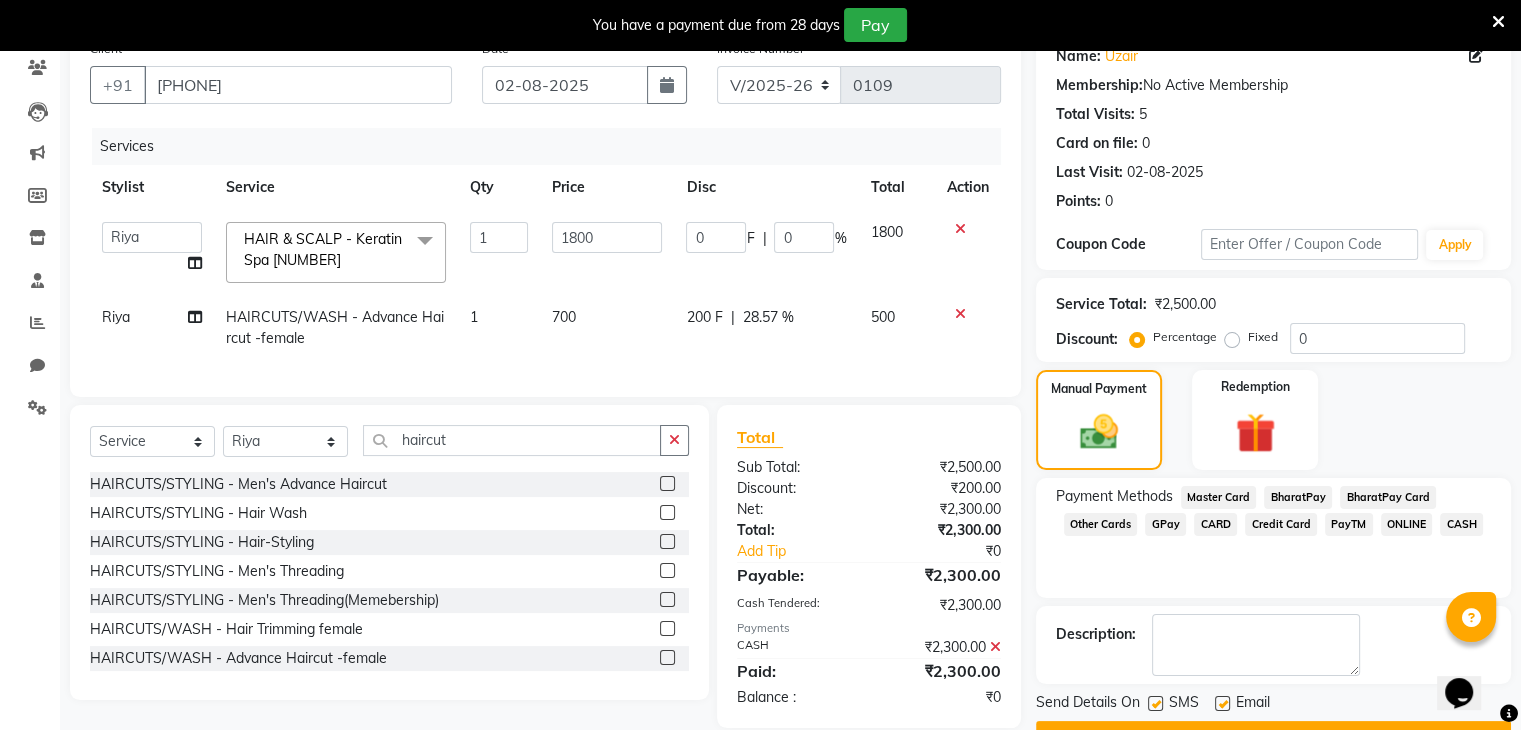 scroll, scrollTop: 220, scrollLeft: 0, axis: vertical 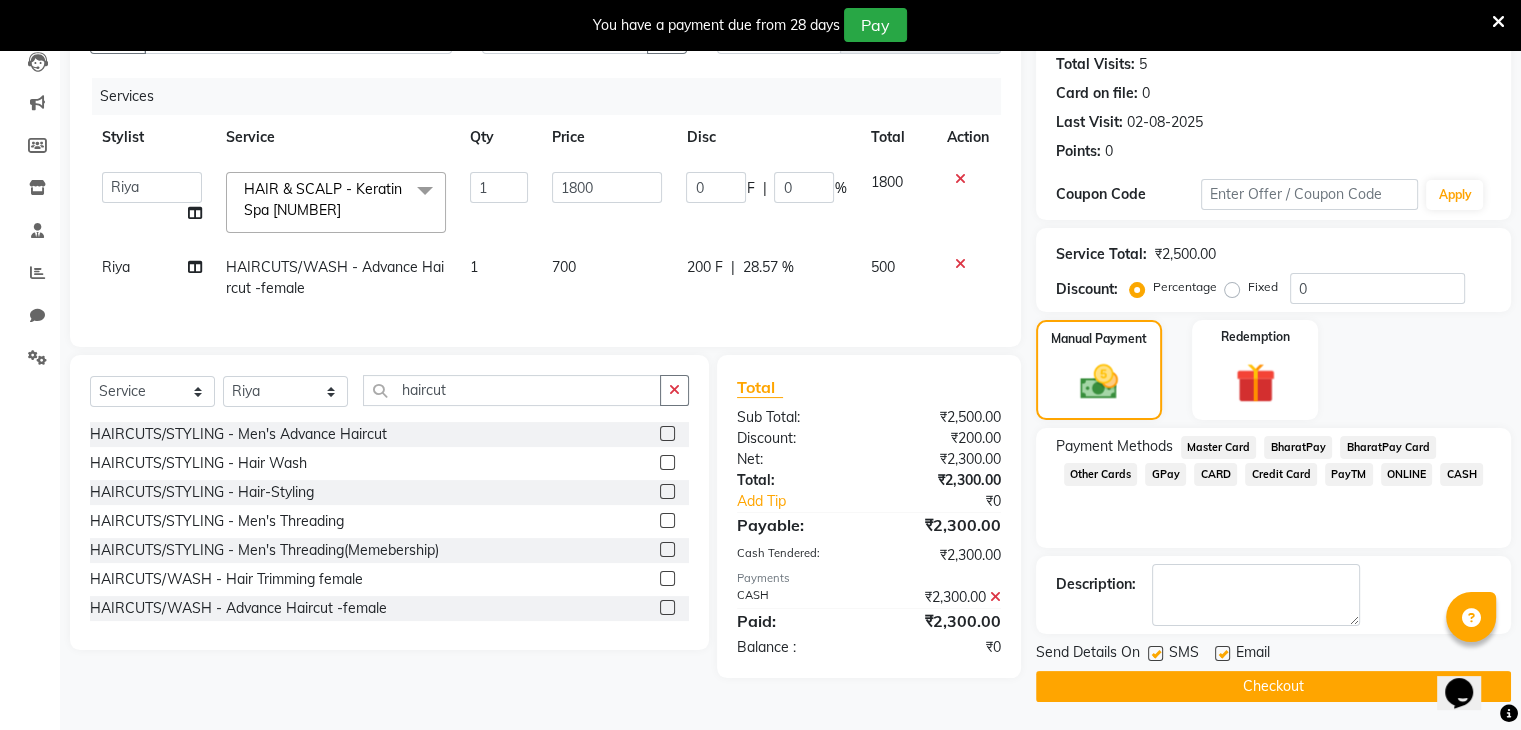 click on "Checkout" 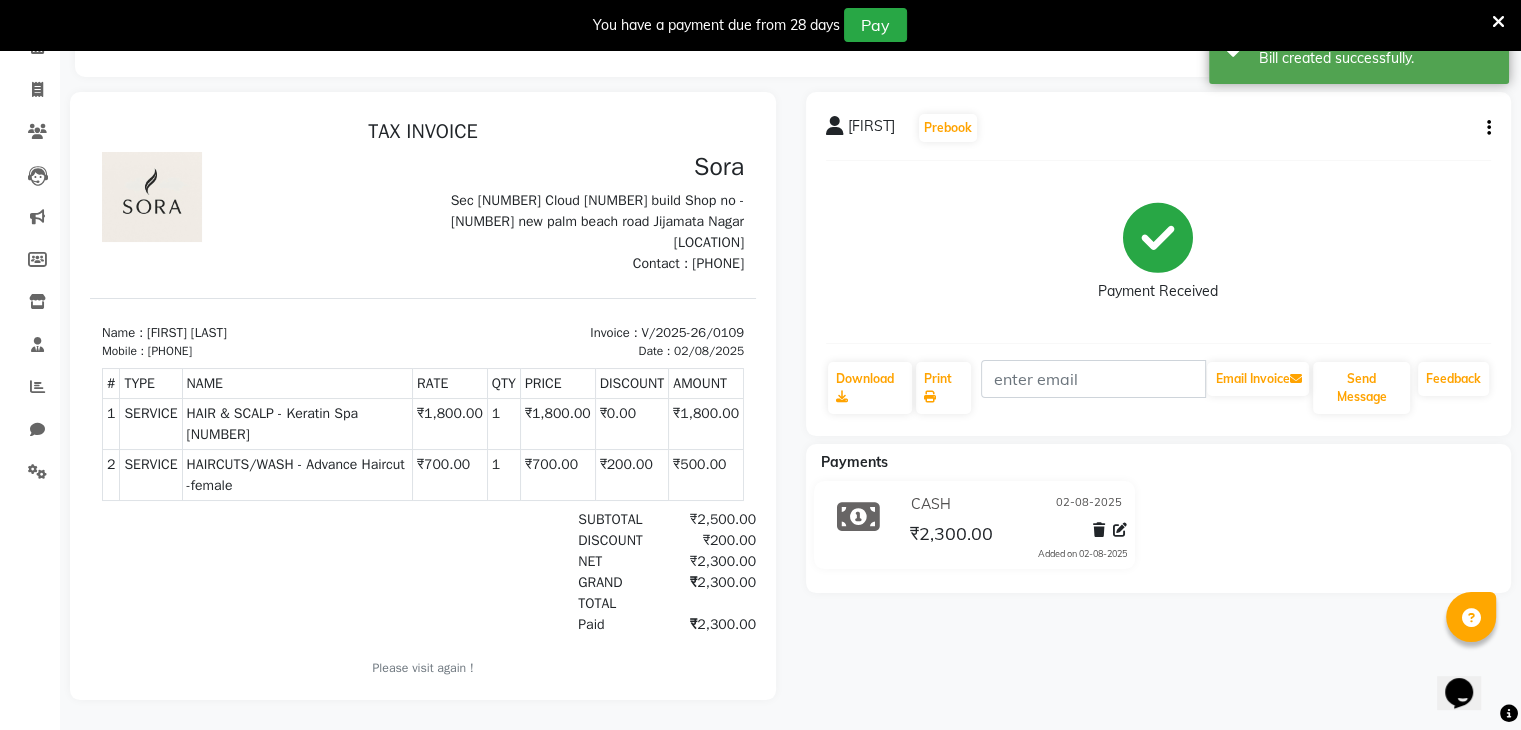 scroll, scrollTop: 0, scrollLeft: 0, axis: both 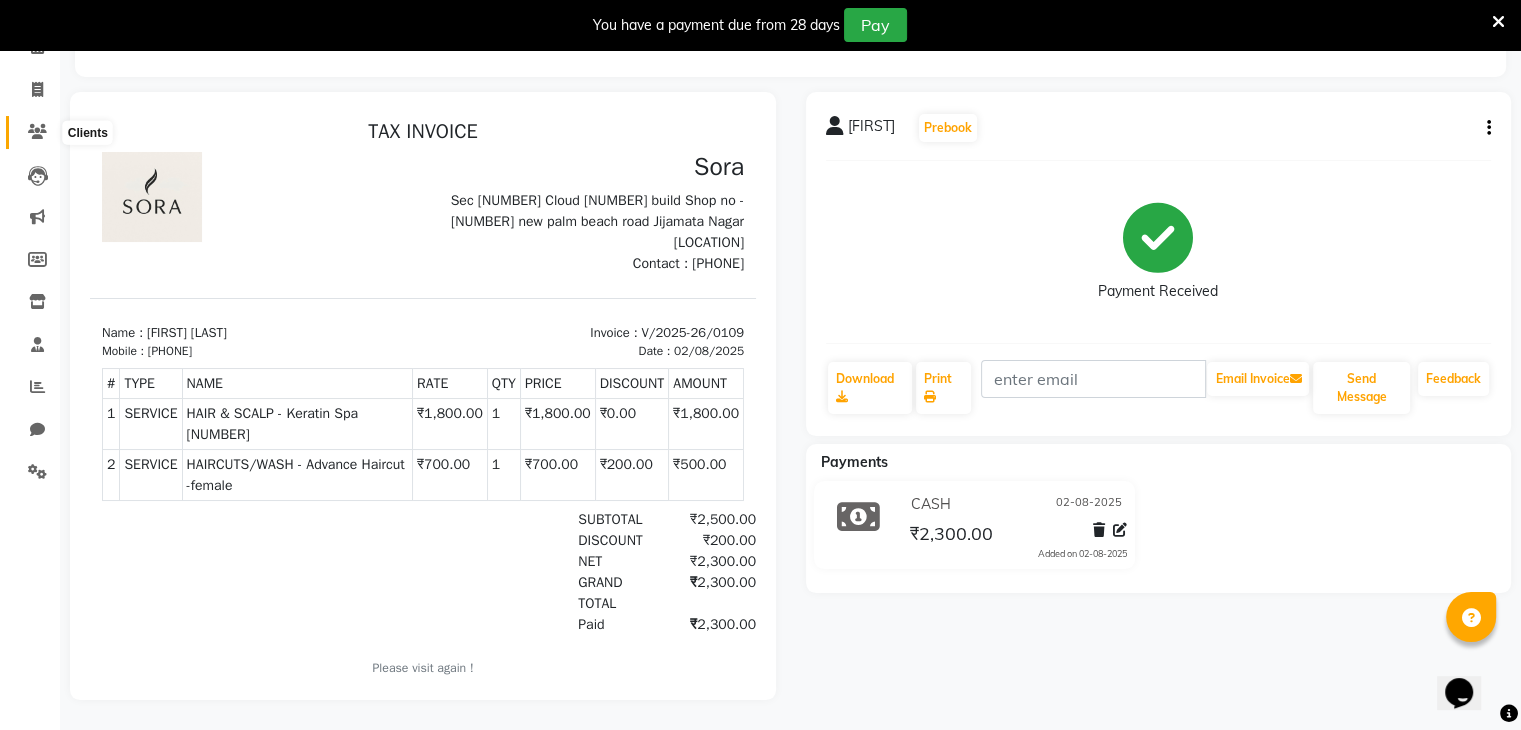 click 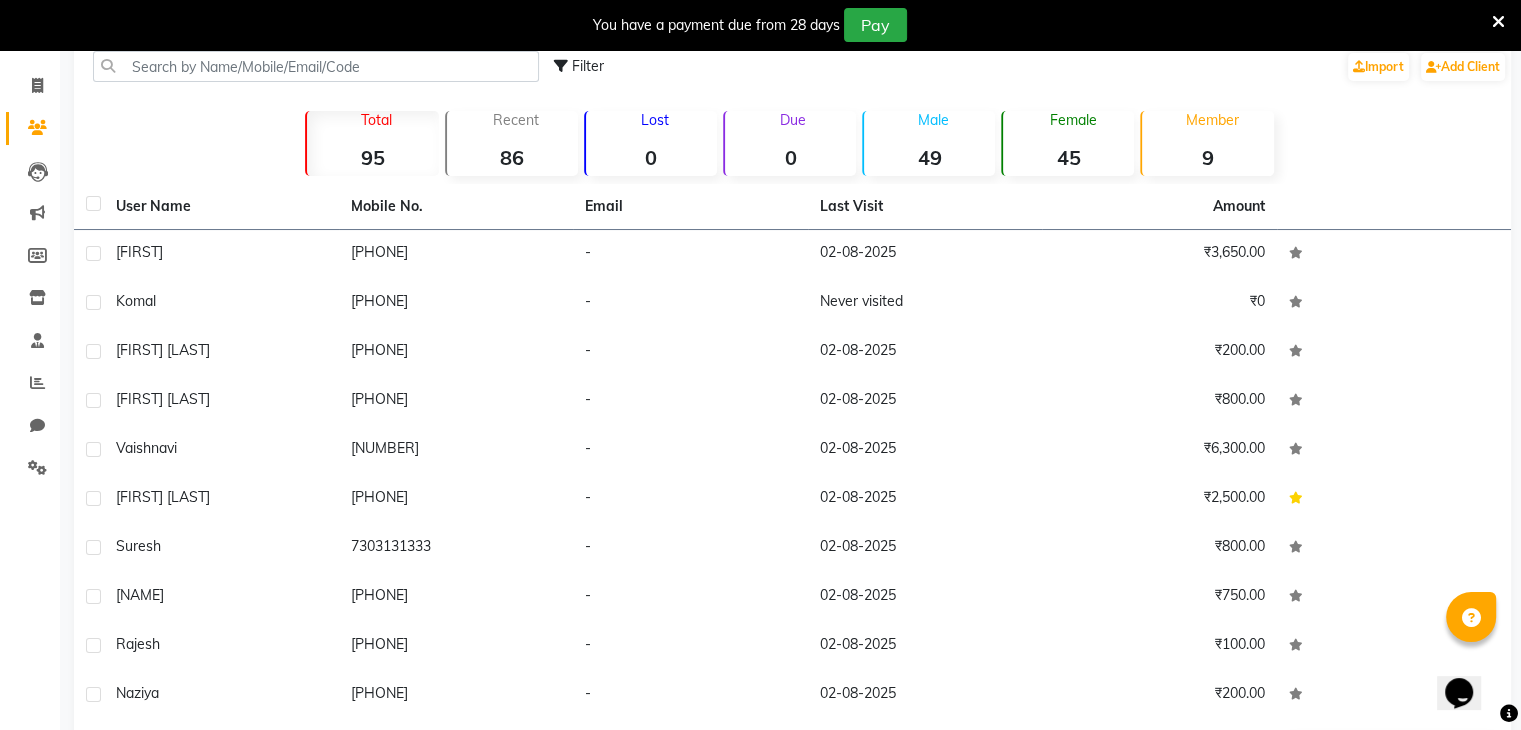 scroll, scrollTop: 0, scrollLeft: 0, axis: both 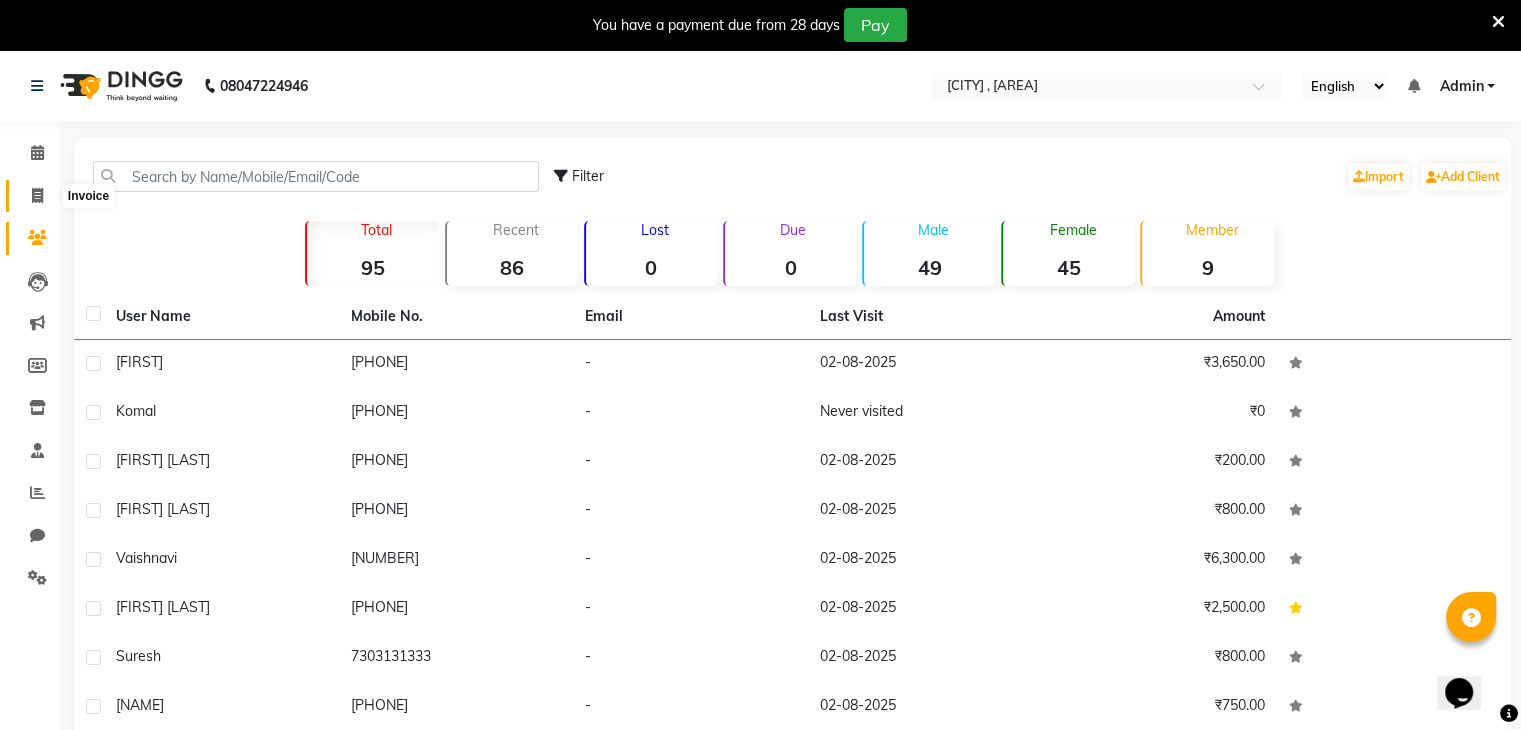 click 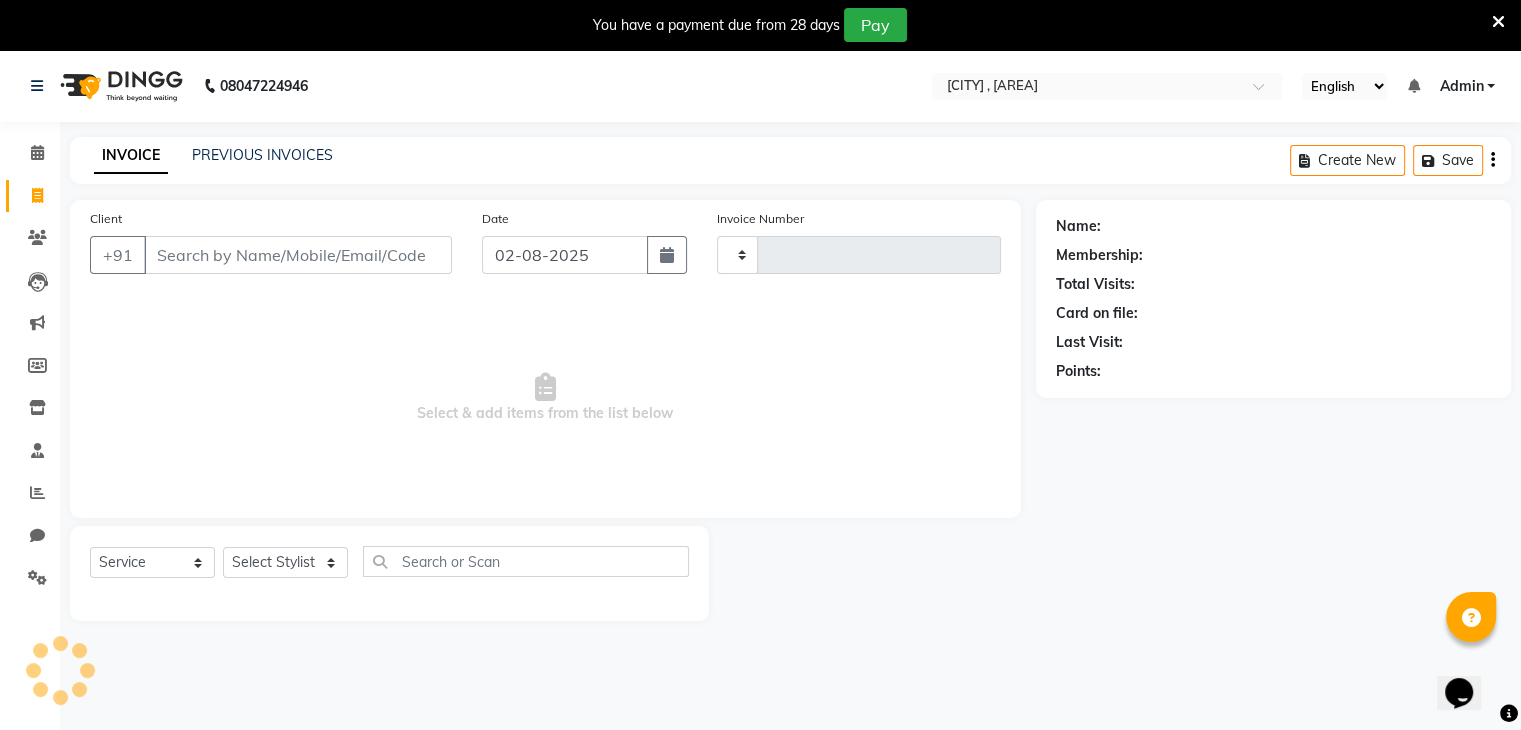 type on "0110" 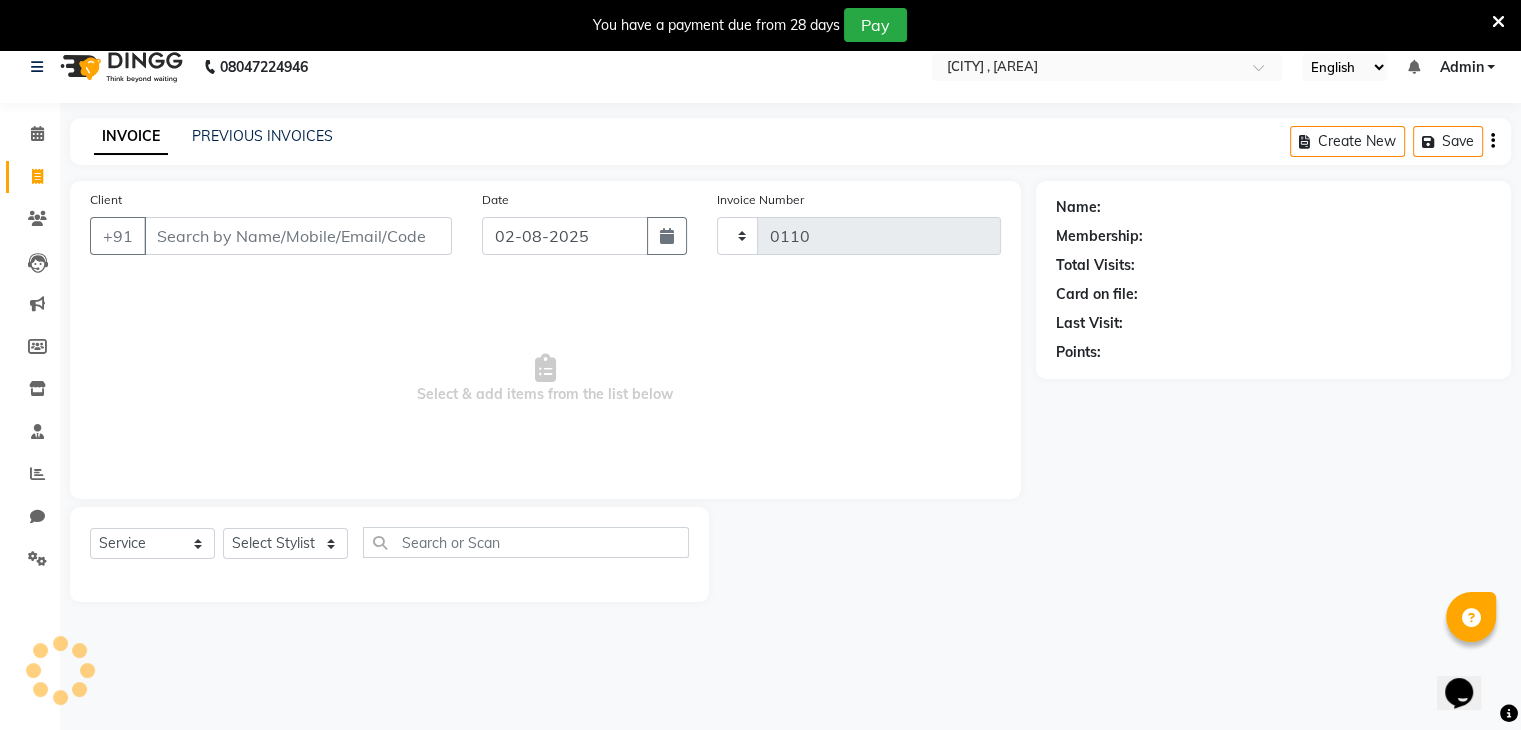 select on "8446" 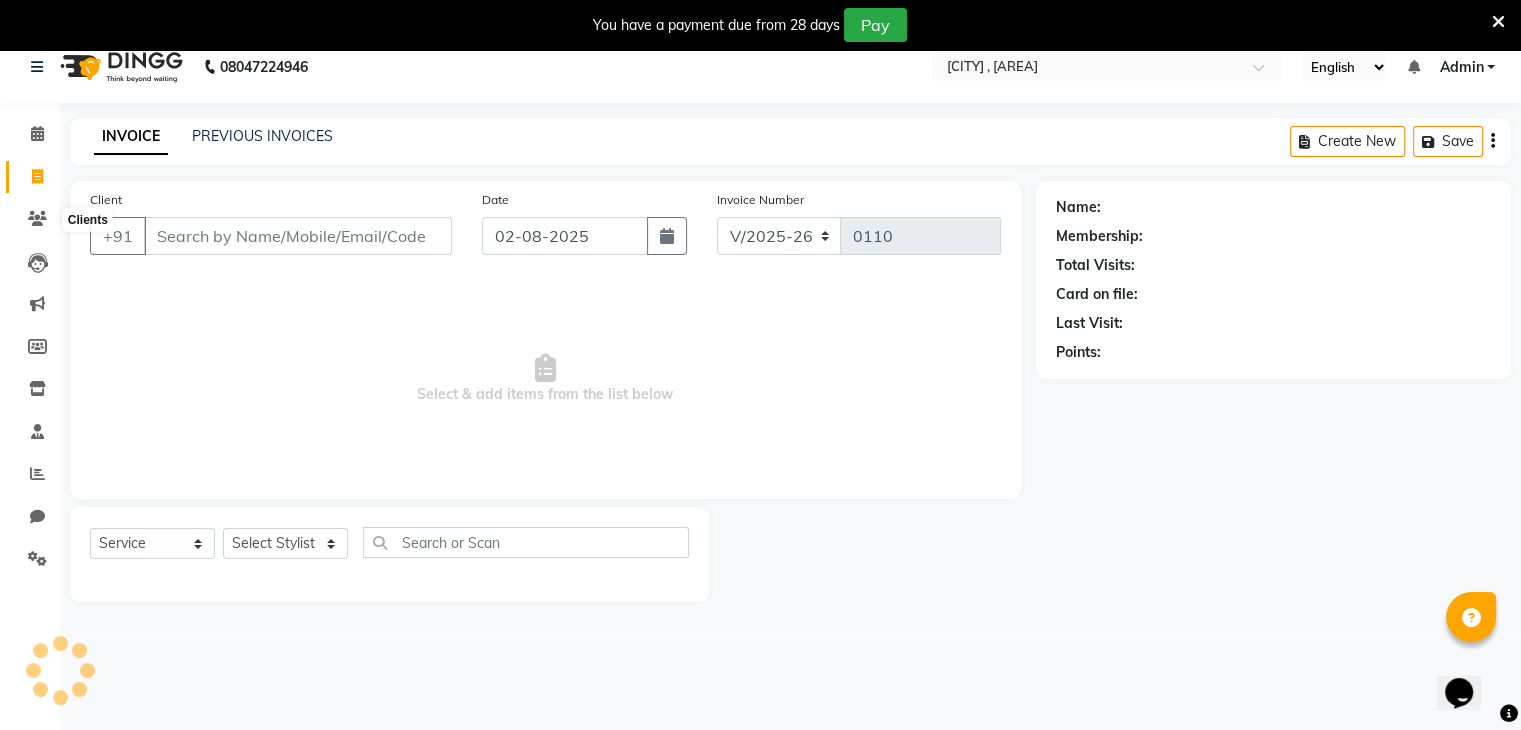 scroll, scrollTop: 50, scrollLeft: 0, axis: vertical 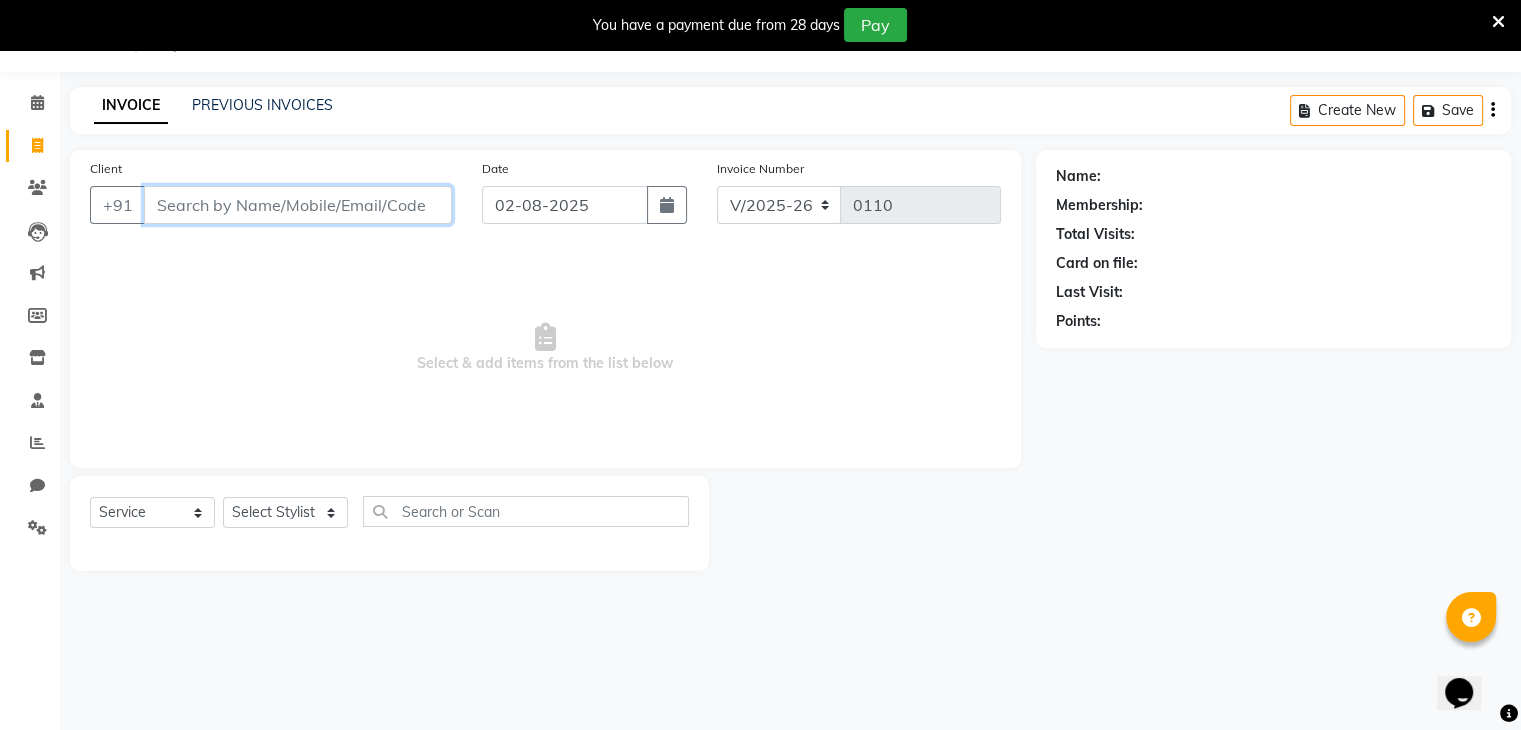 click on "Client" at bounding box center (298, 205) 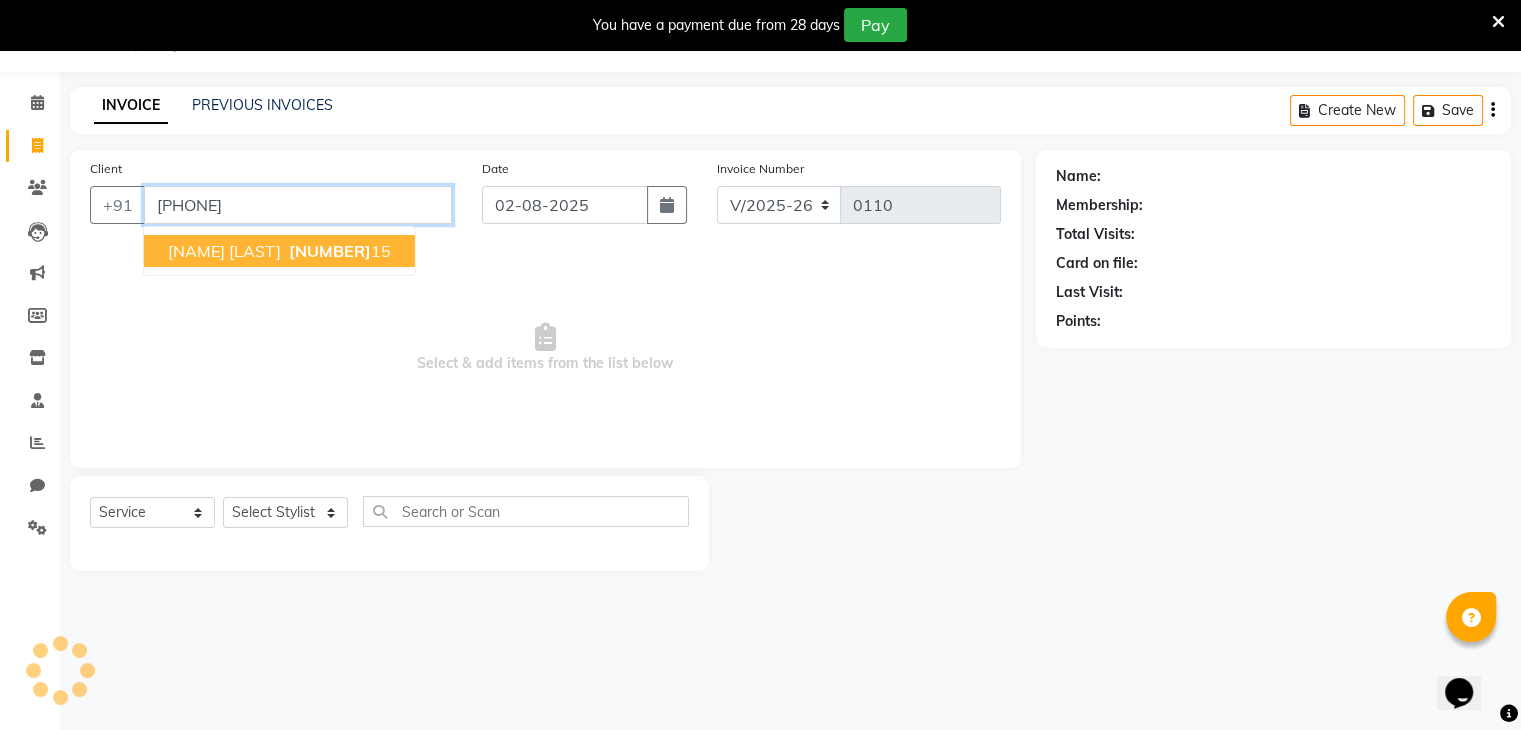 type on "7900004315" 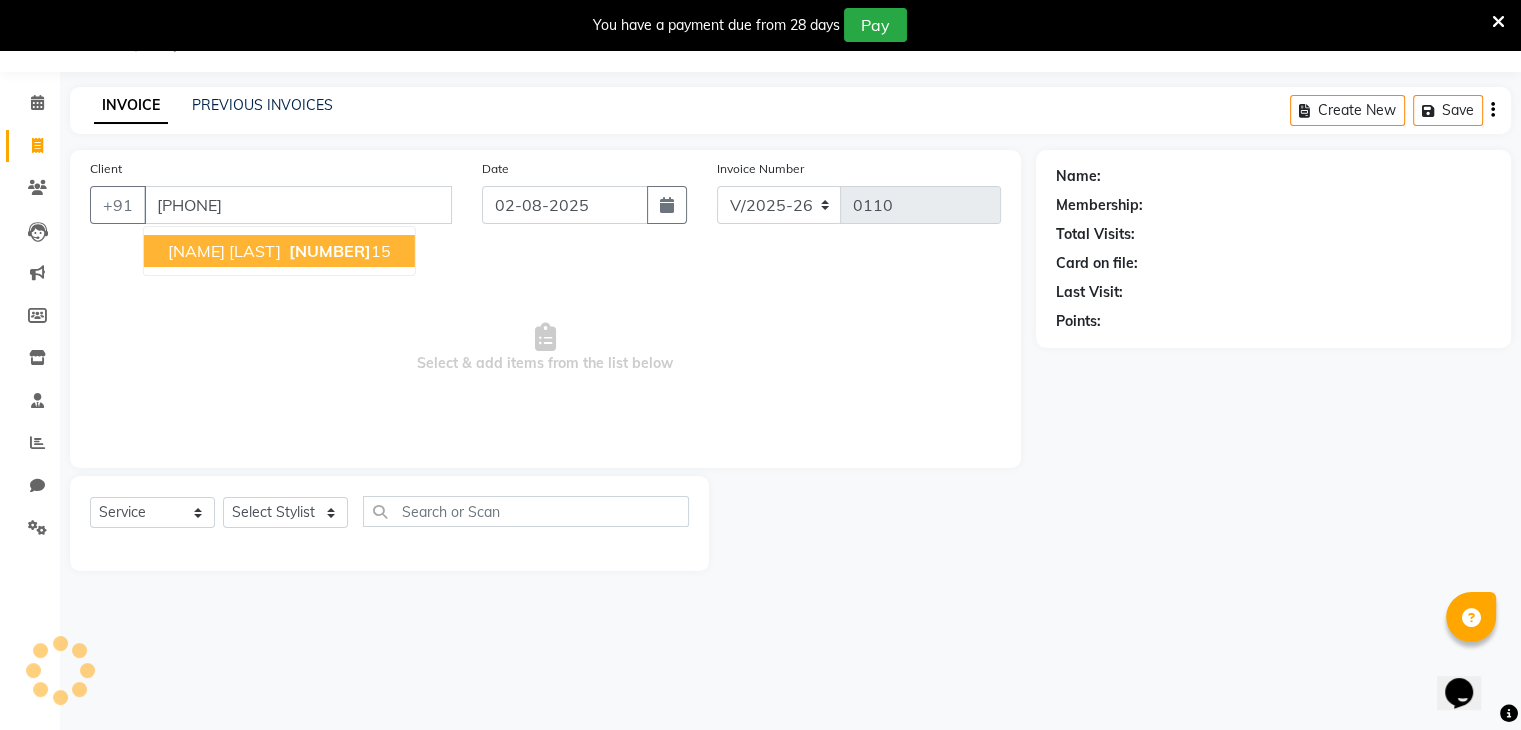 select on "1: Object" 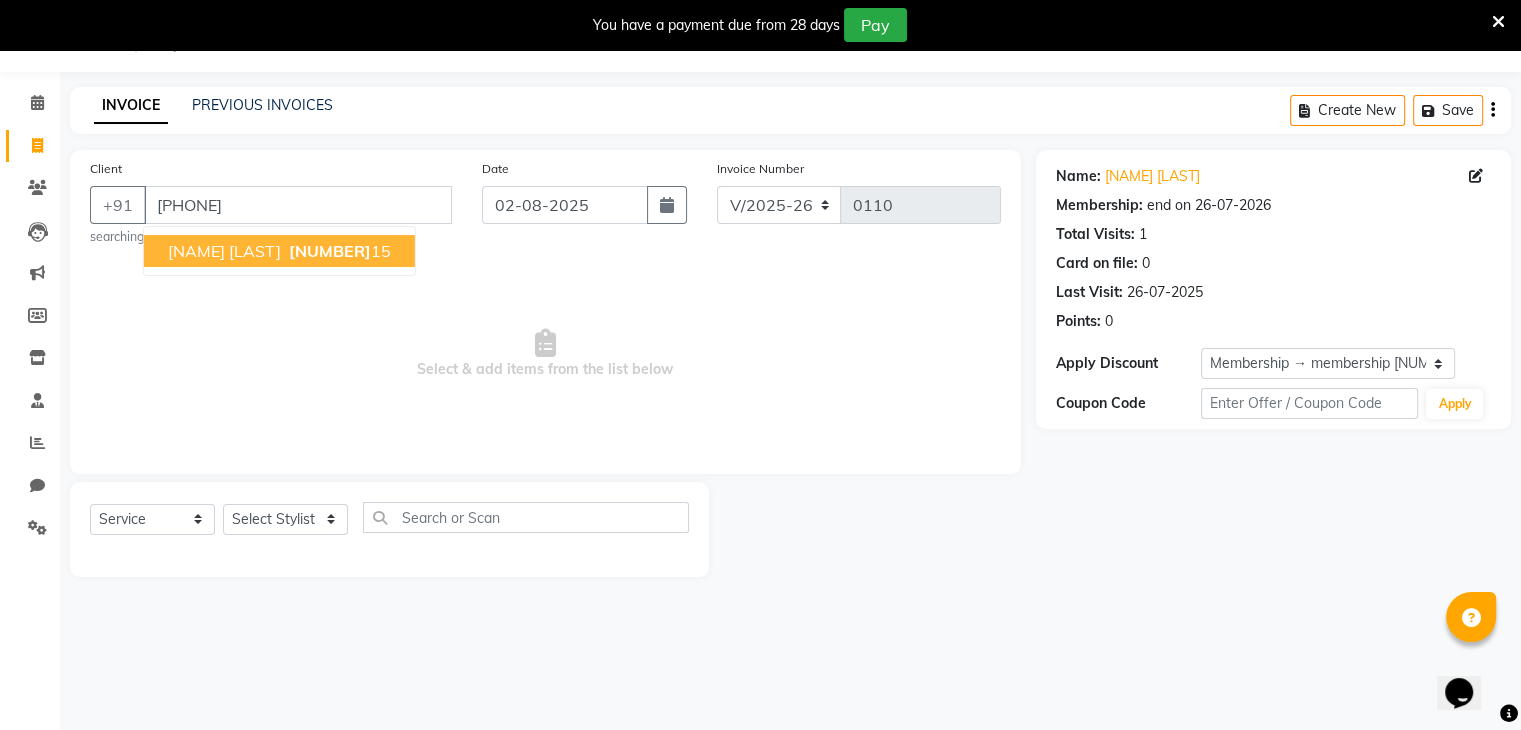click on "aradhya bhatiya" at bounding box center (224, 251) 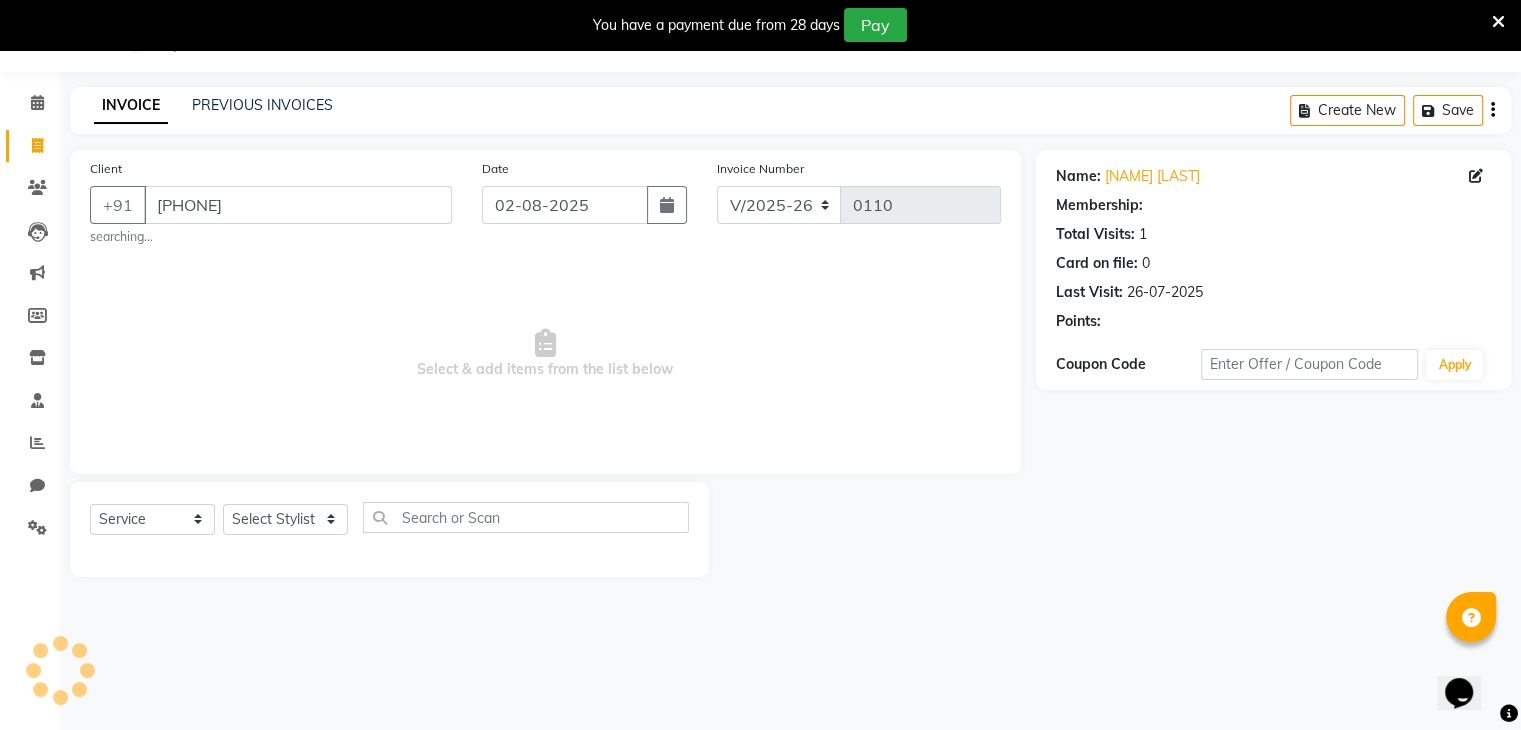 select on "1: Object" 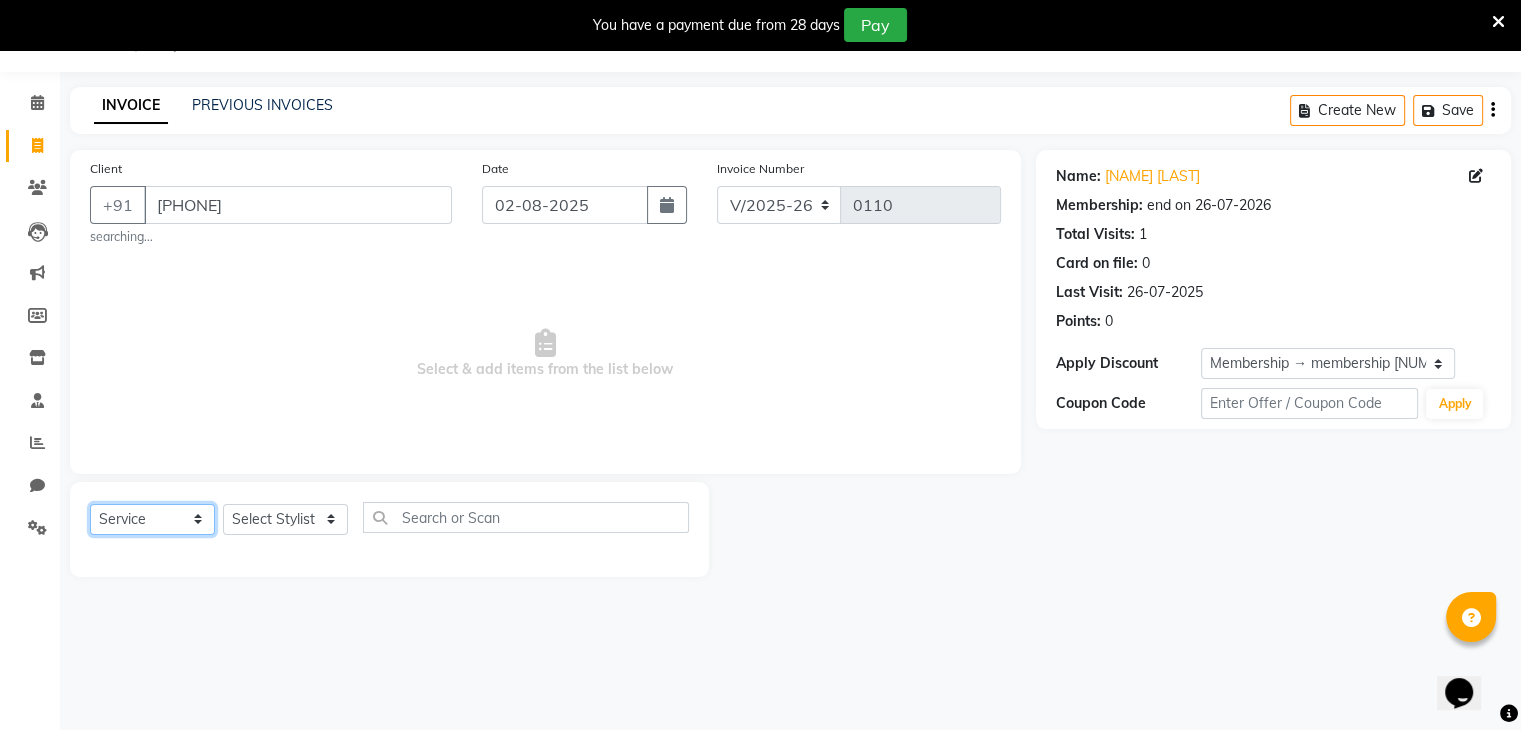click on "Select  Service  Product  Membership  Package Voucher Prepaid Gift Card" 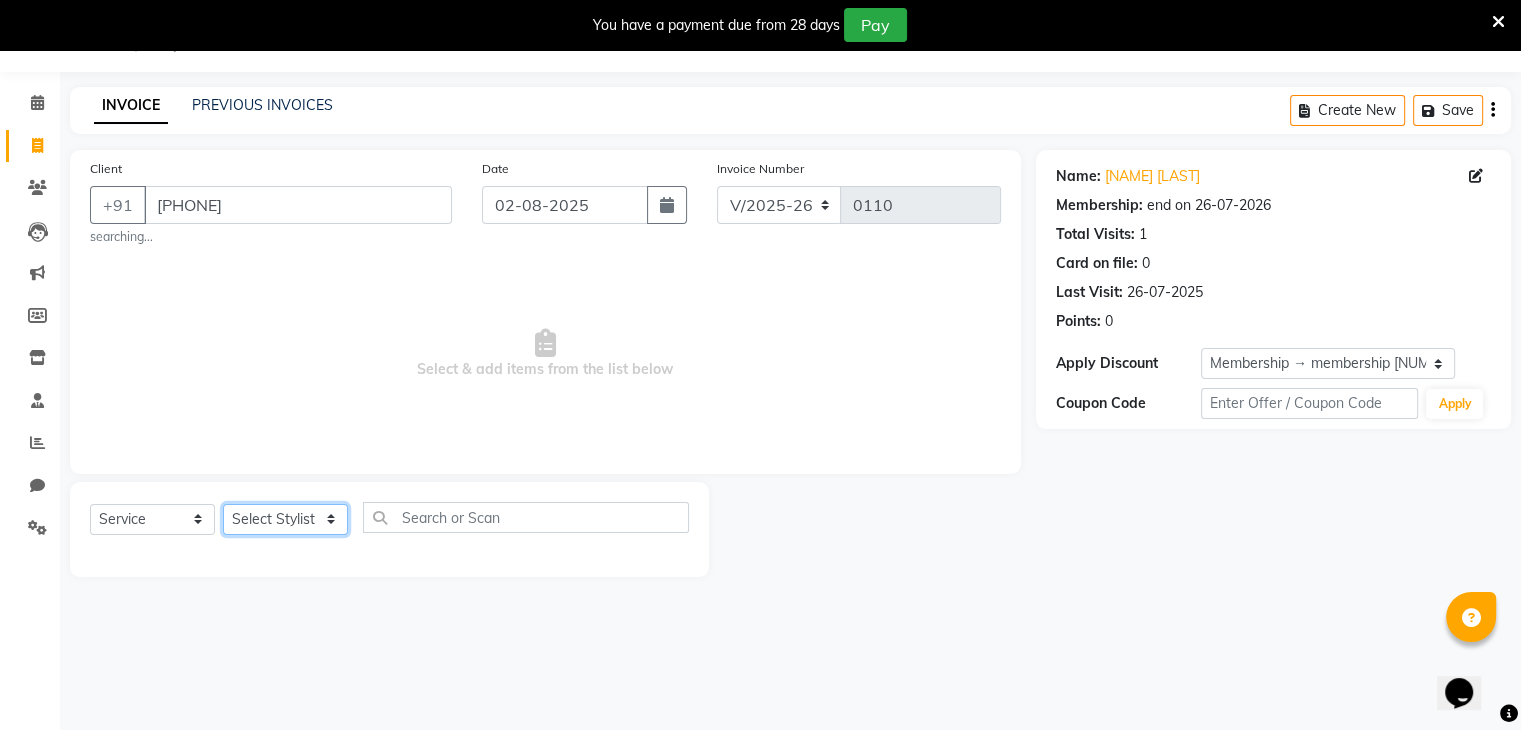 click on "Select Stylist deepa Lucky nadeem Riya Sameer Shivam Tas bina Uzair Vinita" 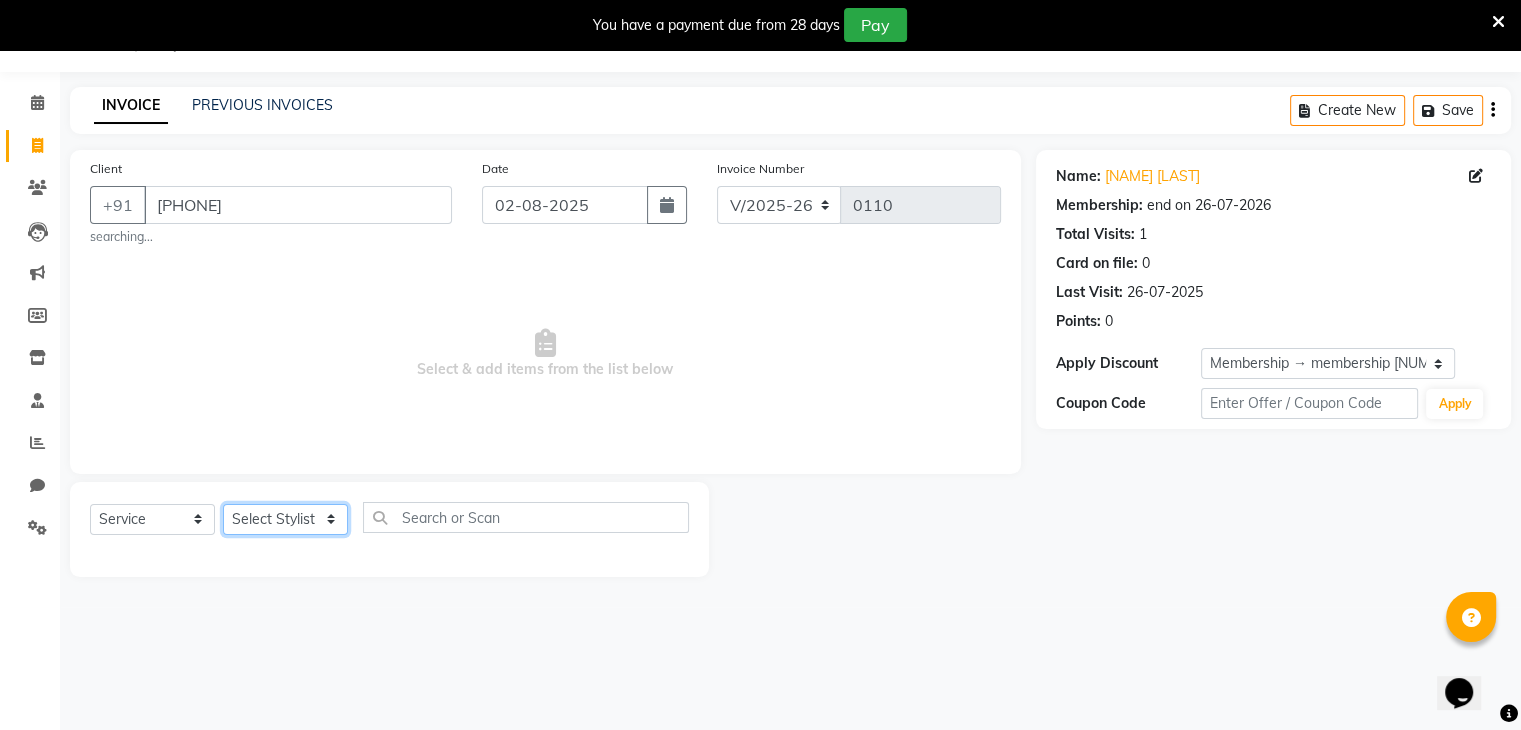 select on "86841" 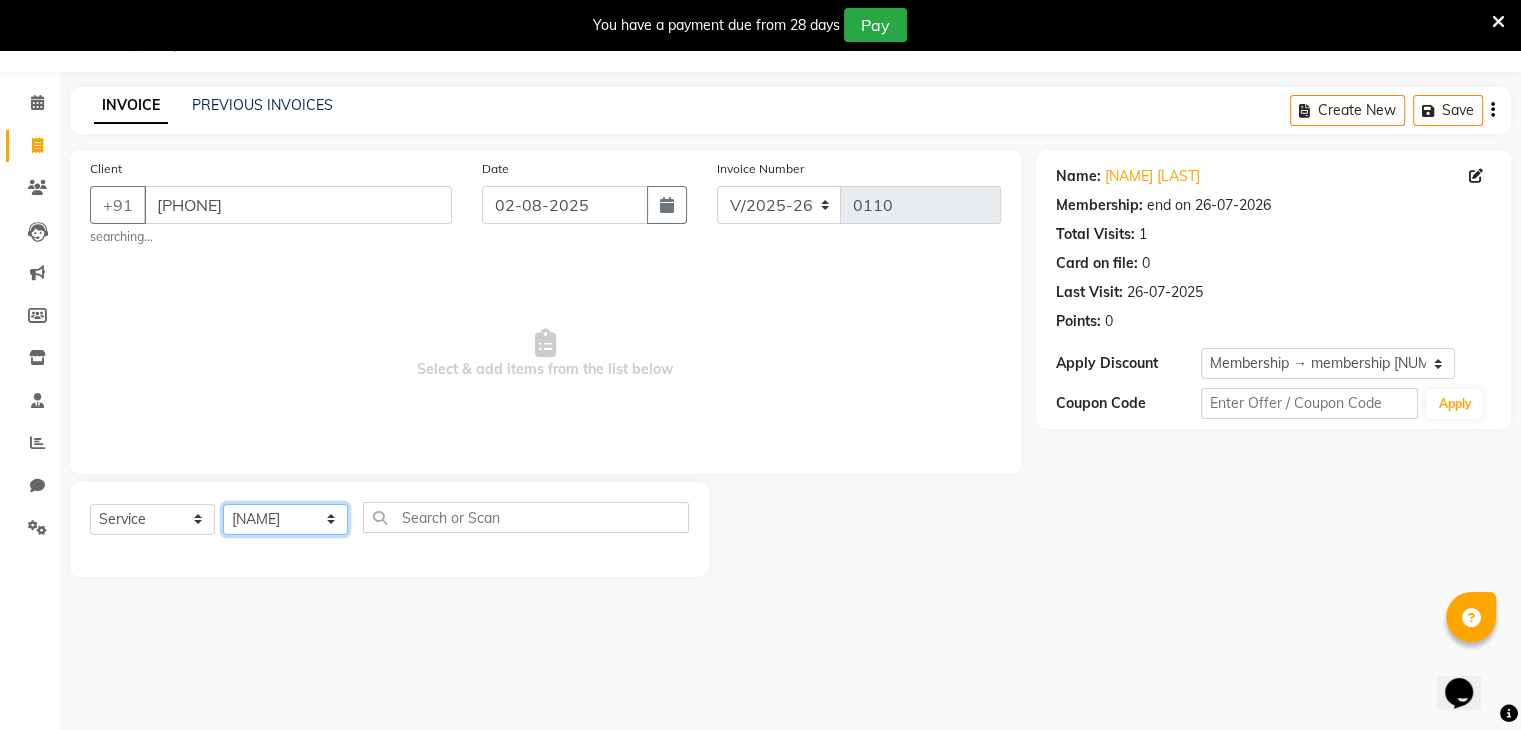 click on "Select Stylist deepa Lucky nadeem Riya Sameer Shivam Tas bina Uzair Vinita" 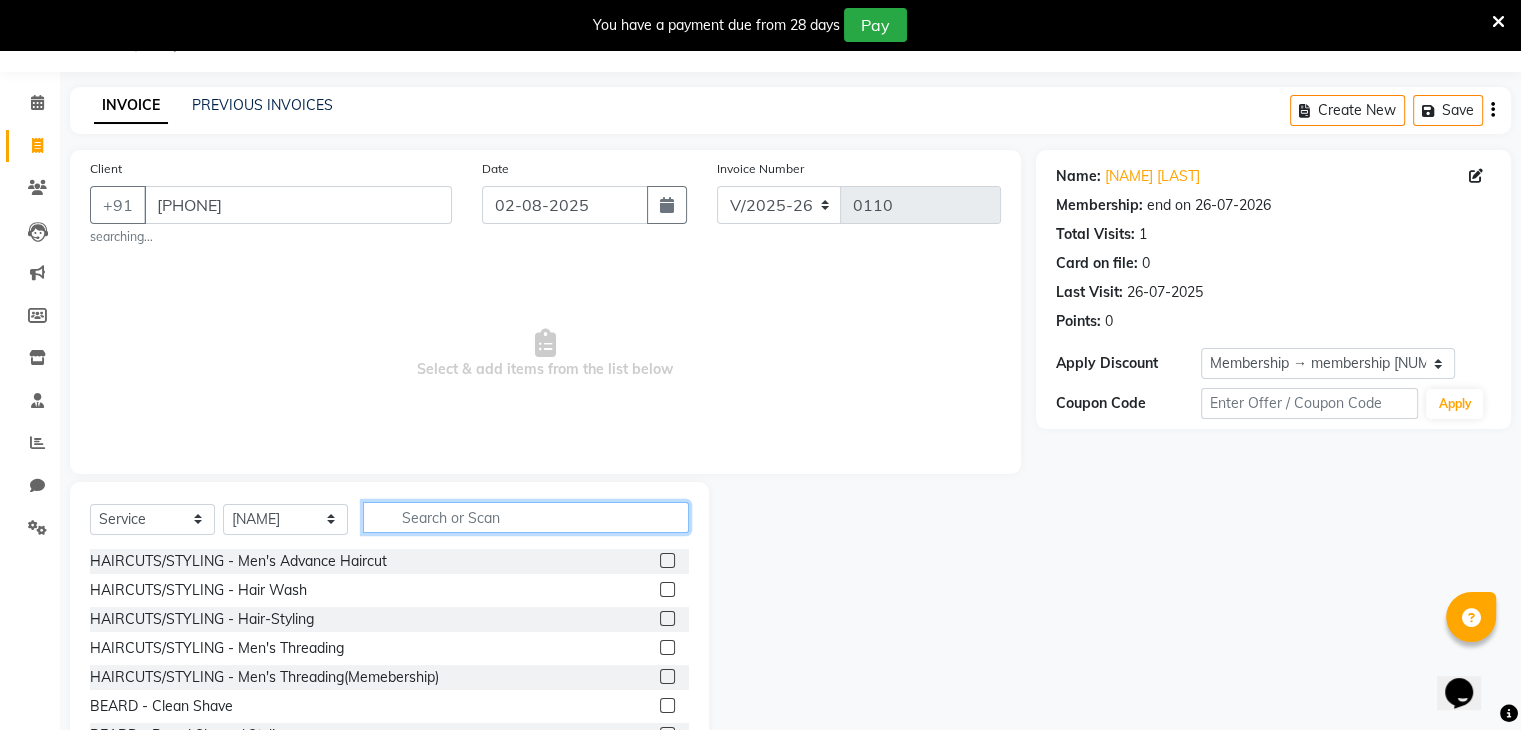 click 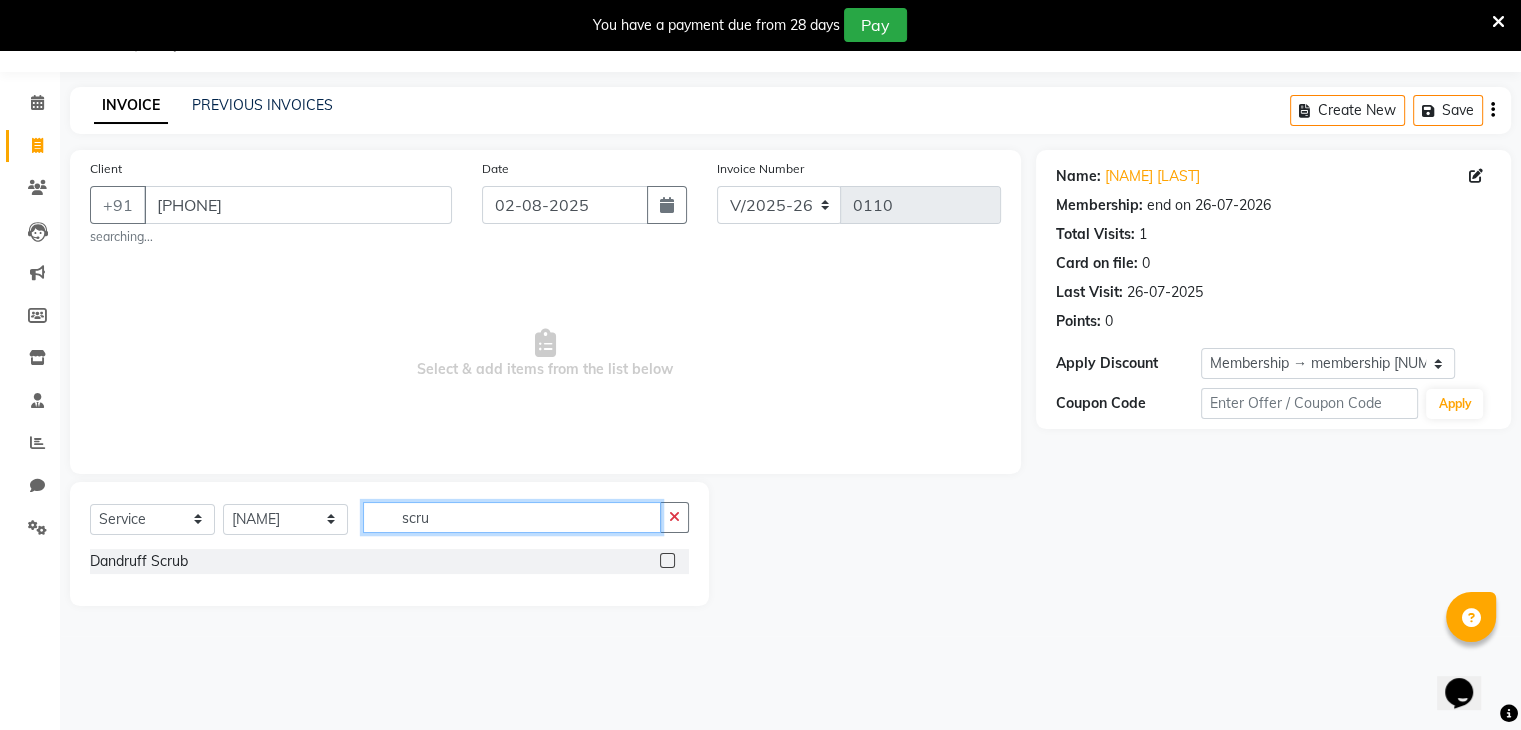 type on "scru" 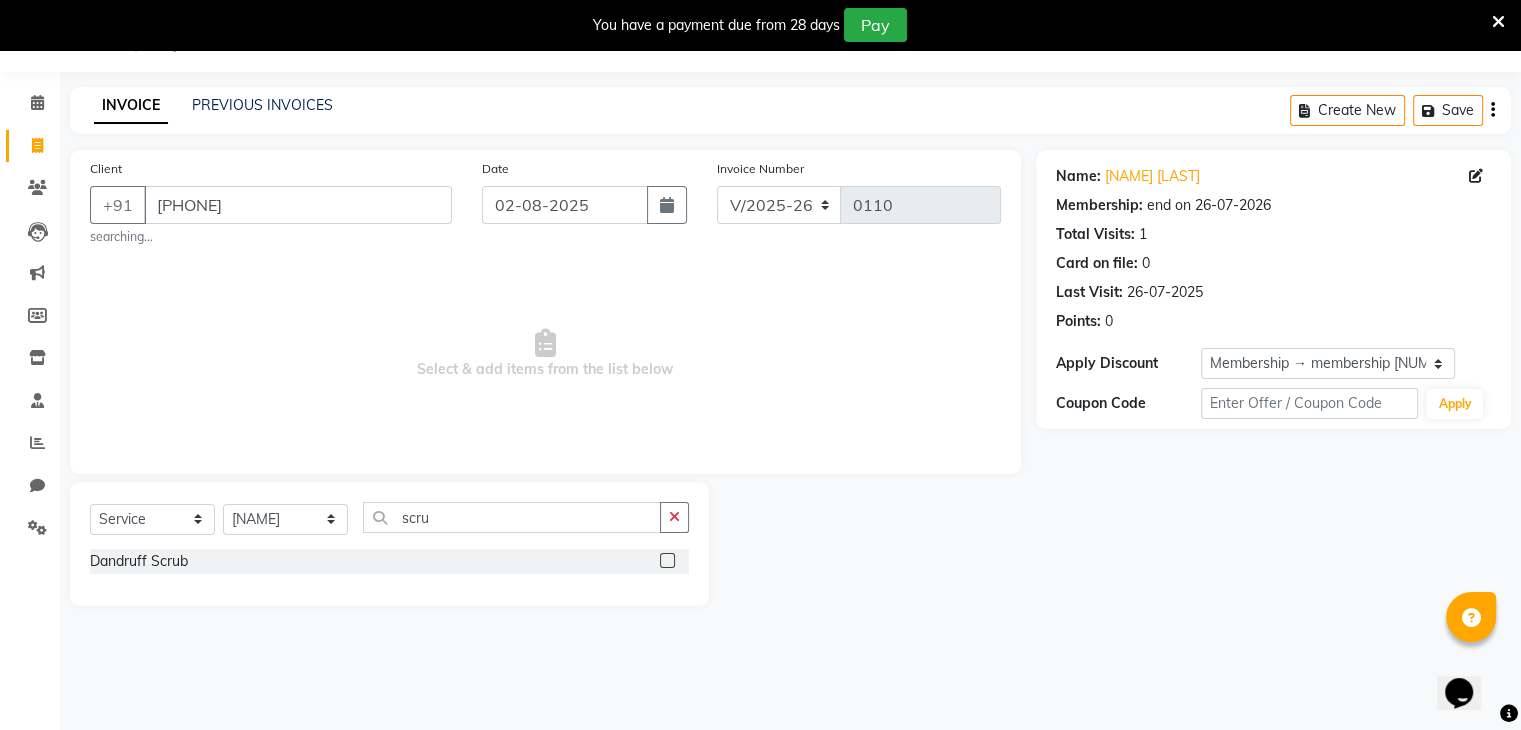 click 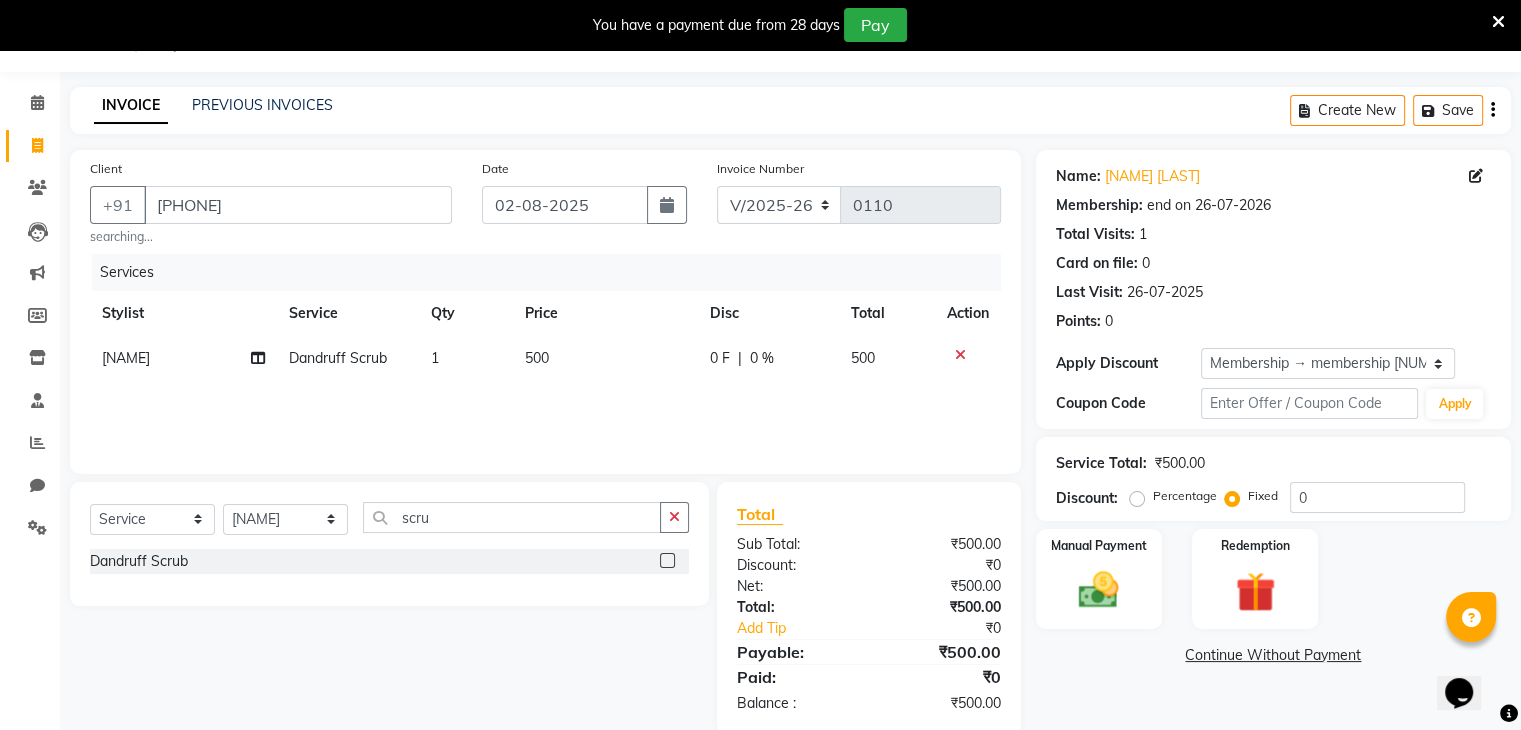 click 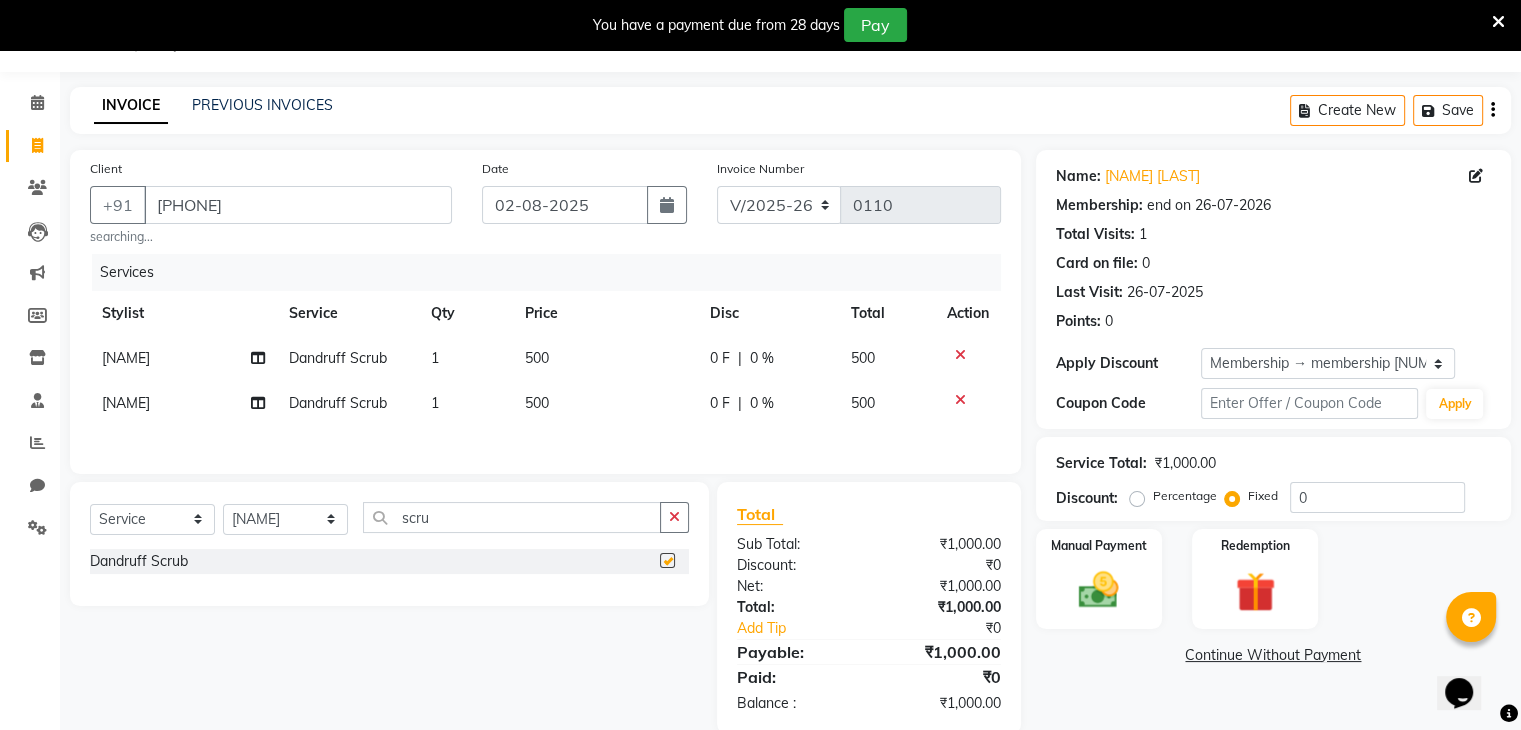 checkbox on "false" 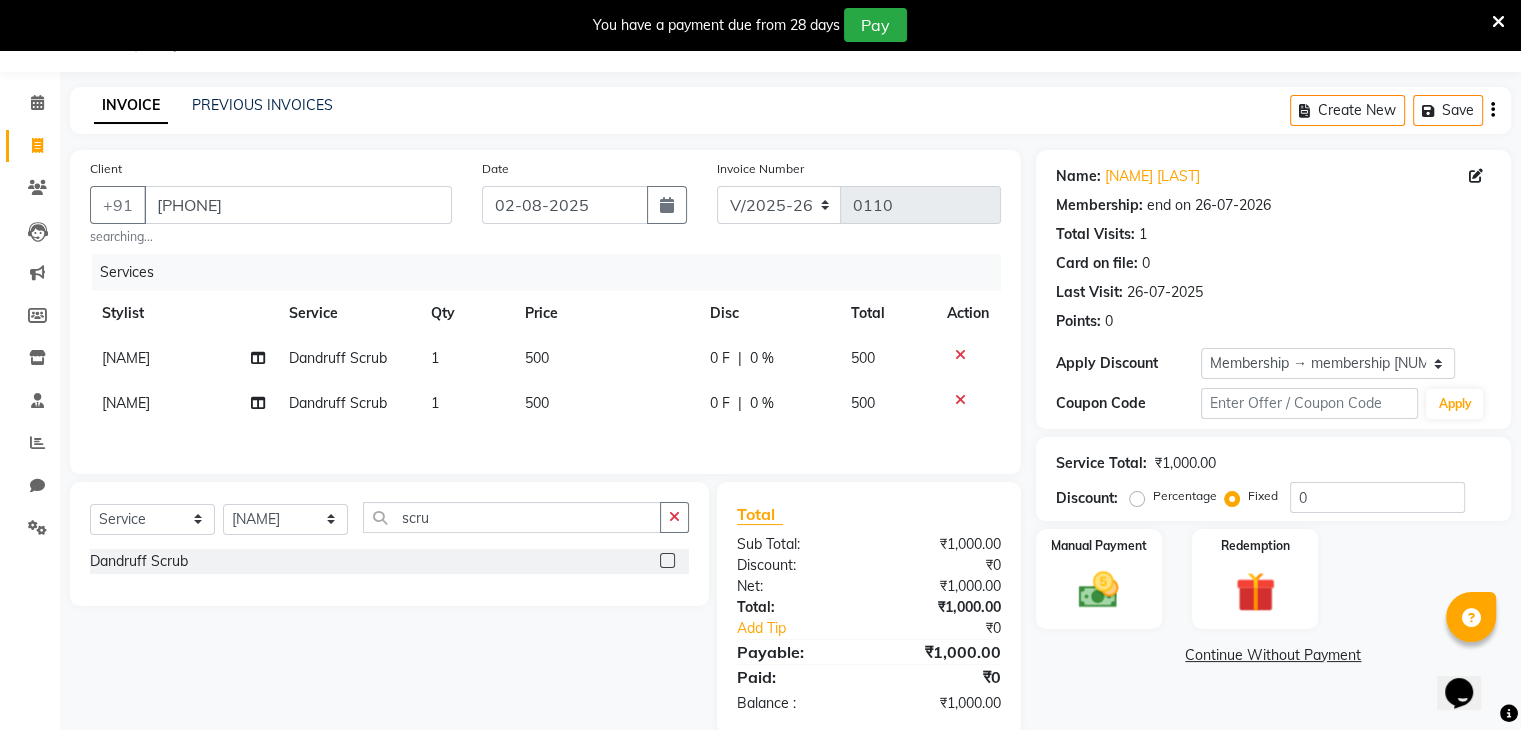 click on "500" 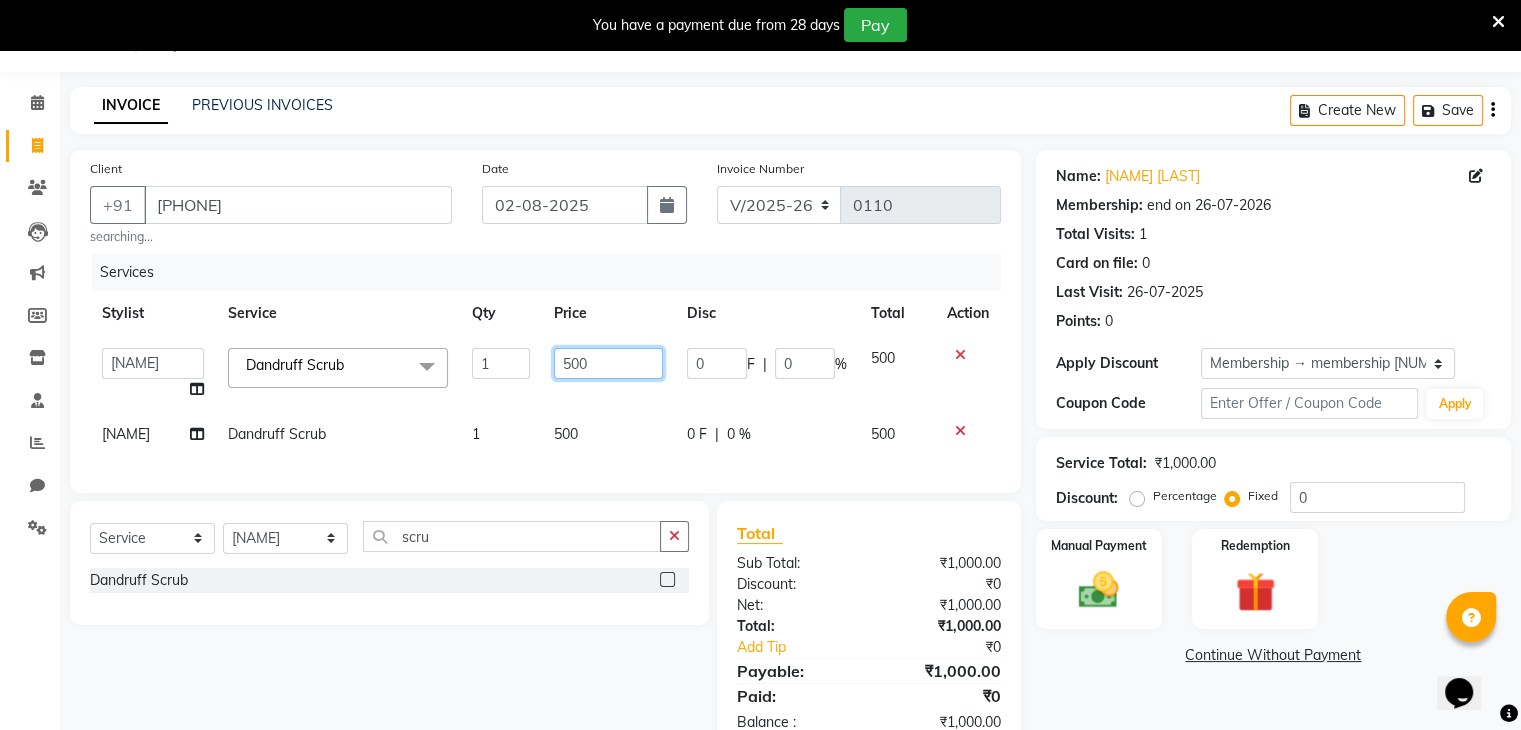 click on "500" 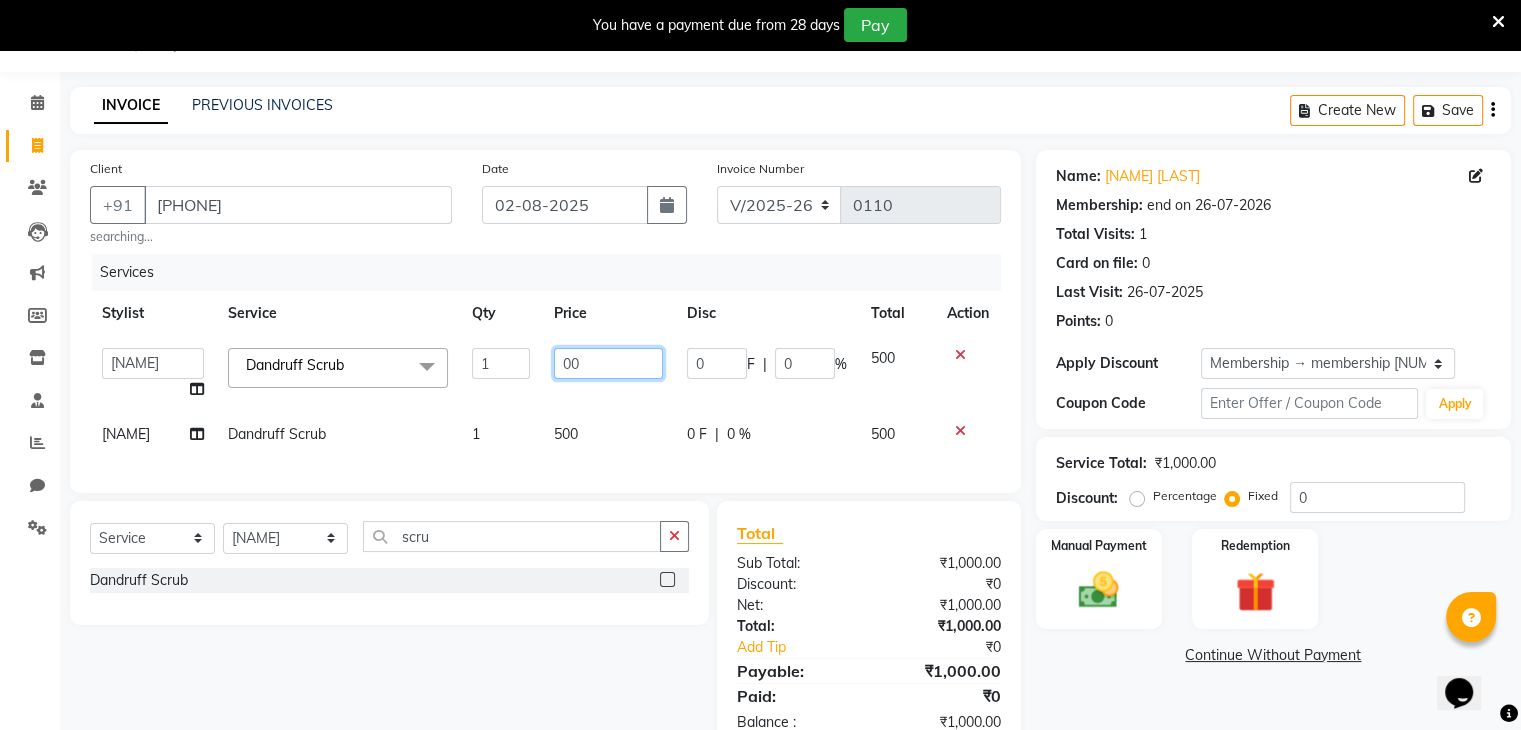 type on "600" 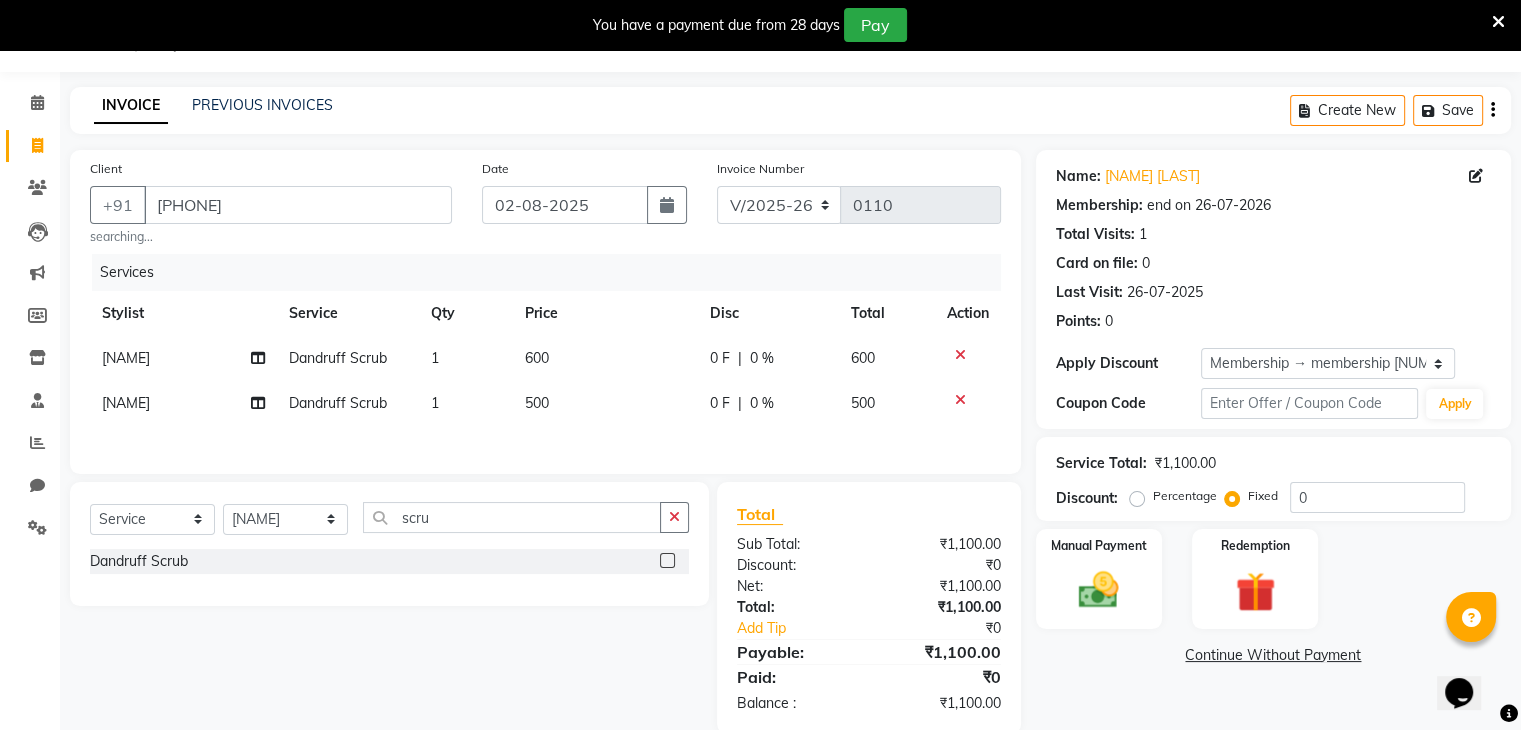 click on "Services Stylist Service Qty Price Disc Total Action nadeem Dandruff Scrub 1 600 0 F | 0 % 600 nadeem Dandruff Scrub 1 500 0 F | 0 % 500" 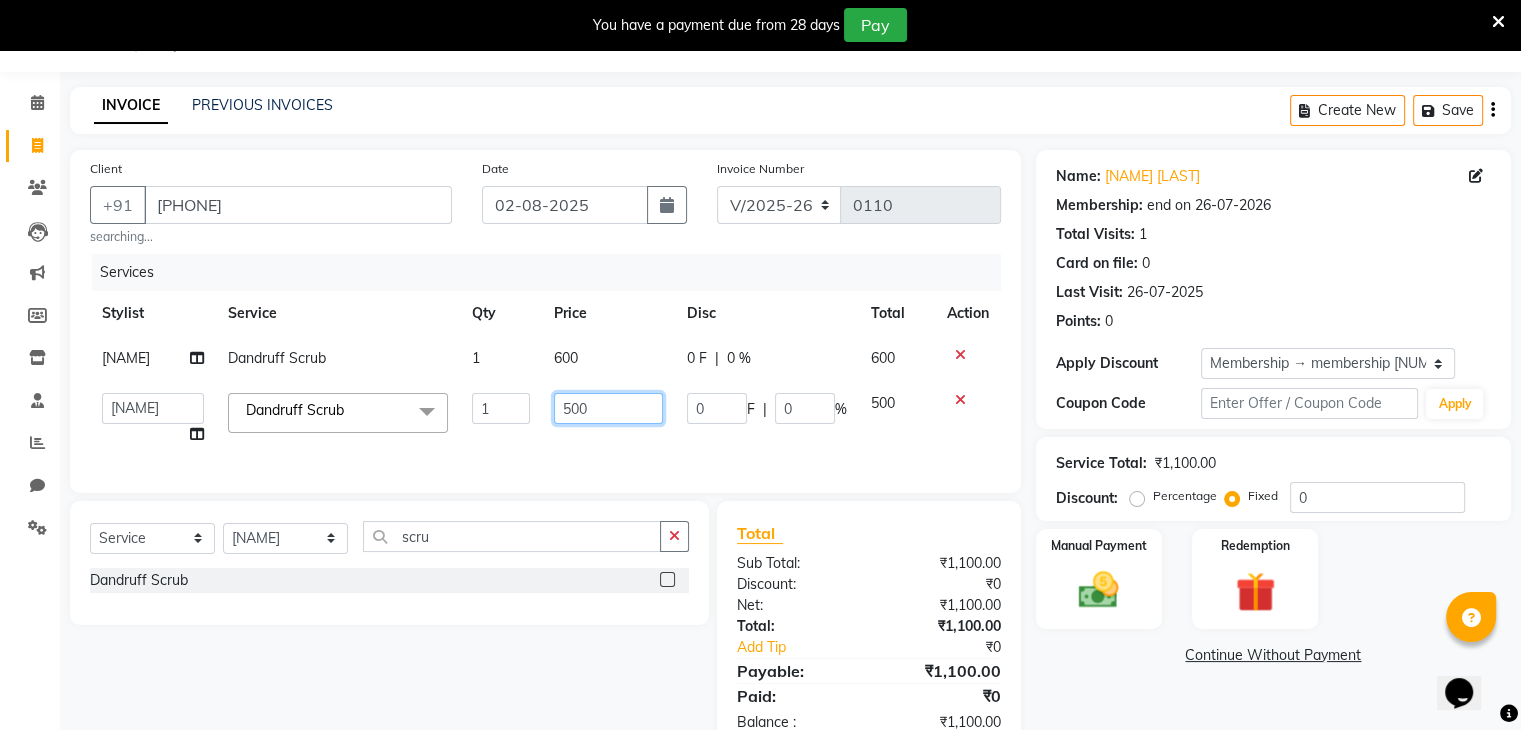 click on "500" 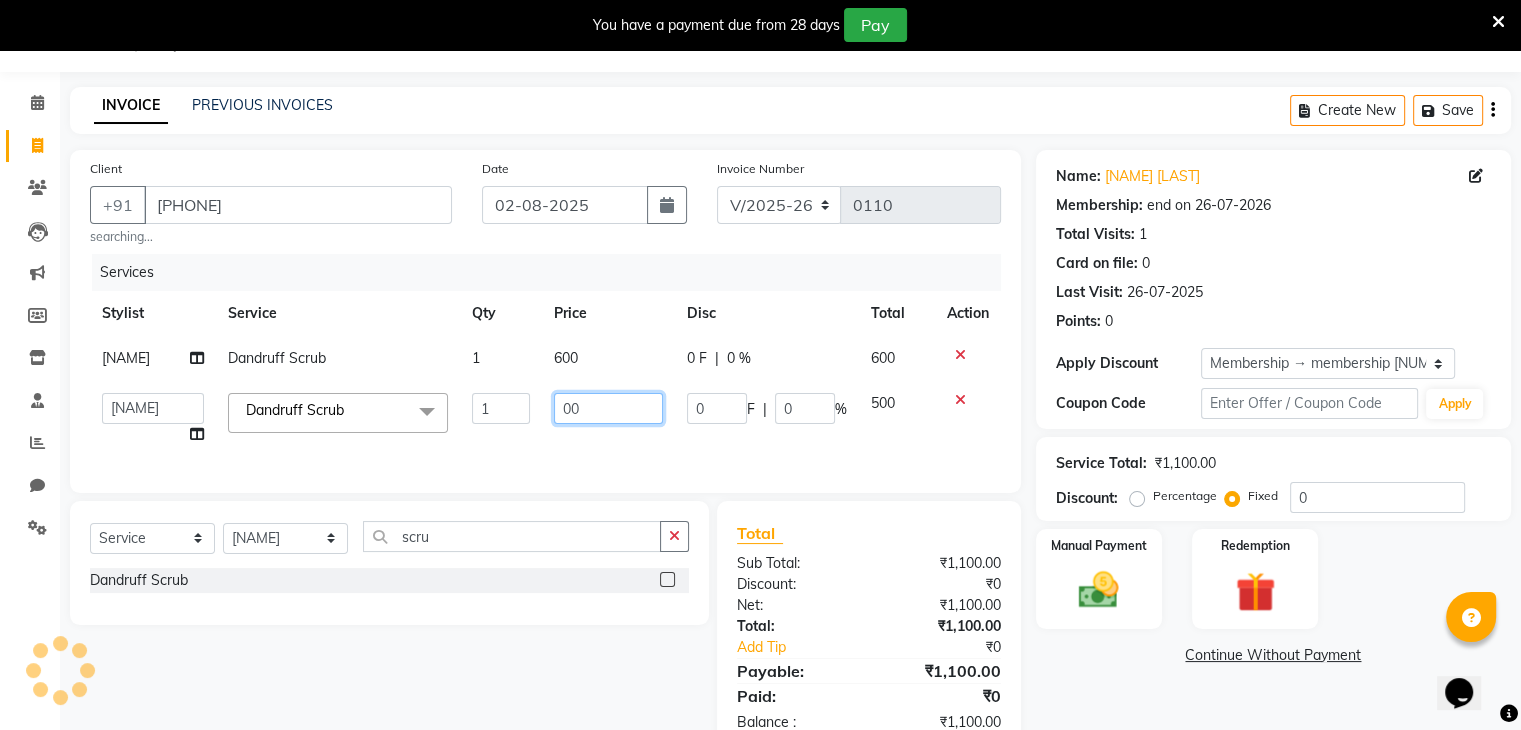 type on "600" 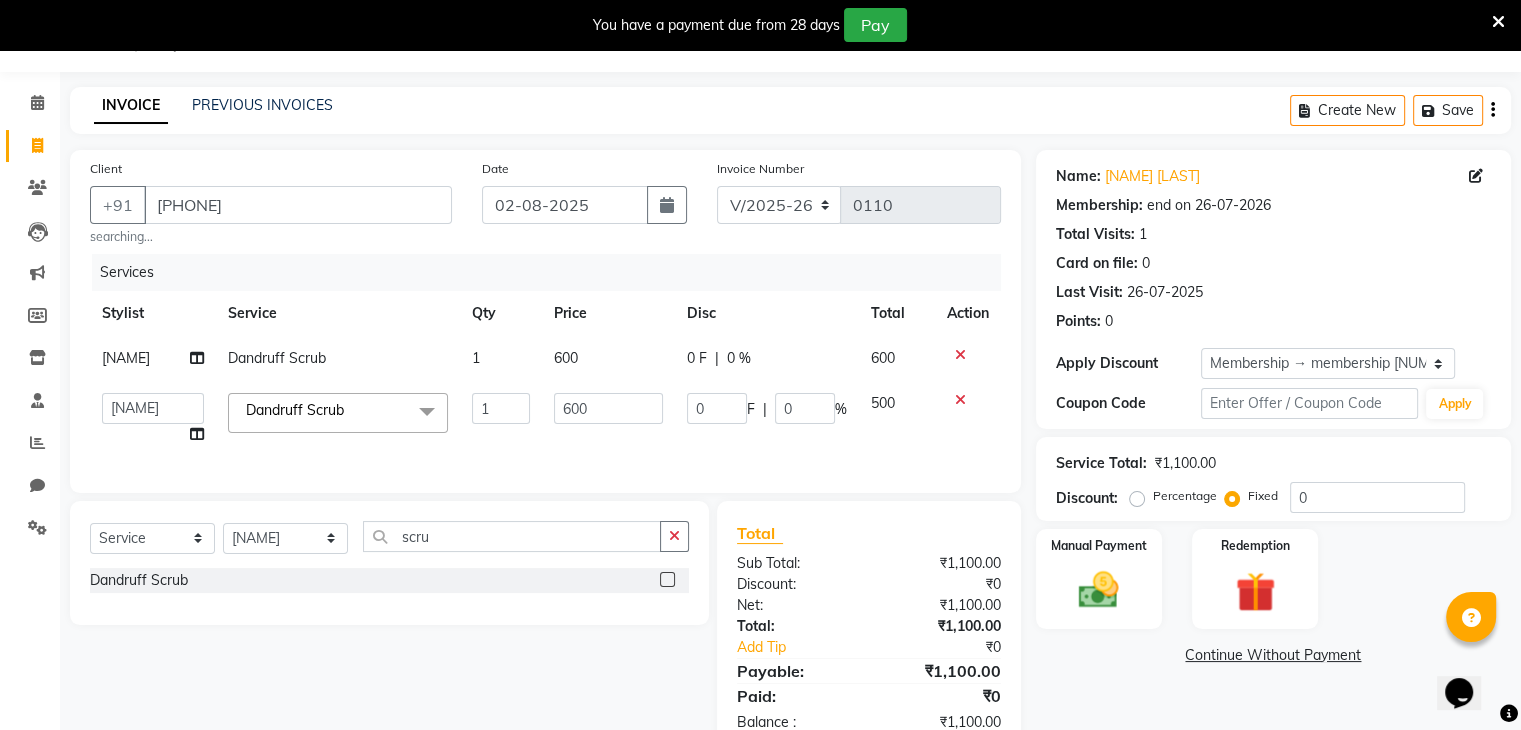 click on "Services Stylist Service Qty Price Disc Total Action nadeem Dandruff Scrub 1 600 0 F | 0 % 600  deepa   Lucky   nadeem   Riya   Sameer   Shivam   Tas bina   Uzair   Vinita  Dandruff Scrub  x HAIRCUTS/STYLING - Men's Advance Haircut HAIRCUTS/STYLING - Hair Wash HAIRCUTS/STYLING - Hair-Styling HAIRCUTS/STYLING - Men's Threading HAIRCUTS/STYLING - Men's Threading(Memebership) BEARD - Clean Shave BEARD - Beard Shape / Styling BEARD - Moustache HAIR & SCALP - Basic Spa 700 HAIR & SCALP - Anti Dandruff Spa 900 HAIR & SCALP - Keratin Spa 1100 HAIR & SCALP - Head Massage Starts From 400 HAIR & SCALP - Basic Spa 900 HAIR & SCALP - Anti Dandruff Spa 1100 HAIR & SCALP - Keratin Spa 1400 HAIR & SCALP - Head Massage Starts From 500 Dandruff Scrub HAIR TREATMENT - Straightening Starts From 120 HAIR TREATMENT - Beard Shape / Styling 120 HAIR TREATMENT - Moustache 60 HAIR COLORS - Beard Color (Amonia) 400 HAIR COLORS - Beard Color (Amonia Free) 500 HAIR COLORS - Global (Amonia) 1000 HAIR COLORS - Global (Amonia Free) 1100 1" 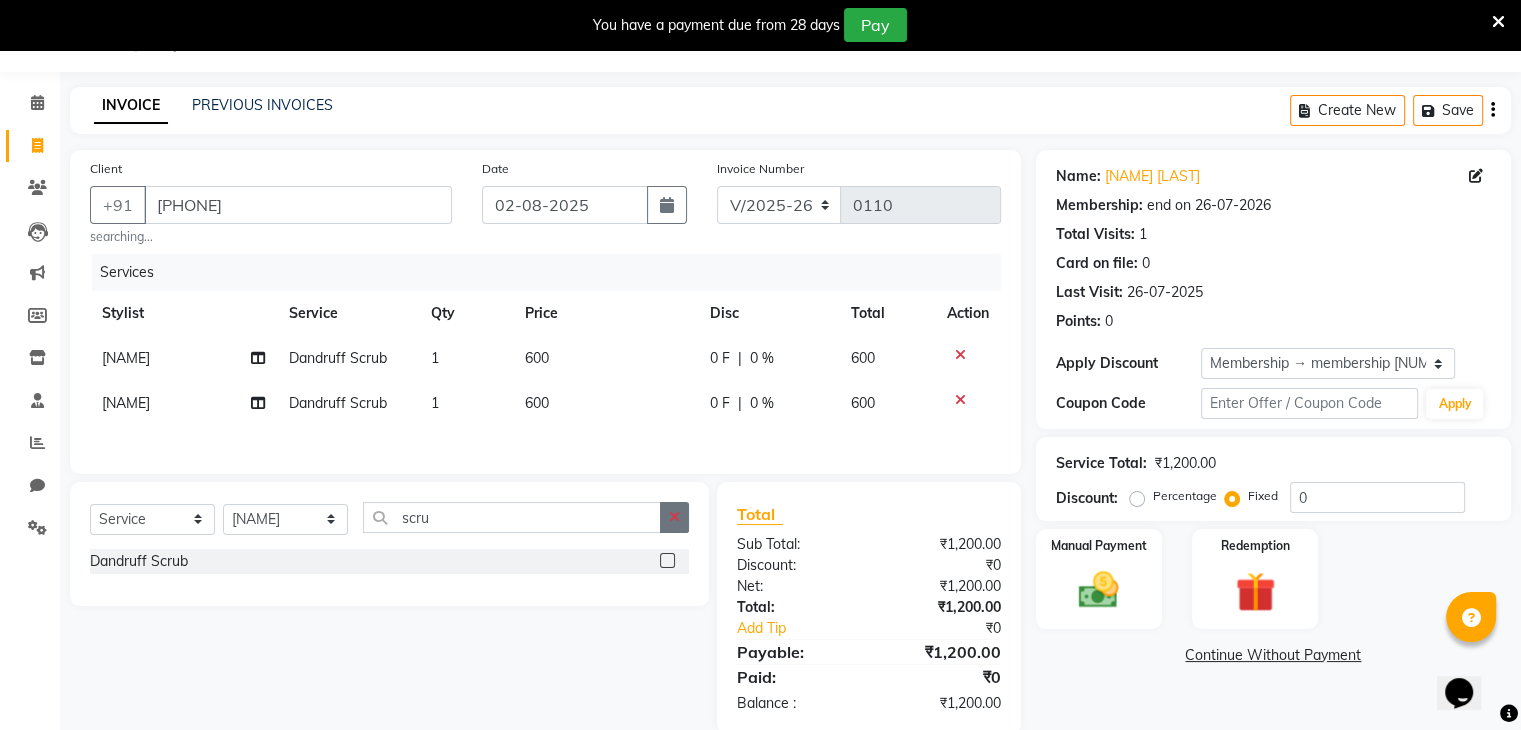 click 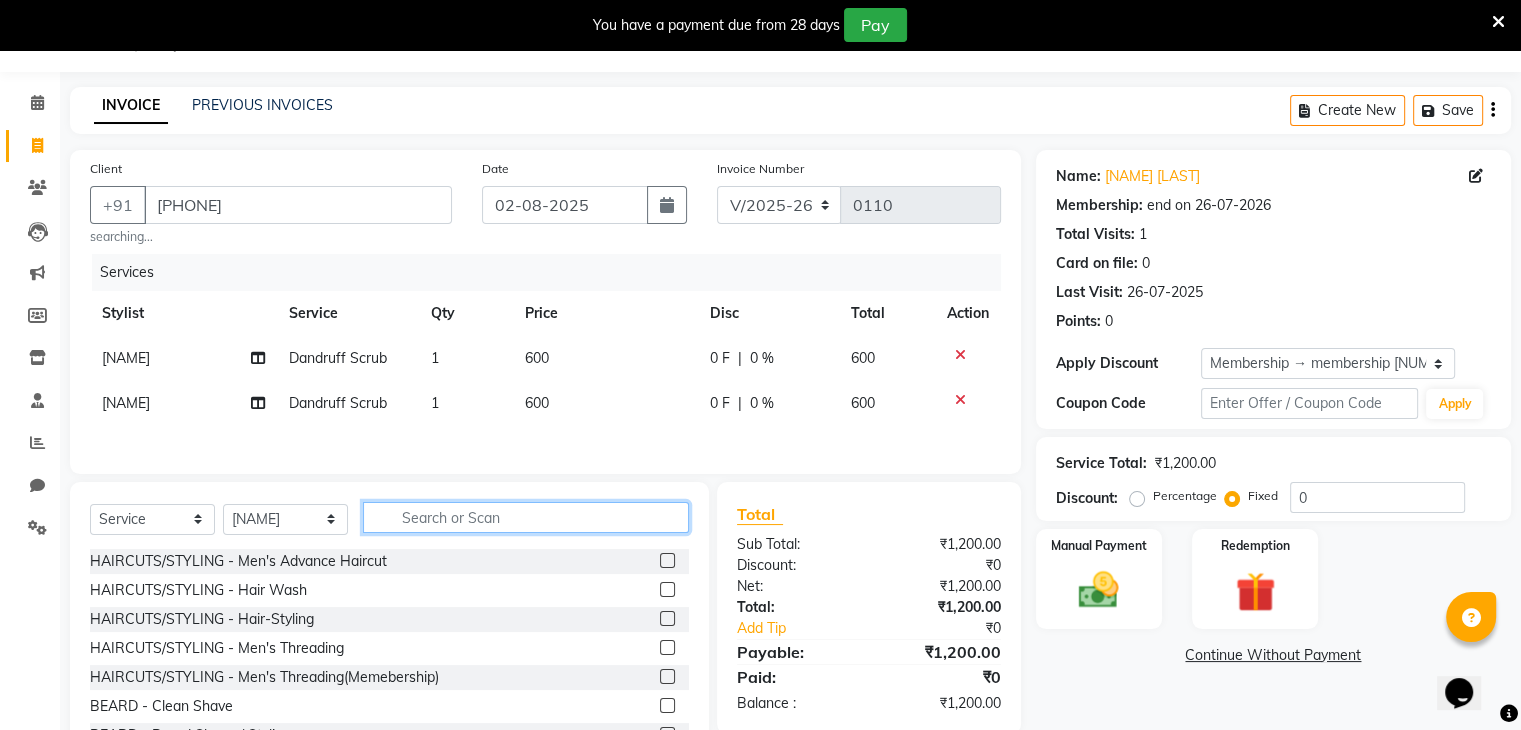 click 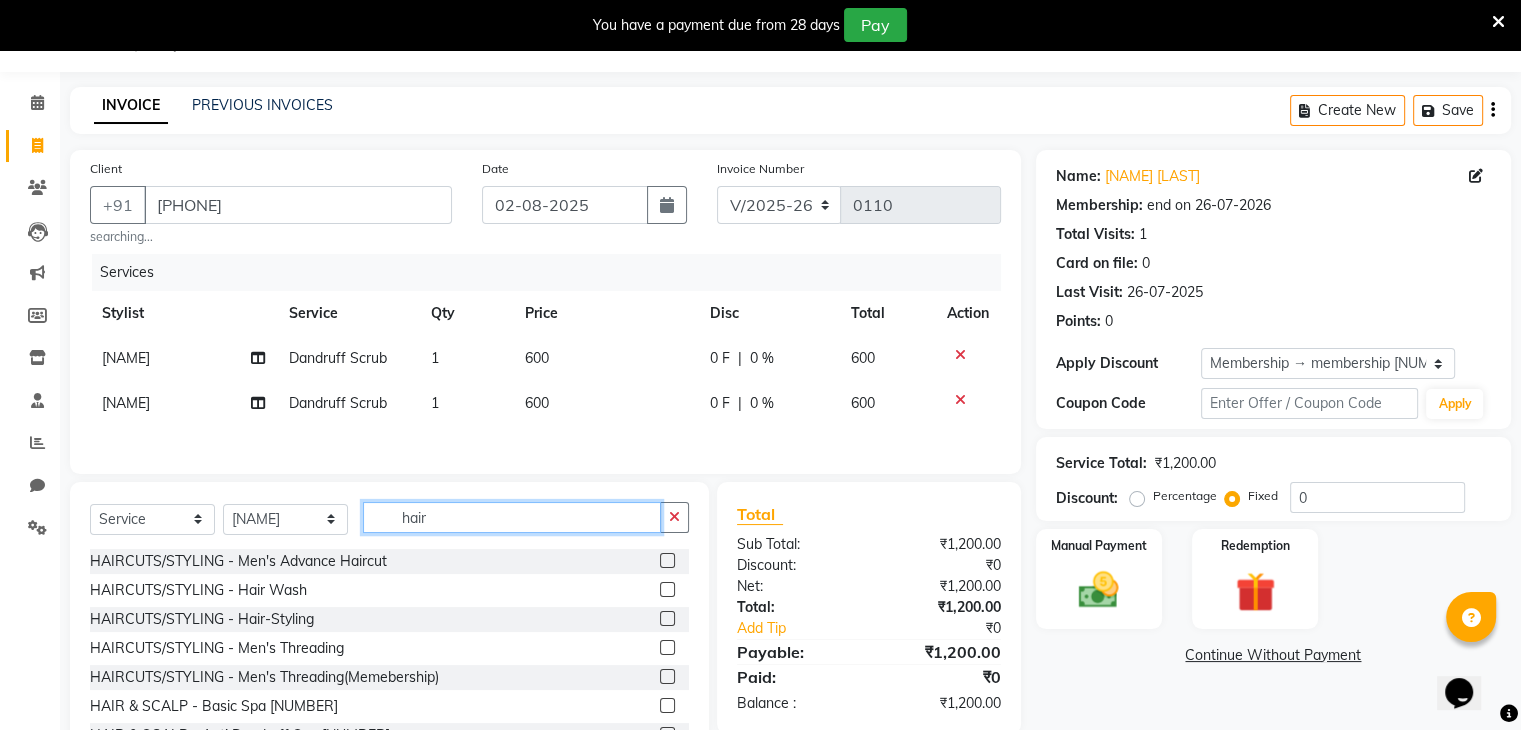 type on "hair" 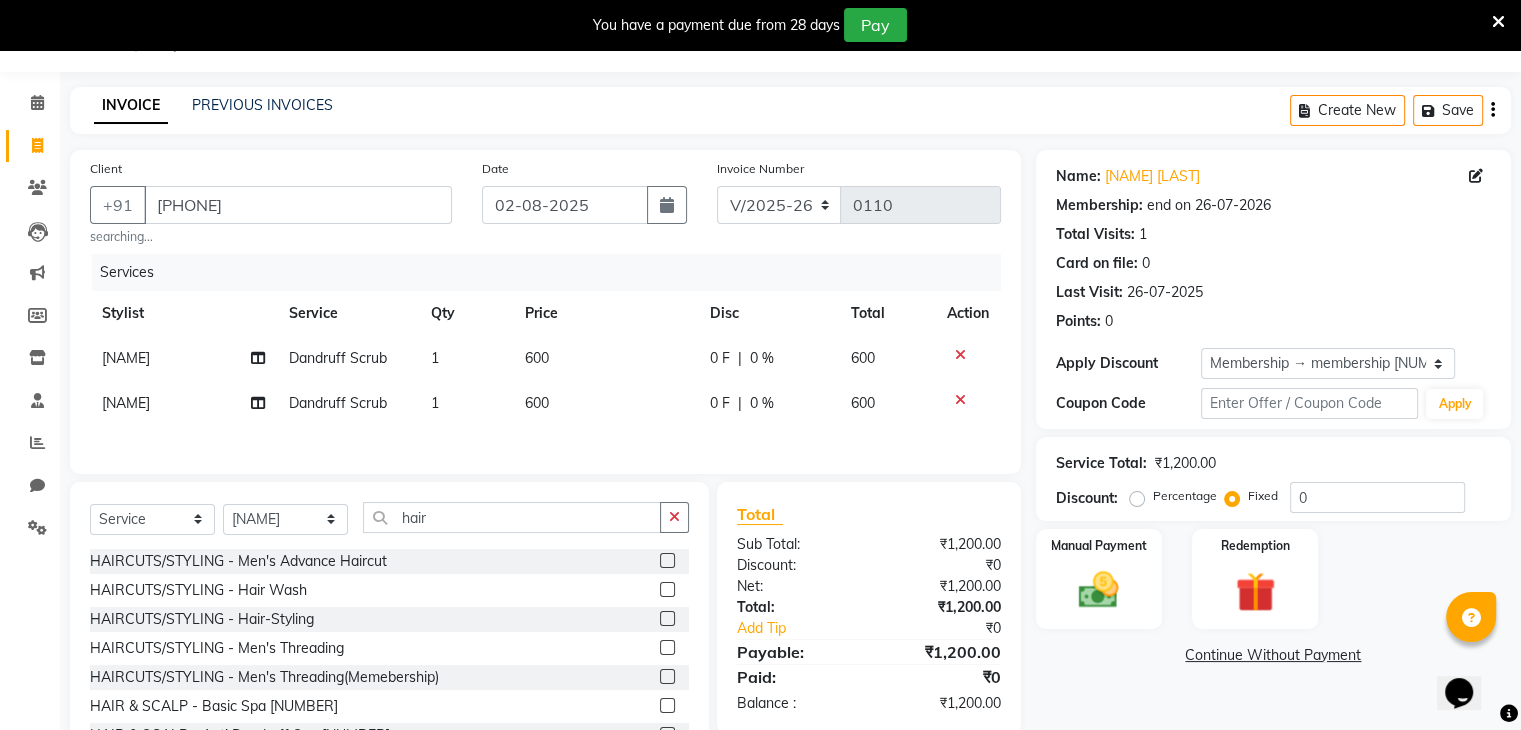 click 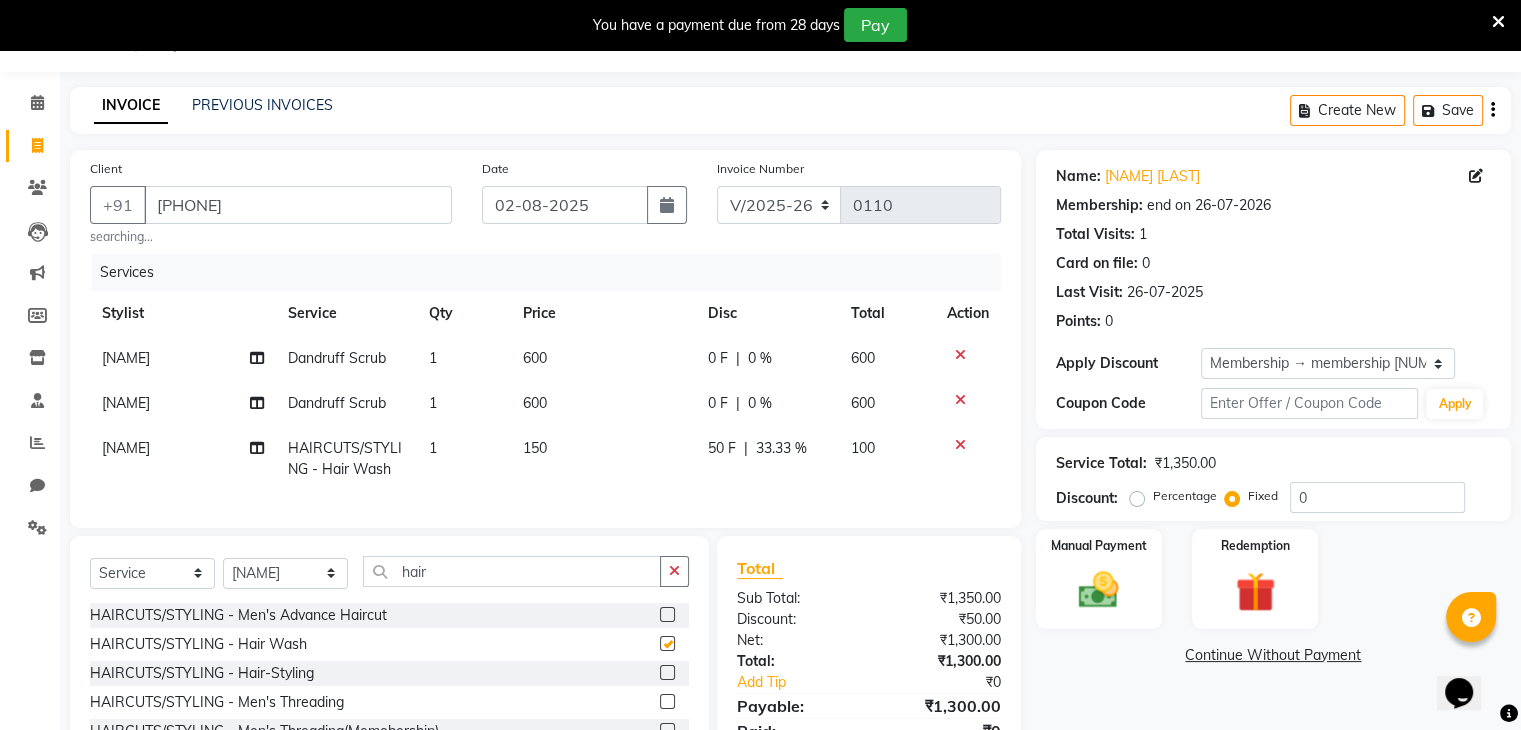 checkbox on "false" 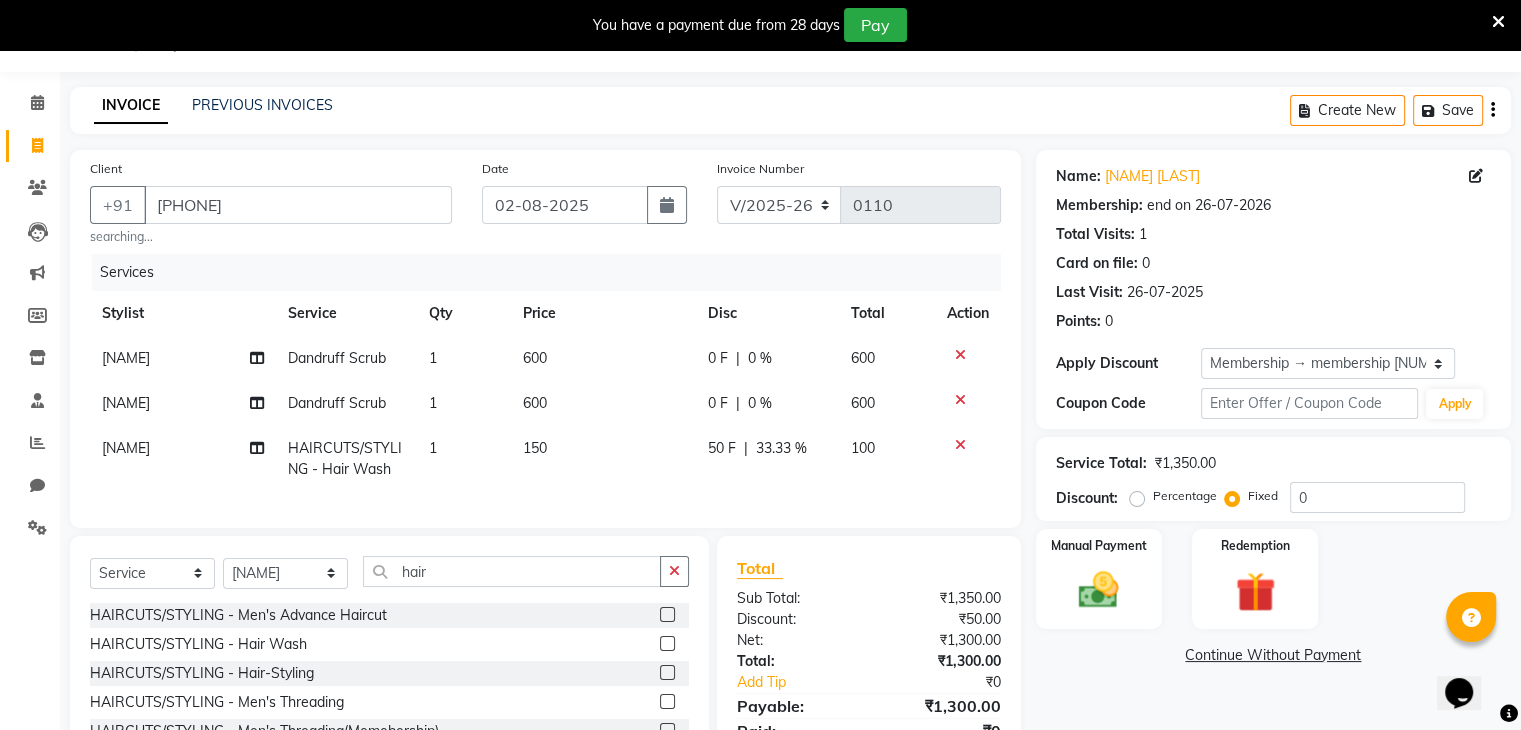 click 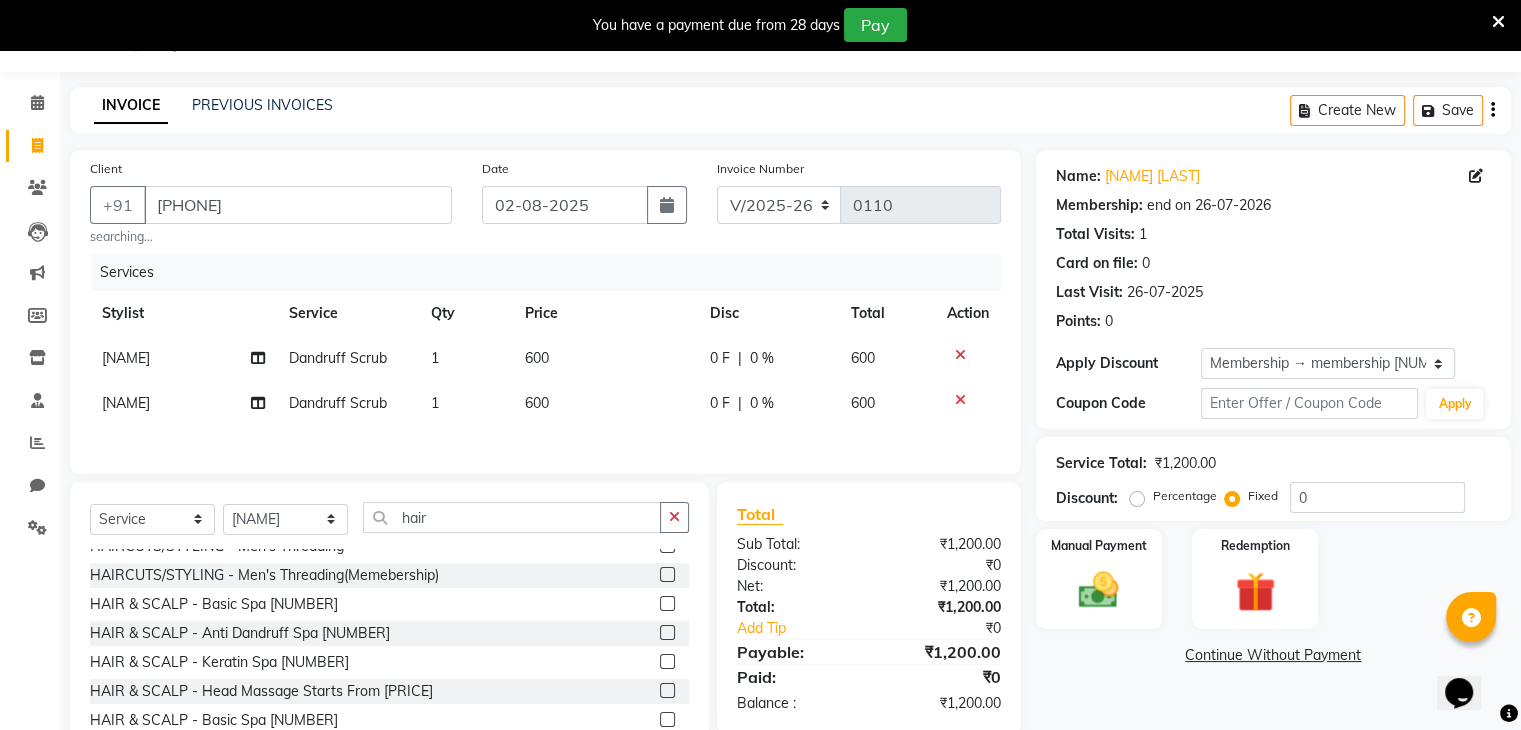 scroll, scrollTop: 100, scrollLeft: 0, axis: vertical 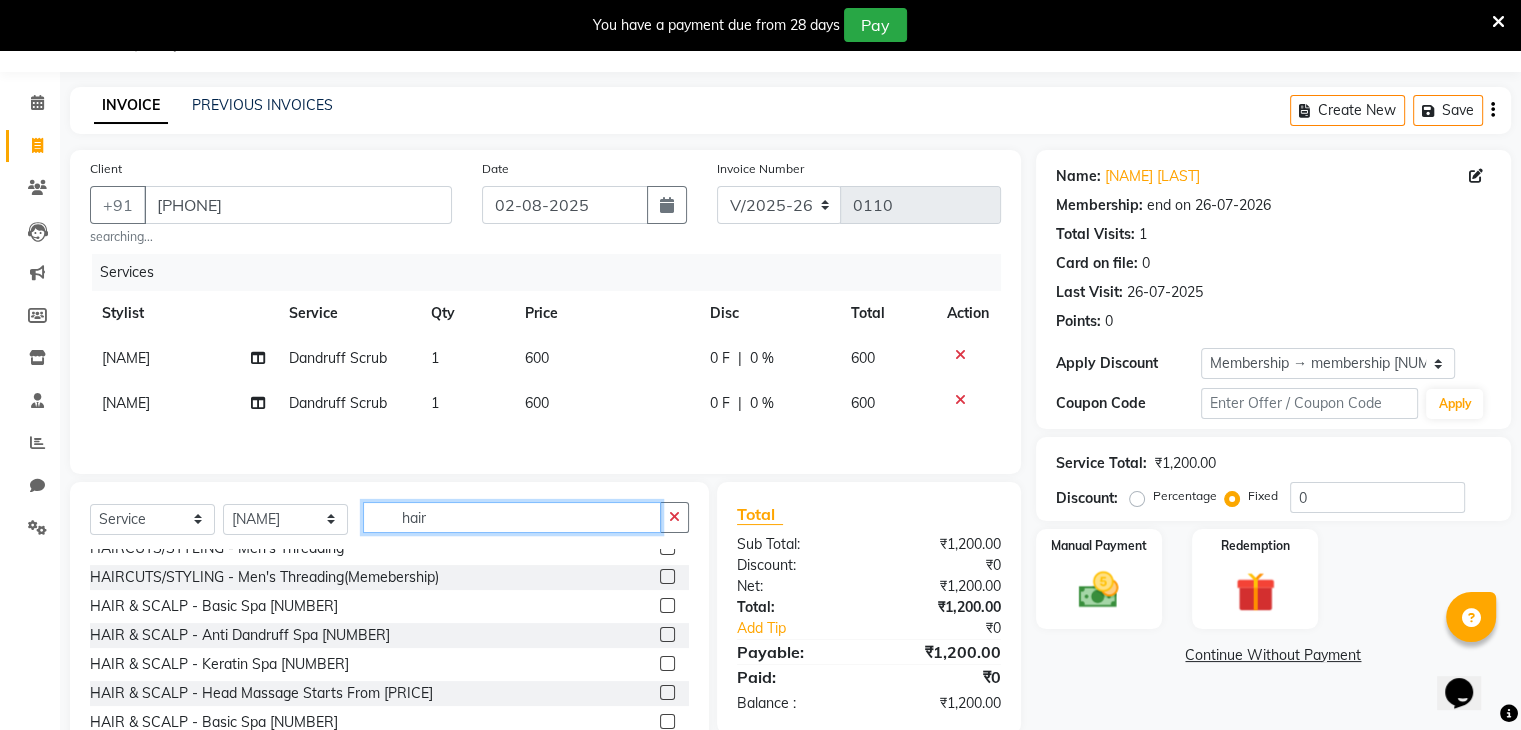 click on "hair" 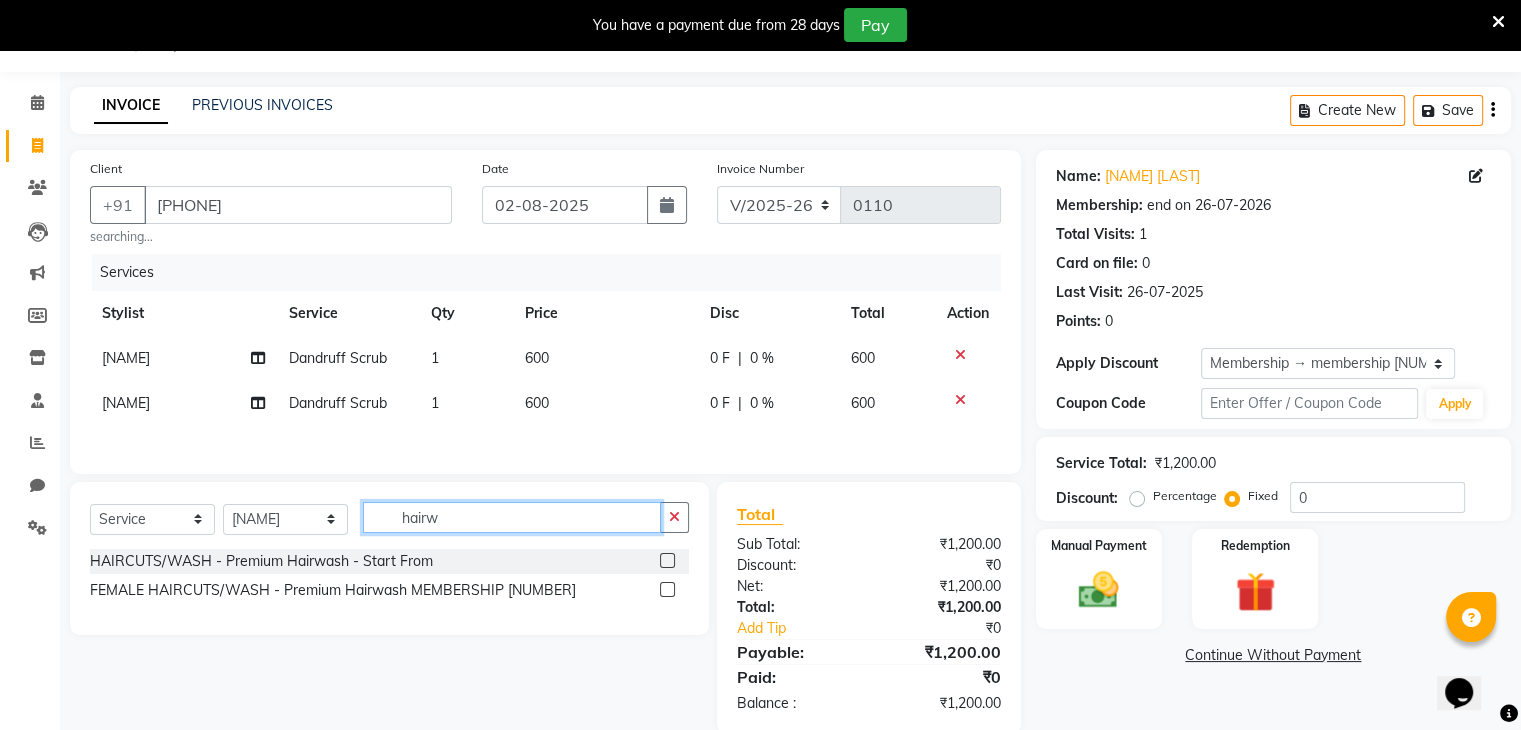 scroll, scrollTop: 0, scrollLeft: 0, axis: both 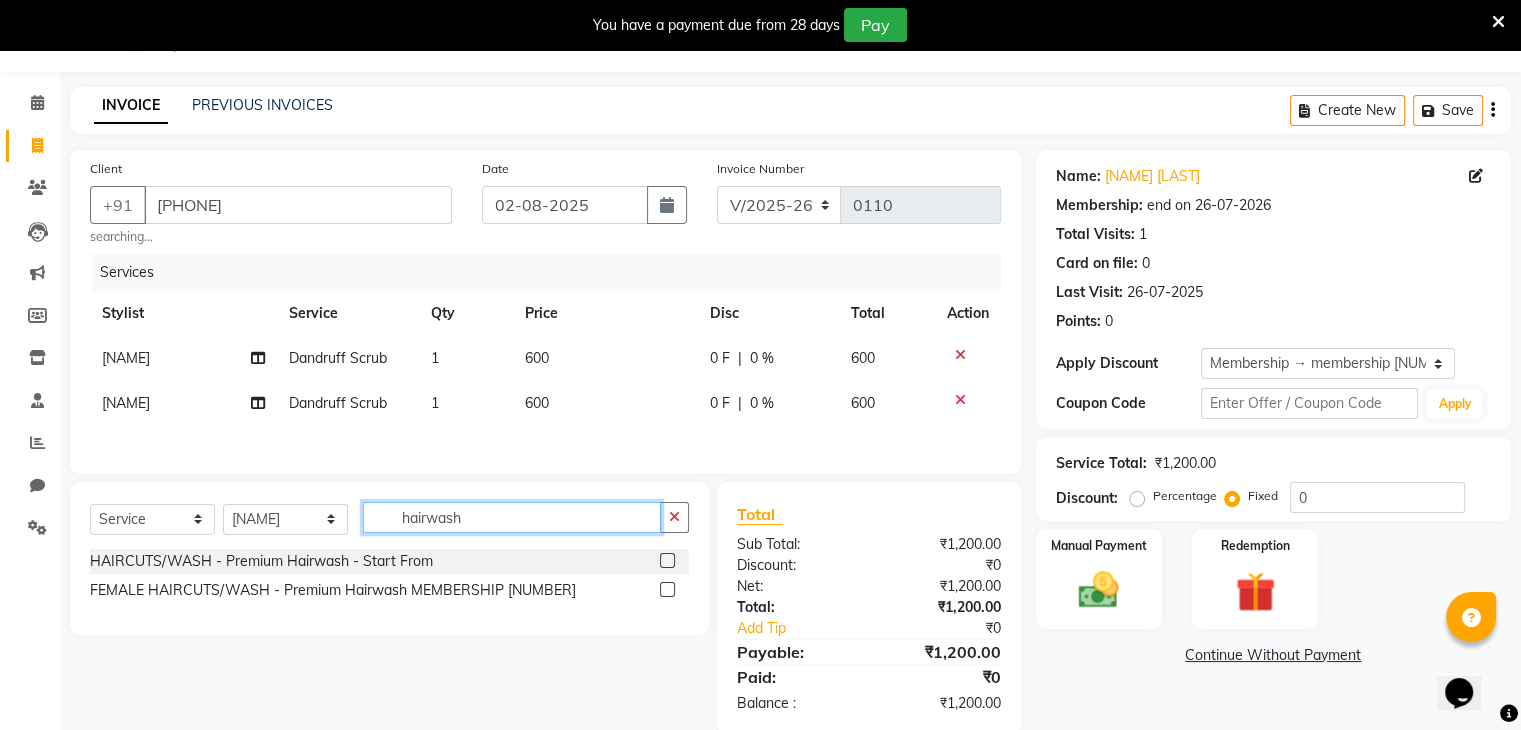 type on "hairwash" 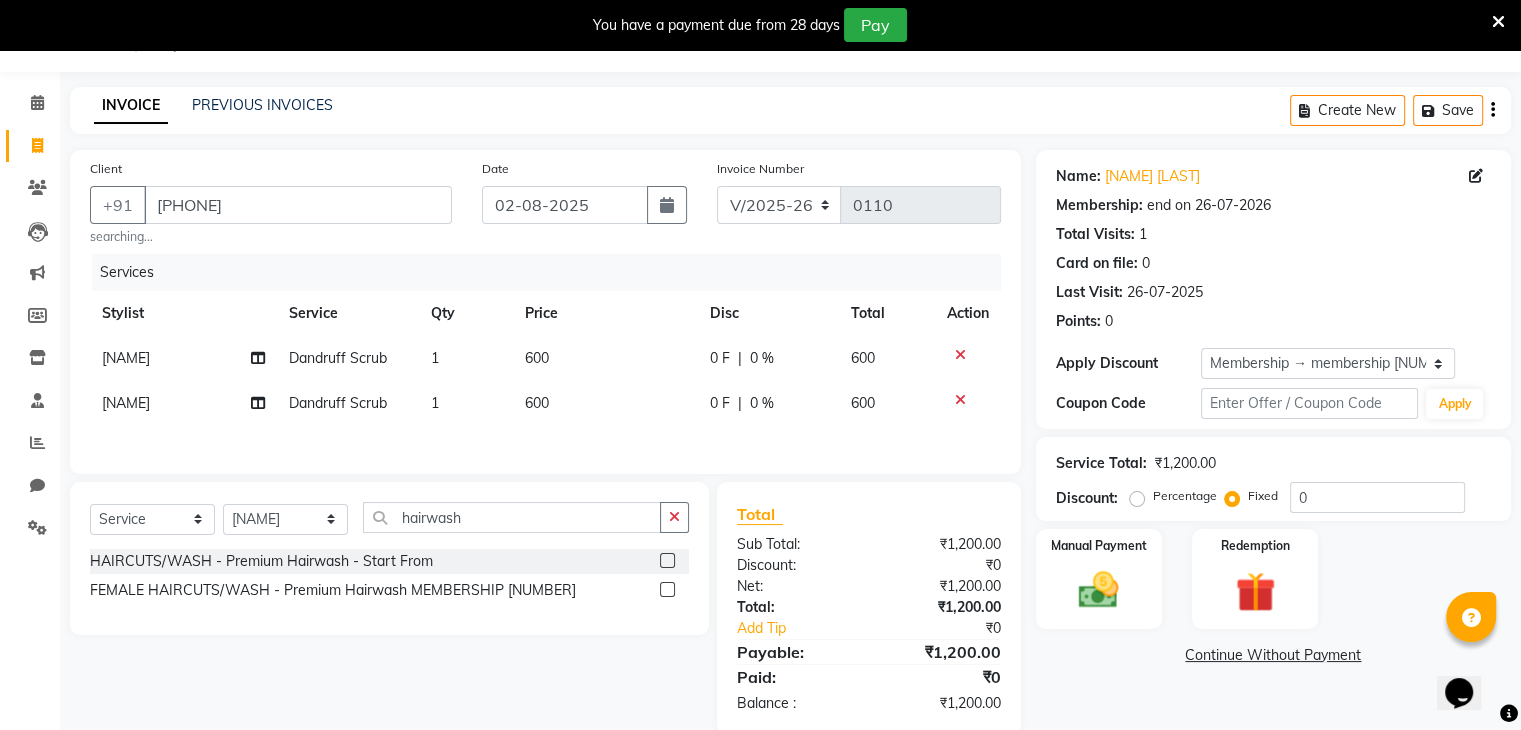 click 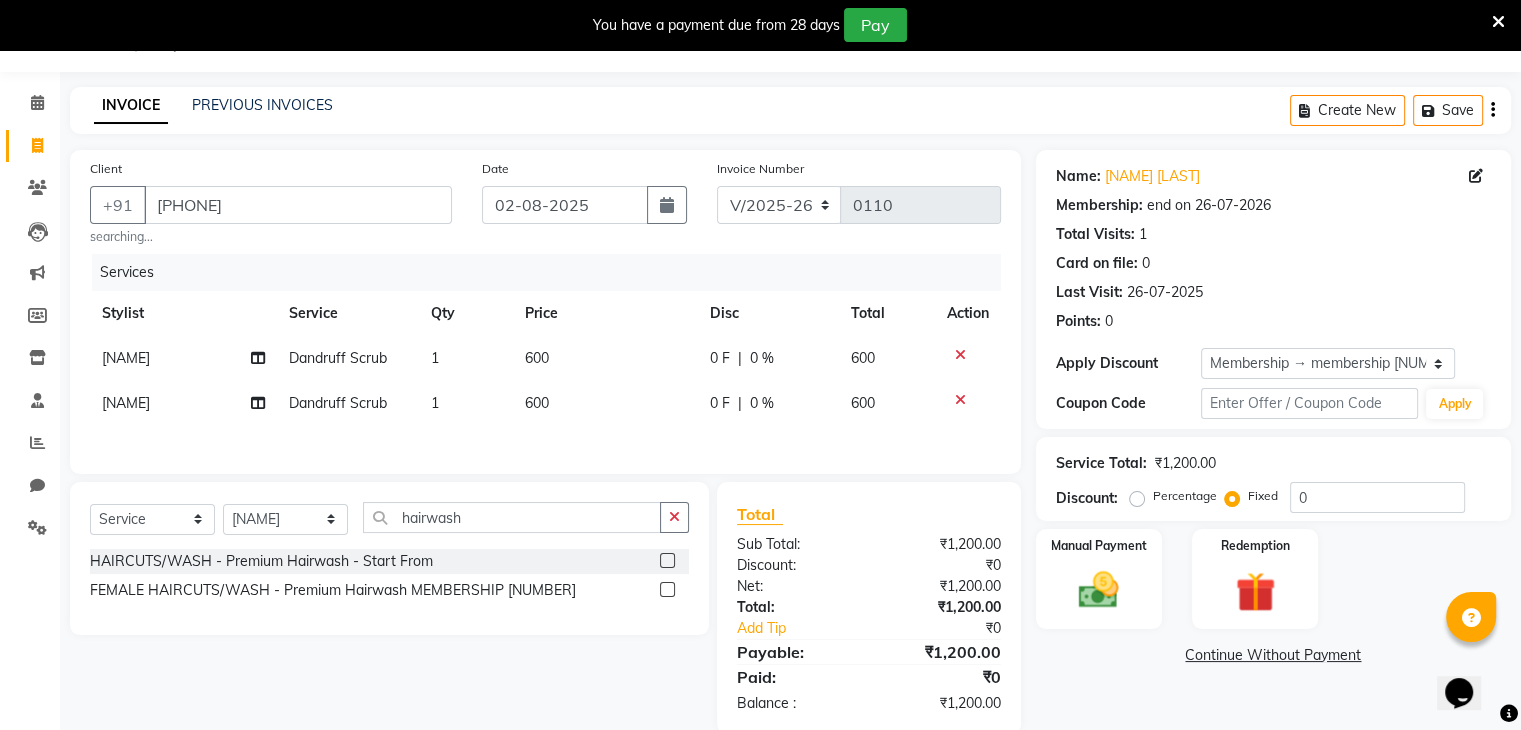 click at bounding box center [666, 561] 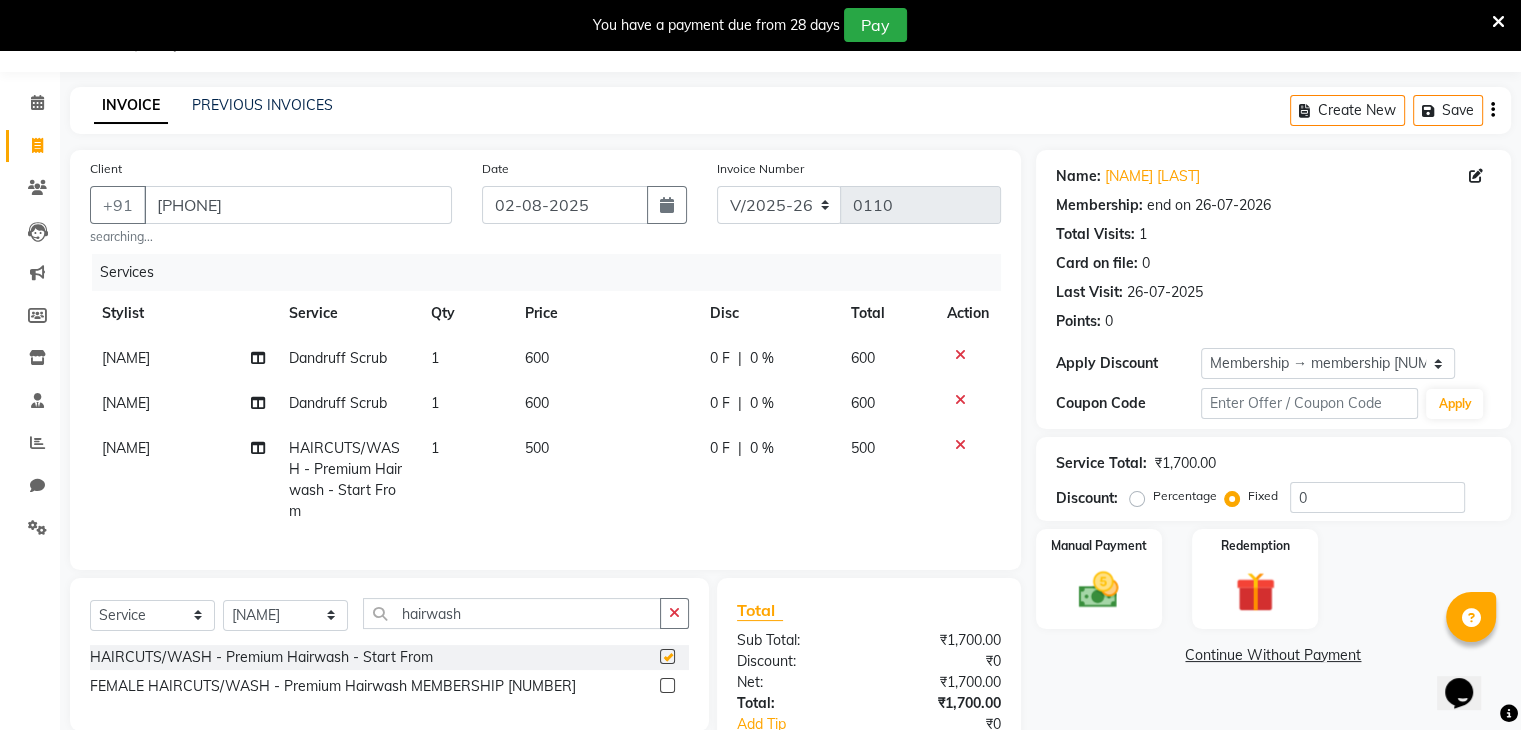 checkbox on "false" 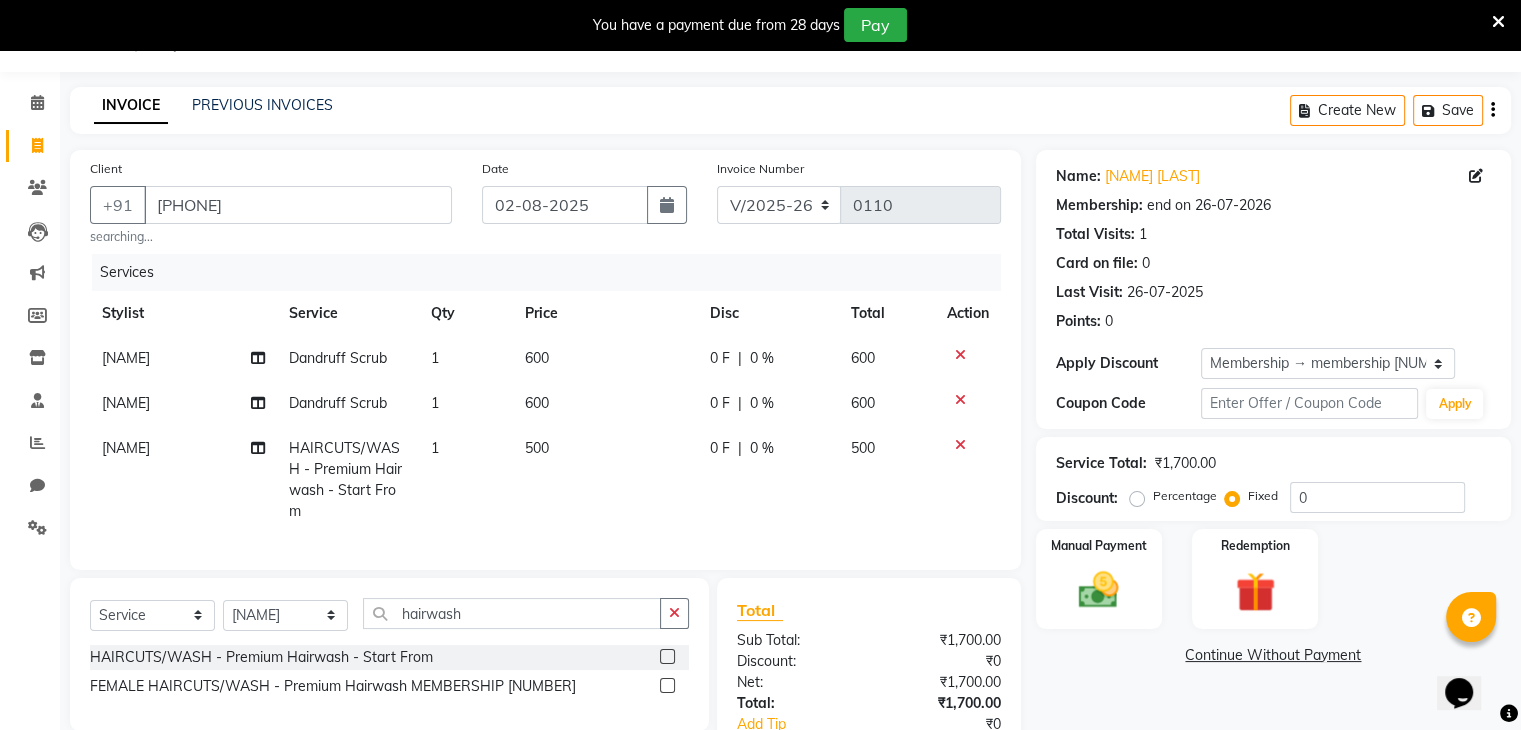 click on "0 F" 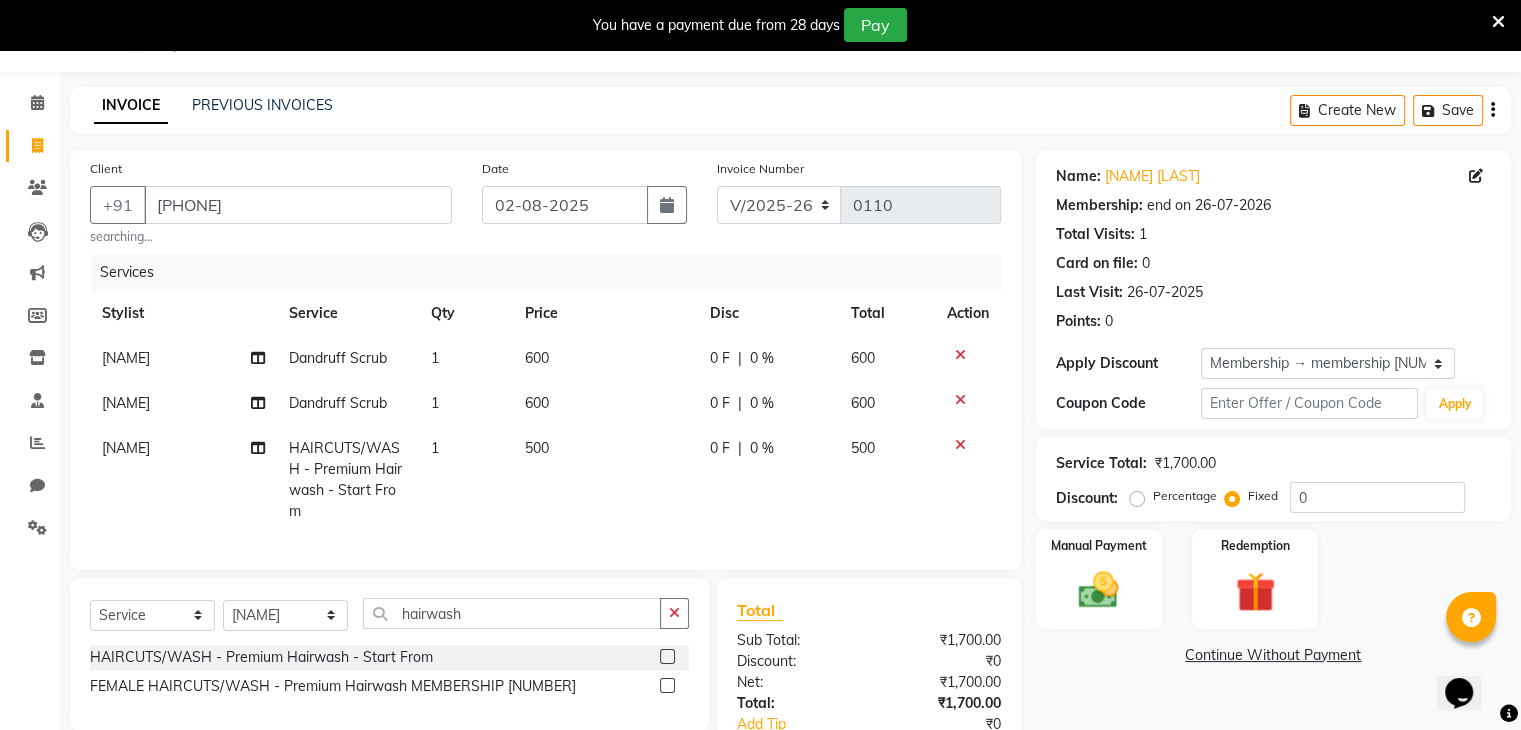 select on "86841" 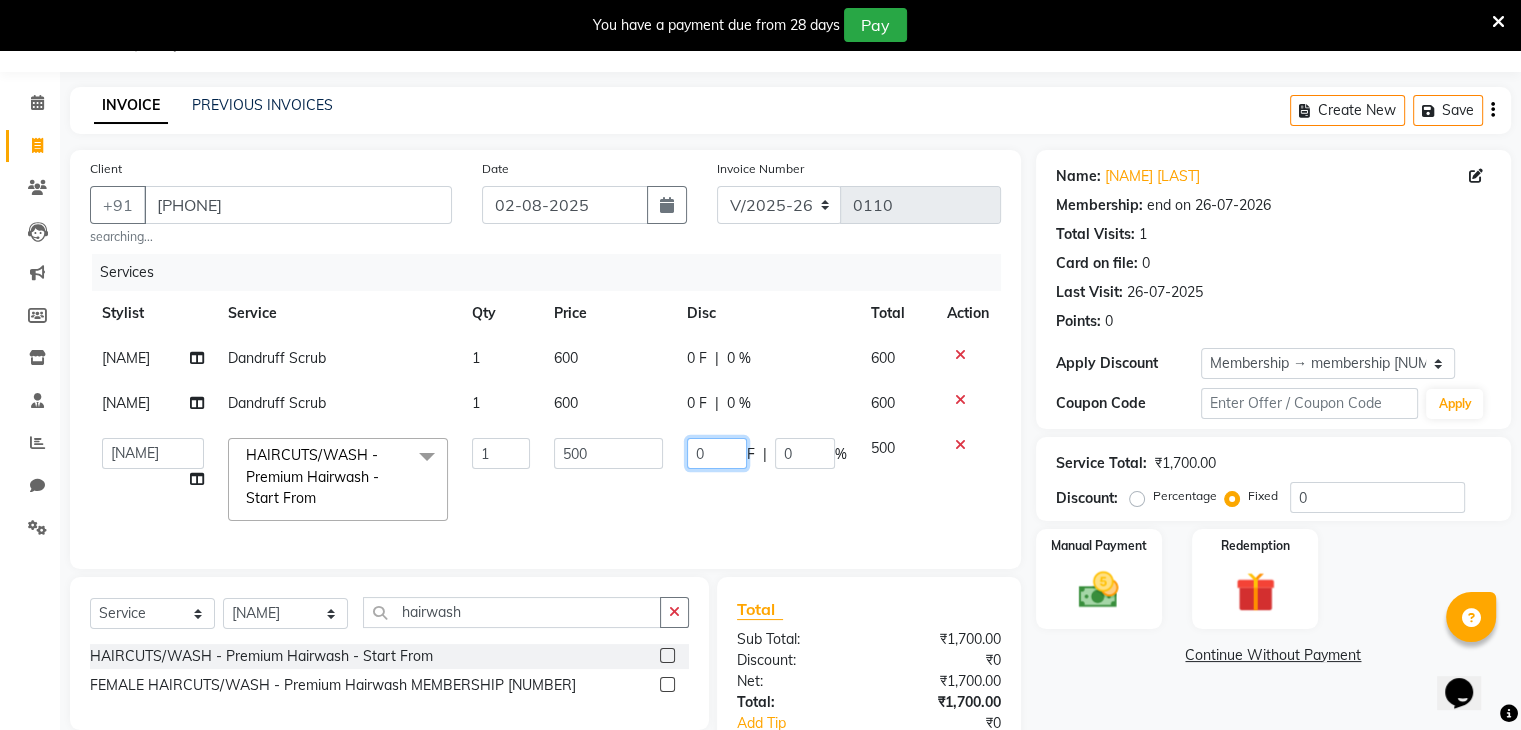 click on "0" 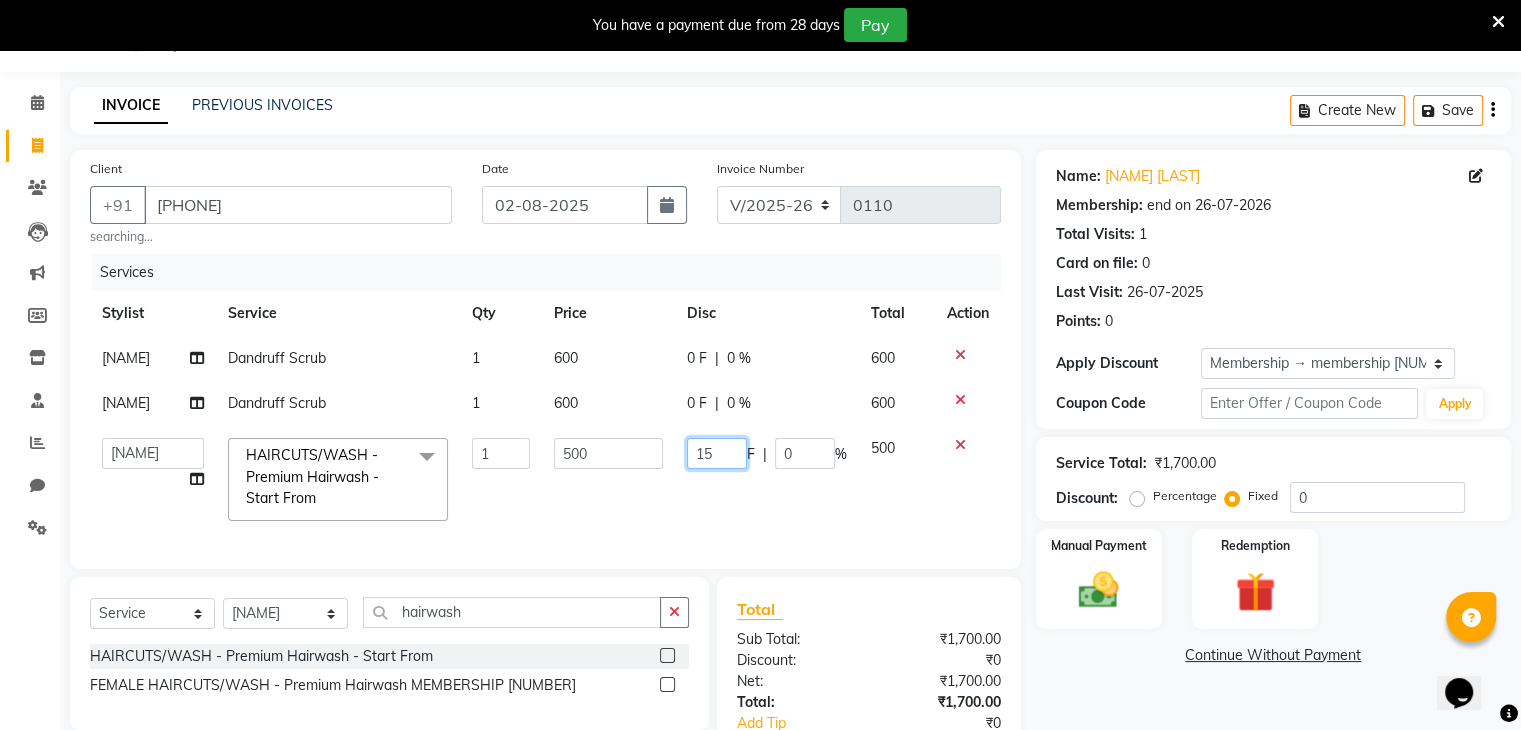 type on "150" 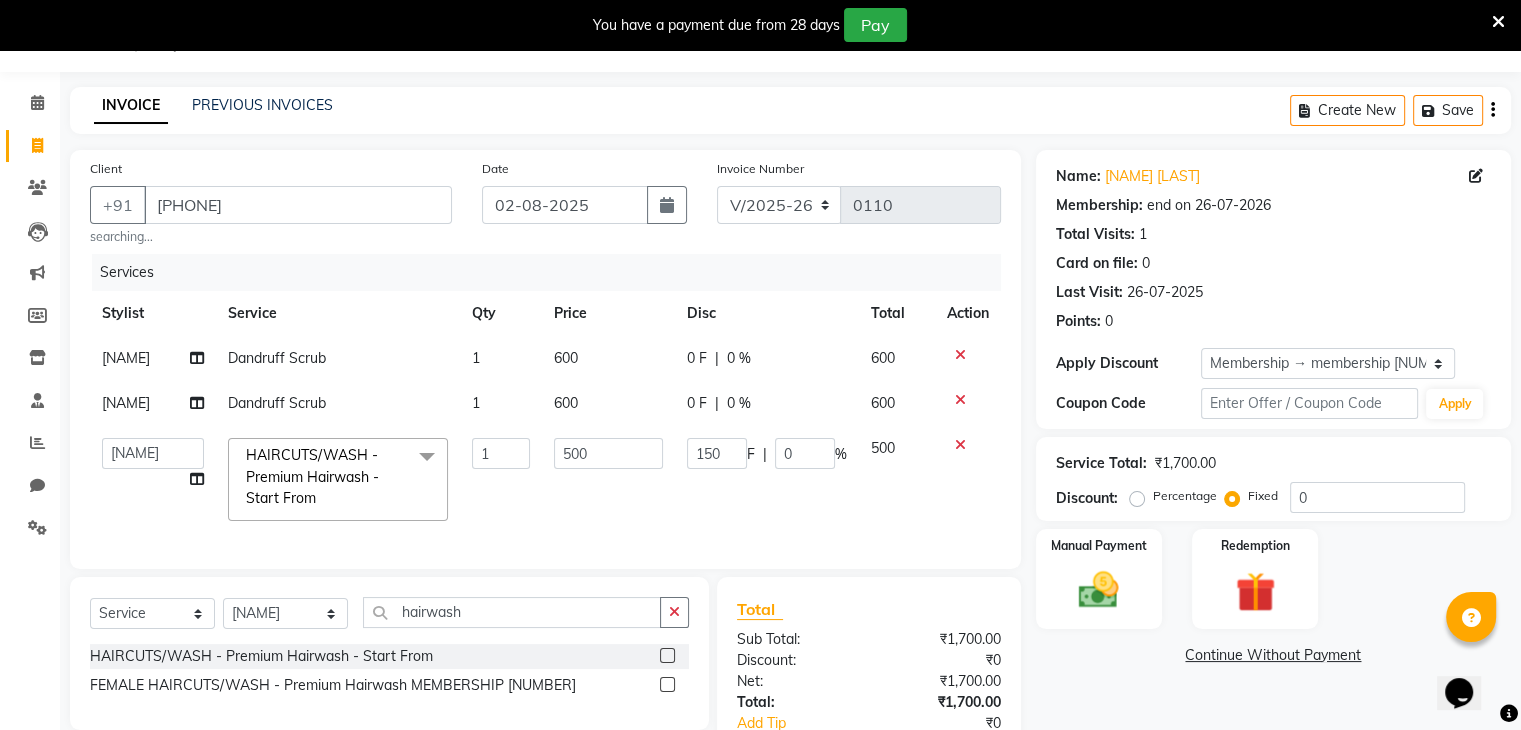 click on "500" 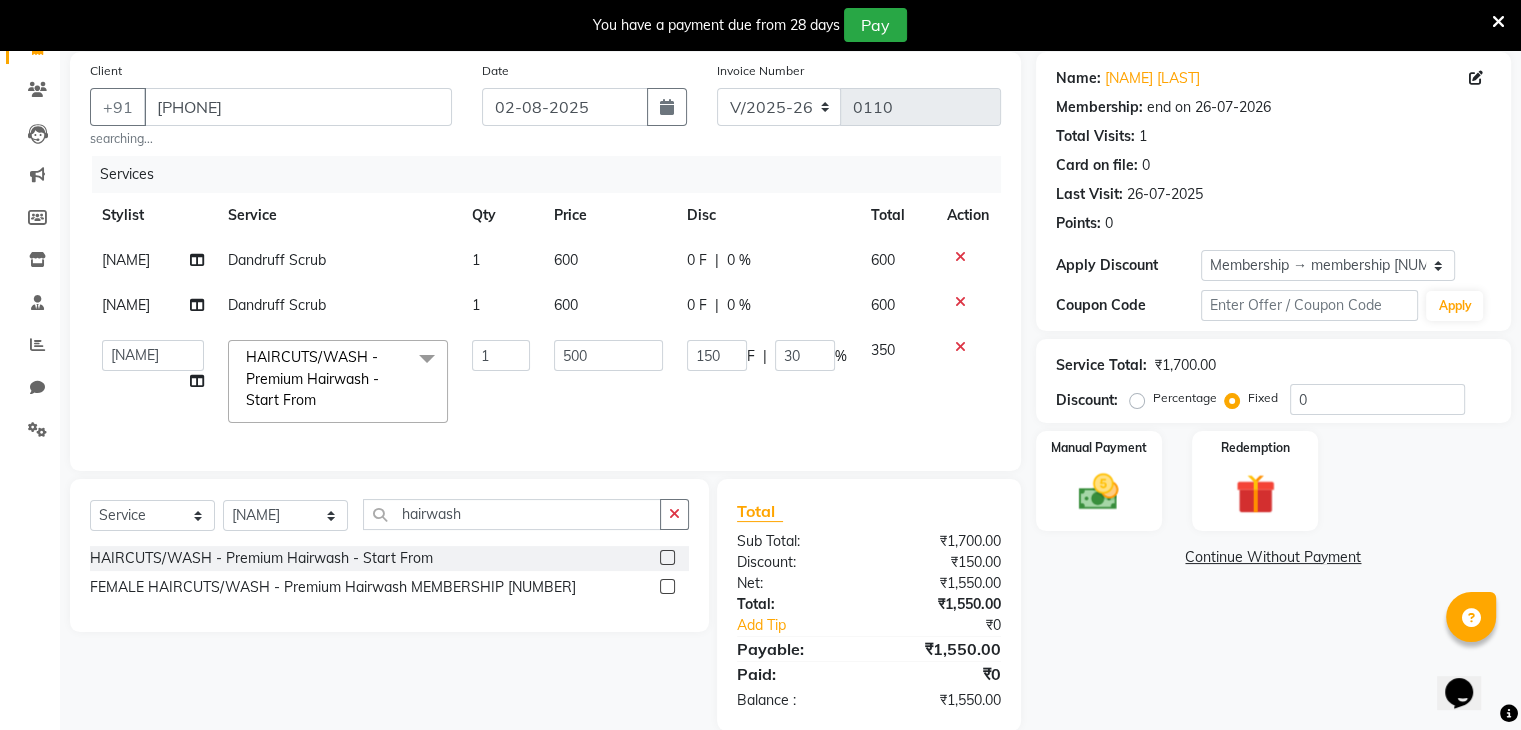 scroll, scrollTop: 150, scrollLeft: 0, axis: vertical 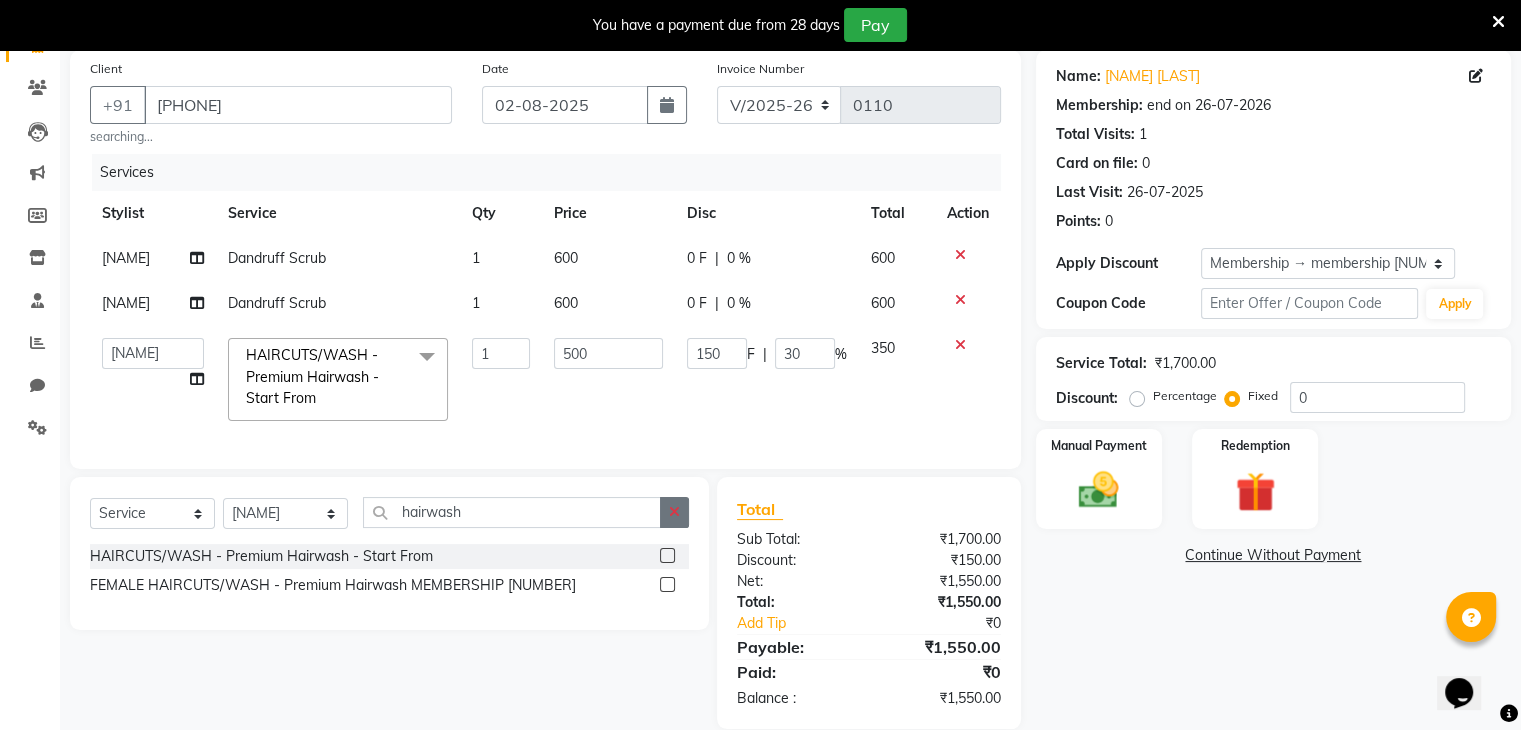 click 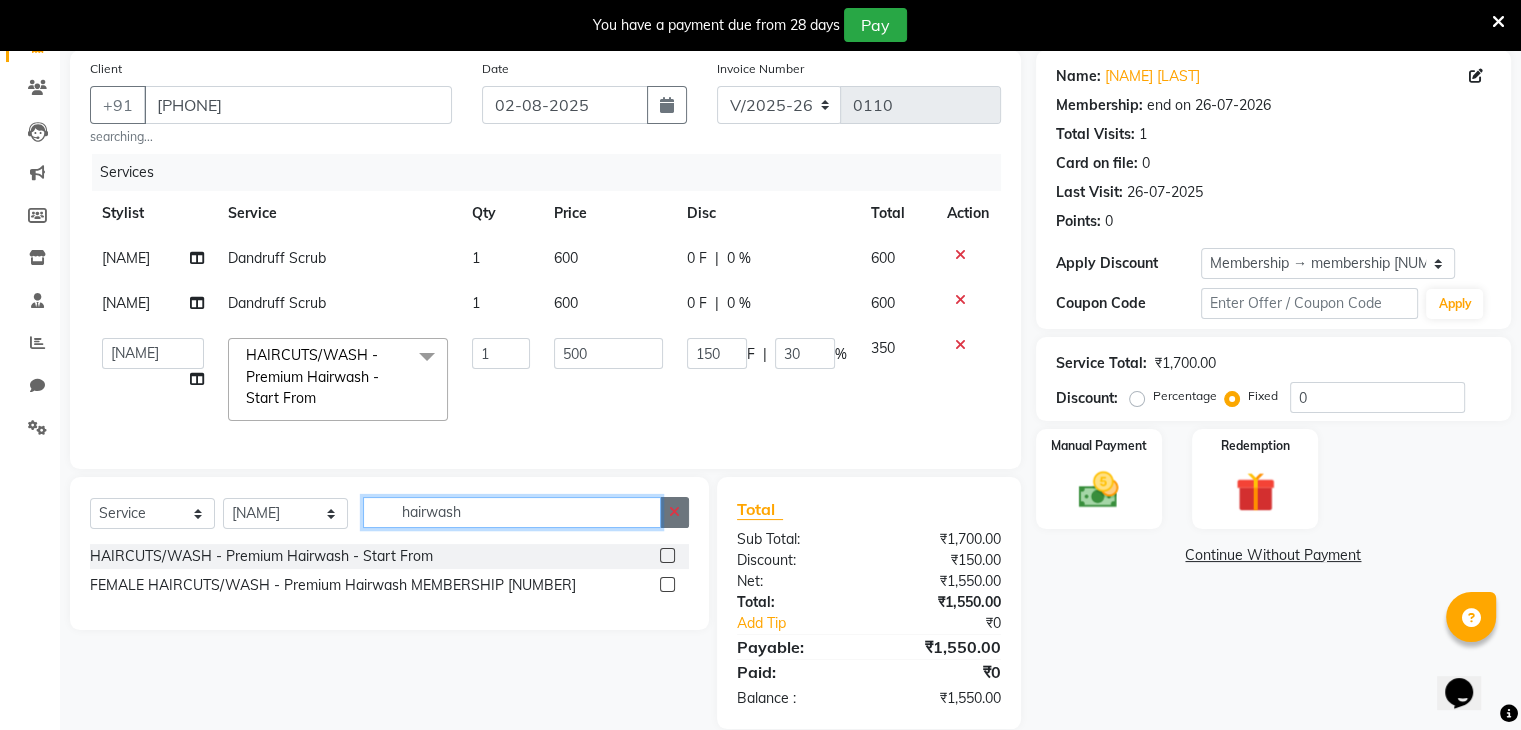 type 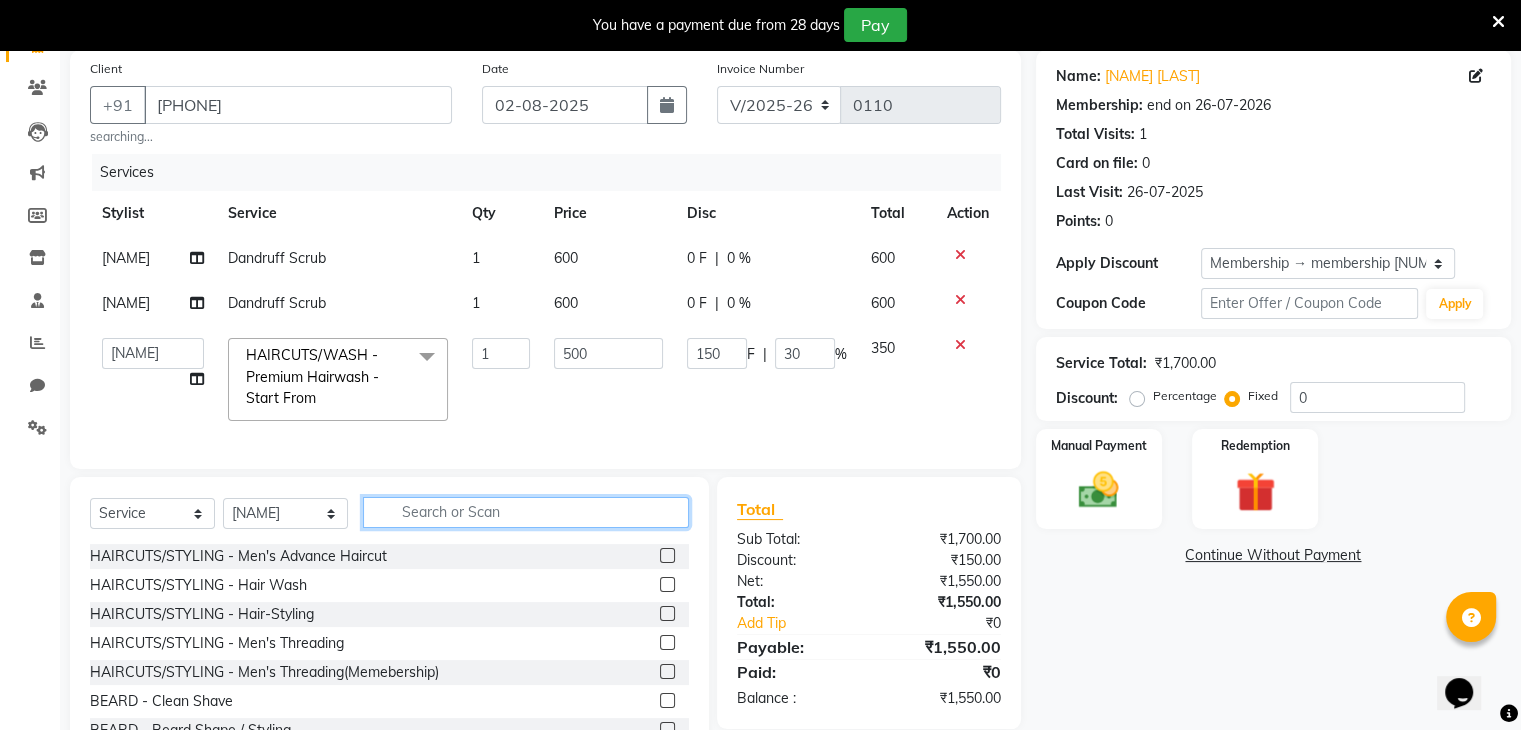 click 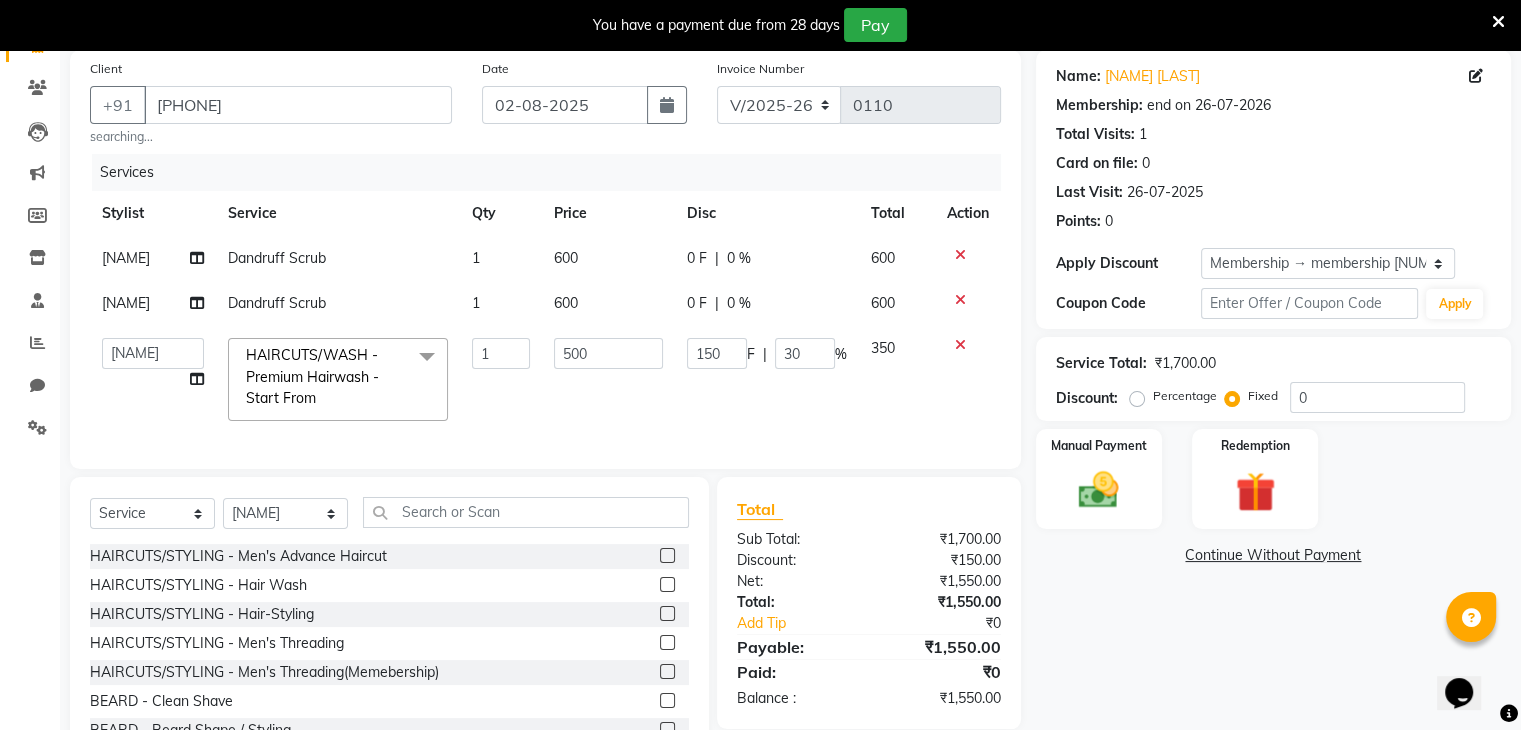 click 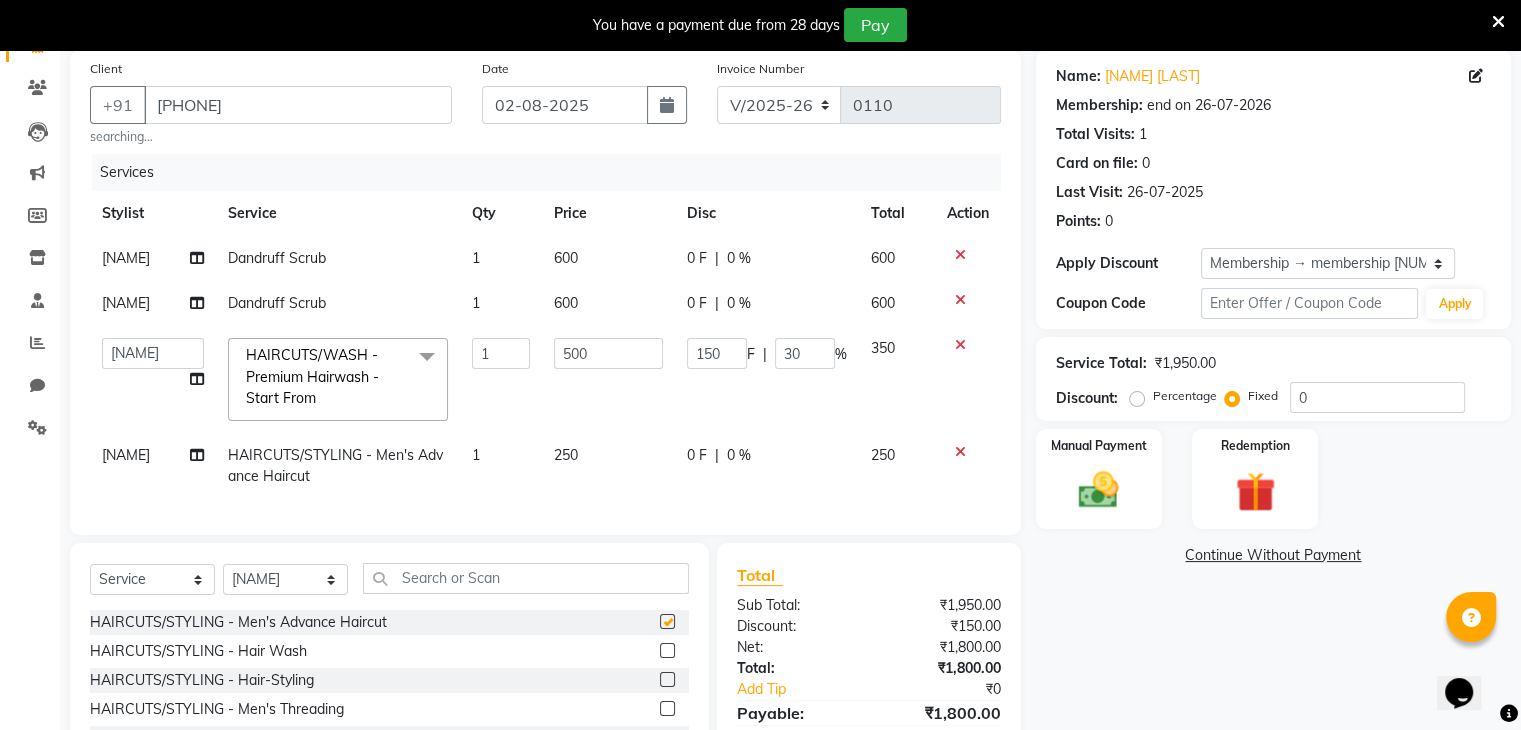 checkbox on "false" 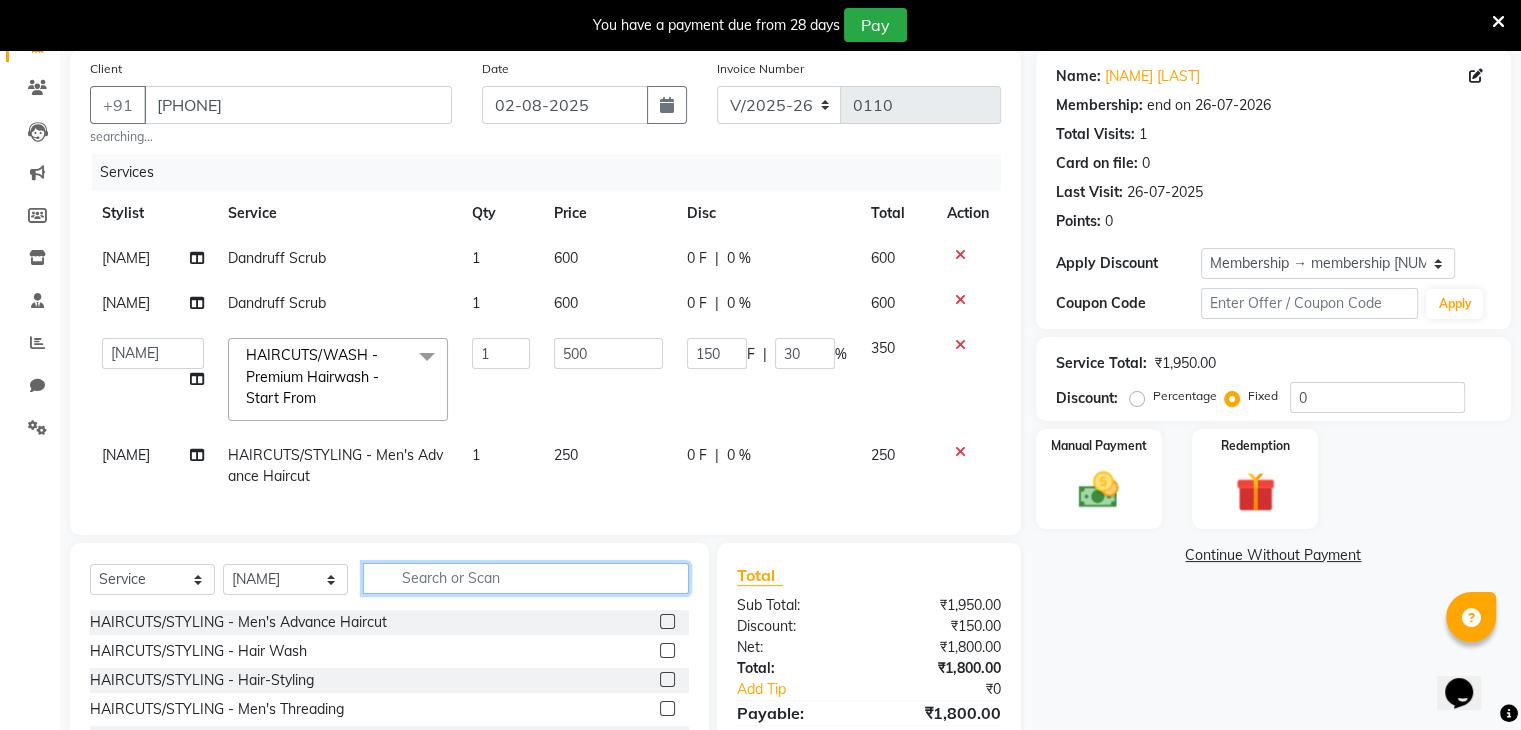 click 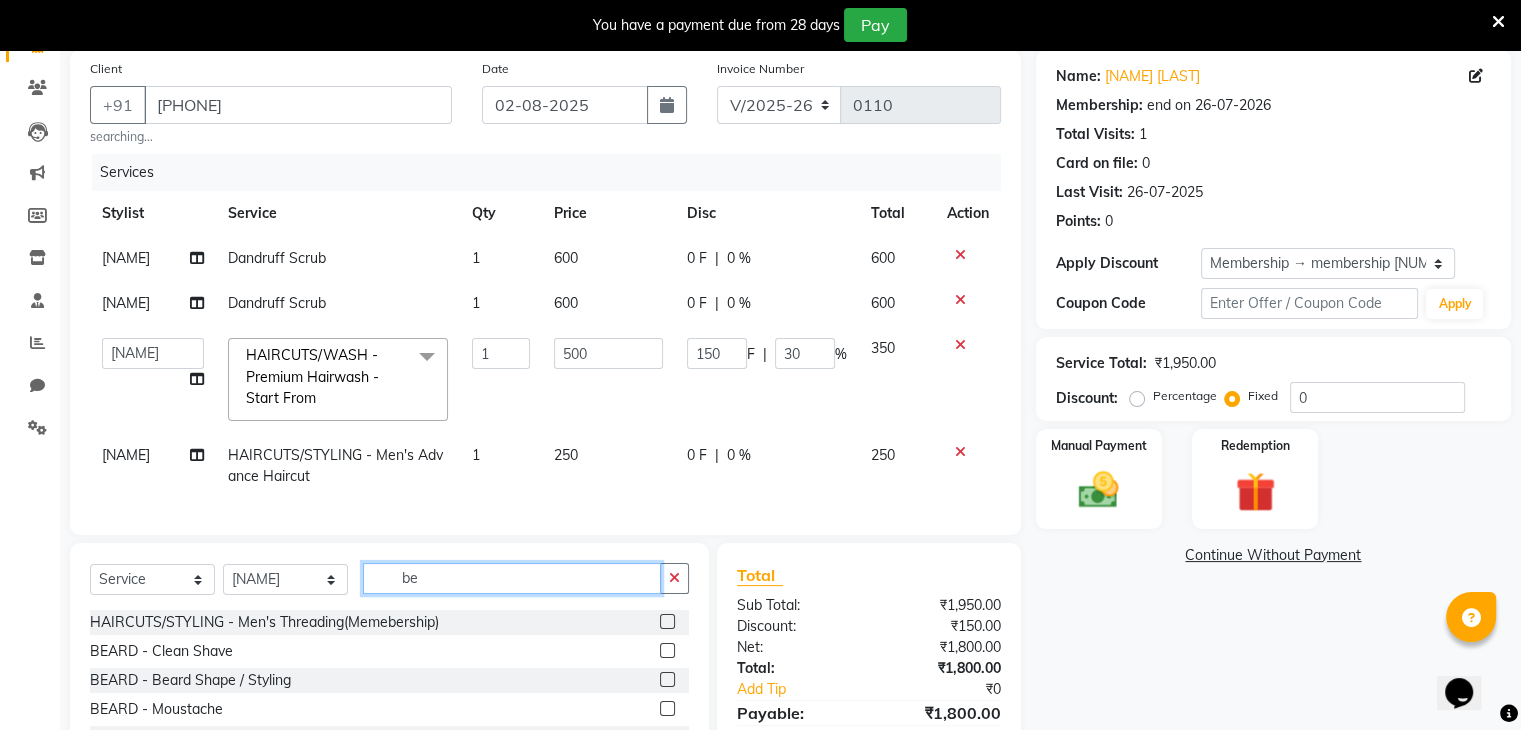 type on "be" 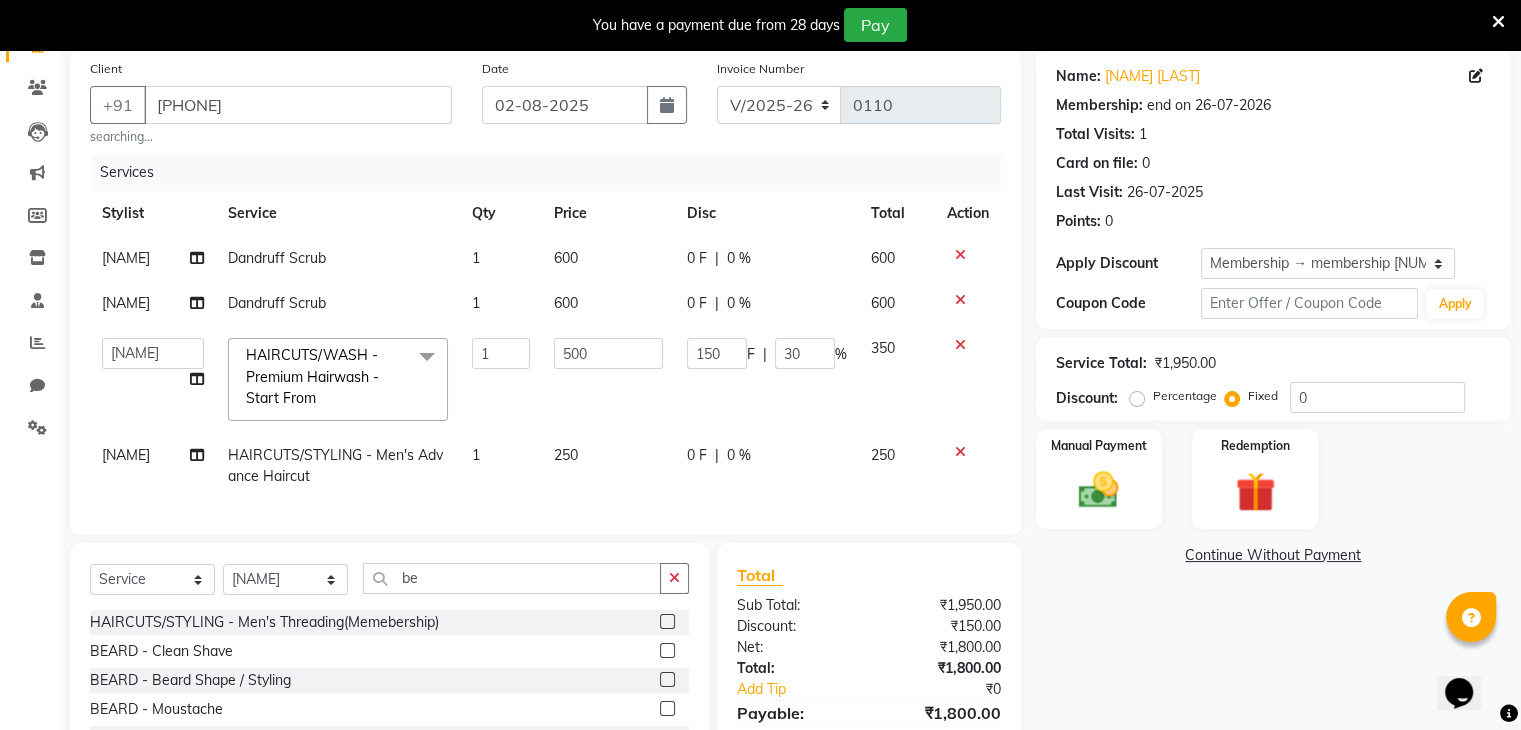 click 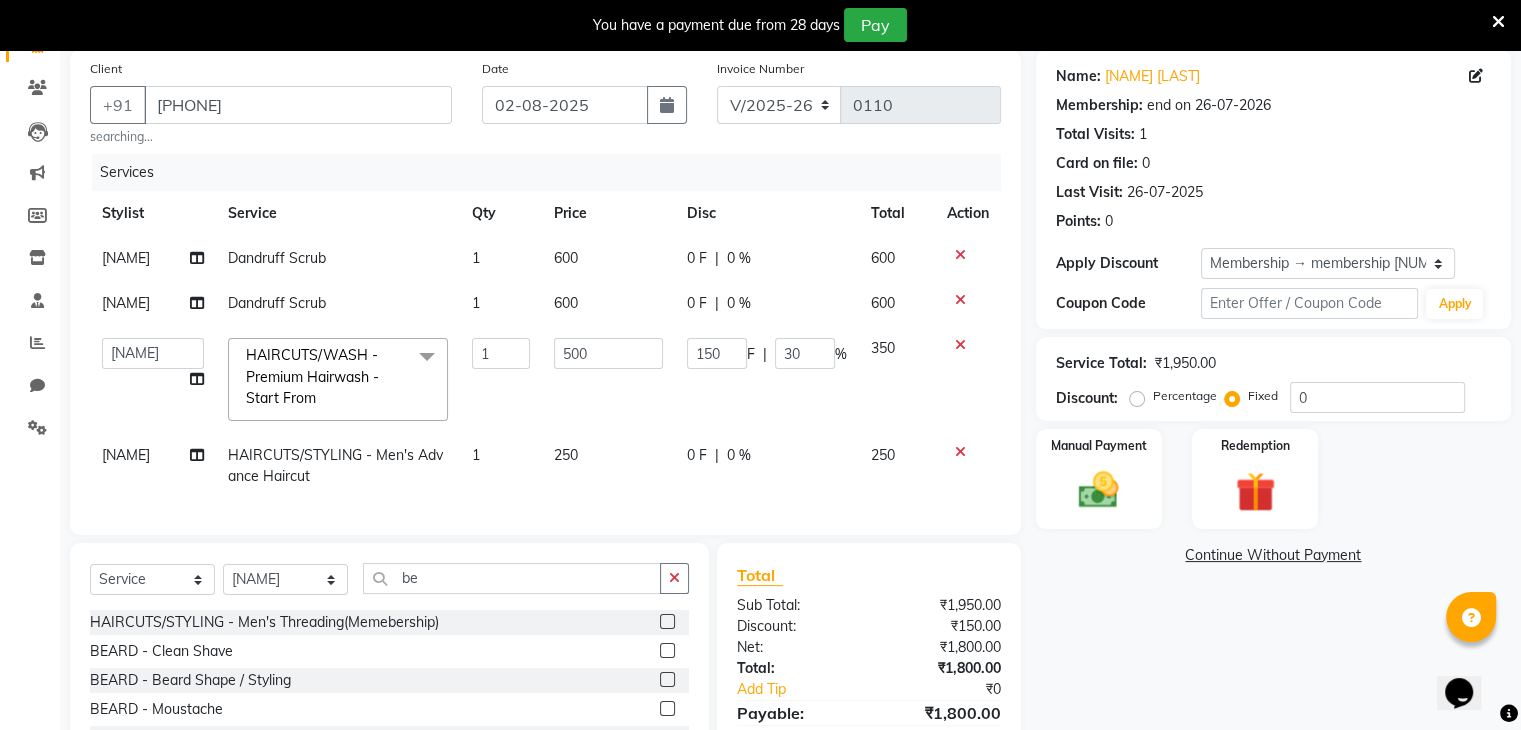 click at bounding box center (666, 680) 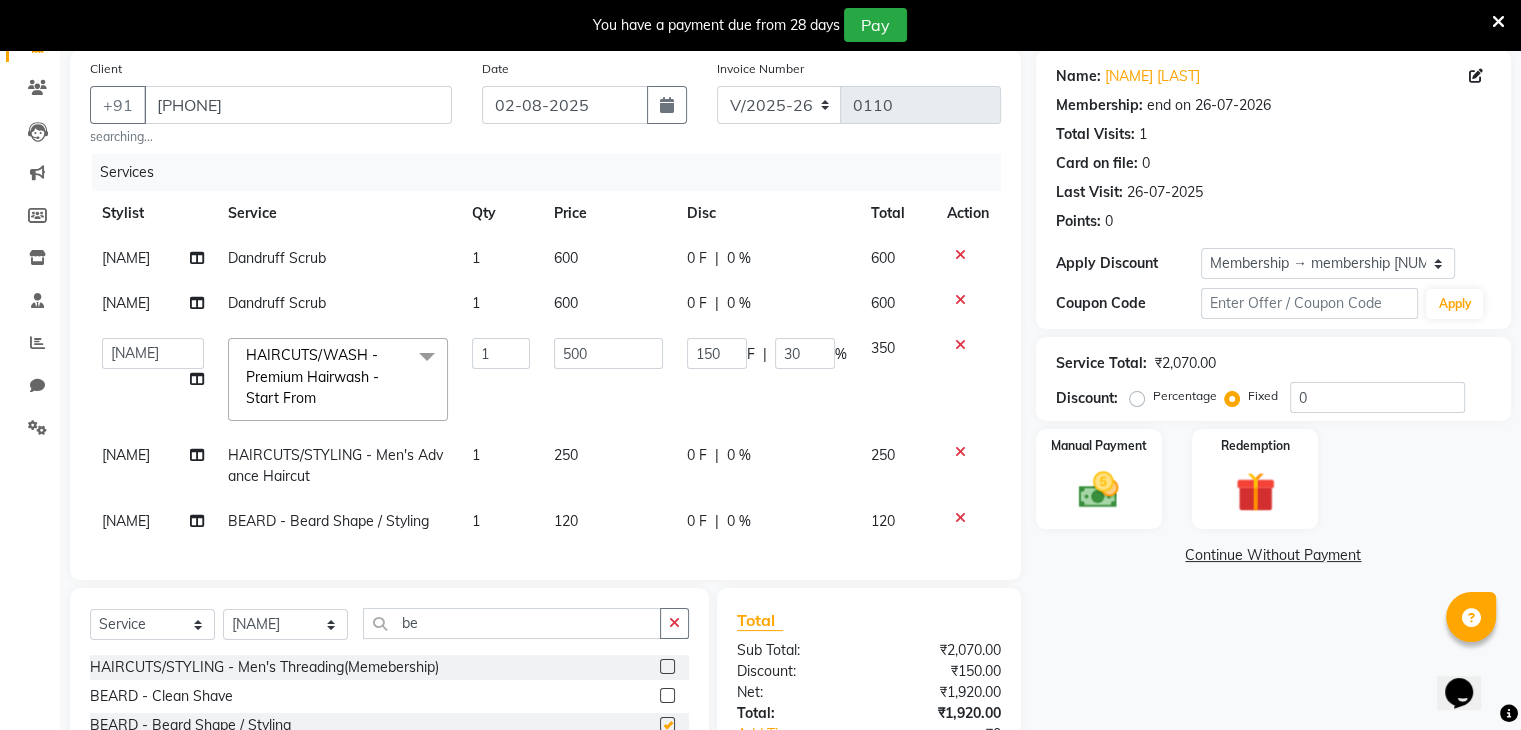 checkbox on "false" 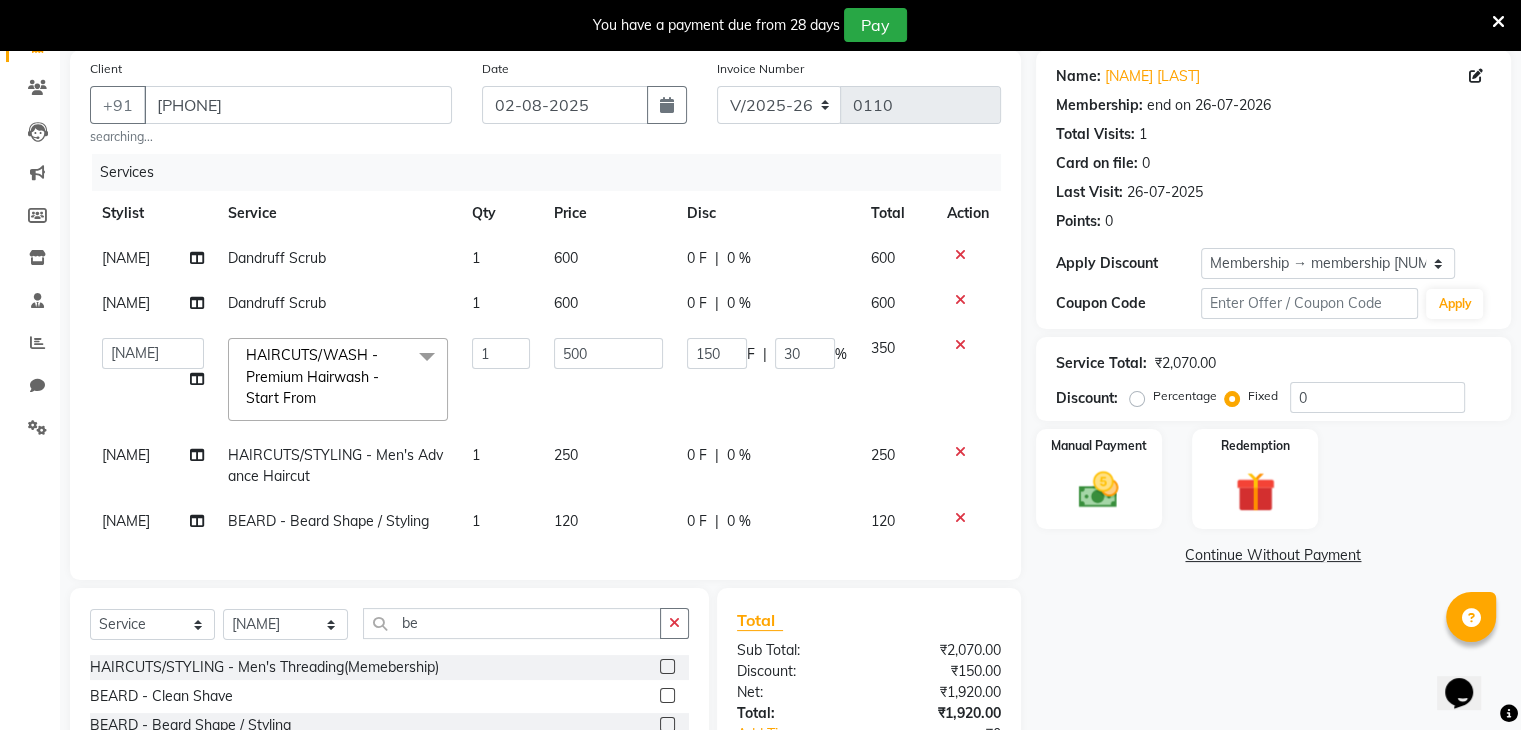click on "0 F" 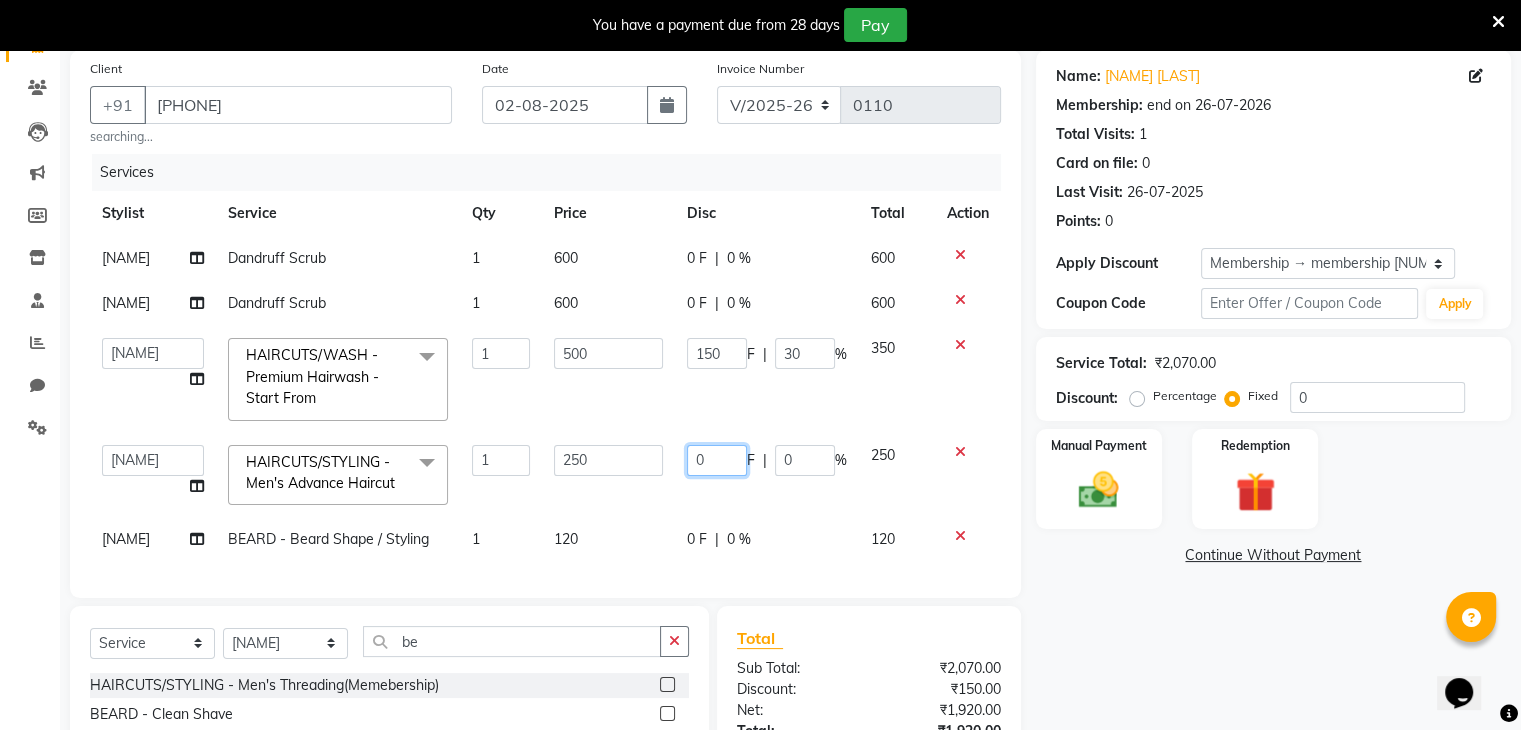 click on "0" 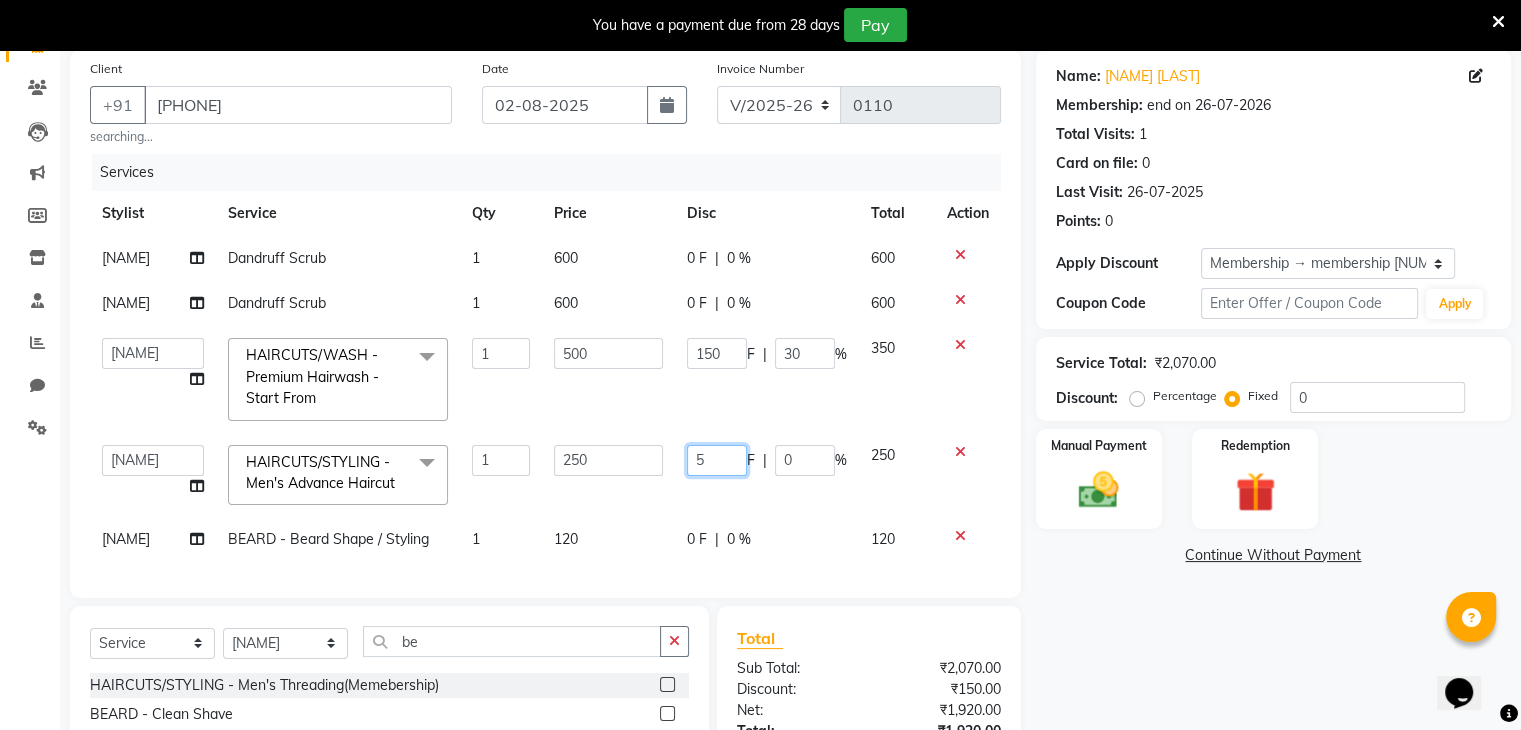 type on "50" 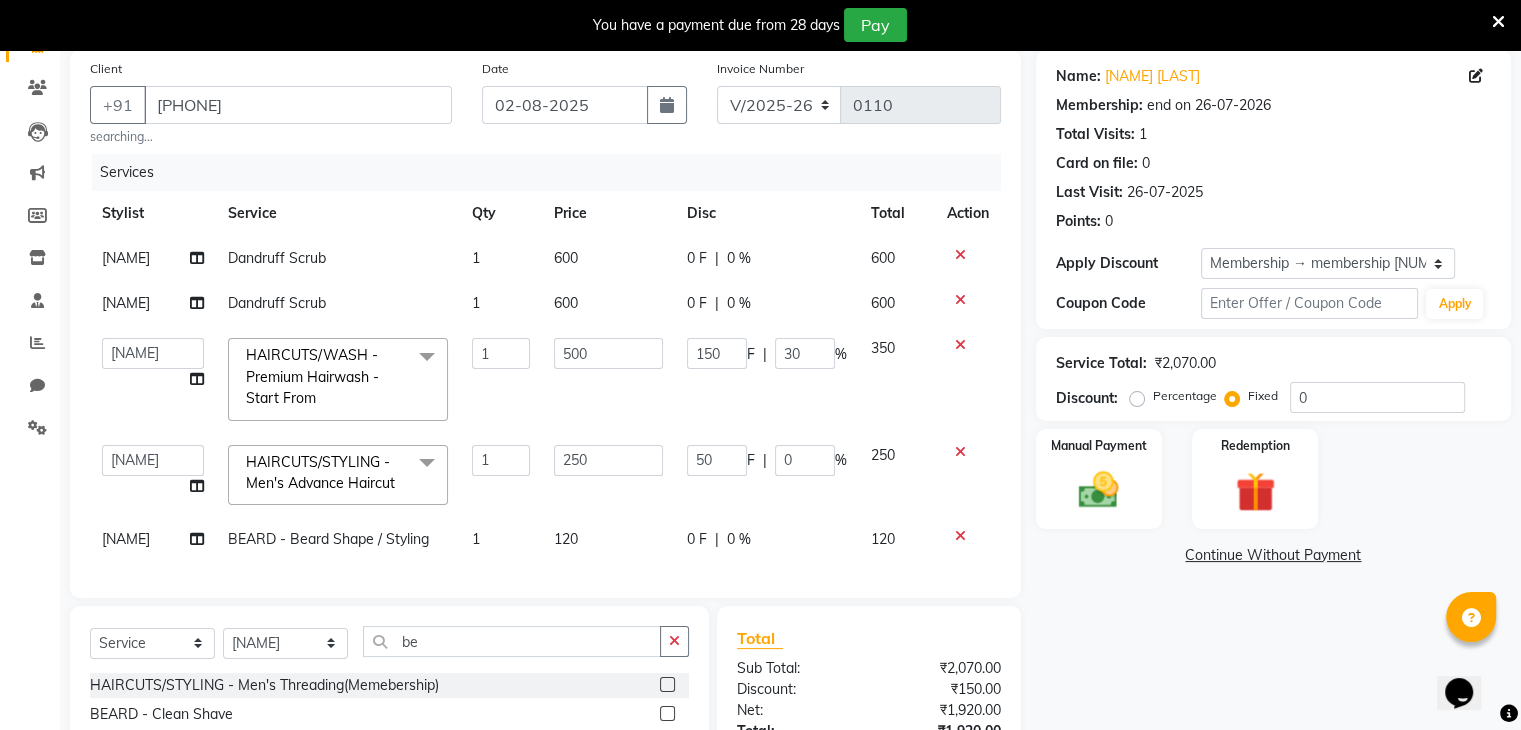 click on "Services Stylist Service Qty Price Disc Total Action nadeem Dandruff Scrub 1 600 0 F | 0 % 600 nadeem Dandruff Scrub 1 600 0 F | 0 % 600  deepa   Lucky   nadeem   Riya   Sameer   Shivam   Tas bina   Uzair   Vinita  HAIRCUTS/WASH - Premium Hairwash - Start From  x HAIRCUTS/STYLING - Men's Advance Haircut HAIRCUTS/STYLING - Hair Wash HAIRCUTS/STYLING - Hair-Styling HAIRCUTS/STYLING - Men's Threading HAIRCUTS/STYLING - Men's Threading(Memebership) BEARD - Clean Shave BEARD - Beard Shape / Styling BEARD - Moustache HAIR & SCALP - Basic Spa 700 HAIR & SCALP - Anti Dandruff Spa 900 HAIR & SCALP - Keratin Spa 1100 HAIR & SCALP - Head Massage Starts From 400 HAIR & SCALP - Basic Spa 900 HAIR & SCALP - Anti Dandruff Spa 1100 HAIR & SCALP - Keratin Spa 1400 HAIR & SCALP - Head Massage Starts From 500 Dandruff Scrub HAIR TREATMENT - Straightening Starts From 120 HAIR TREATMENT - Beard Shape / Styling 120 HAIR TREATMENT - Moustache 60 HAIR COLORS - Beard Color (Amonia) 400 HAIR COLORS - Beard Color (Amonia Free) 500 1 F" 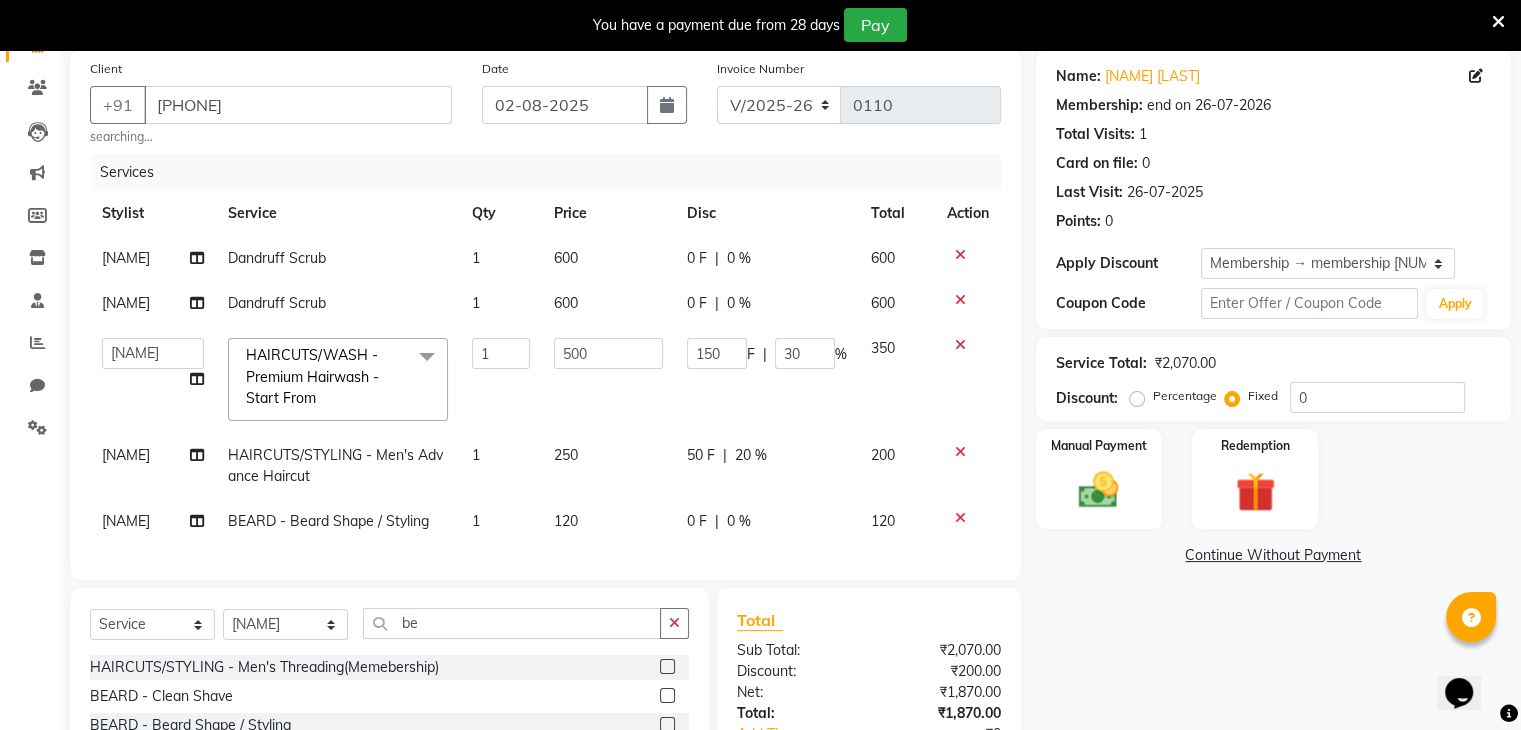 click on "0 F | 0 %" 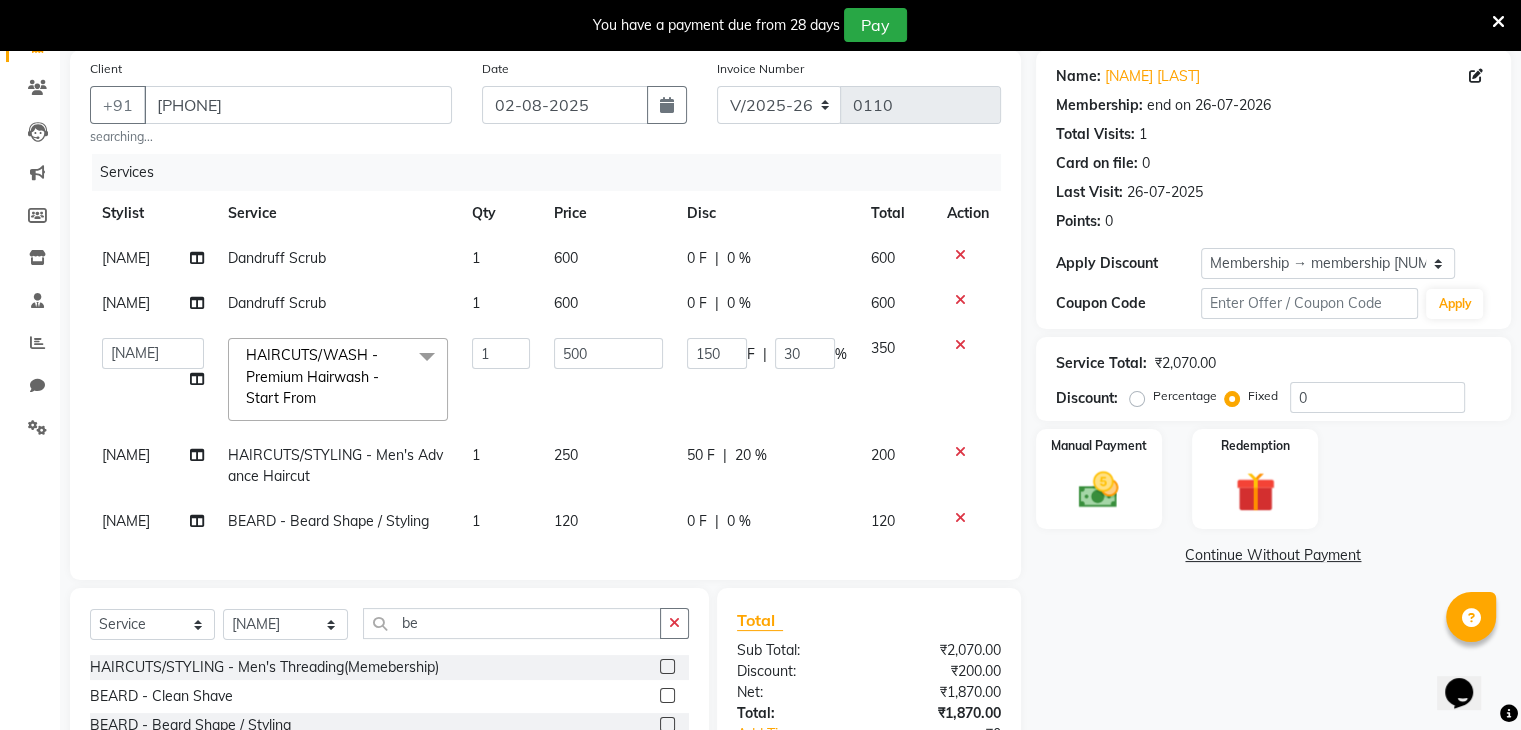 select on "86841" 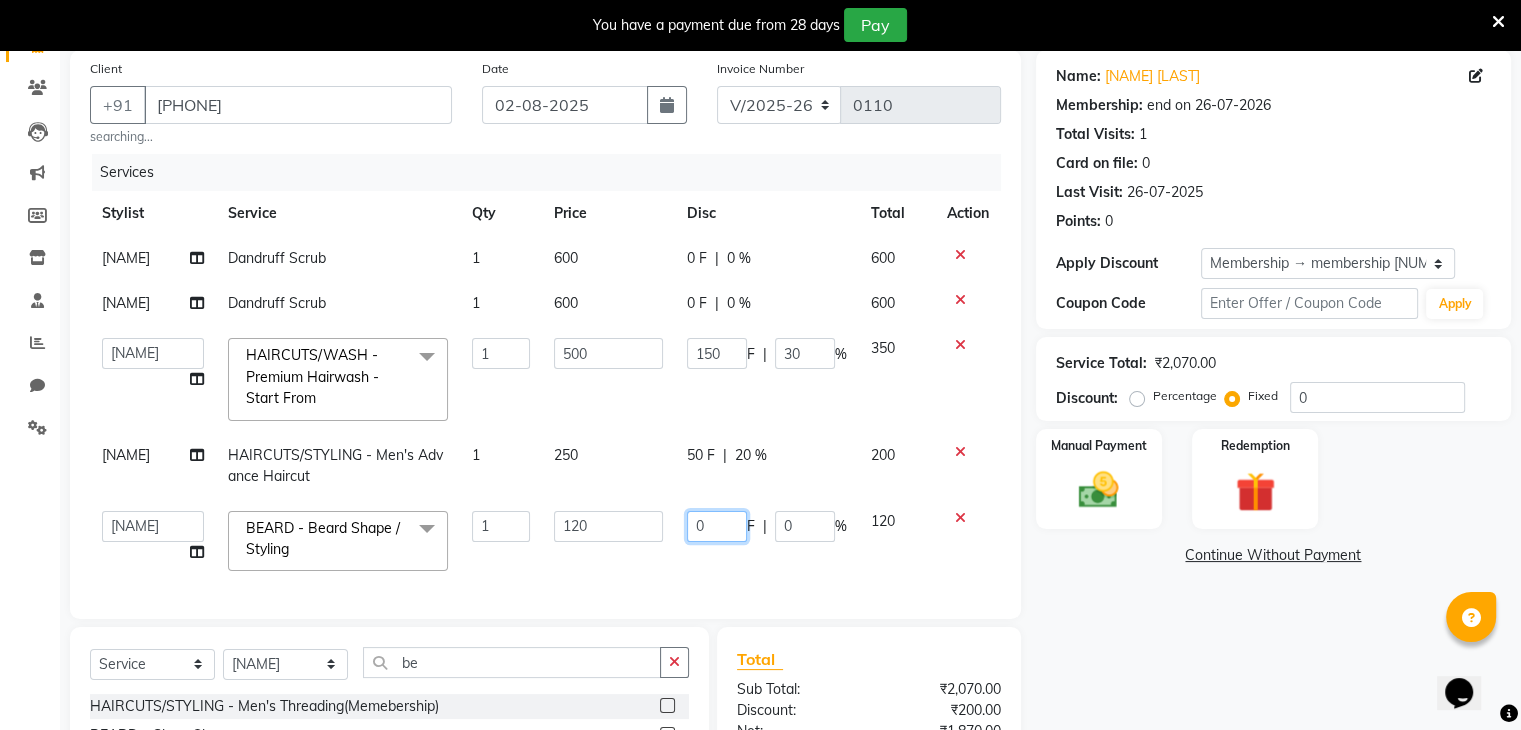 click on "0" 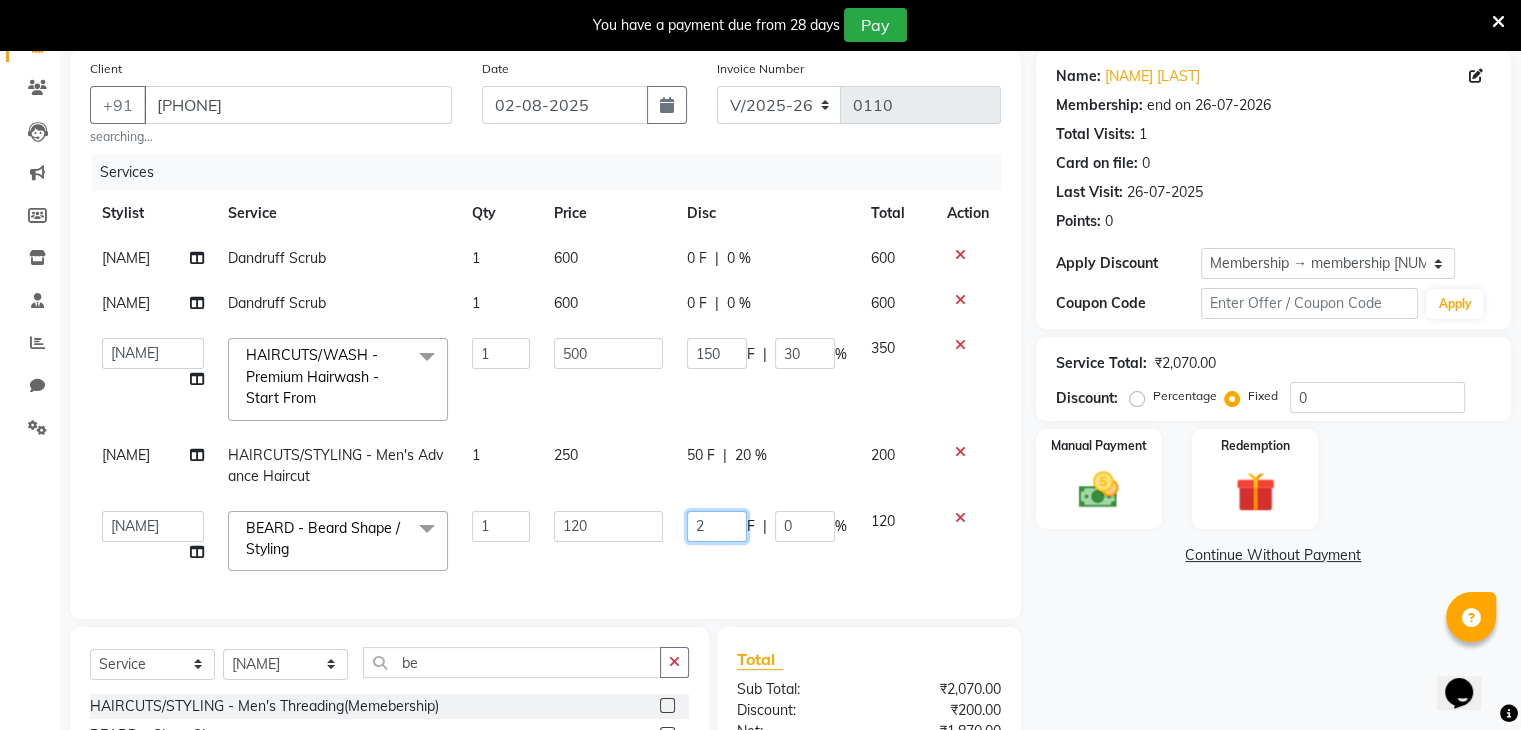 type on "20" 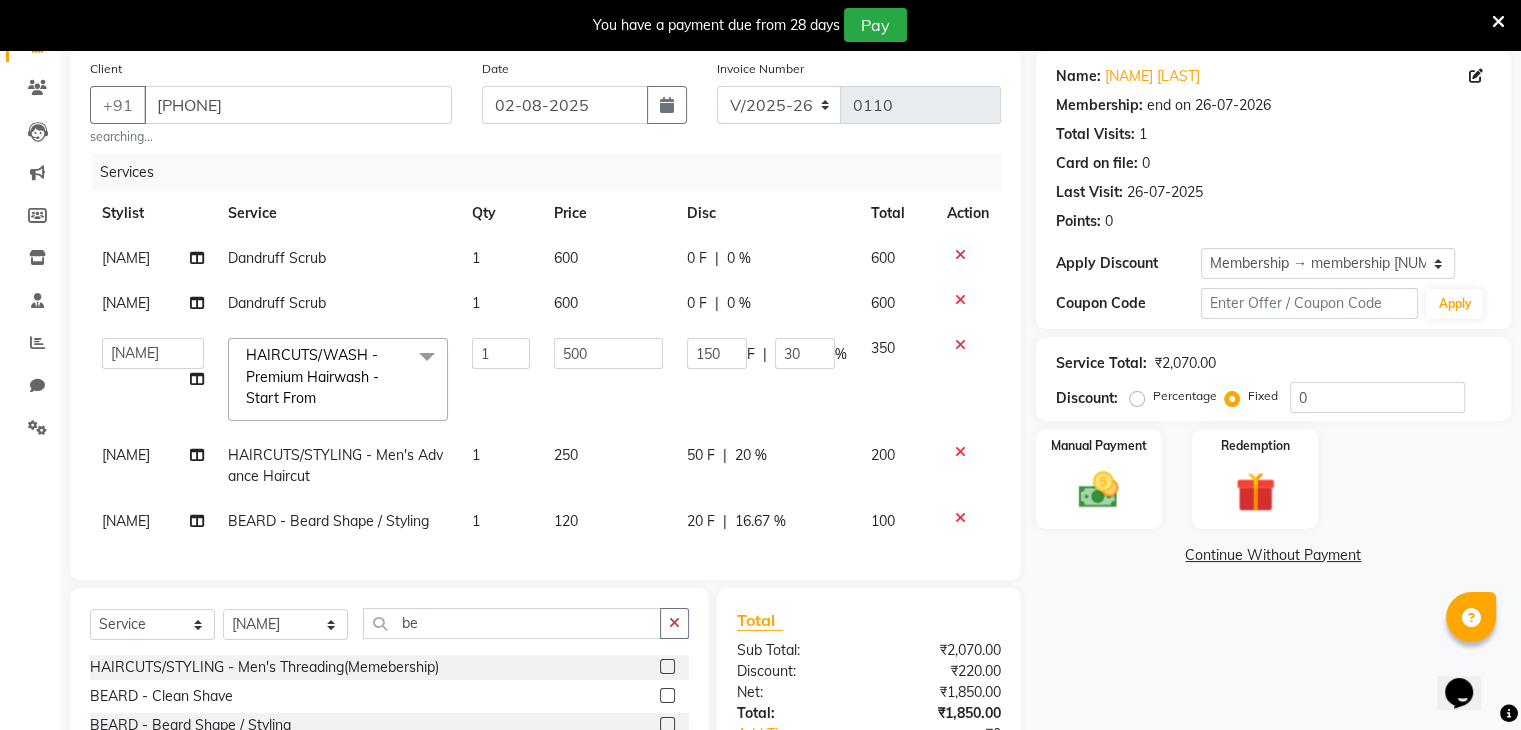 click on "Services Stylist Service Qty Price Disc Total Action nadeem Dandruff Scrub 1 600 0 F | 0 % 600 nadeem Dandruff Scrub 1 600 0 F | 0 % 600  deepa   Lucky   nadeem   Riya   Sameer   Shivam   Tas bina   Uzair   Vinita  HAIRCUTS/WASH - Premium Hairwash - Start From  x HAIRCUTS/STYLING - Men's Advance Haircut HAIRCUTS/STYLING - Hair Wash HAIRCUTS/STYLING - Hair-Styling HAIRCUTS/STYLING - Men's Threading HAIRCUTS/STYLING - Men's Threading(Memebership) BEARD - Clean Shave BEARD - Beard Shape / Styling BEARD - Moustache HAIR & SCALP - Basic Spa 700 HAIR & SCALP - Anti Dandruff Spa 900 HAIR & SCALP - Keratin Spa 1100 HAIR & SCALP - Head Massage Starts From 400 HAIR & SCALP - Basic Spa 900 HAIR & SCALP - Anti Dandruff Spa 1100 HAIR & SCALP - Keratin Spa 1400 HAIR & SCALP - Head Massage Starts From 500 Dandruff Scrub HAIR TREATMENT - Straightening Starts From 120 HAIR TREATMENT - Beard Shape / Styling 120 HAIR TREATMENT - Moustache 60 HAIR COLORS - Beard Color (Amonia) 400 HAIR COLORS - Beard Color (Amonia Free) 500 1 F" 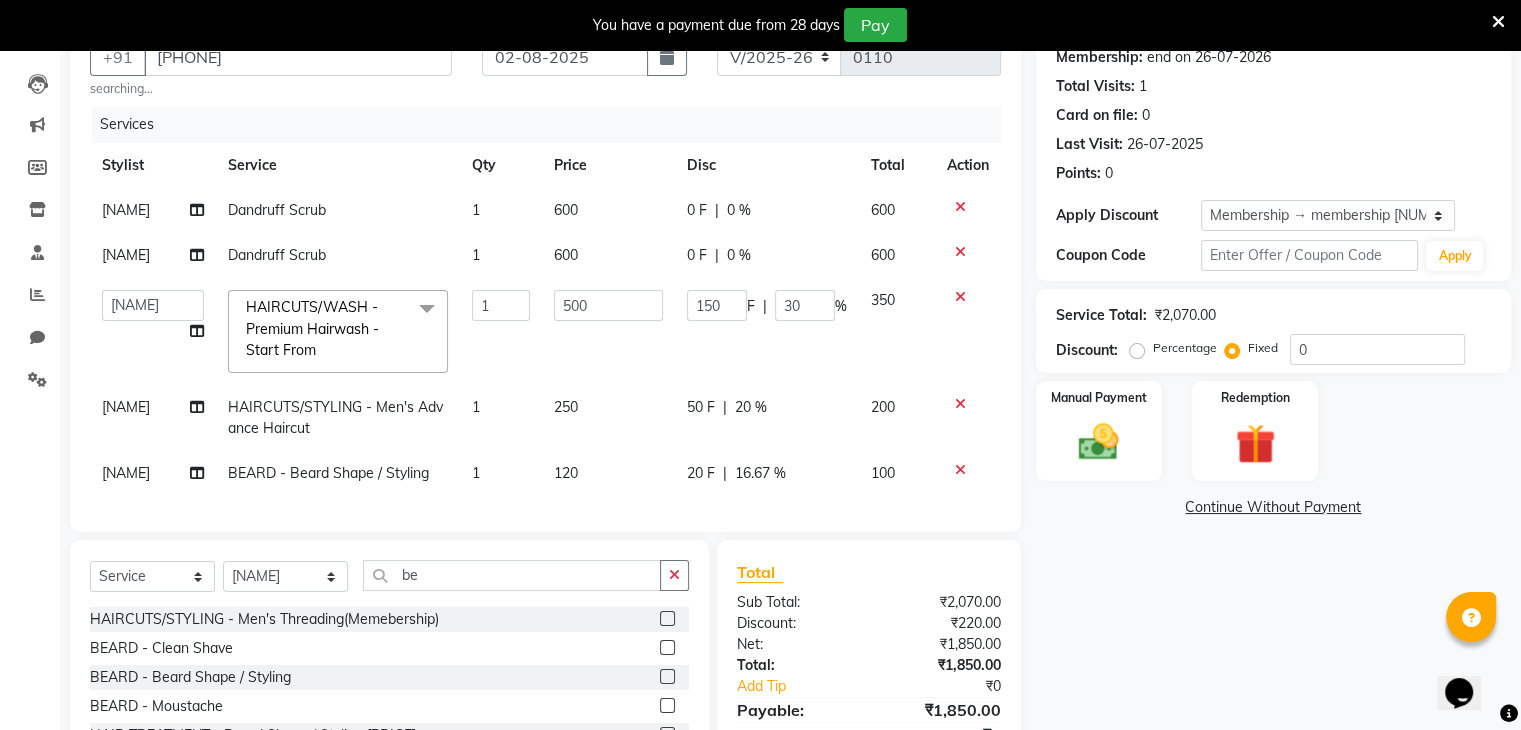 scroll, scrollTop: 148, scrollLeft: 0, axis: vertical 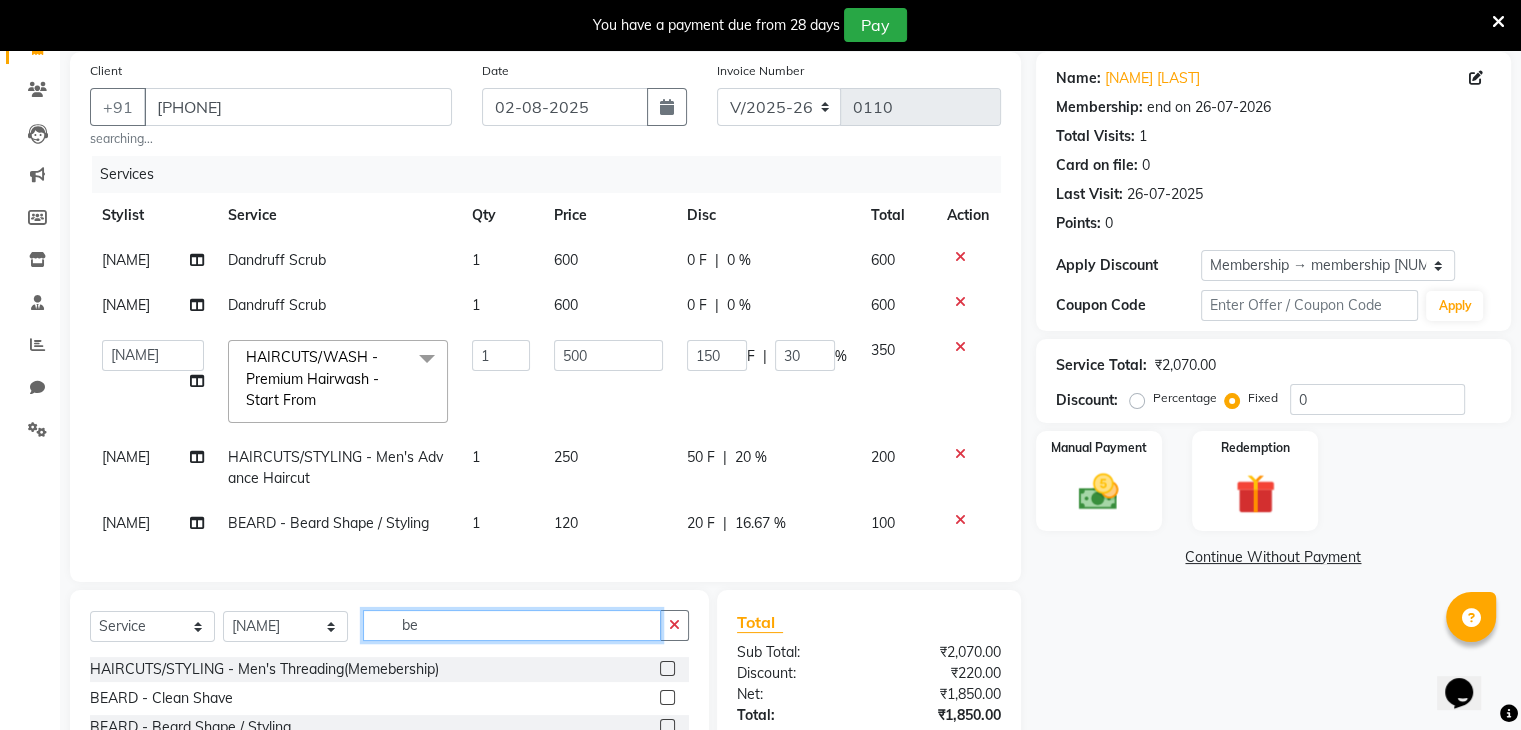 click on "be" 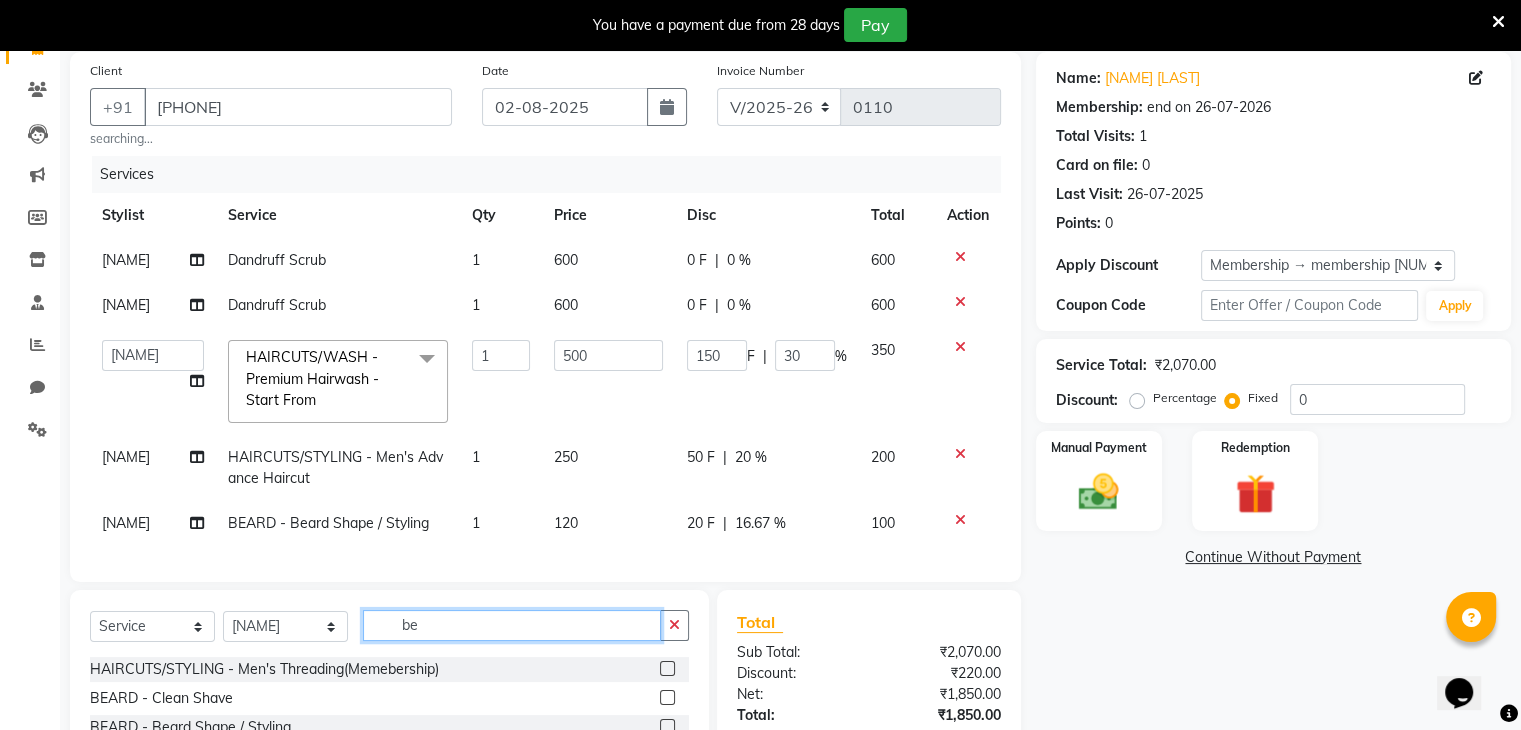 type on "b" 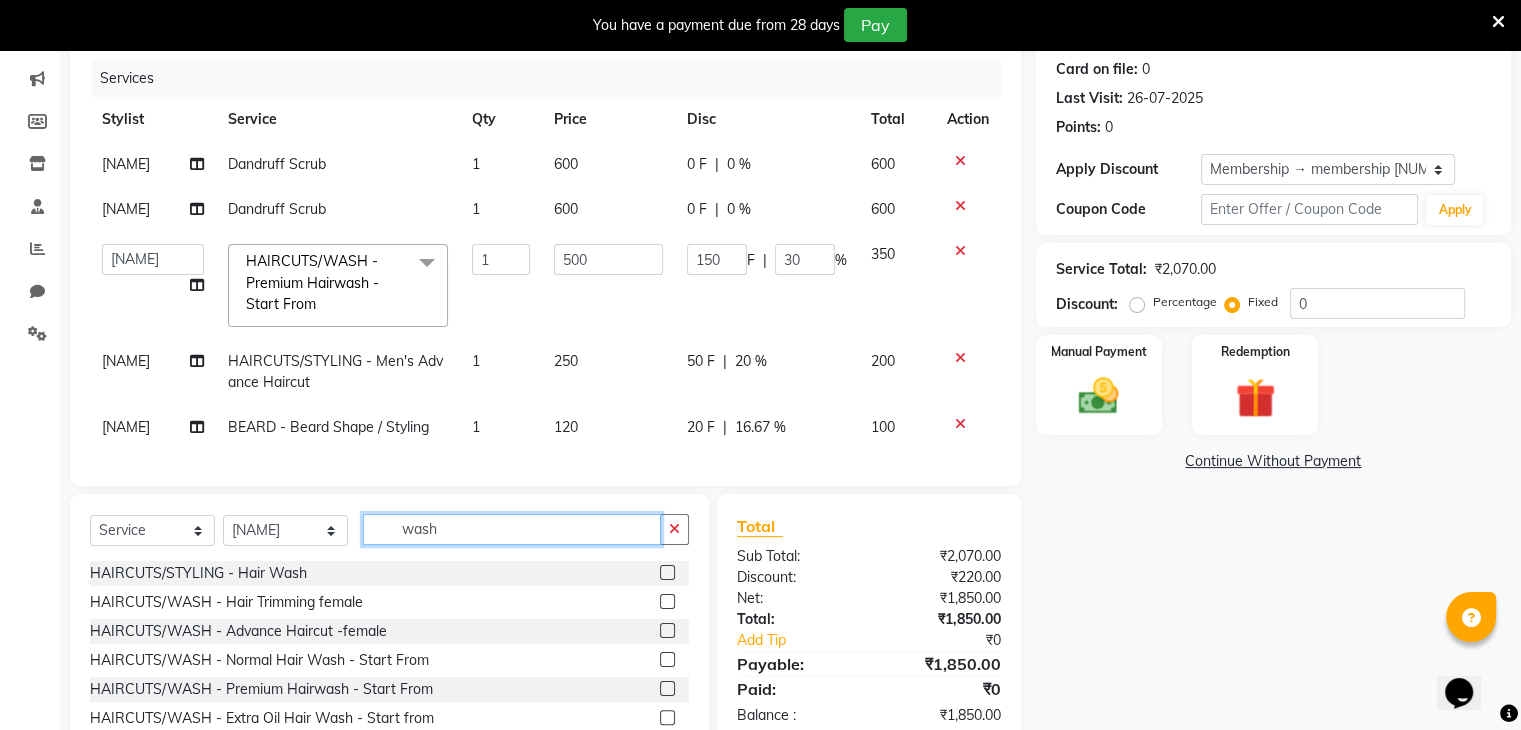 scroll, scrollTop: 248, scrollLeft: 0, axis: vertical 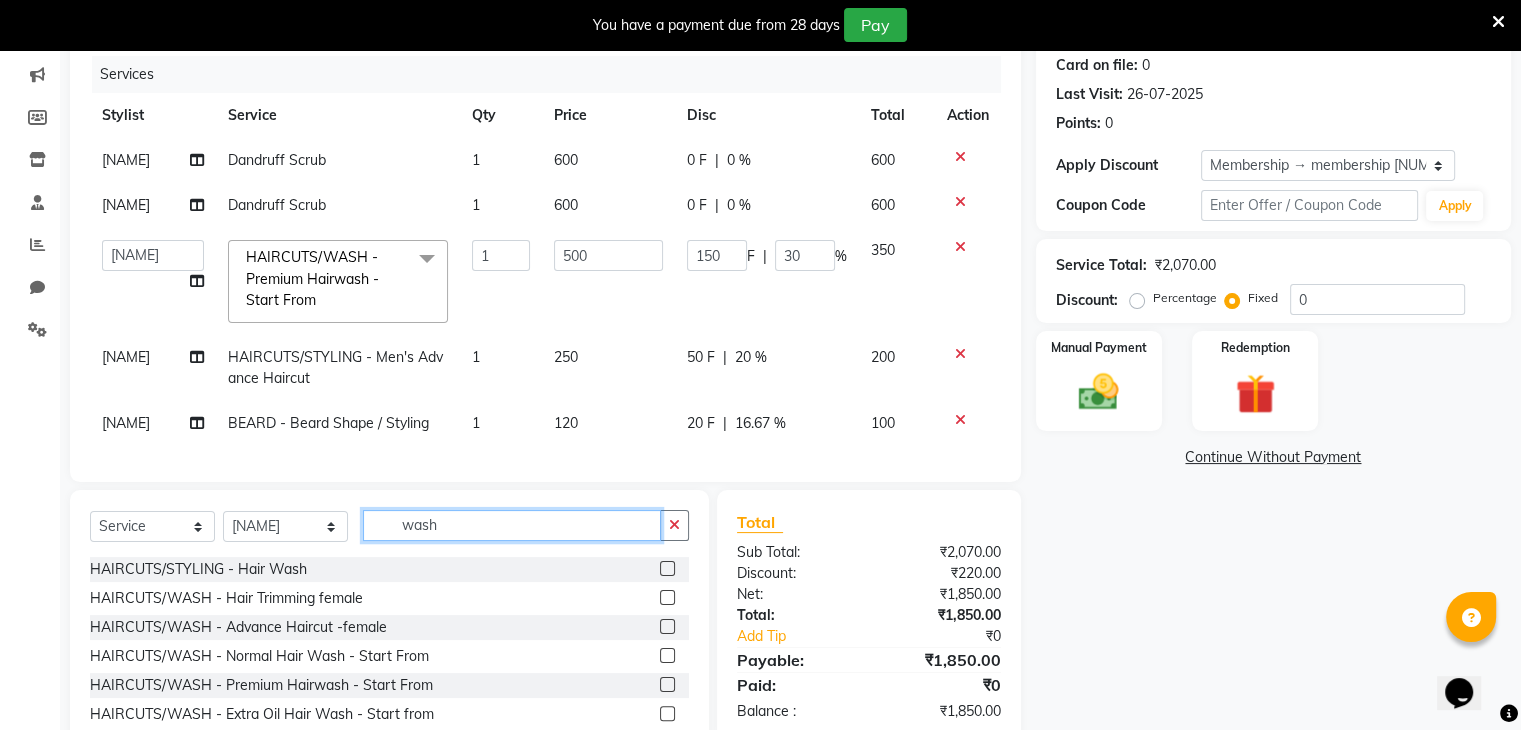 type on "wash" 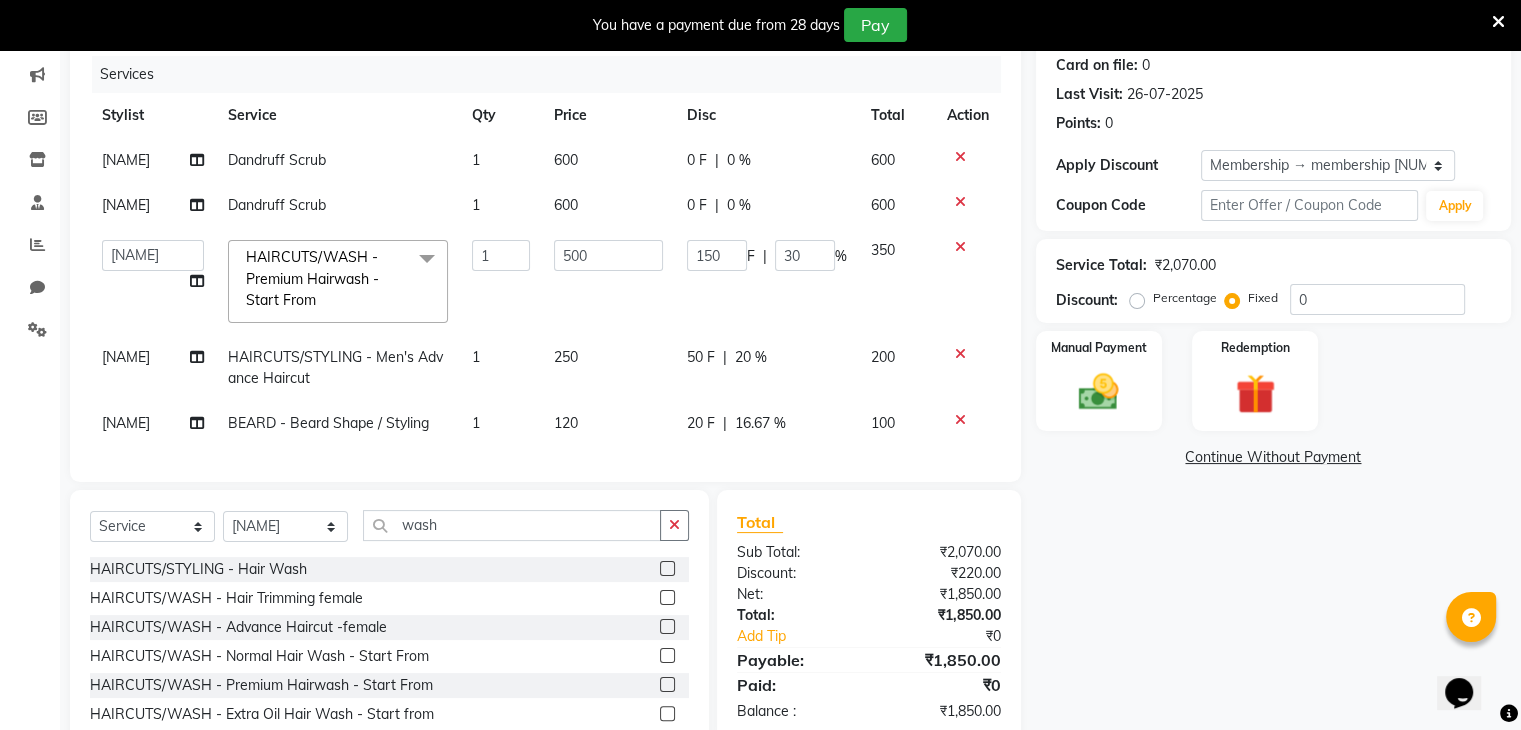 click 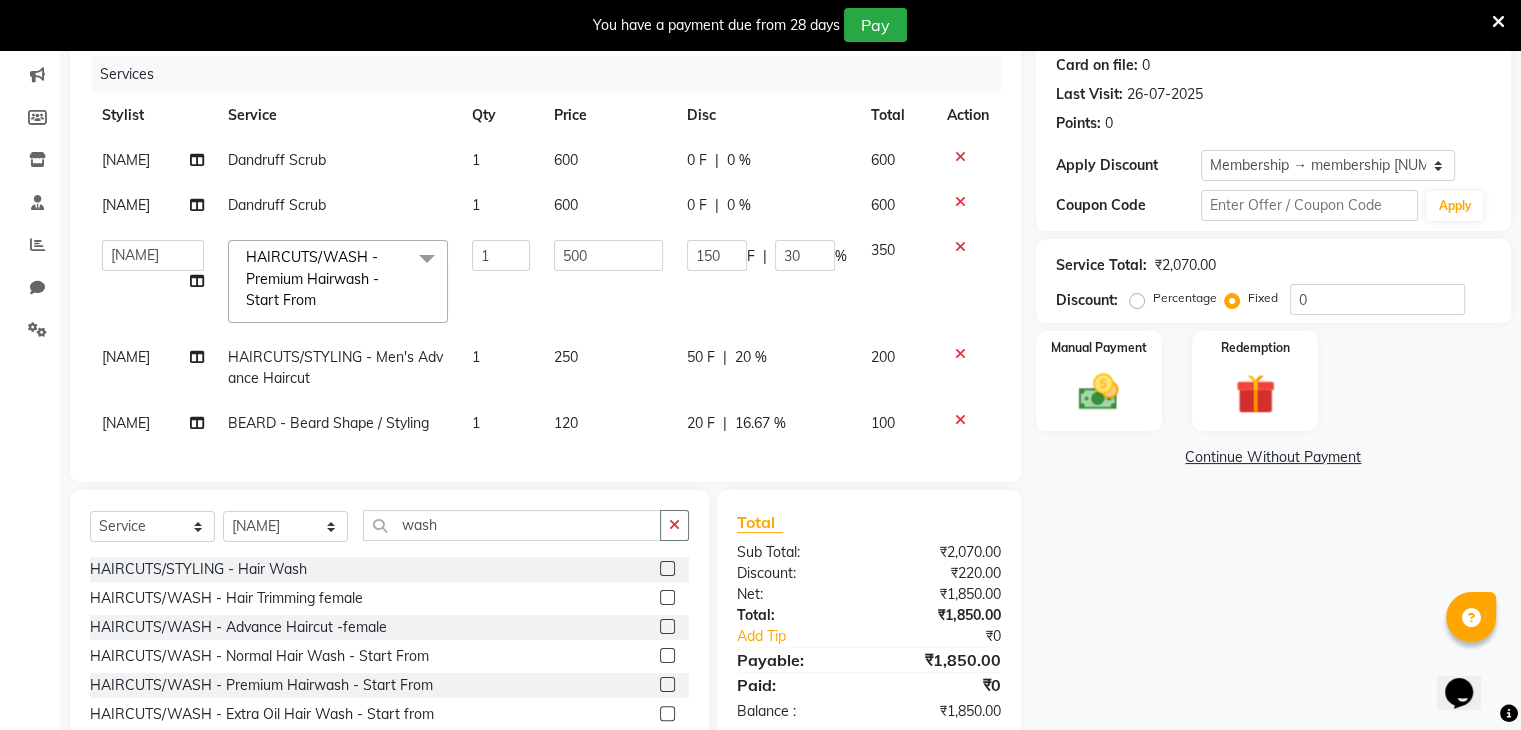 click at bounding box center (666, 569) 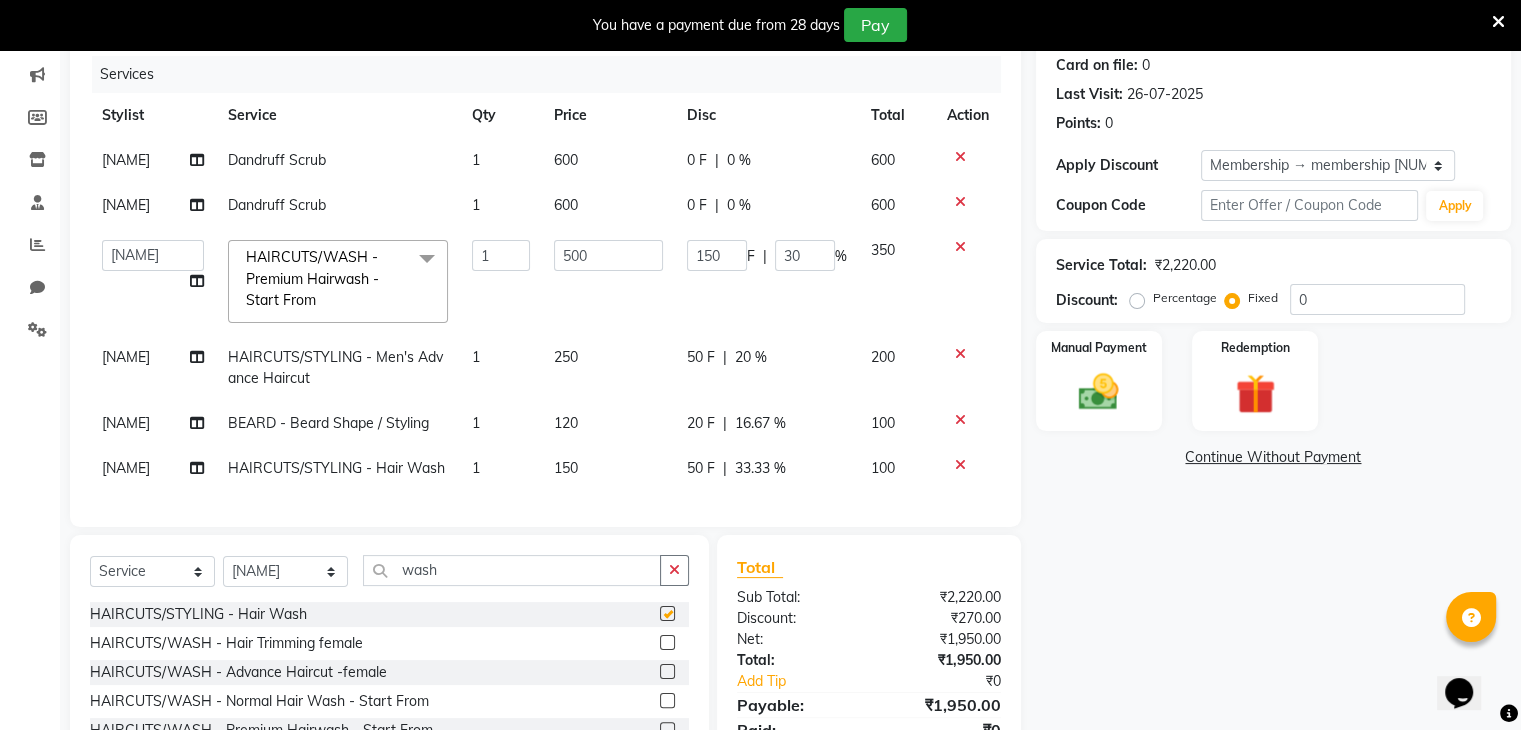 checkbox on "false" 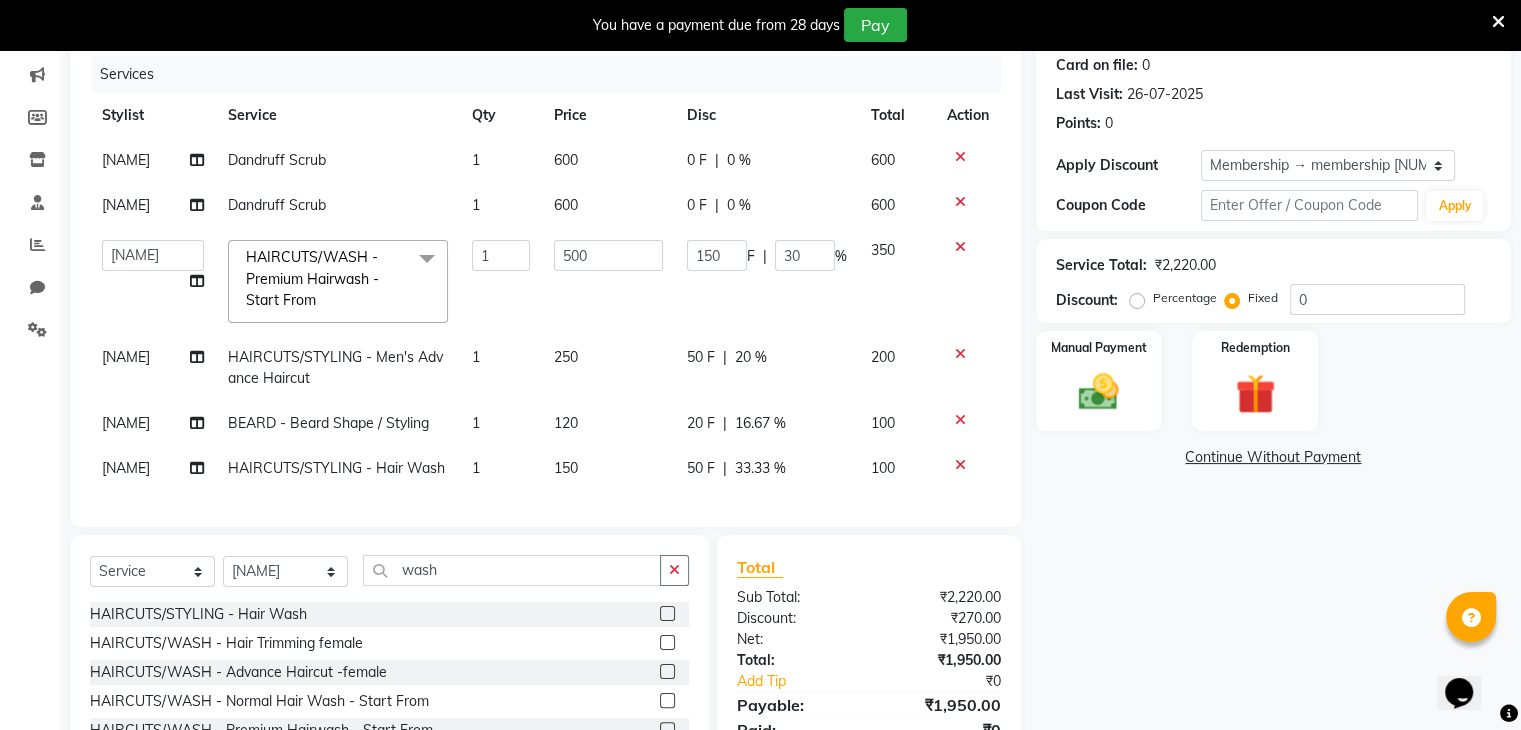 click 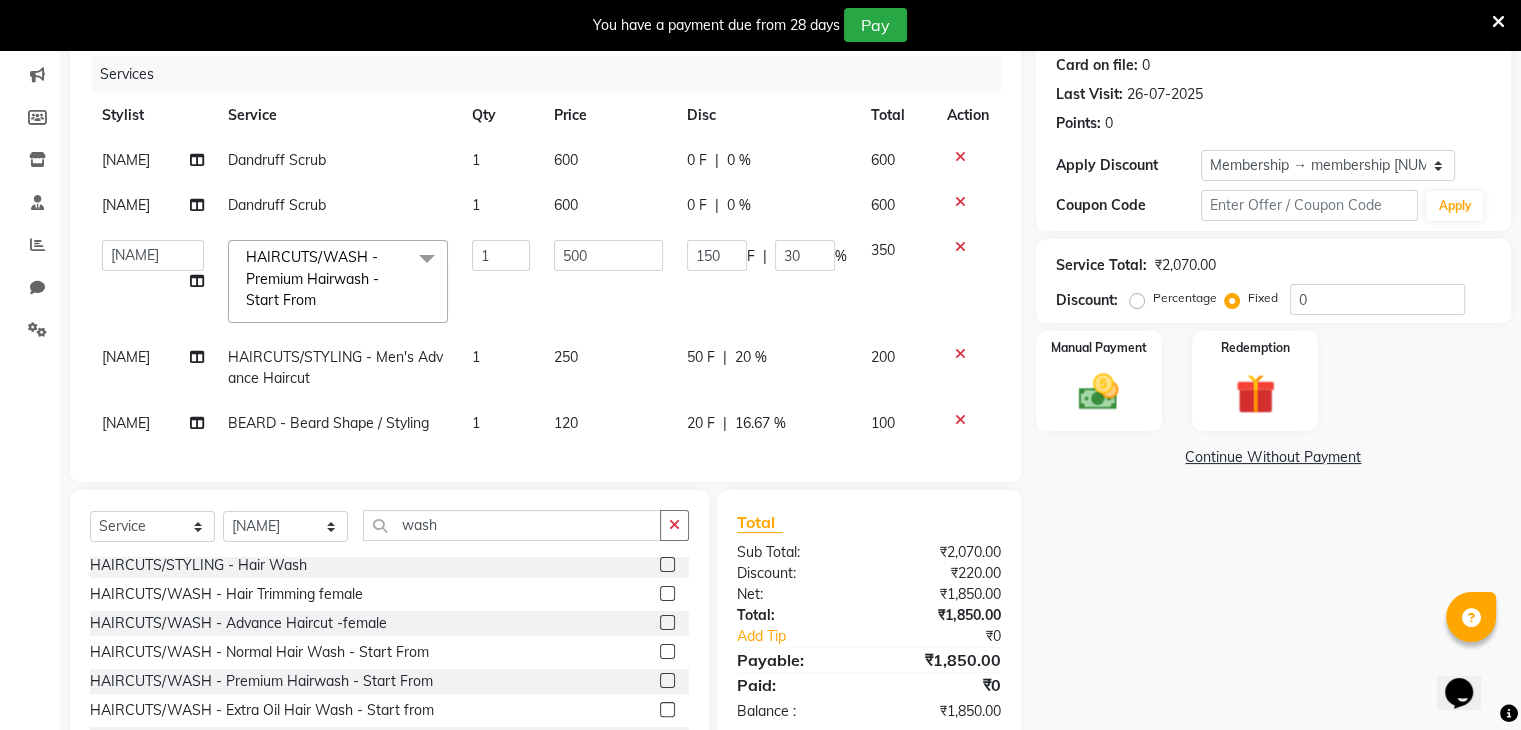 scroll, scrollTop: 0, scrollLeft: 0, axis: both 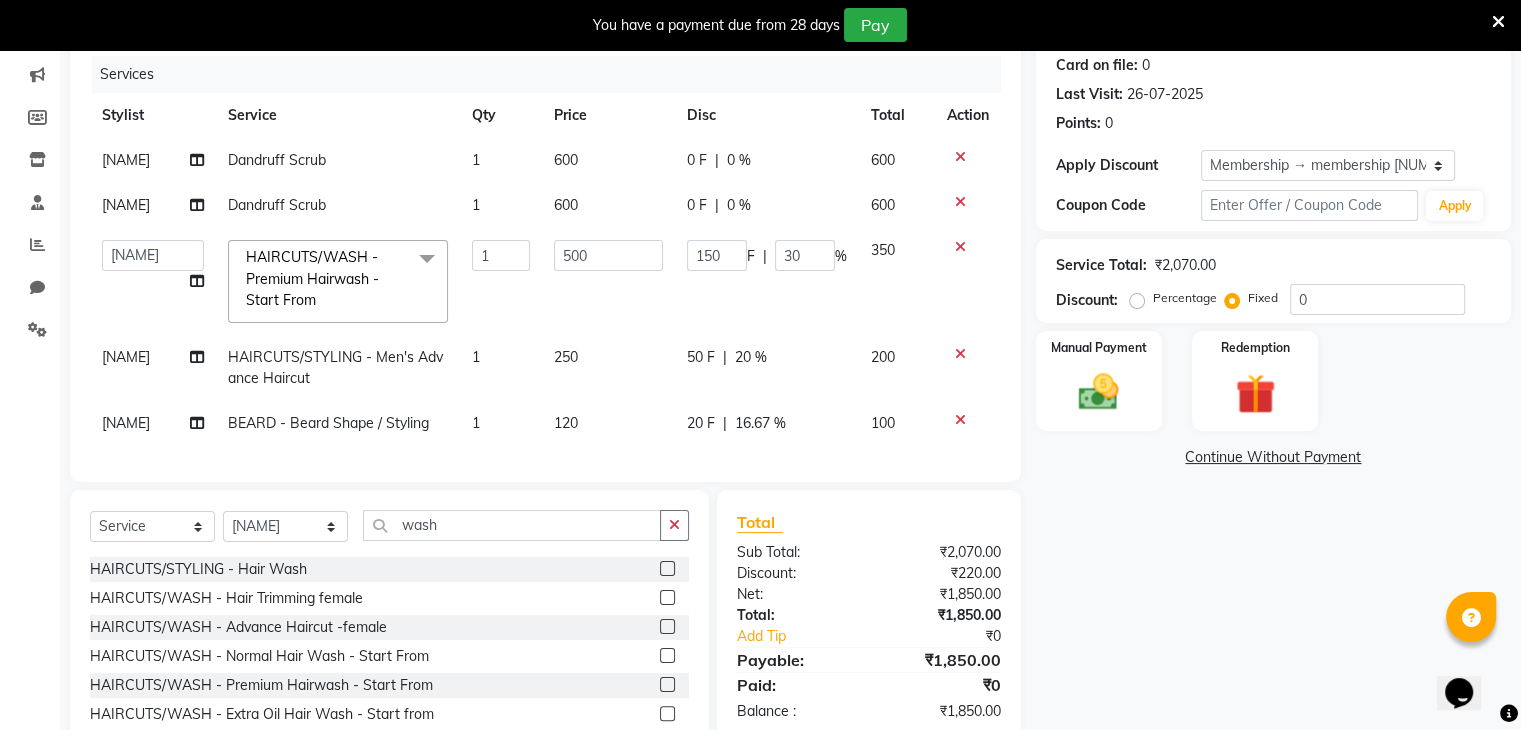 click 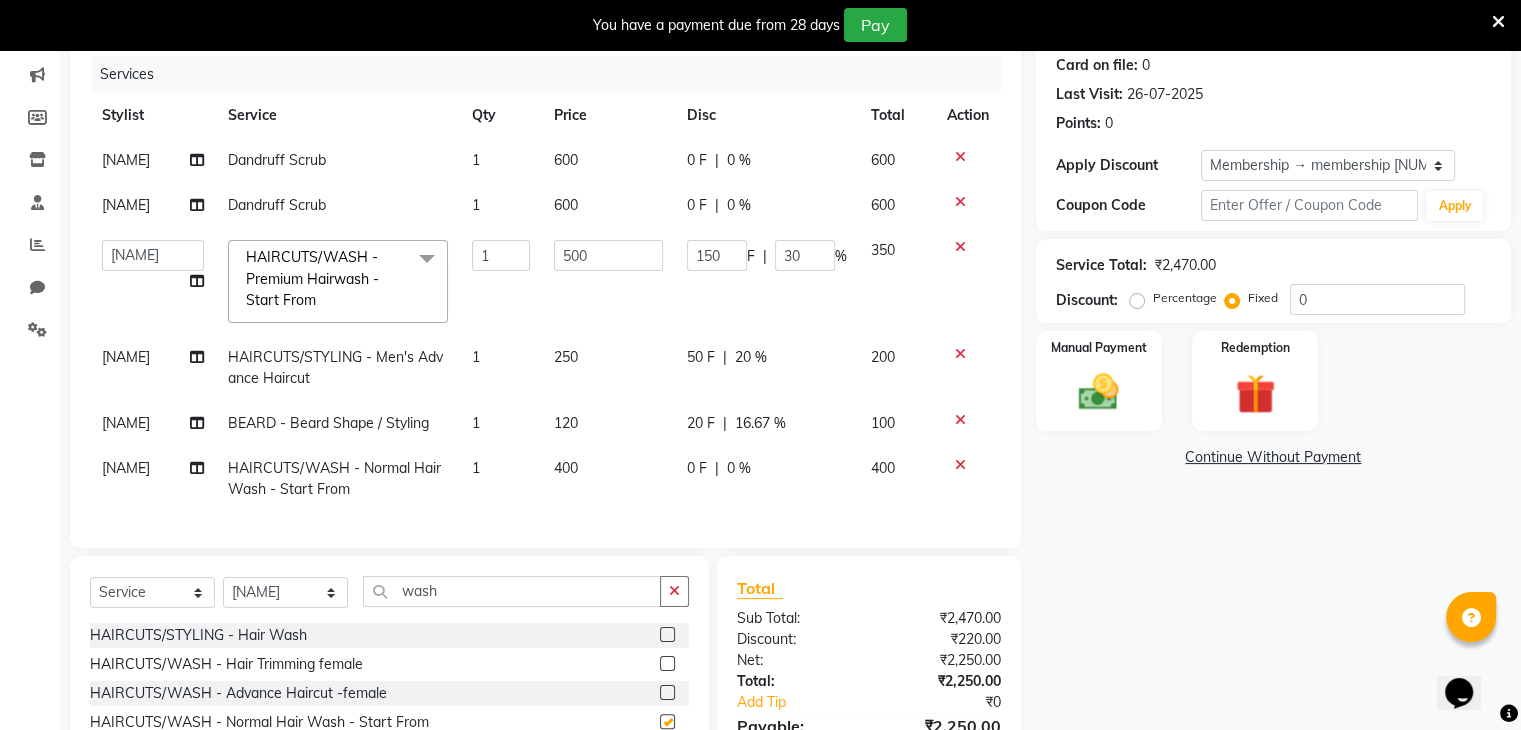 checkbox on "false" 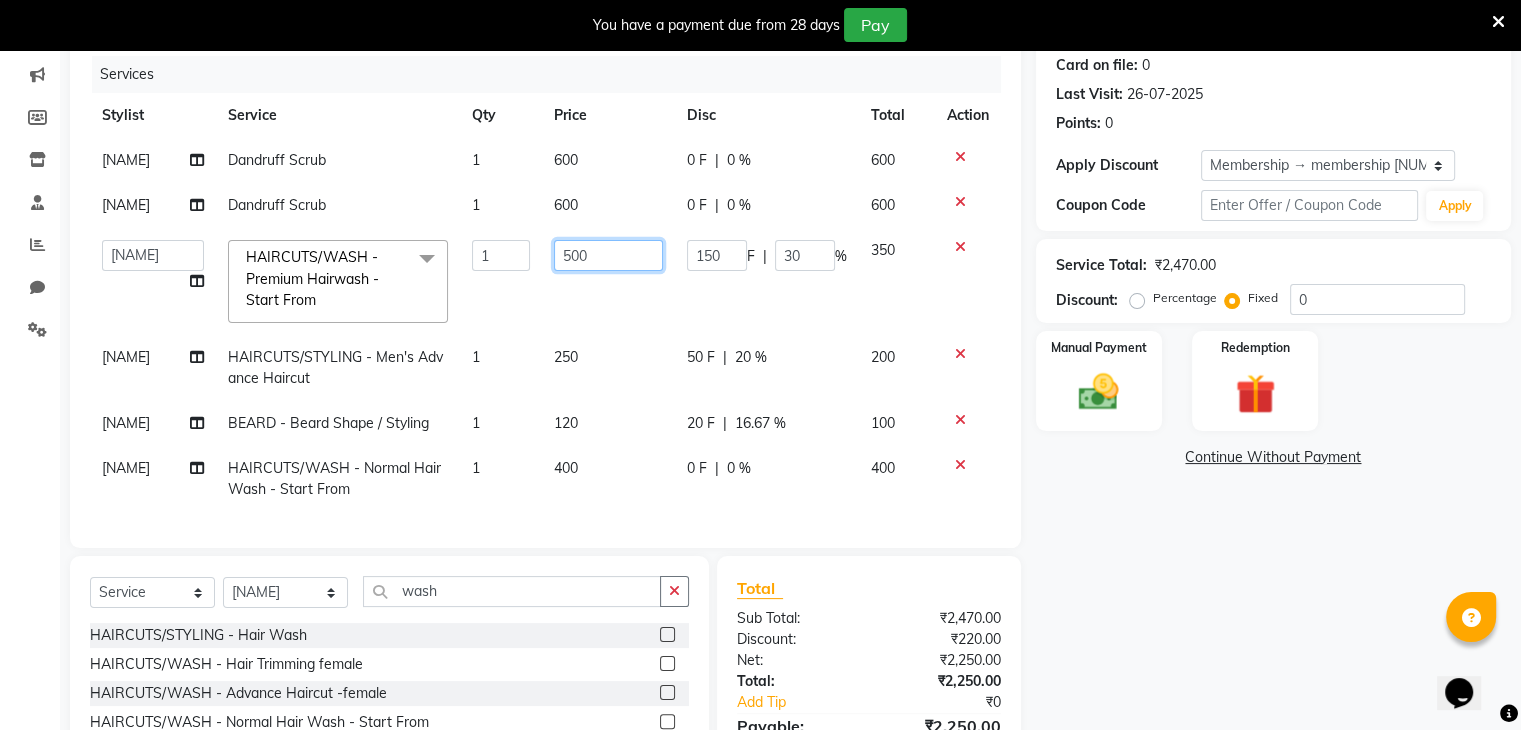 click on "500" 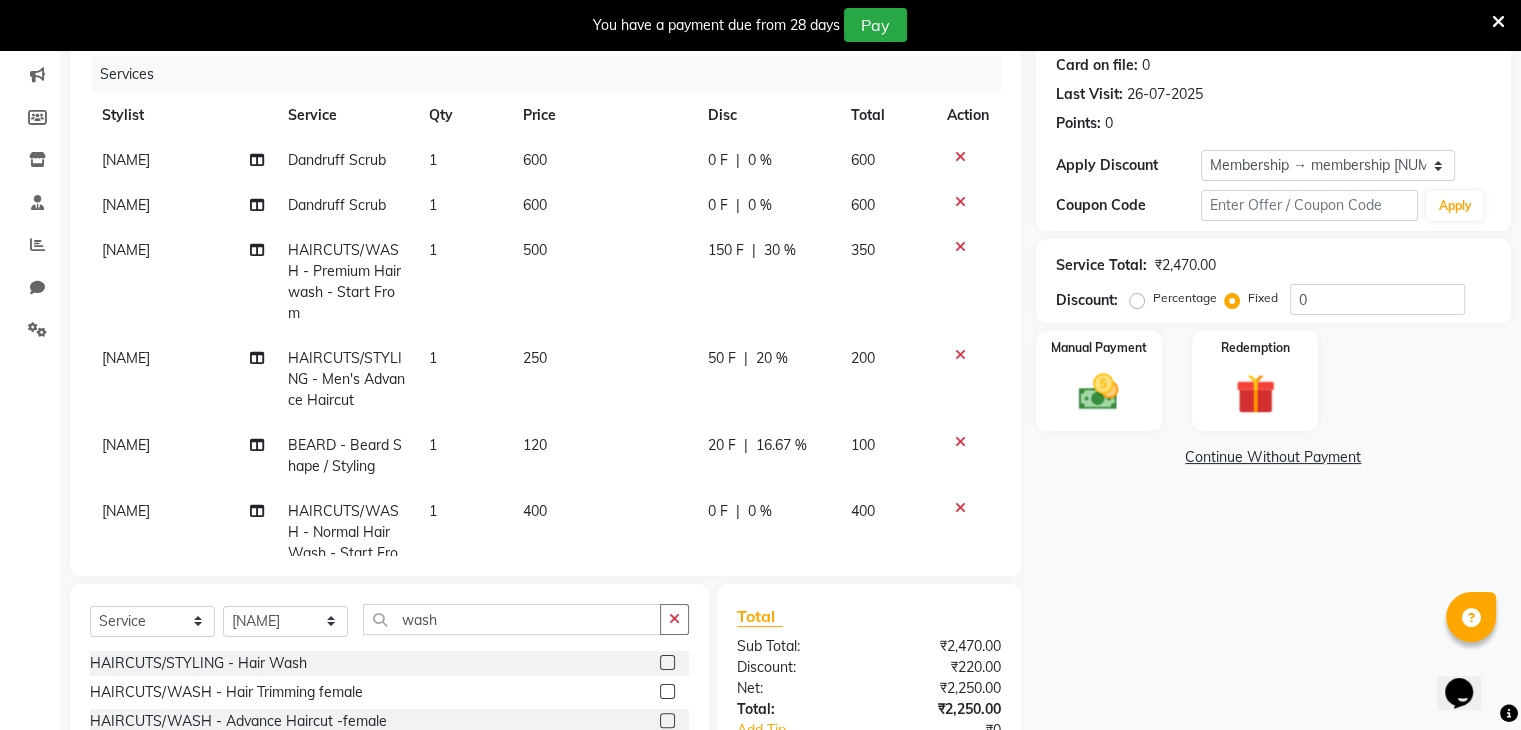 click on "nadeem Dandruff Scrub 1 600 0 F | 0 % 600 nadeem Dandruff Scrub 1 600 0 F | 0 % 600 nadeem HAIRCUTS/WASH - Premium Hairwash - Start From 1 500 150 F | 30 % 350 nadeem HAIRCUTS/STYLING - Men's Advance Haircut 1 250 50 F | 20 % 200 nadeem BEARD - Beard Shape / Styling 1 120 20 F | 16.67 % 100 nadeem HAIRCUTS/WASH - Normal Hair Wash - Start From 1 400 0 F | 0 % 400" 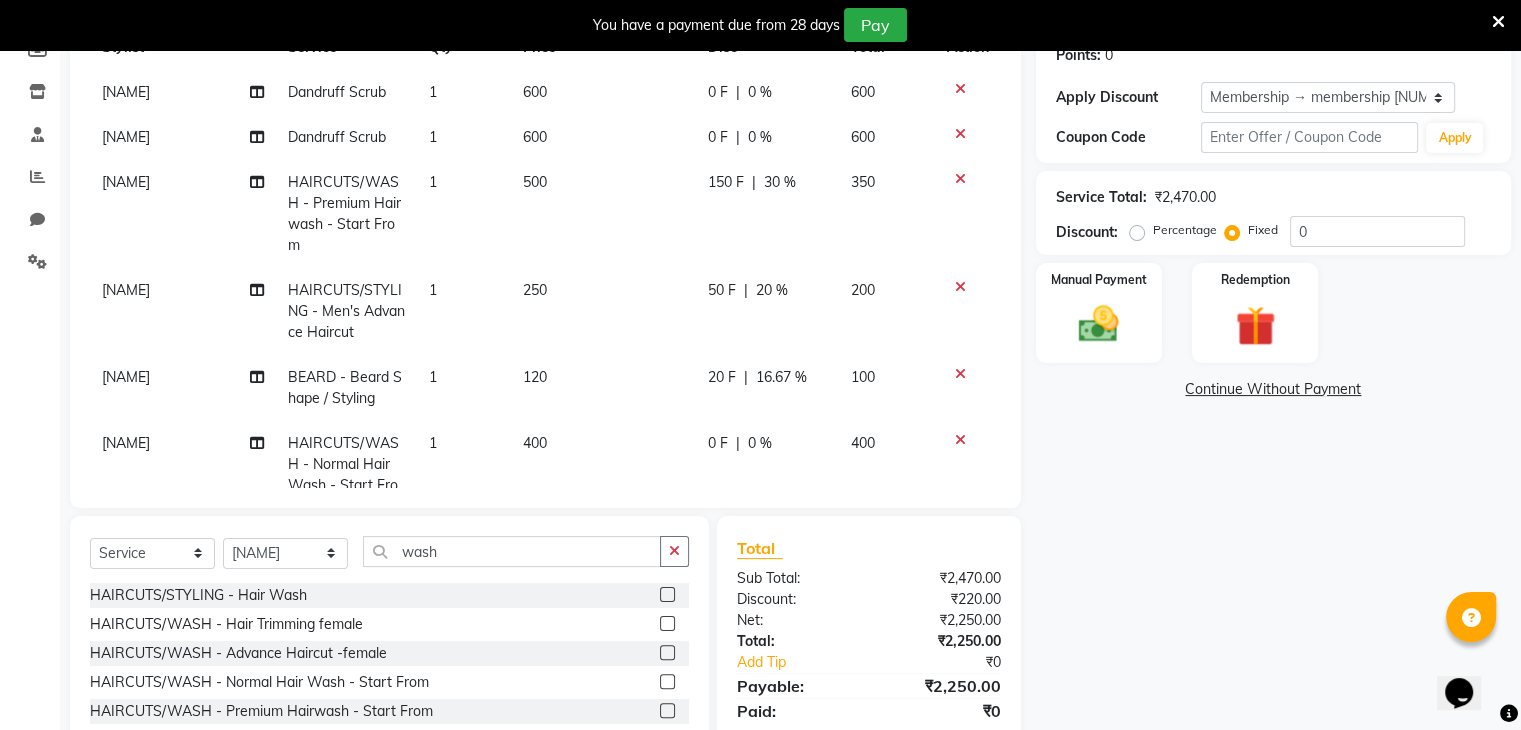 scroll, scrollTop: 348, scrollLeft: 0, axis: vertical 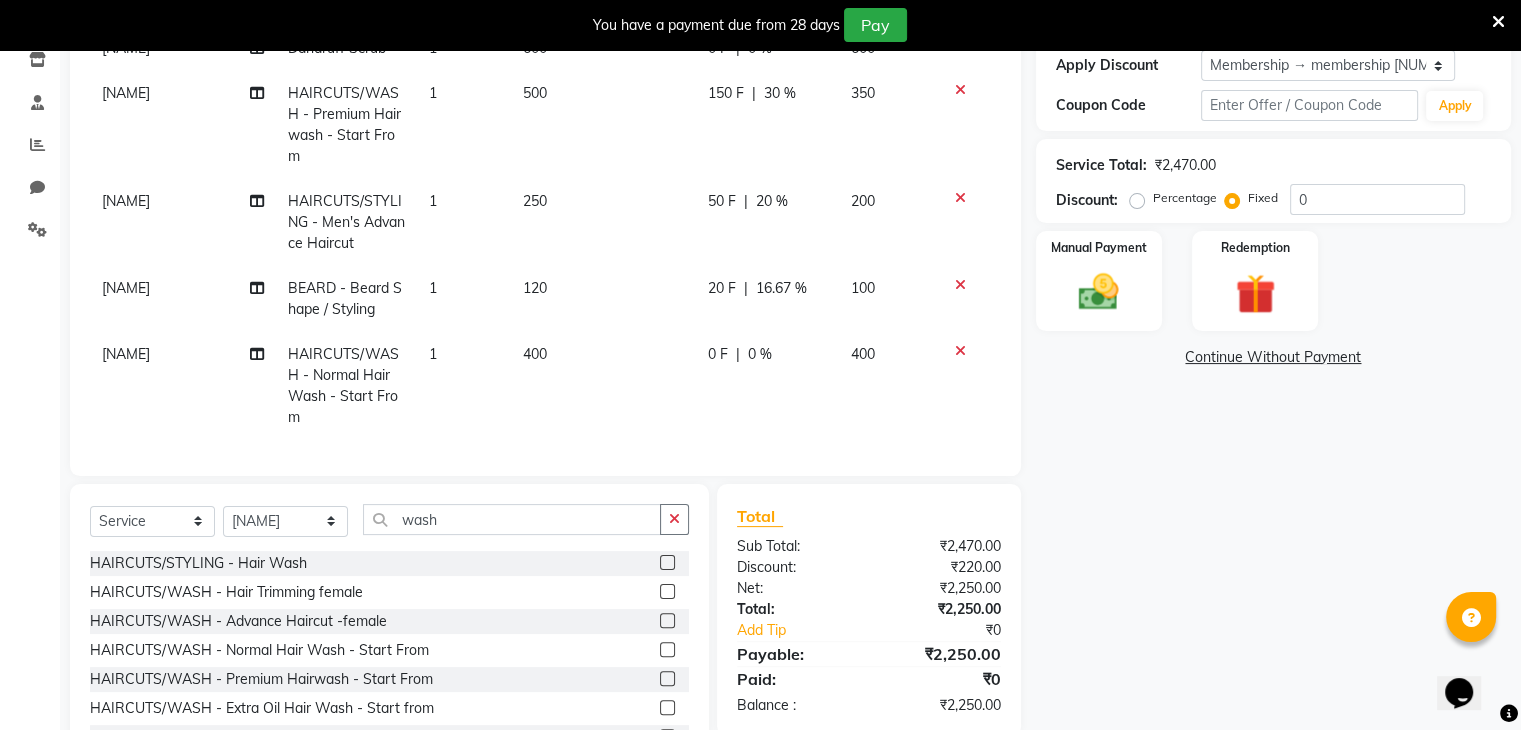 click 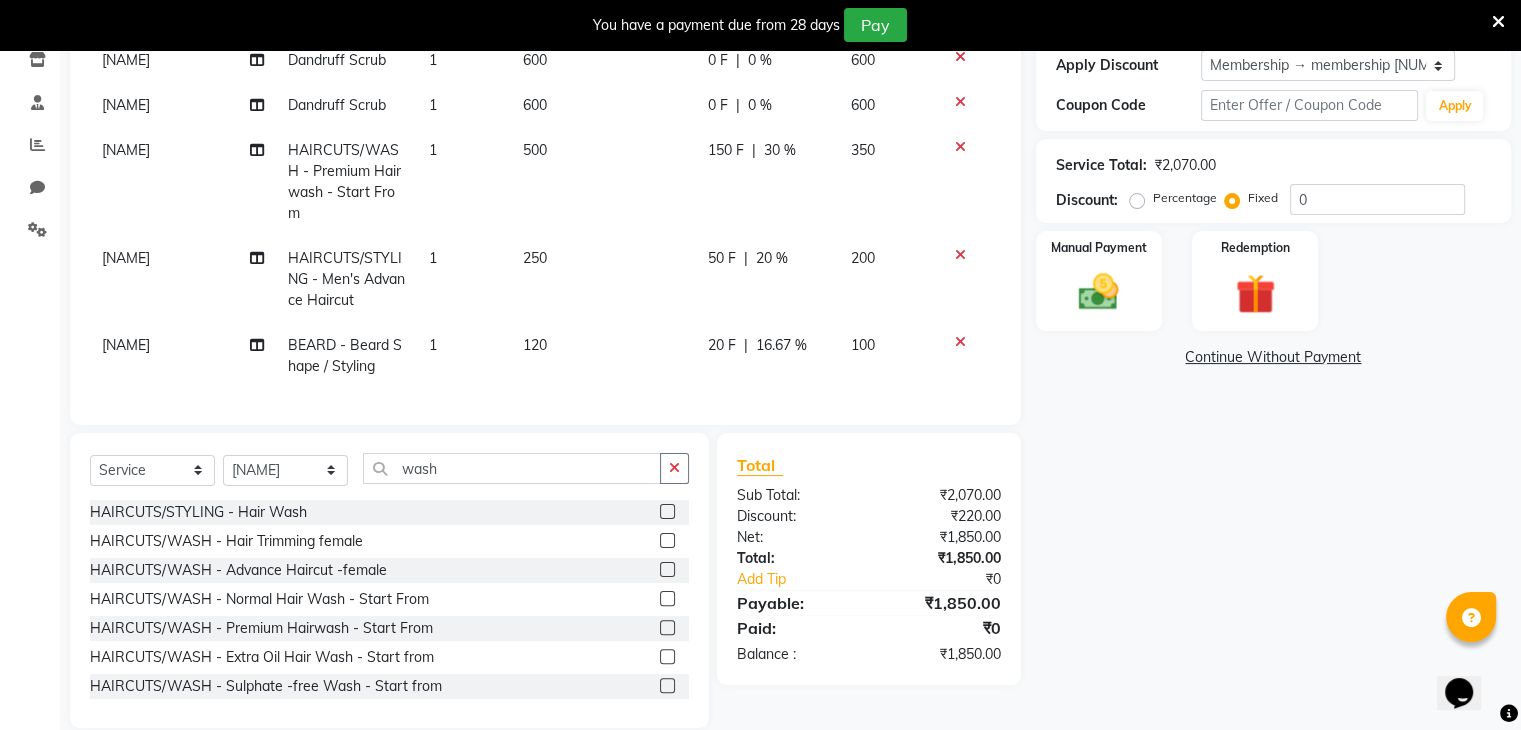 scroll, scrollTop: 0, scrollLeft: 0, axis: both 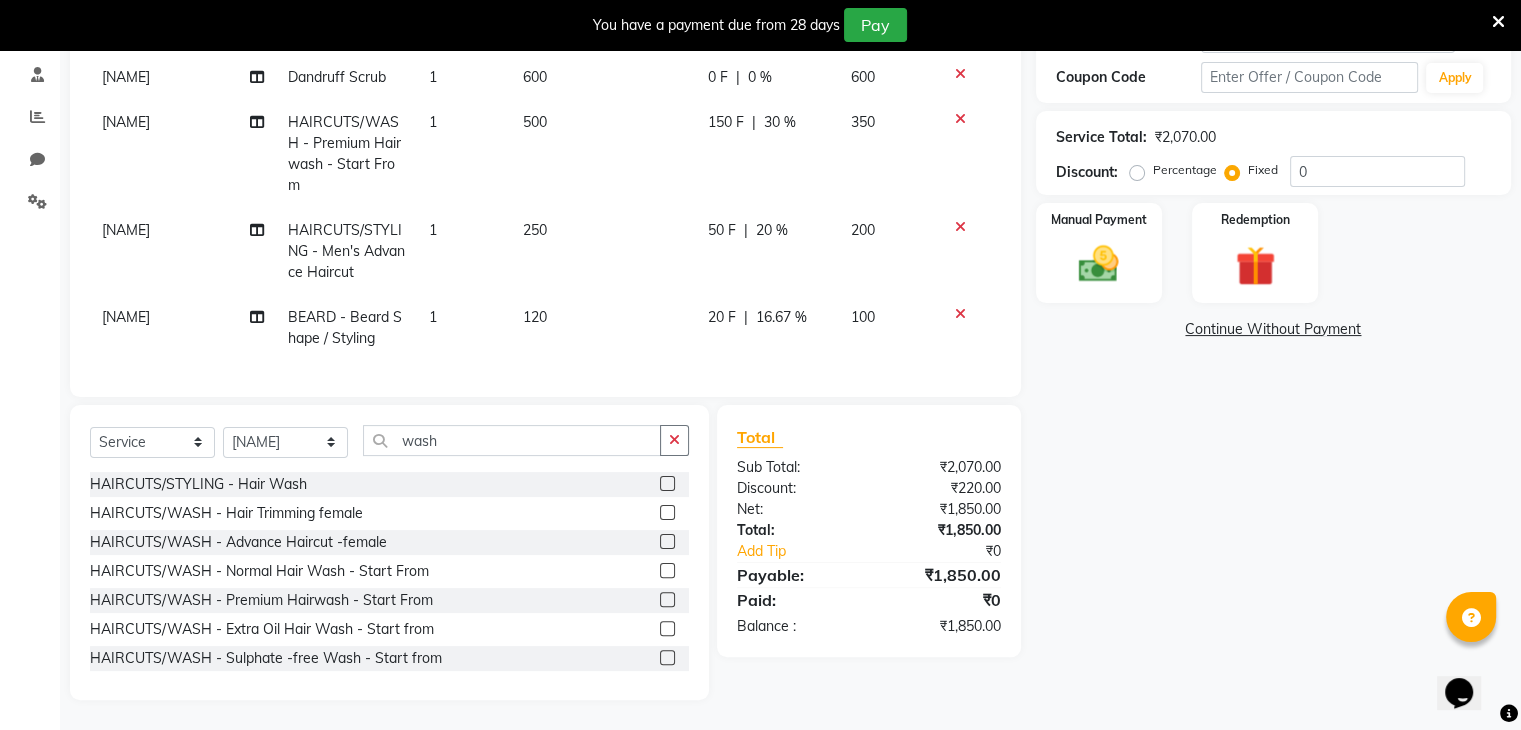 click 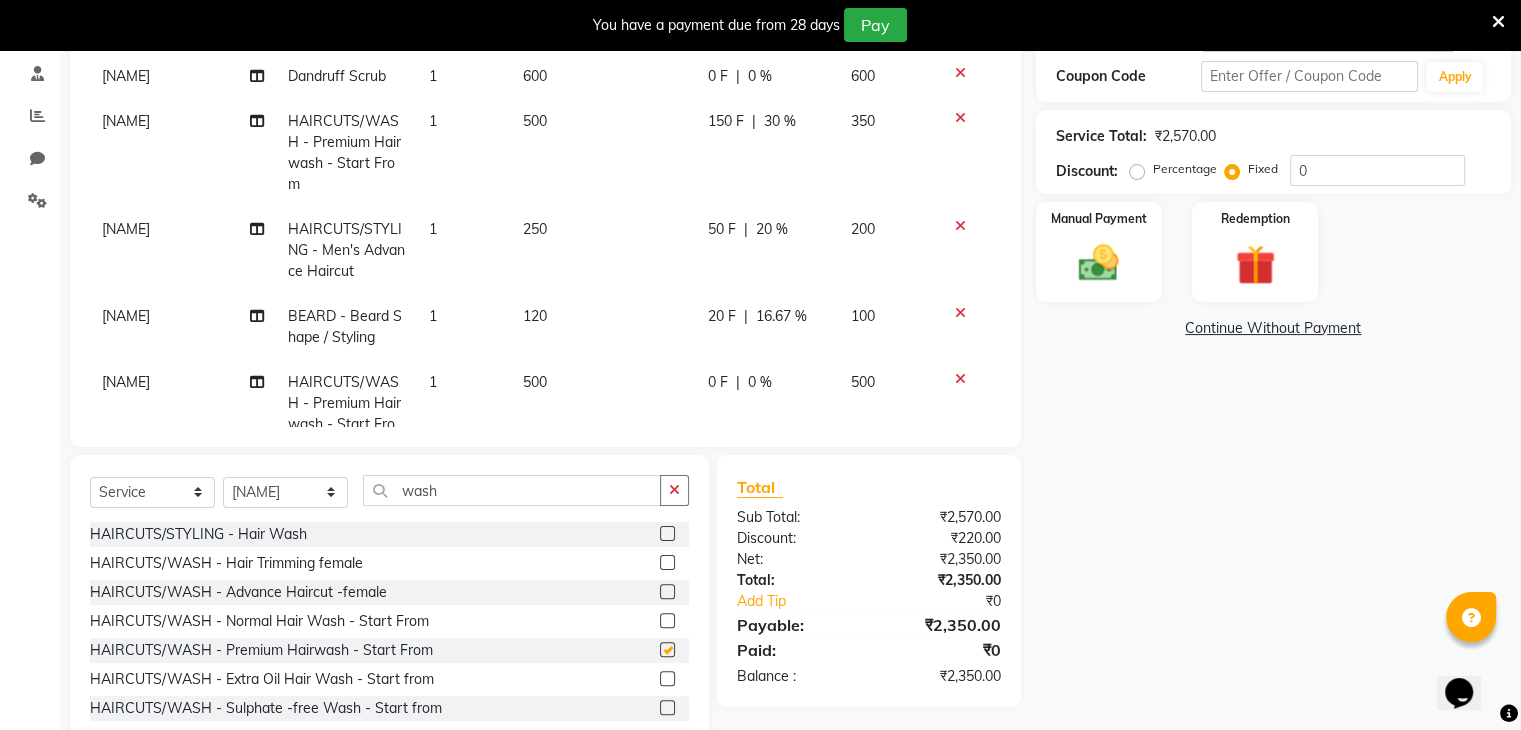 checkbox on "false" 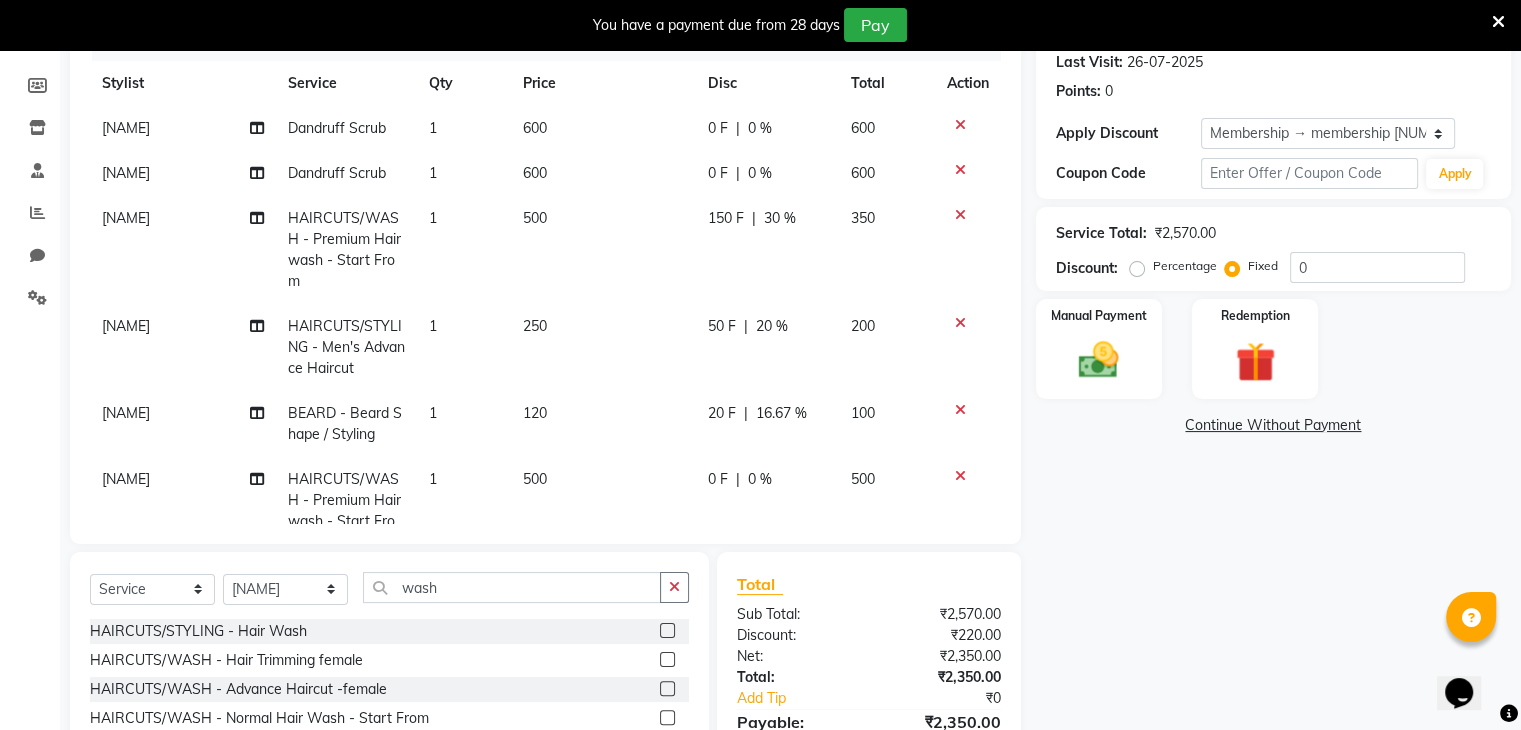 scroll, scrollTop: 277, scrollLeft: 0, axis: vertical 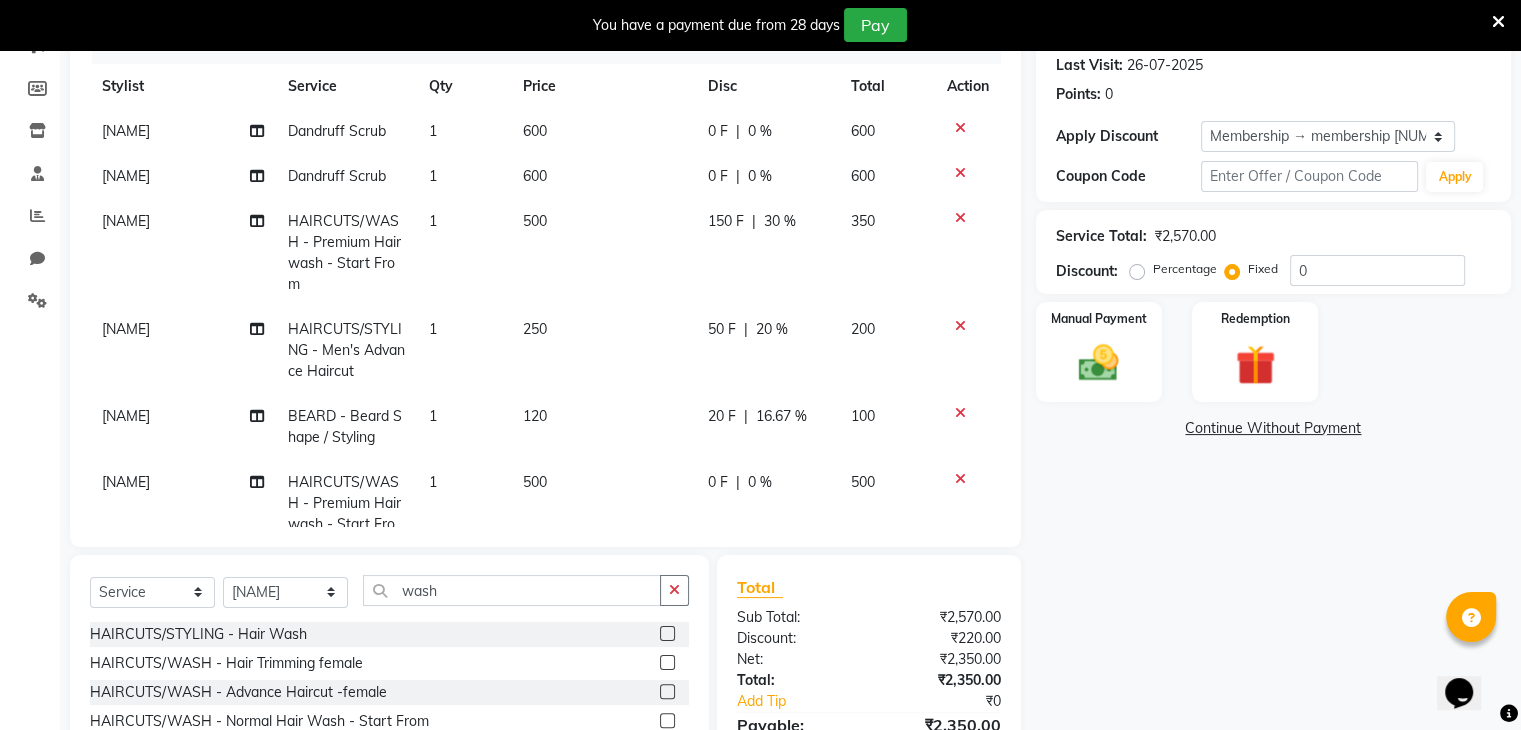click on "0 F" 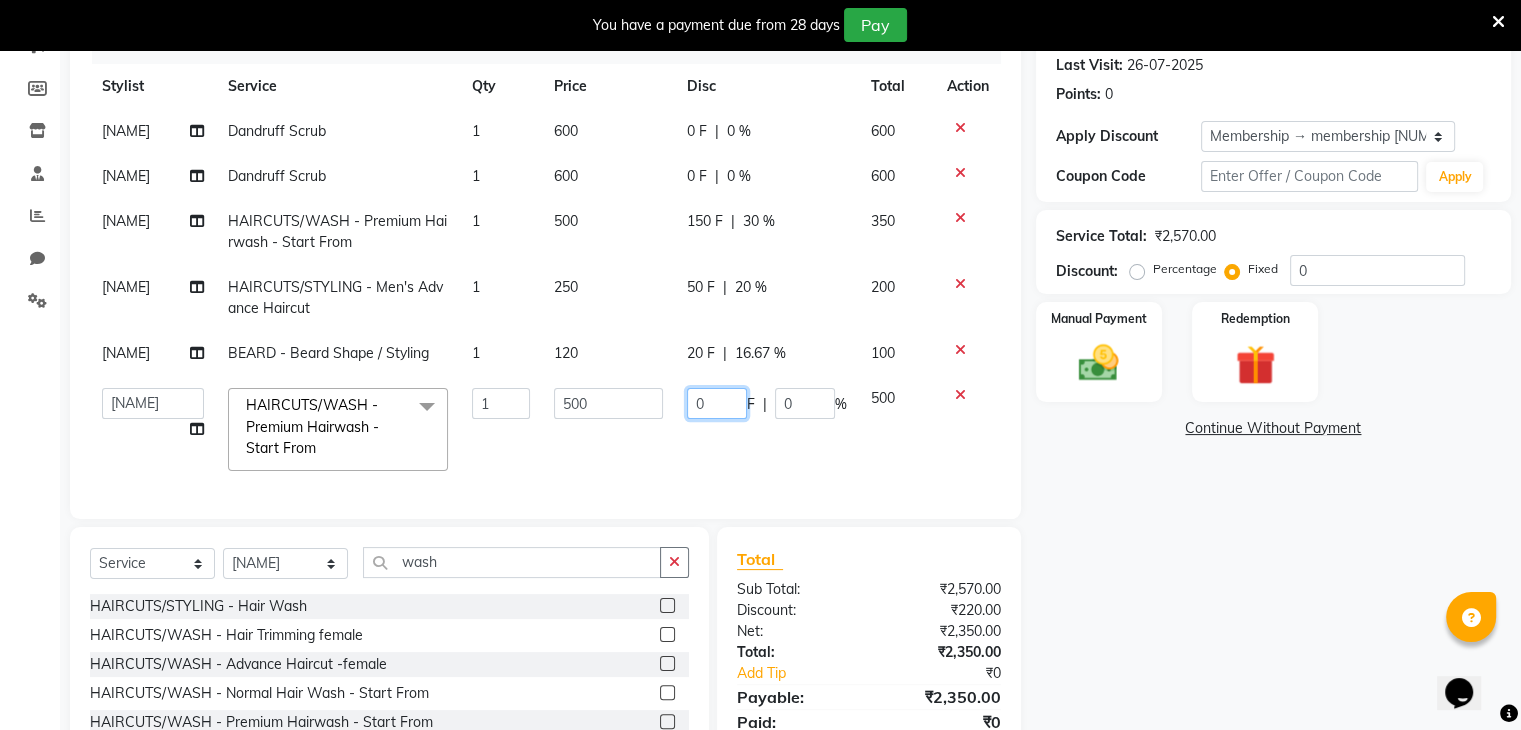 click on "0" 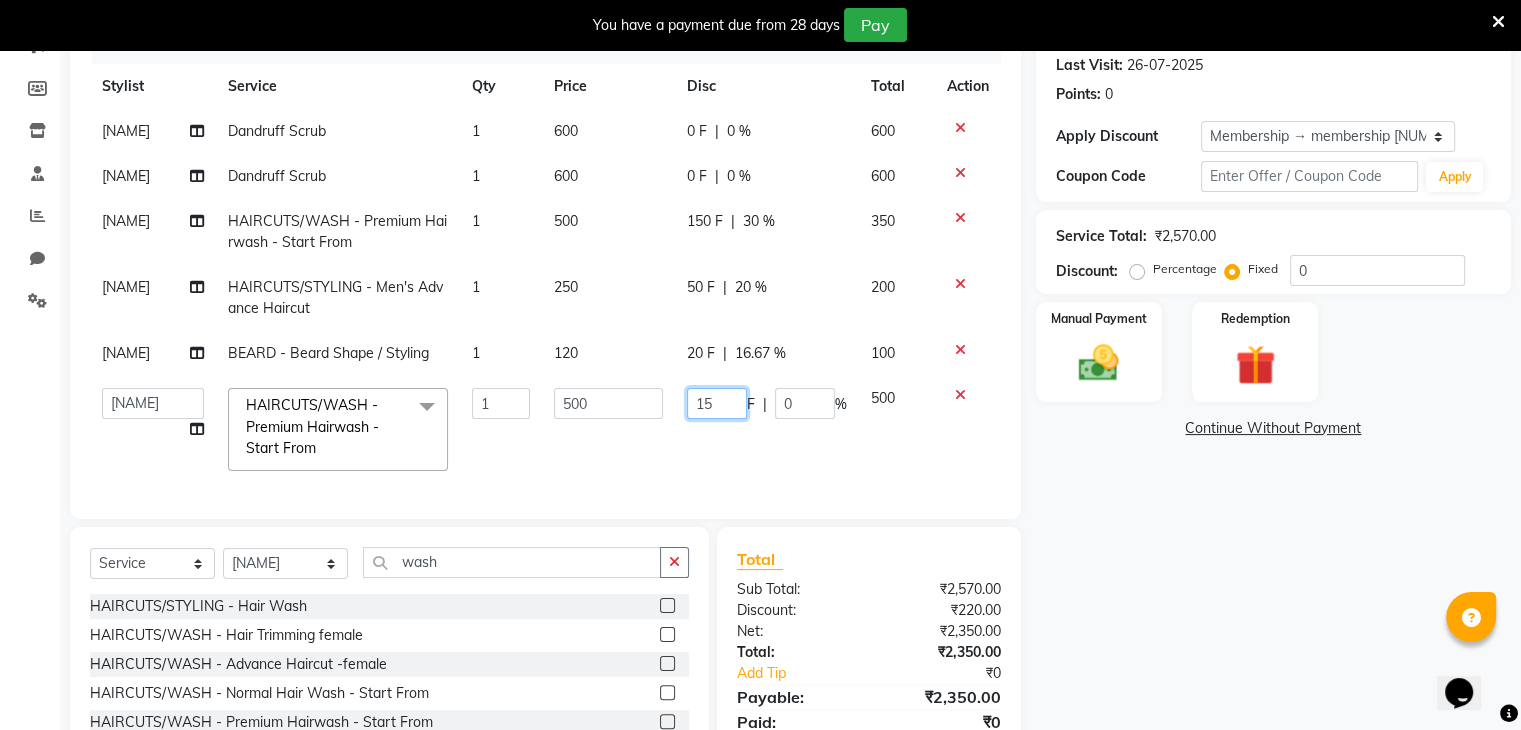 type on "150" 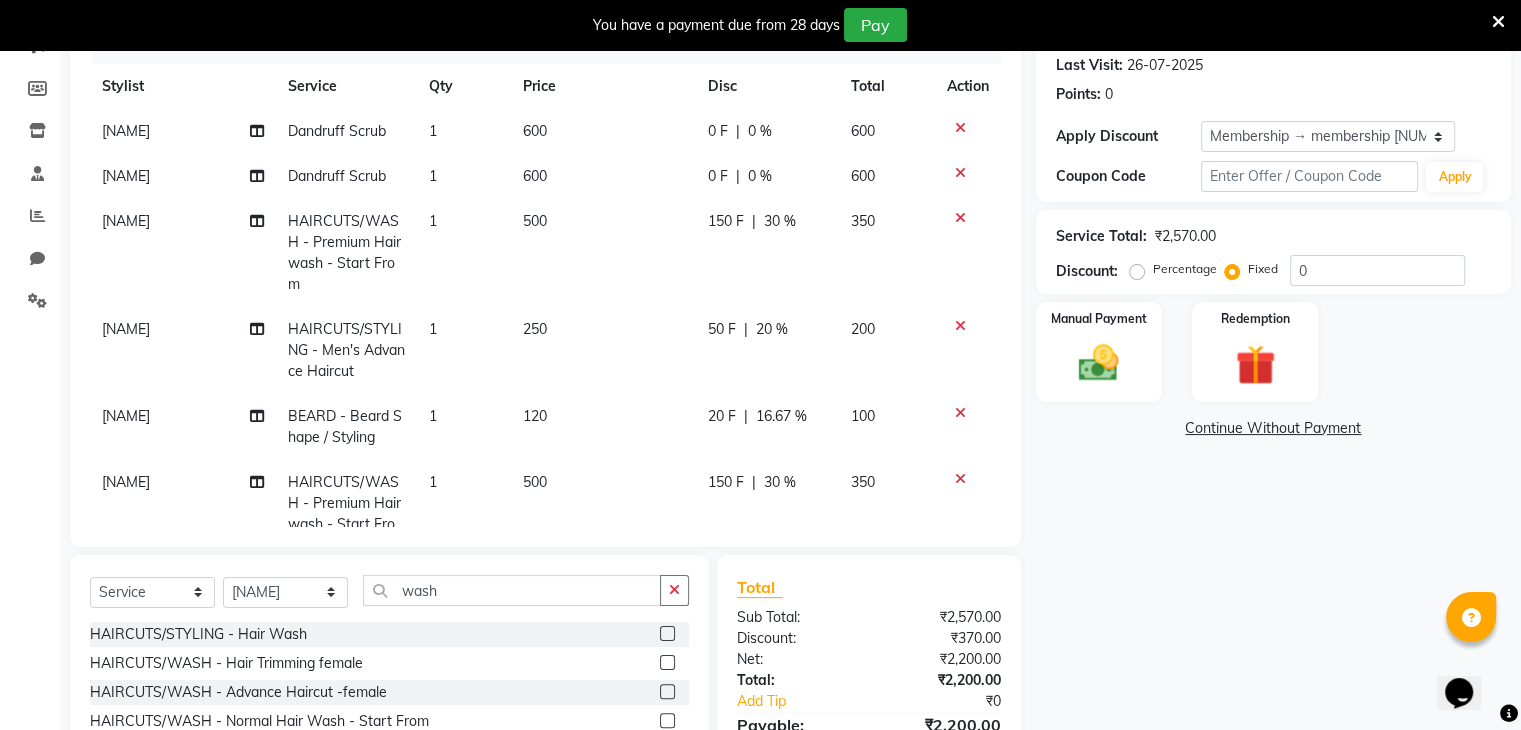 click on "nadeem Dandruff Scrub 1 600 0 F | 0 % 600 nadeem Dandruff Scrub 1 600 0 F | 0 % 600 nadeem HAIRCUTS/WASH - Premium Hairwash - Start From 1 500 150 F | 30 % 350 nadeem HAIRCUTS/STYLING - Men's Advance Haircut 1 250 50 F | 20 % 200 nadeem BEARD - Beard Shape / Styling 1 120 20 F | 16.67 % 100 nadeem HAIRCUTS/WASH - Premium Hairwash - Start From 1 500 150 F | 30 % 350" 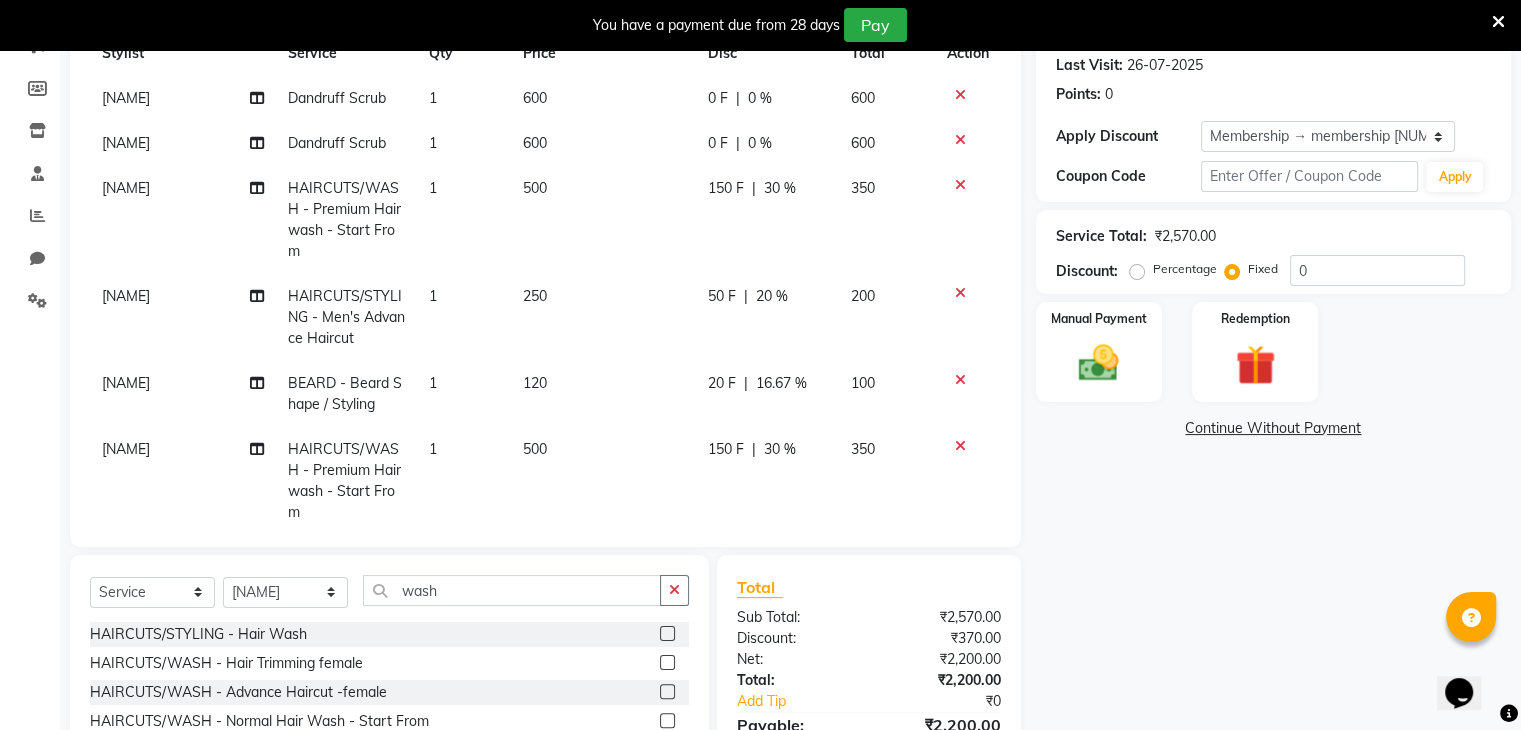 scroll, scrollTop: 72, scrollLeft: 0, axis: vertical 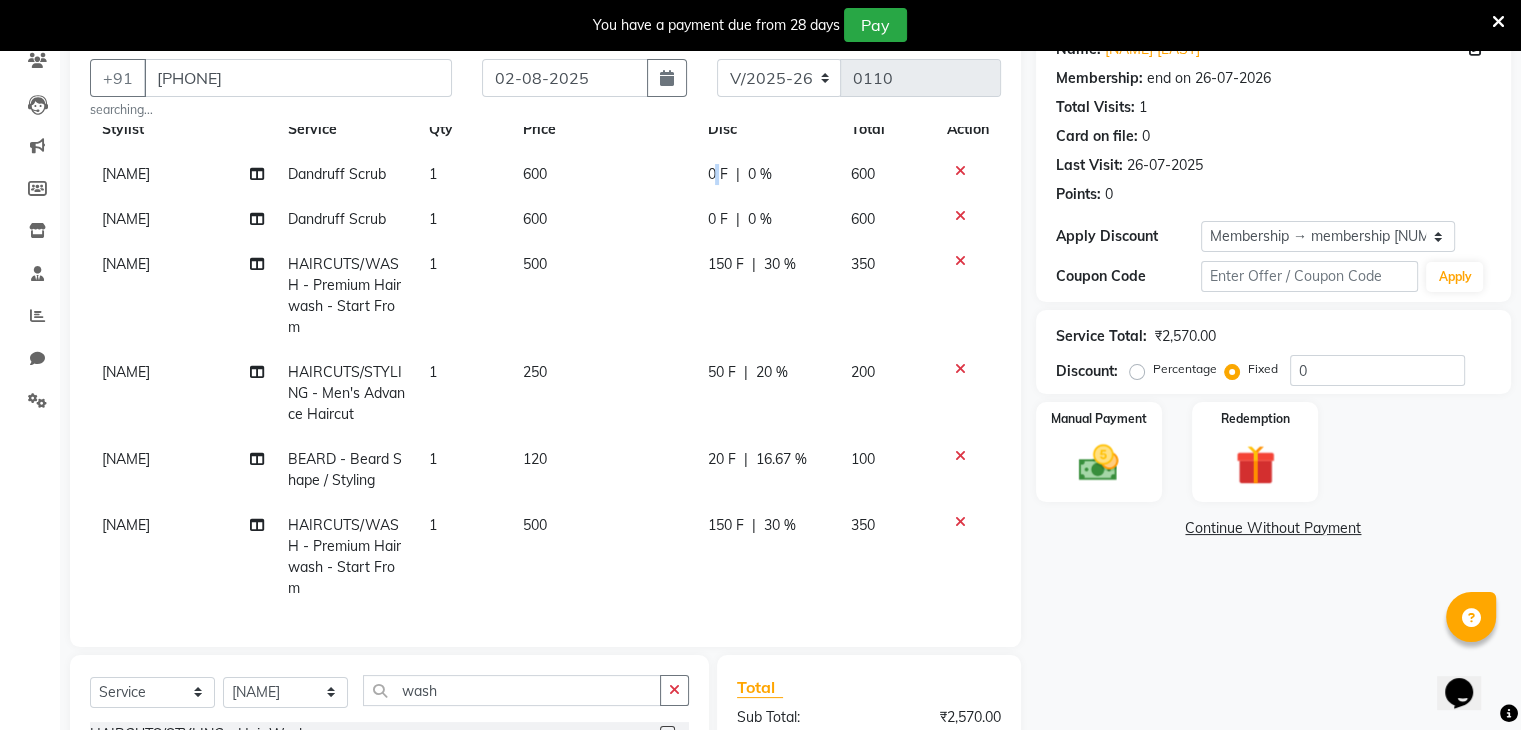 click on "0 F" 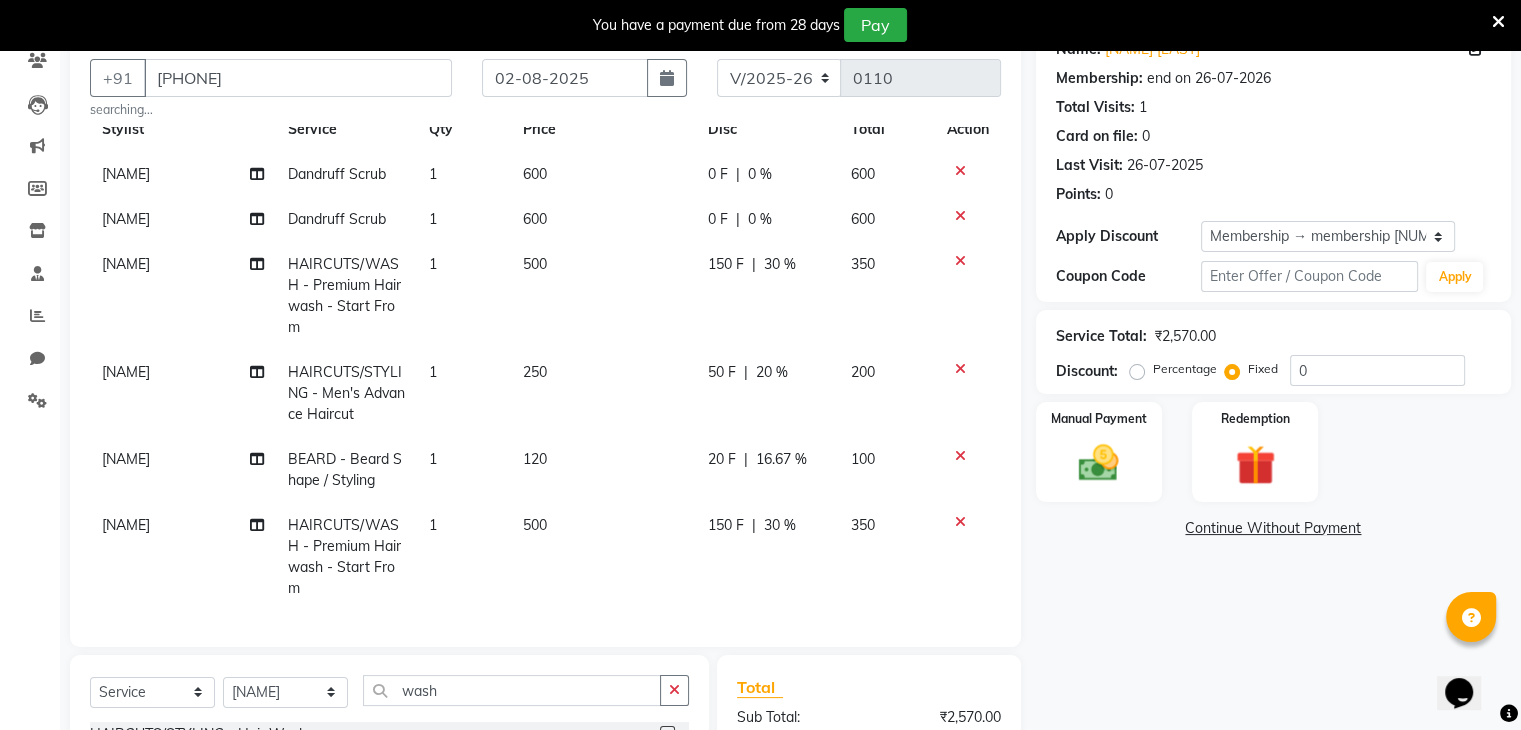 select on "86841" 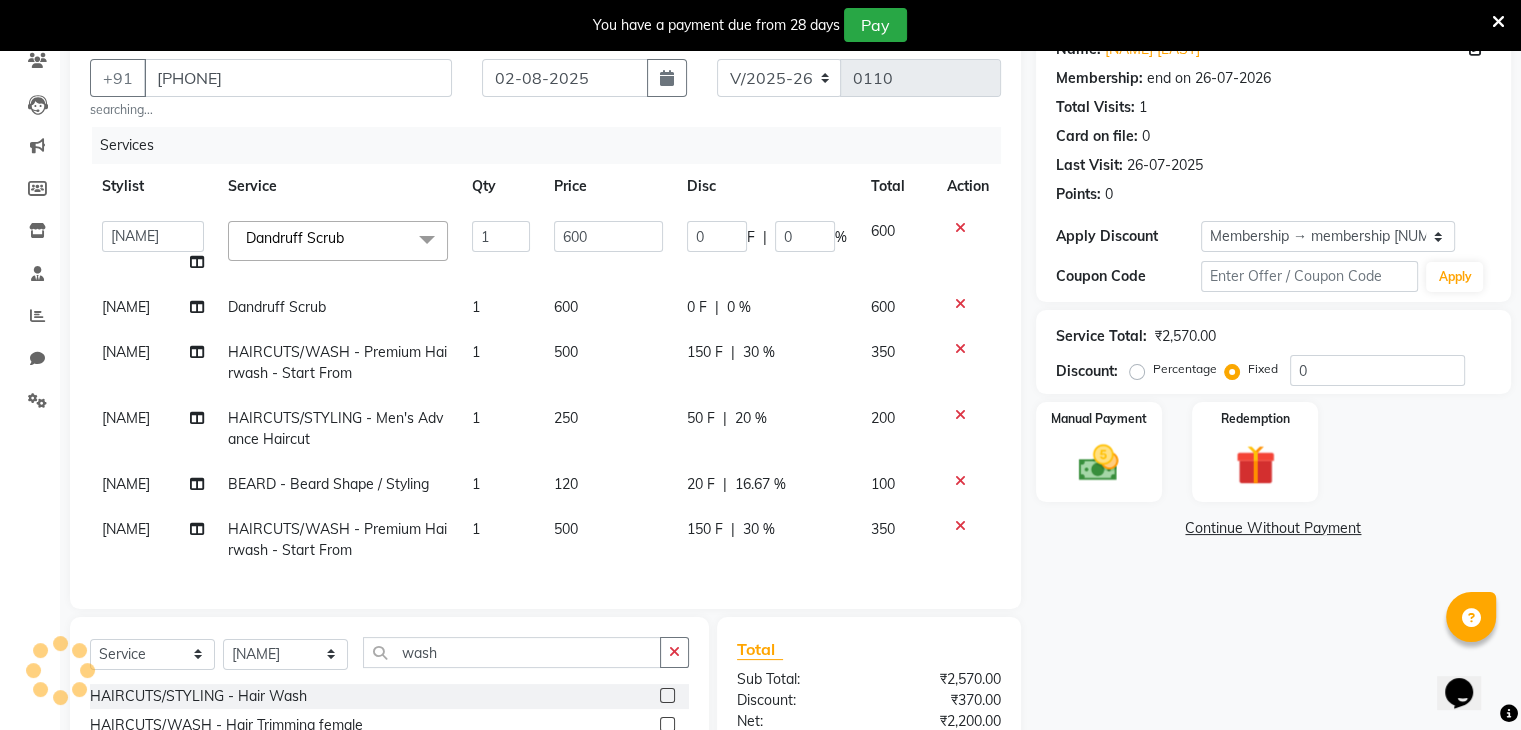 scroll, scrollTop: 0, scrollLeft: 0, axis: both 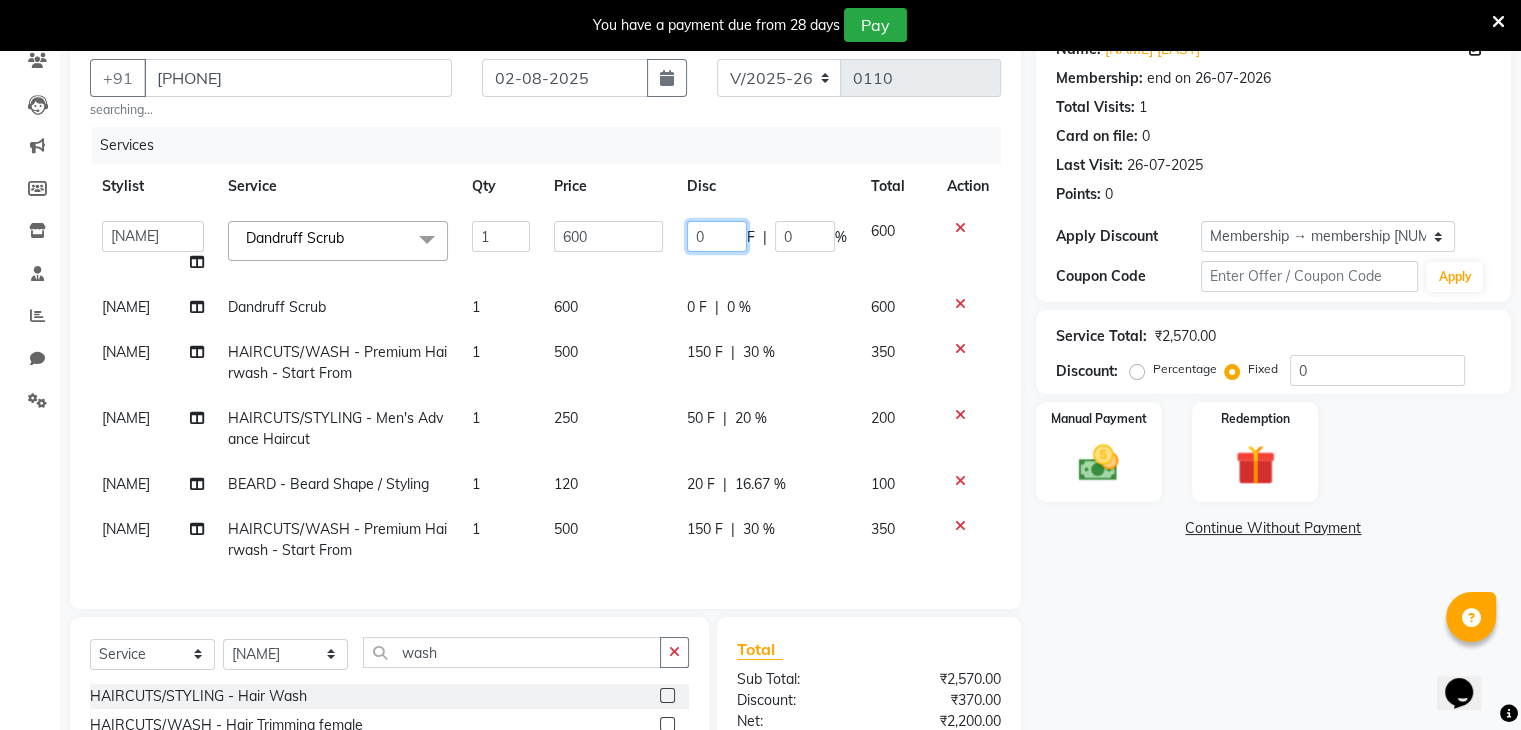 click on "0" 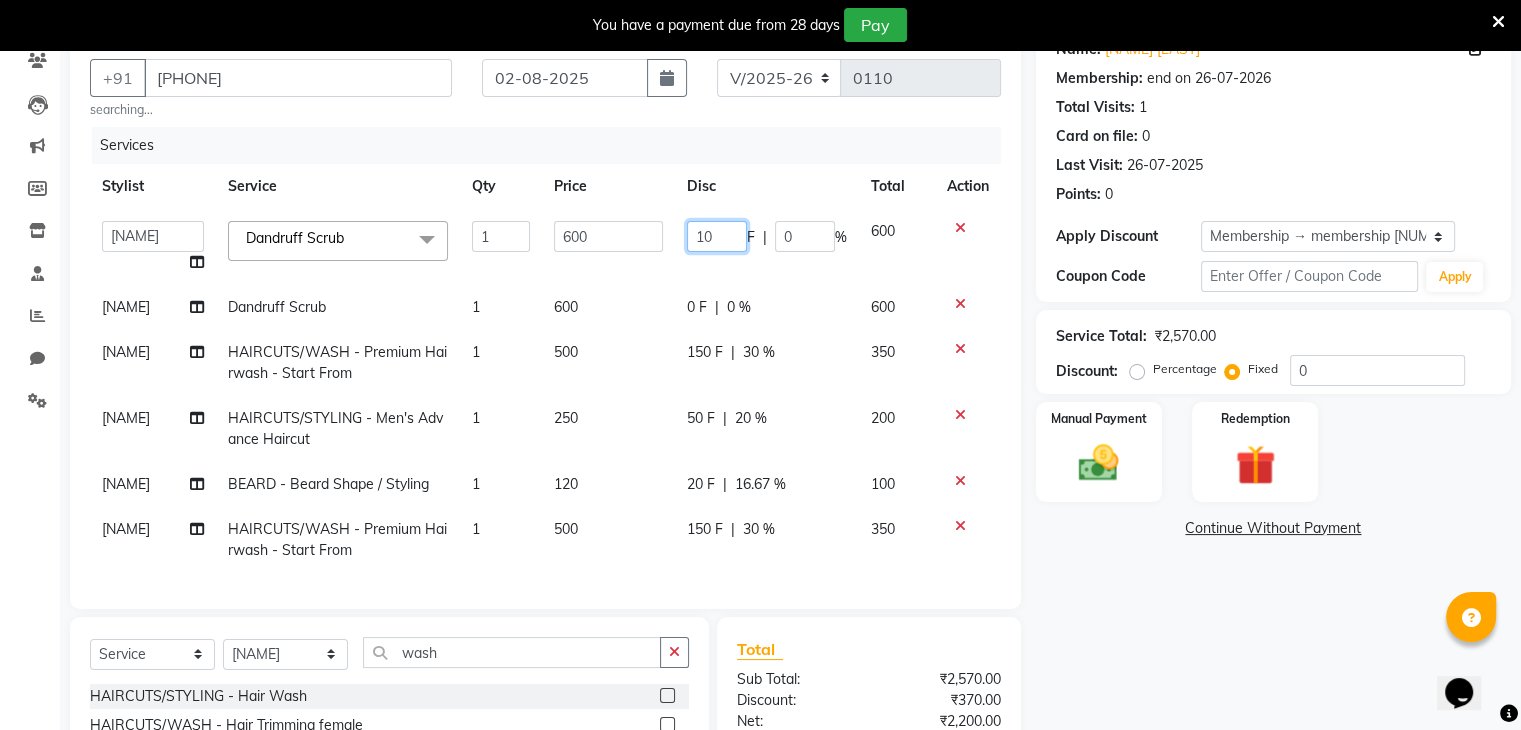 type on "100" 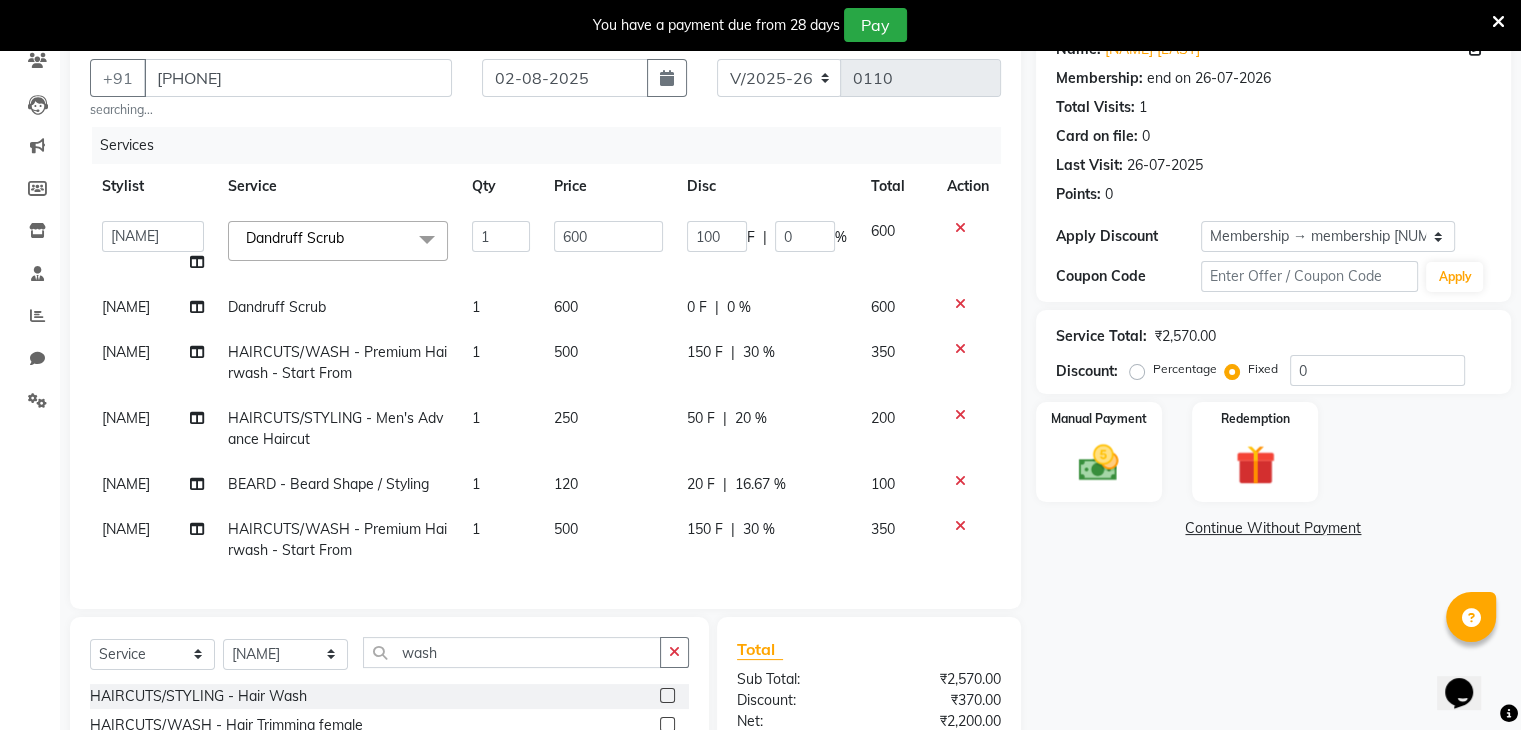 click on "deepa   Lucky   nadeem   Riya   Sameer   Shivam   Tas bina   Uzair   Vinita  Dandruff Scrub  x HAIRCUTS/STYLING - Men's Advance Haircut HAIRCUTS/STYLING - Hair Wash HAIRCUTS/STYLING - Hair-Styling HAIRCUTS/STYLING - Men's Threading HAIRCUTS/STYLING - Men's Threading(Memebership) BEARD - Clean Shave BEARD - Beard Shape / Styling BEARD - Moustache HAIR & SCALP - Basic Spa 700 HAIR & SCALP - Anti Dandruff Spa 900 HAIR & SCALP - Keratin Spa 1100 HAIR & SCALP - Head Massage Starts From 400 HAIR & SCALP - Basic Spa 900 HAIR & SCALP - Anti Dandruff Spa 1100 HAIR & SCALP - Keratin Spa 1400 HAIR & SCALP - Head Massage Starts From 500 Dandruff Scrub HAIR TREATMENT - Straightening Starts From 120 HAIR TREATMENT - Beard Shape / Styling 120 HAIR TREATMENT - Moustache 60 HAIR COLORS - Beard Color (Amonia) 400 HAIR COLORS - Beard Color (Amonia Free) 500 HAIR COLORS - Global (Amonia) 1000 HAIR COLORS - Global (Amonia Free) 1100 HAIR COLORS - Highlights (Global) 1800 HAIRCUTS/WASH - Hair Trimming female GLOBAL - Upto-Neck 1" 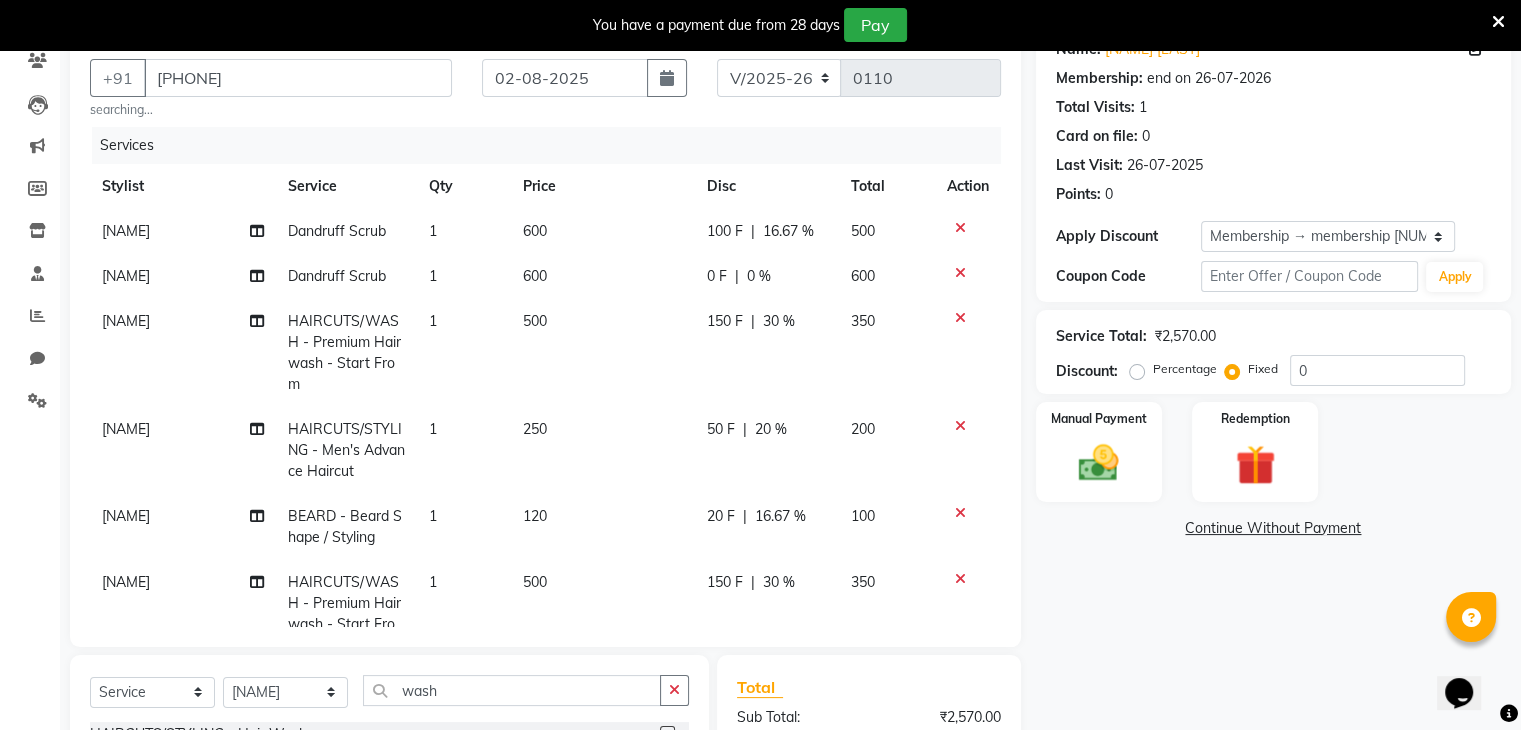 click on "0 F | 0 %" 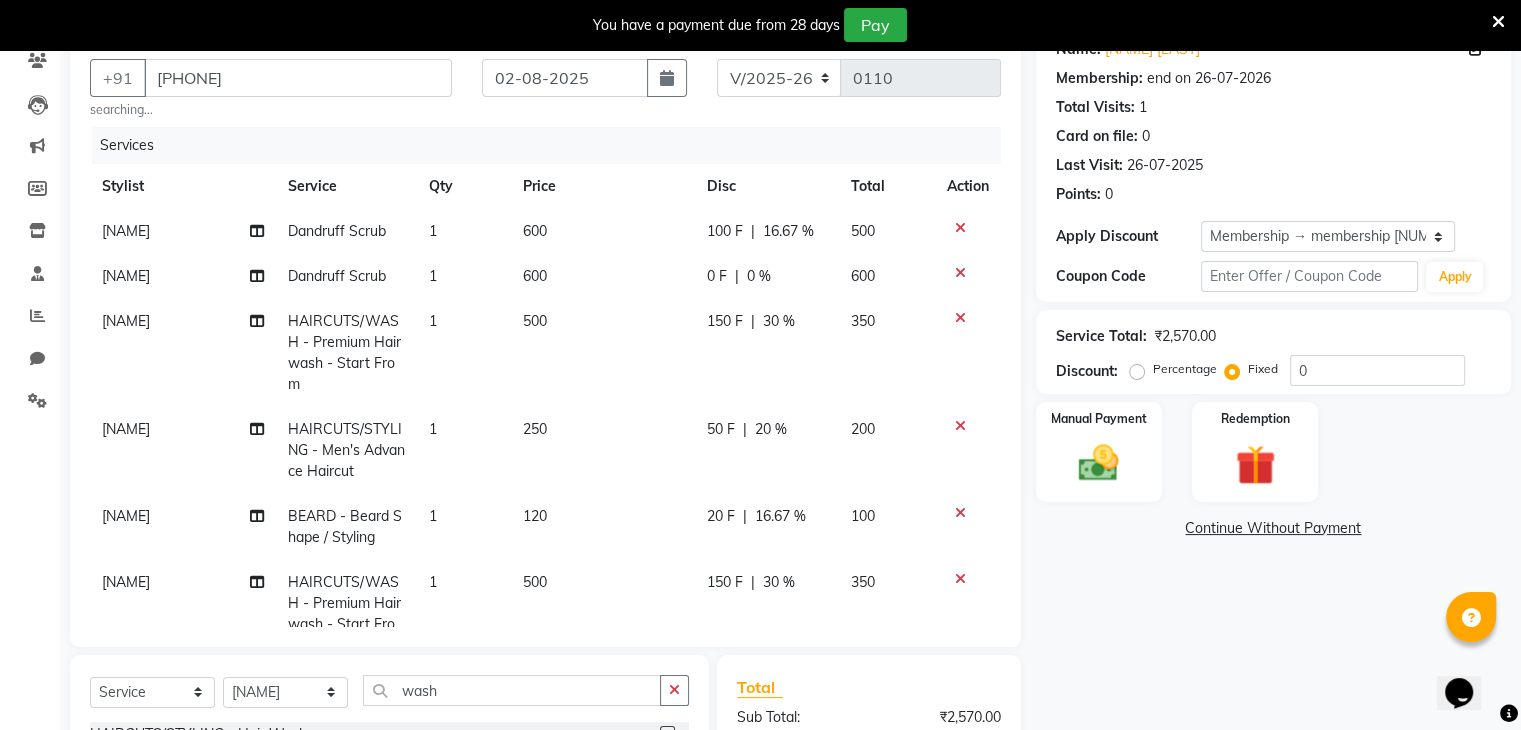 select on "86841" 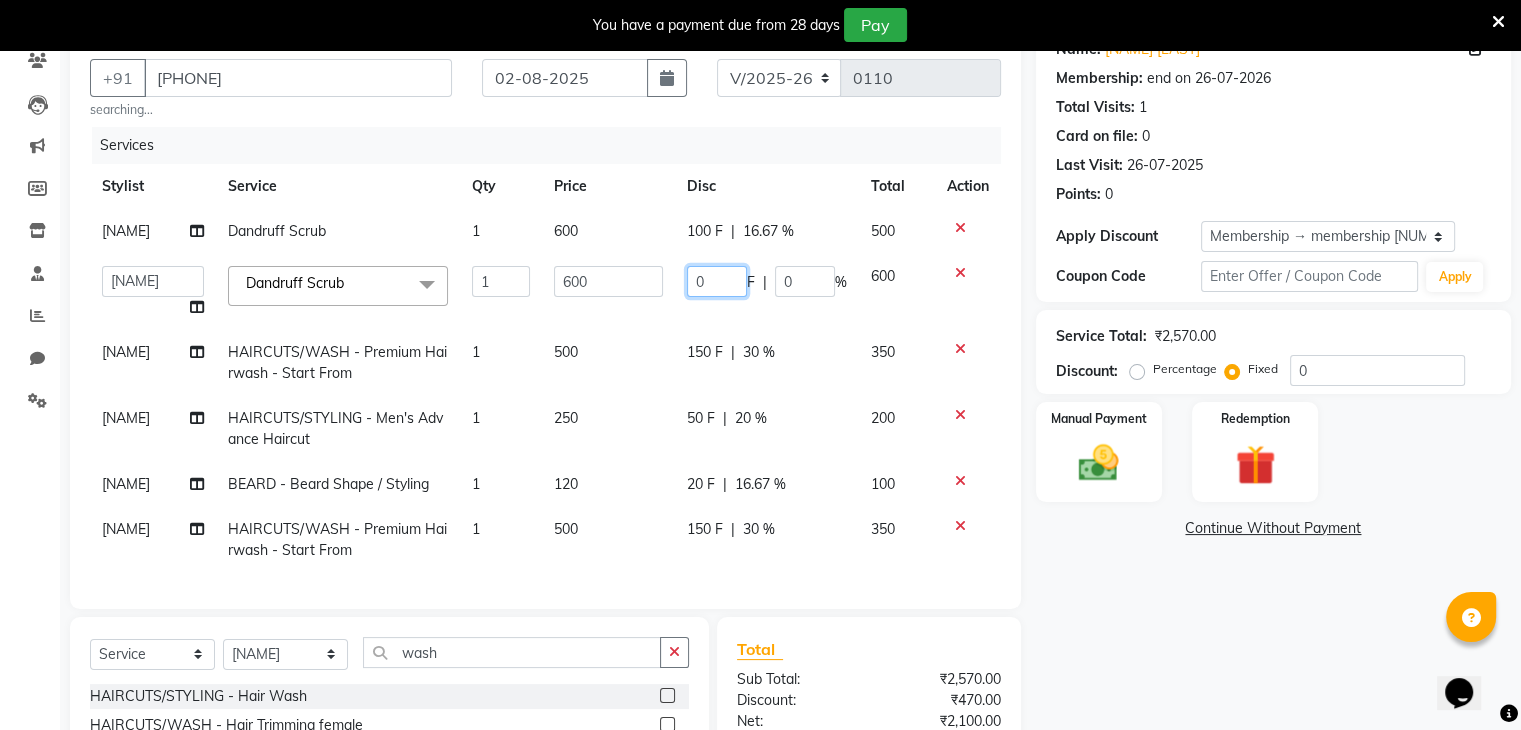 click on "0" 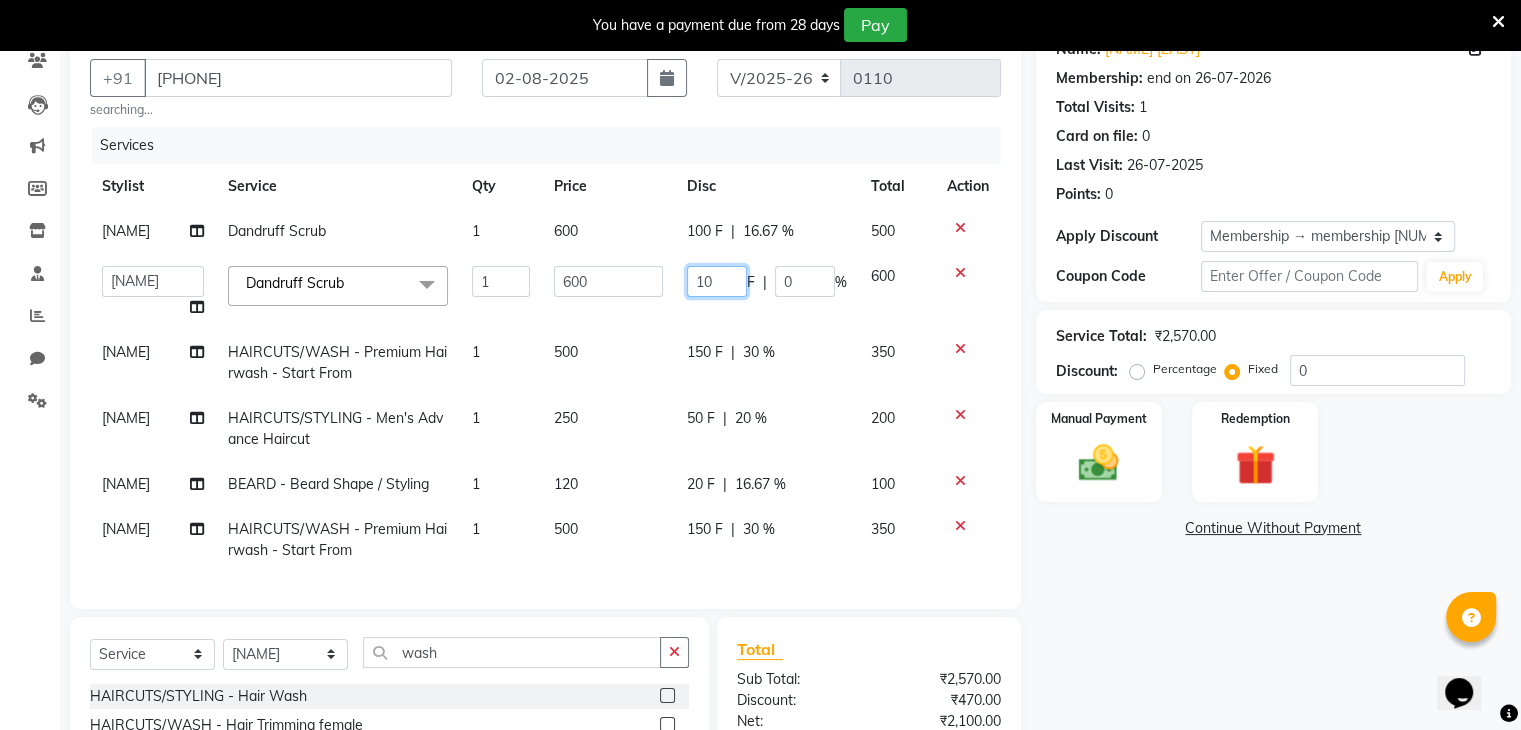 type on "100" 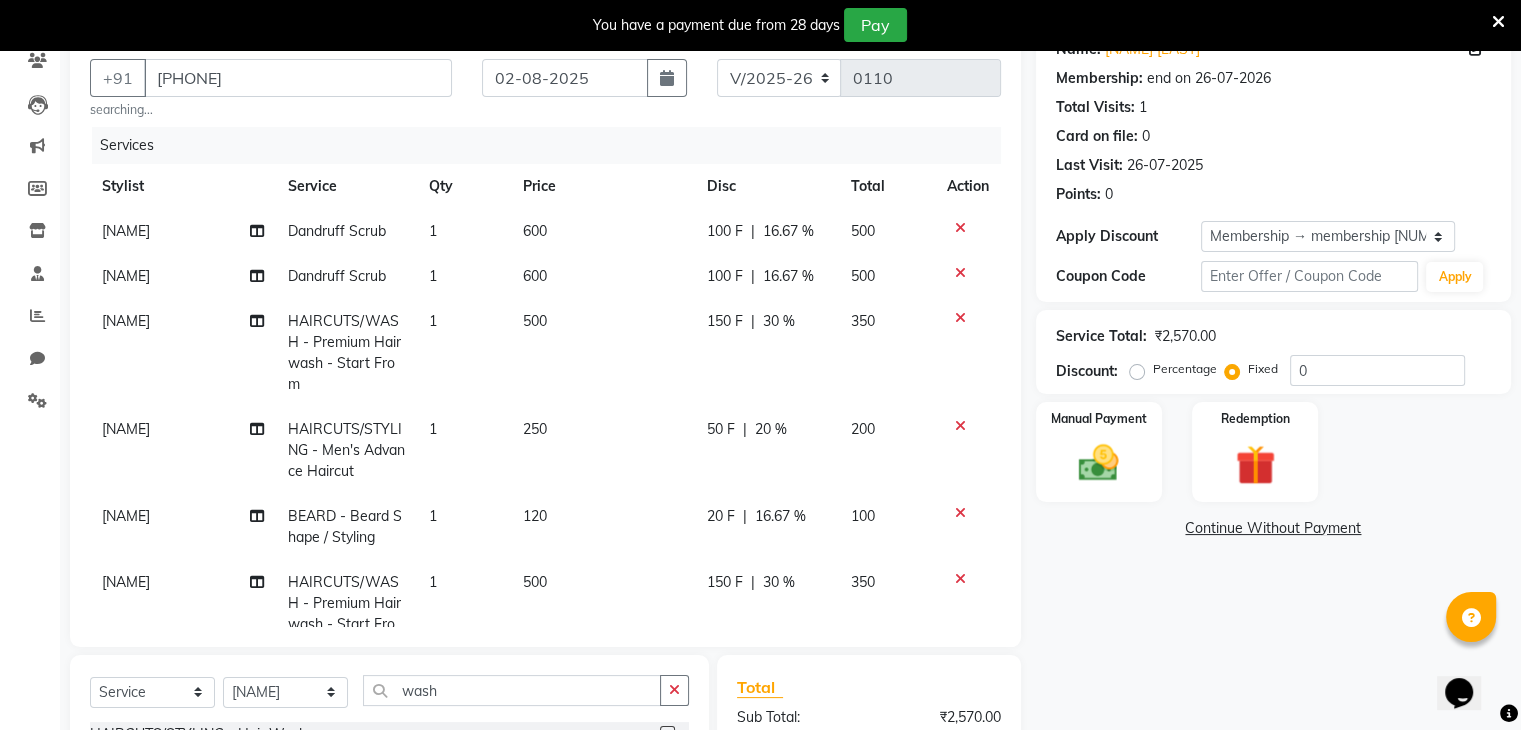 click on "Name: Aradhya Bhatiya  Membership: end on 26-07-2026 Total Visits:  1 Card on file:  0 Last Visit:   26-07-2025 Points:   0  Apply Discount Select Membership → membership 1 year Coupon Code Apply Service Total:  ₹2,570.00  Discount:  Percentage   Fixed  0 Manual Payment Redemption  Continue Without Payment" 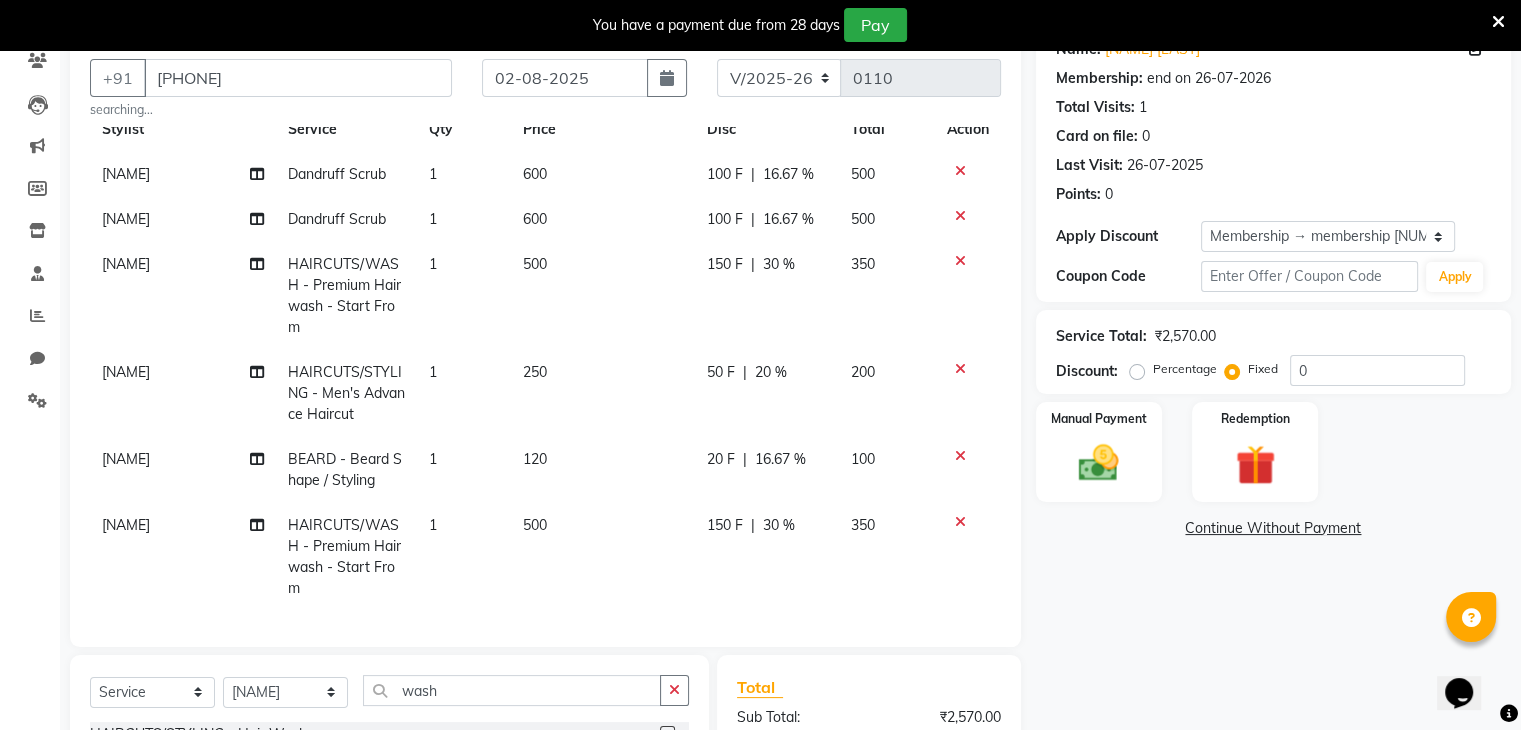 scroll, scrollTop: 72, scrollLeft: 0, axis: vertical 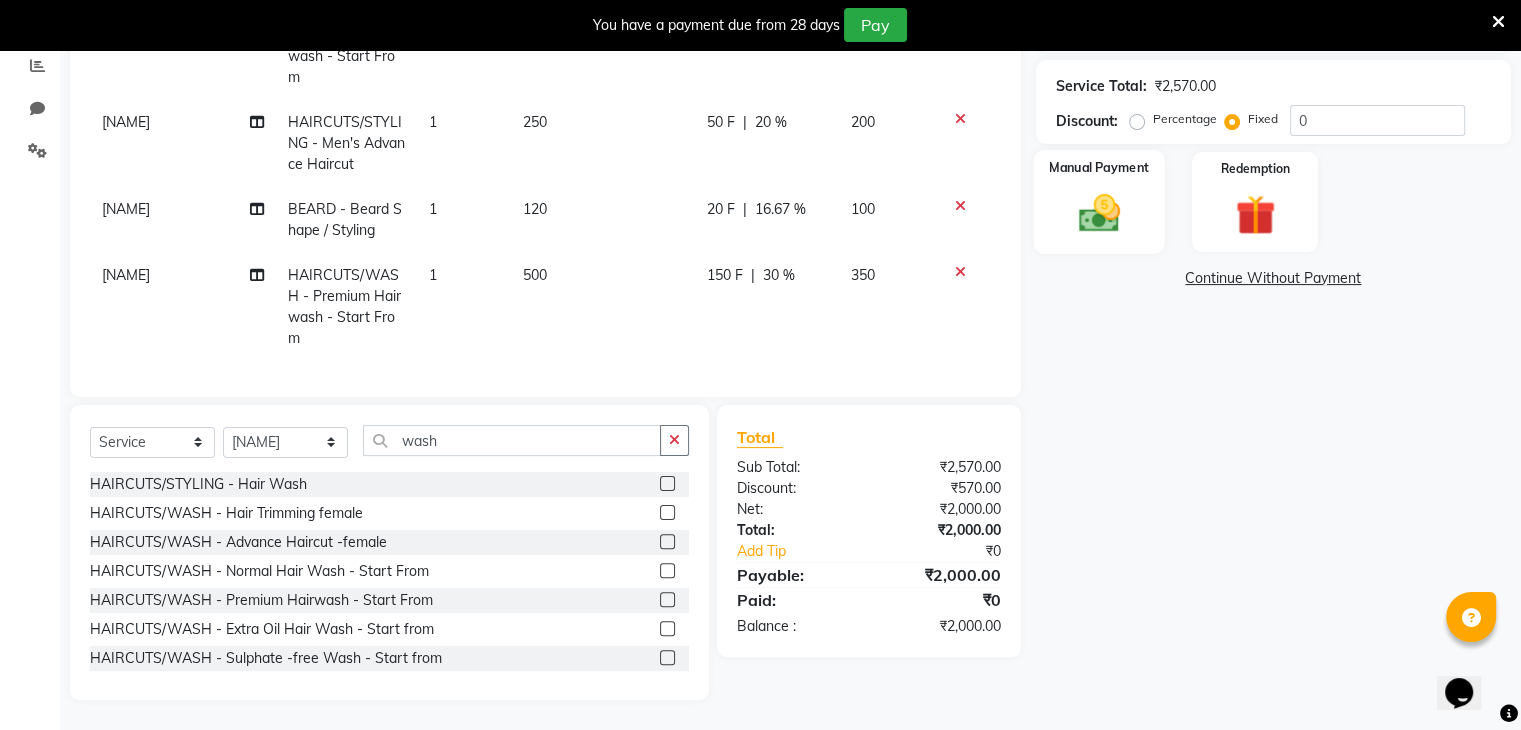 click on "Manual Payment" 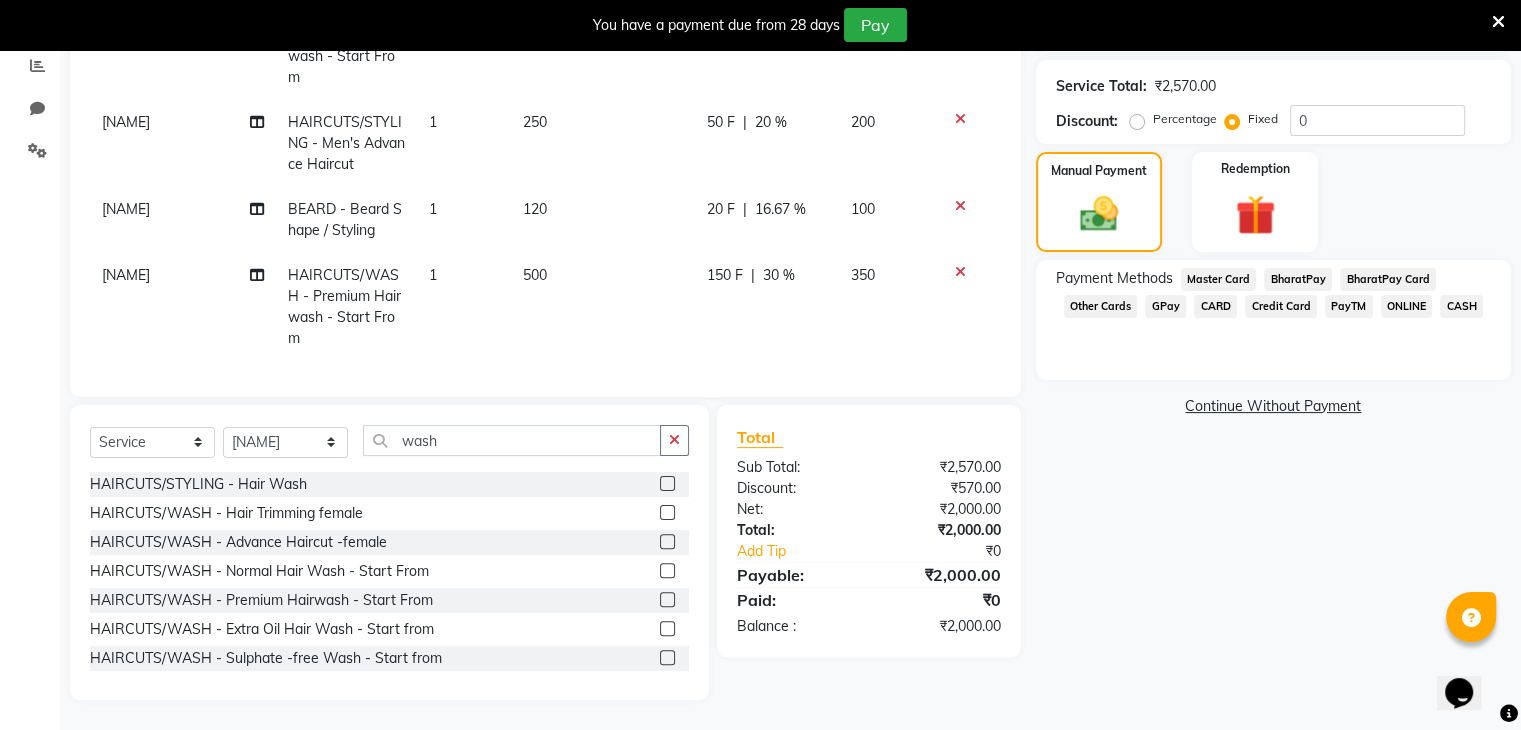 click on "CASH" 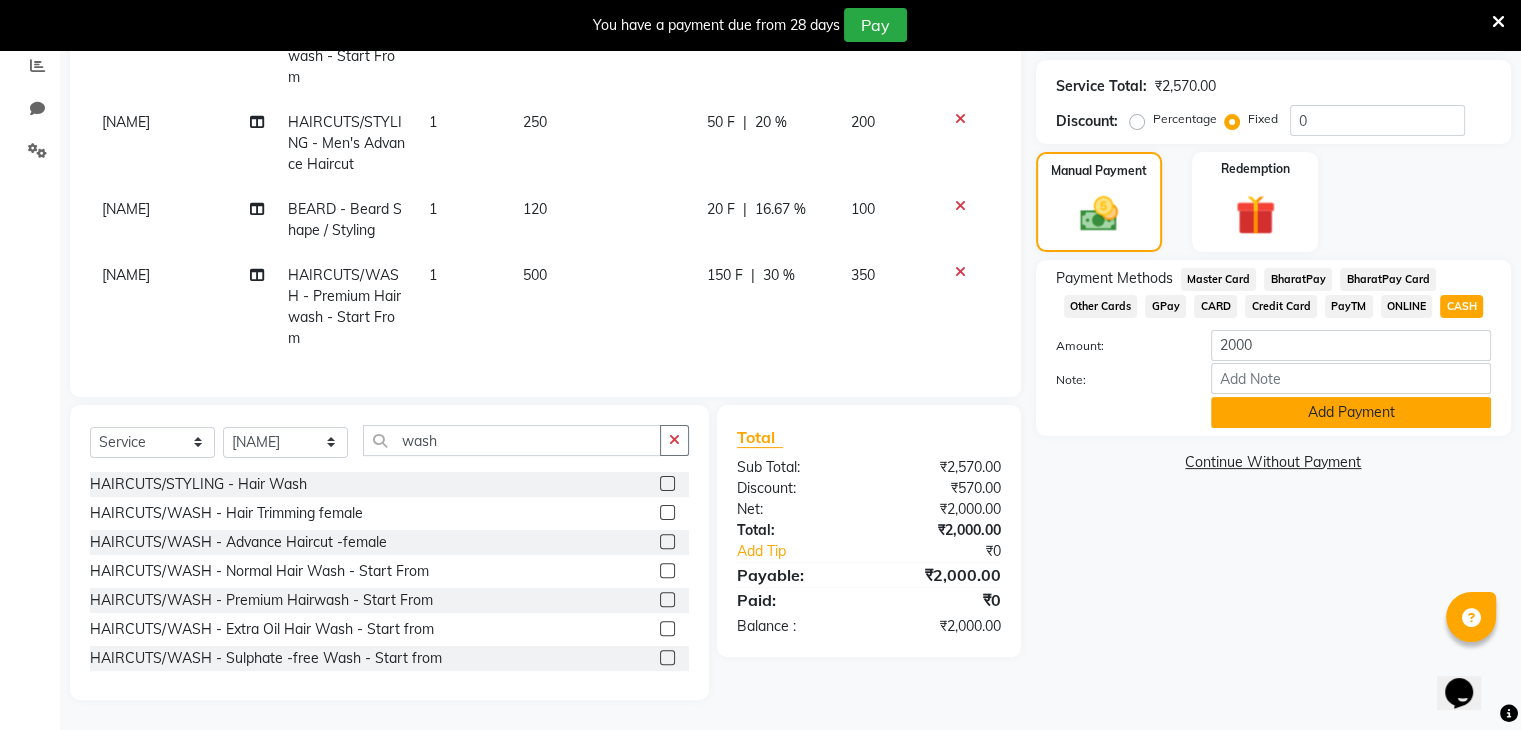 click on "Add Payment" 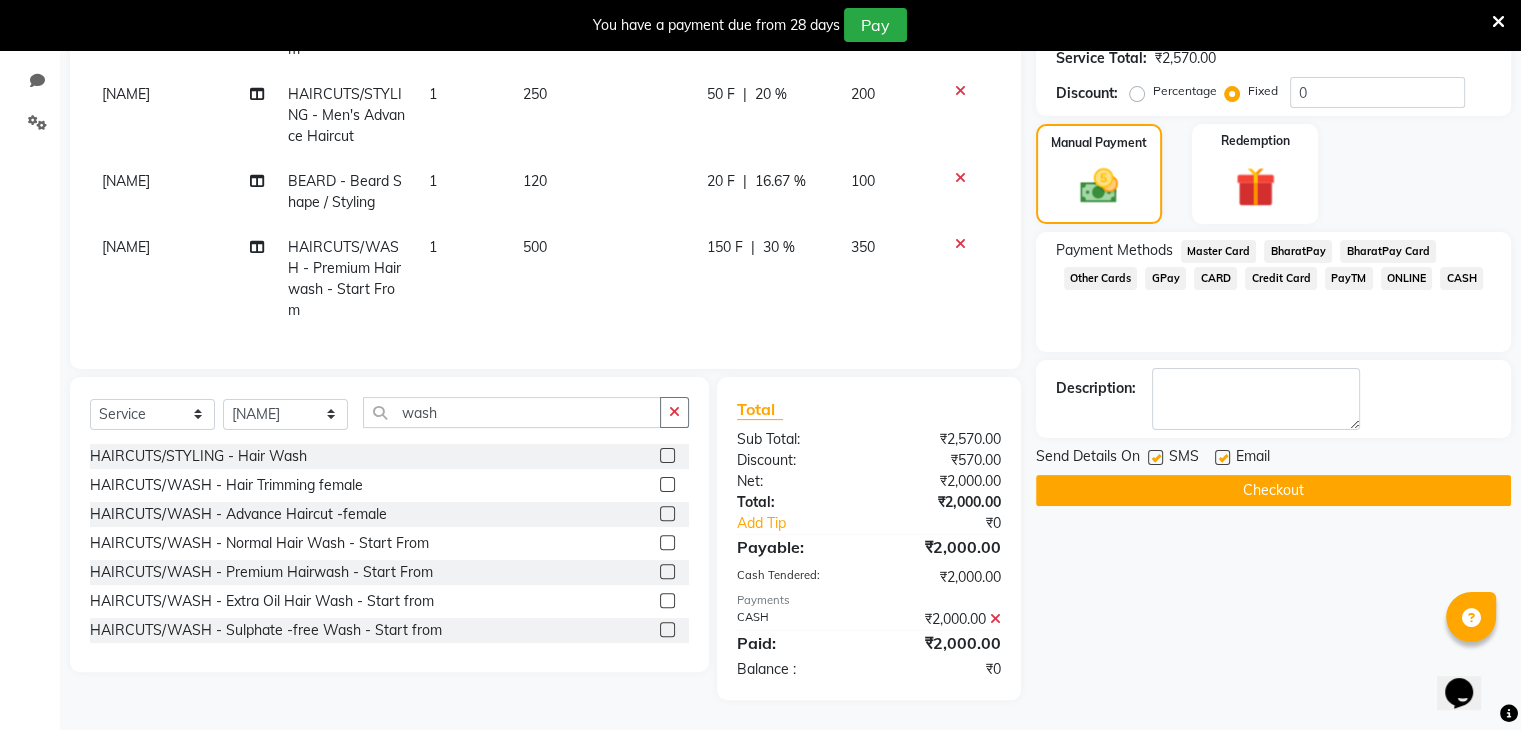 scroll, scrollTop: 456, scrollLeft: 0, axis: vertical 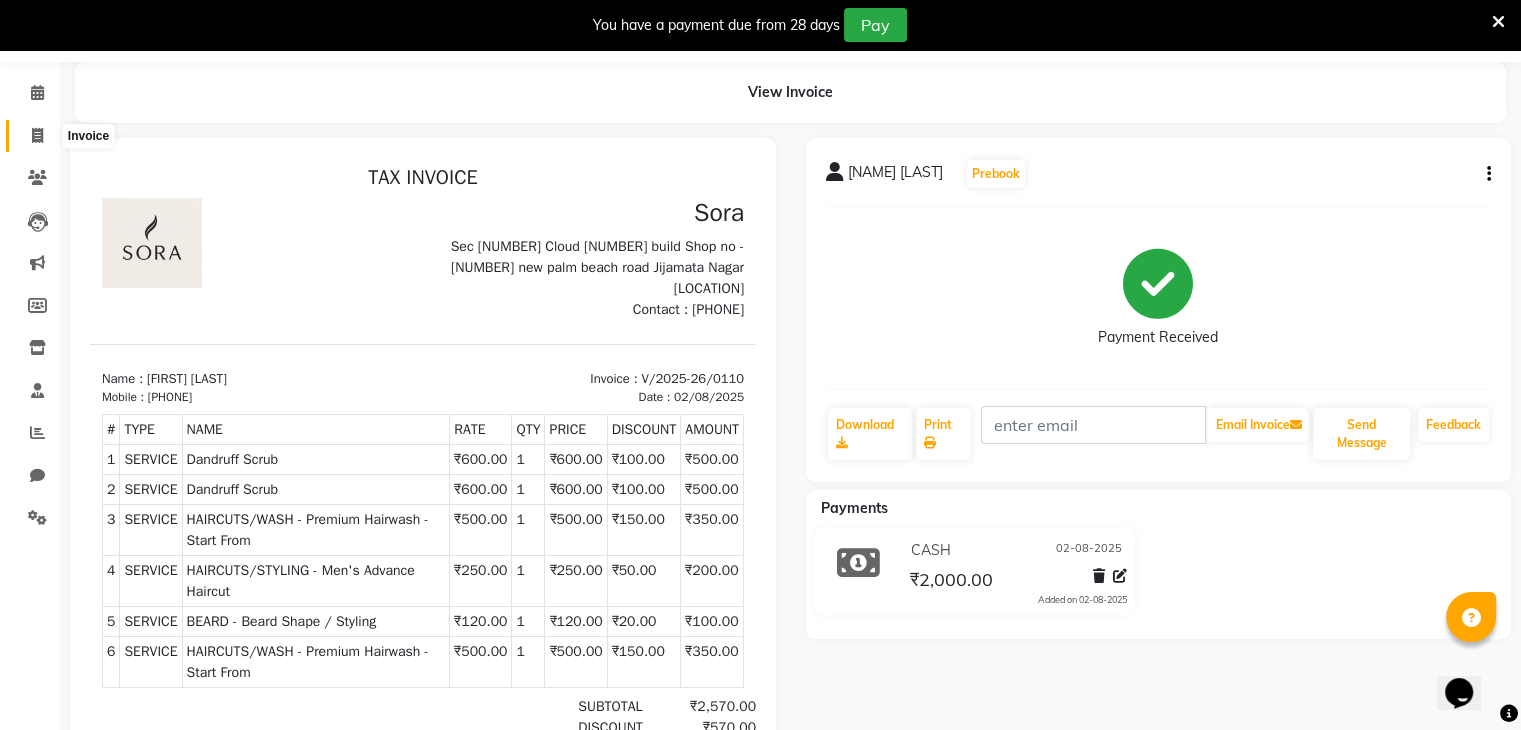 click 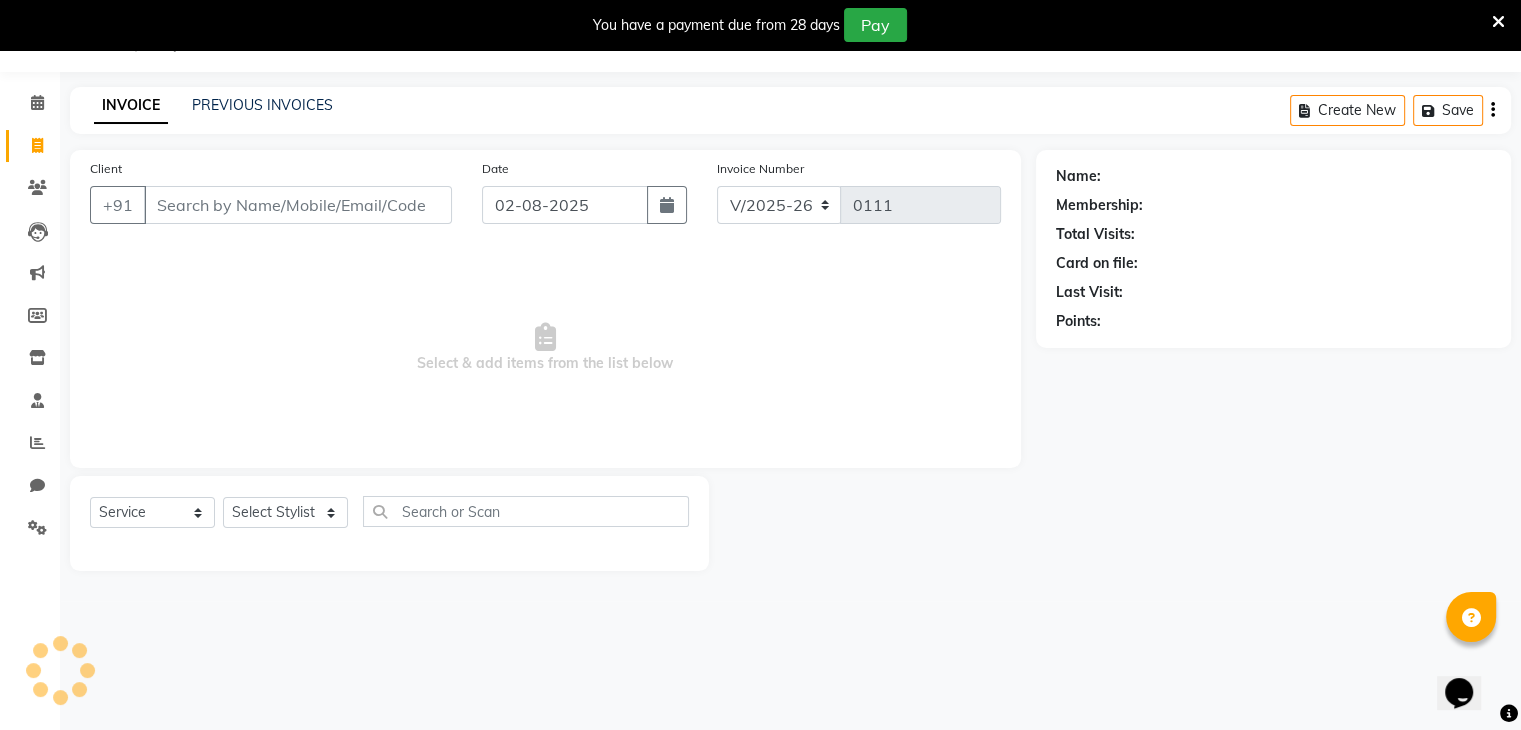 scroll, scrollTop: 50, scrollLeft: 0, axis: vertical 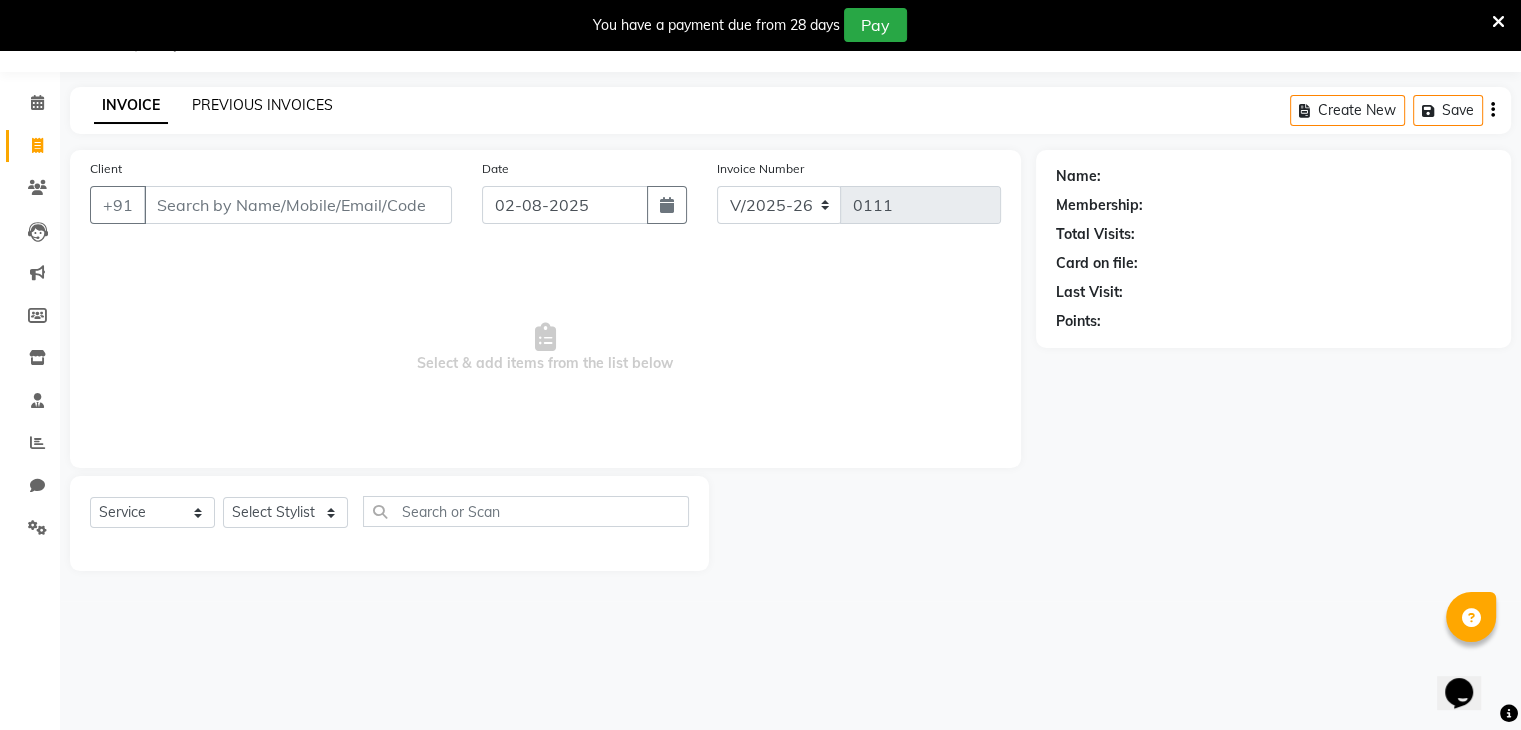 click on "PREVIOUS INVOICES" 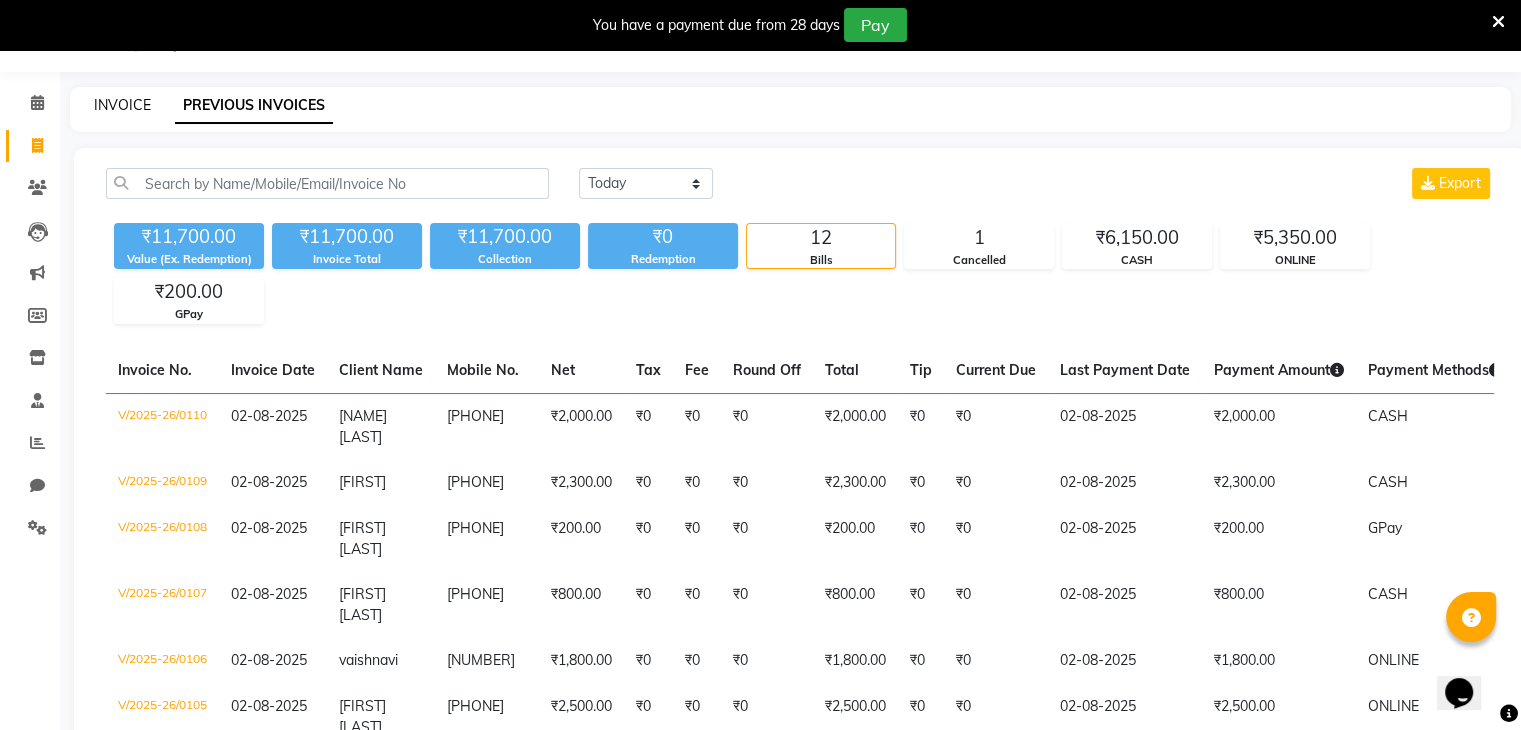 click on "INVOICE" 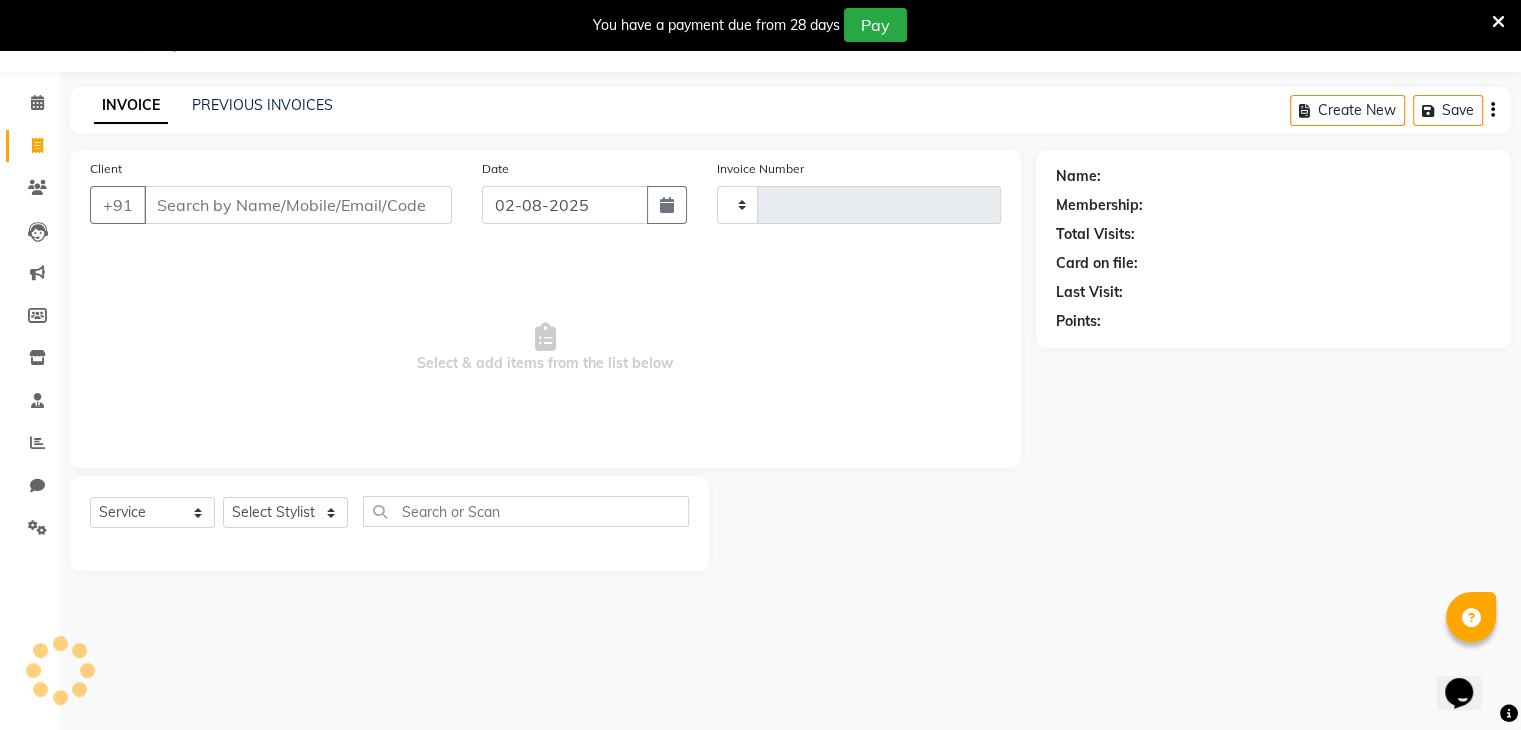 type on "0111" 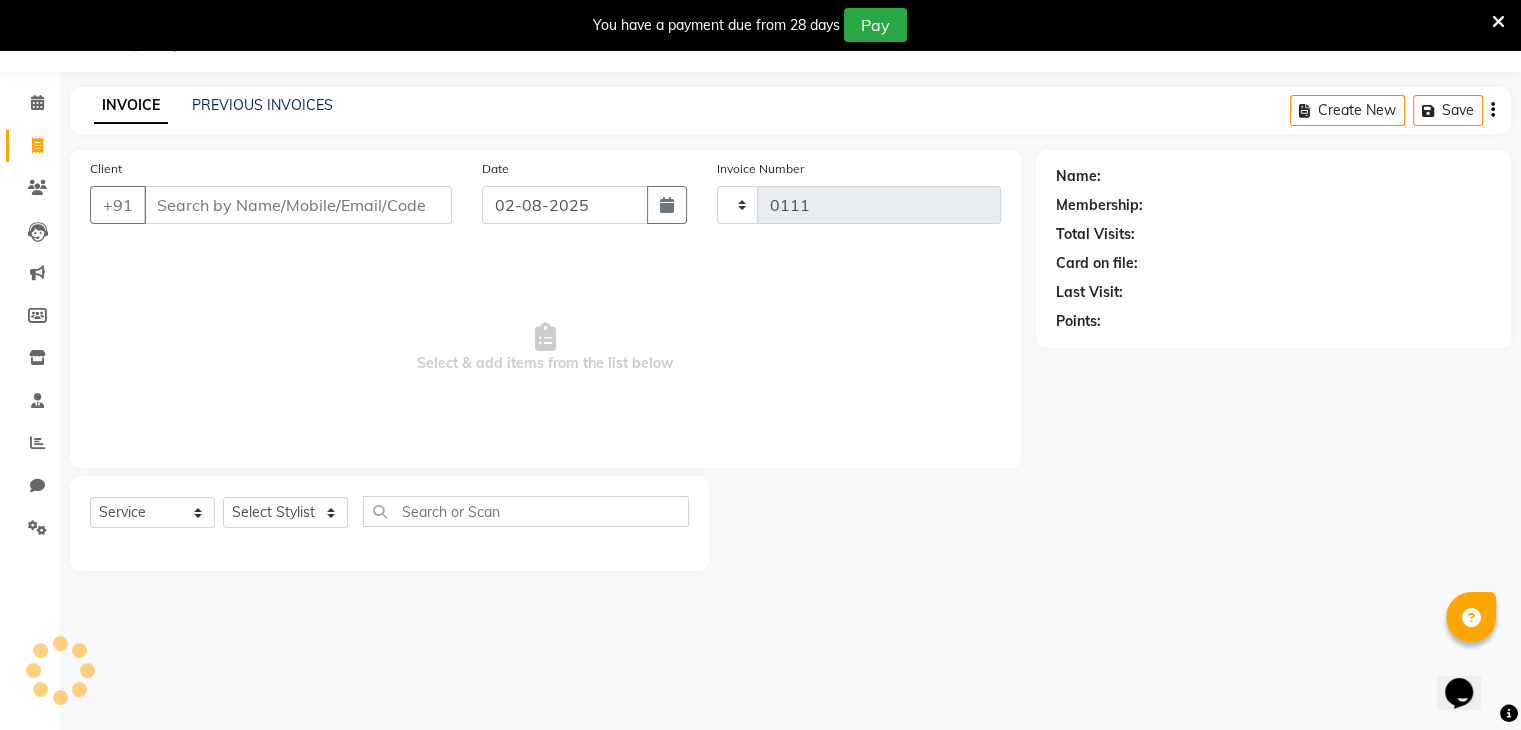 select on "8446" 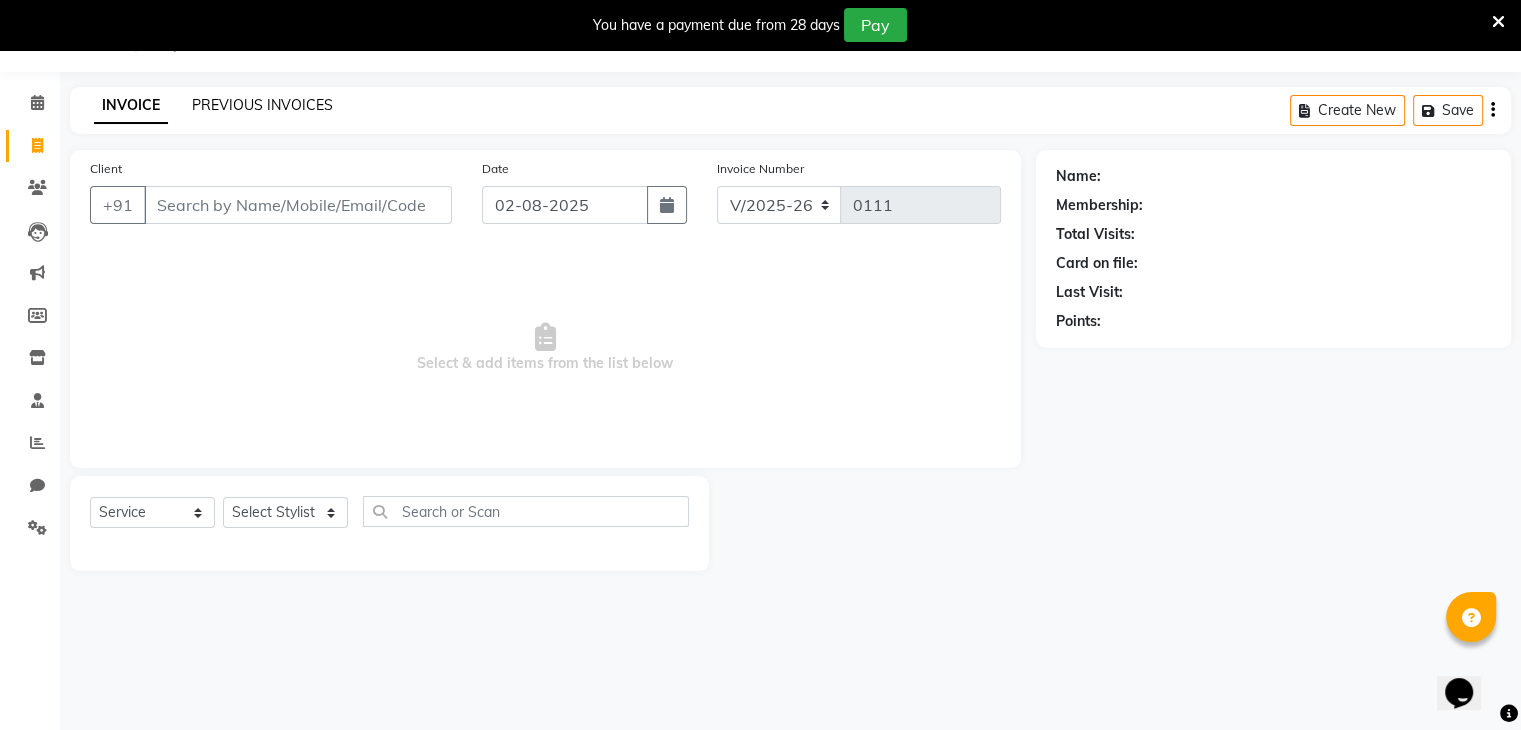 click on "PREVIOUS INVOICES" 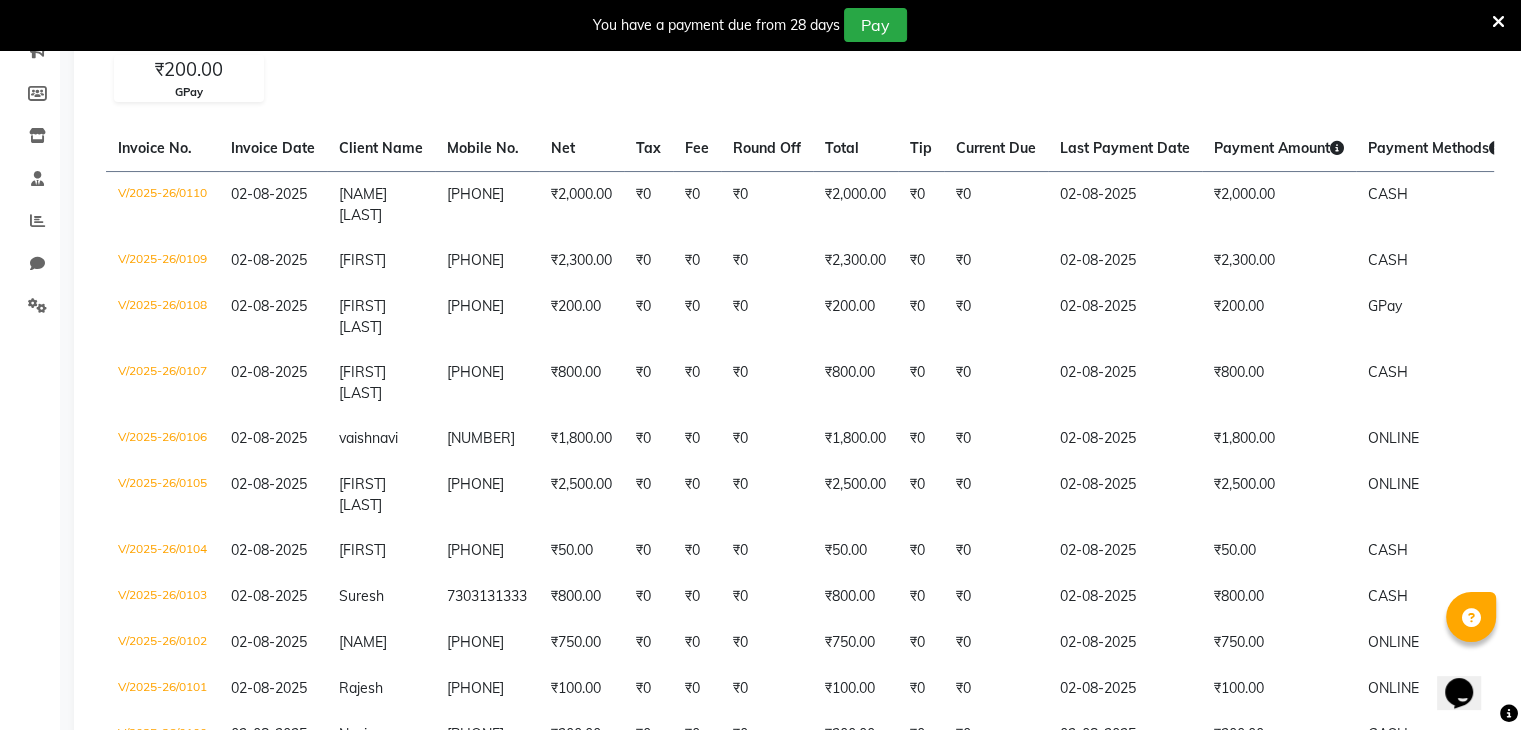 scroll, scrollTop: 277, scrollLeft: 0, axis: vertical 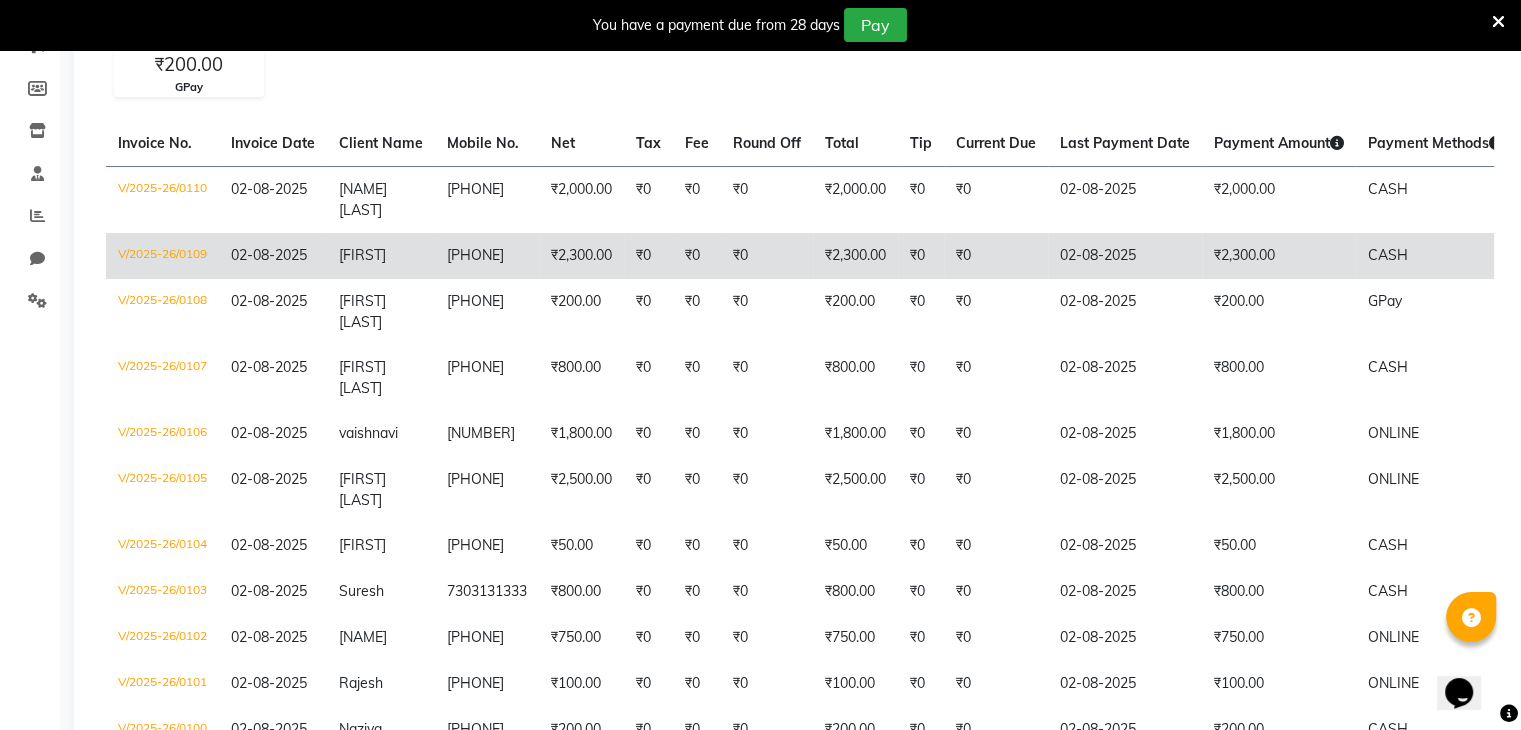 click on "₹2,300.00" 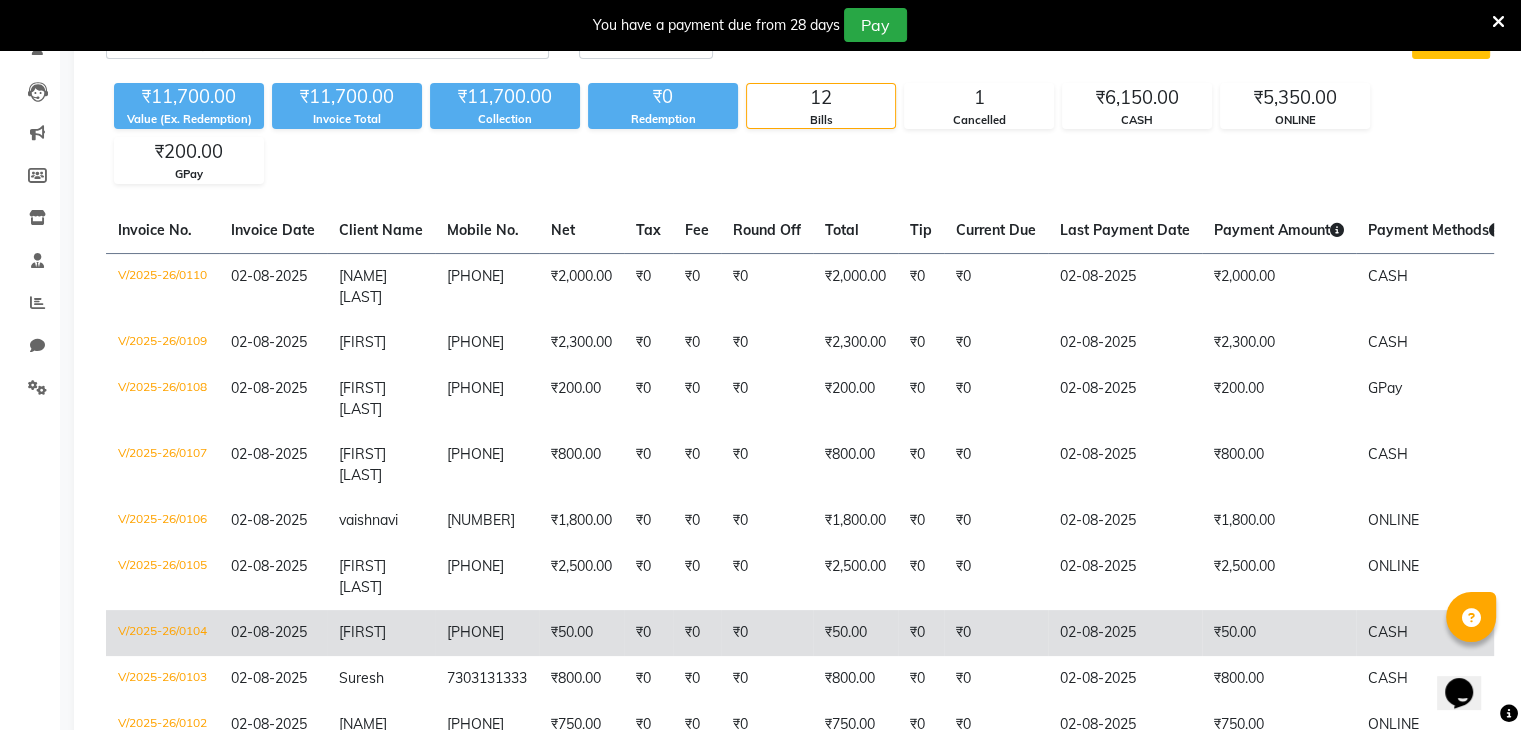scroll, scrollTop: 0, scrollLeft: 0, axis: both 